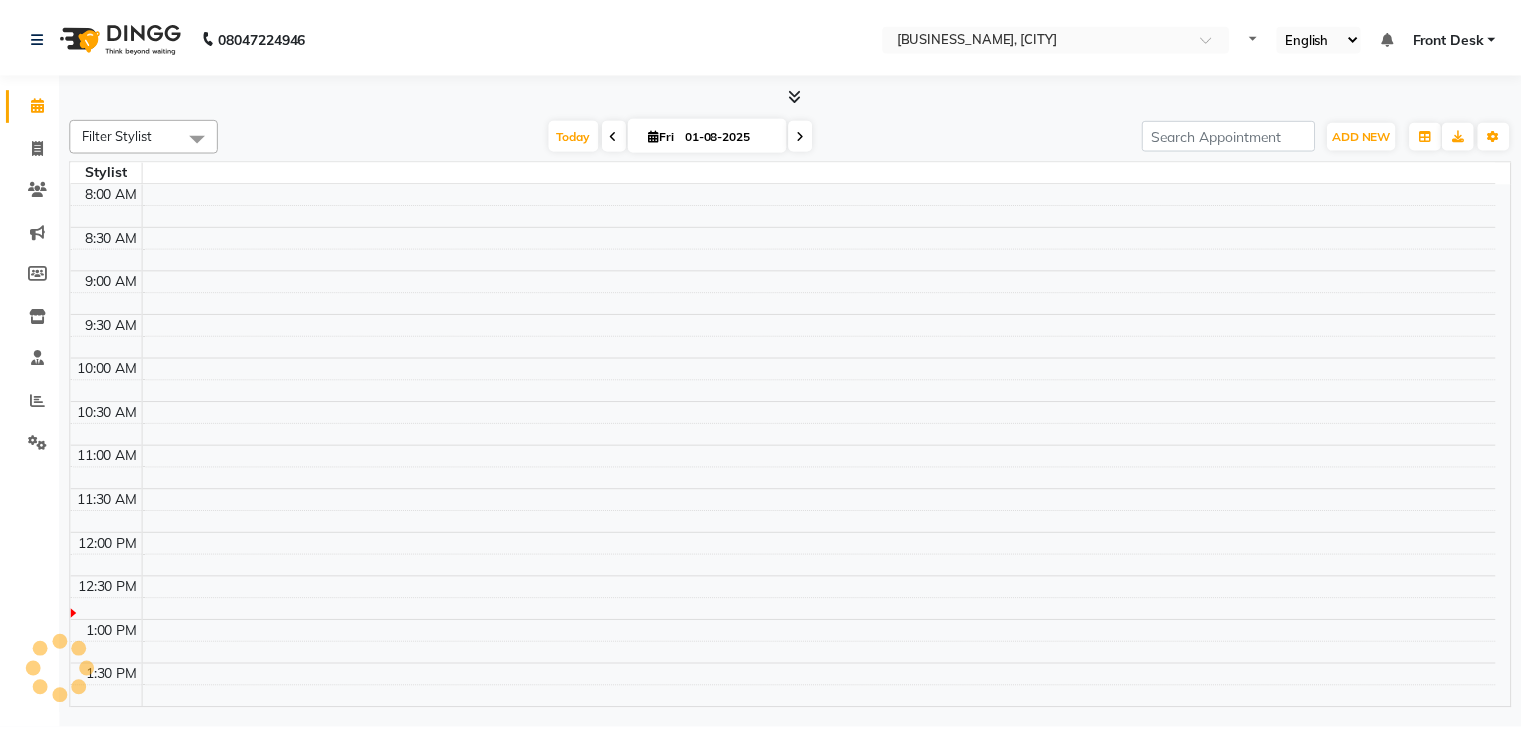 scroll, scrollTop: 0, scrollLeft: 0, axis: both 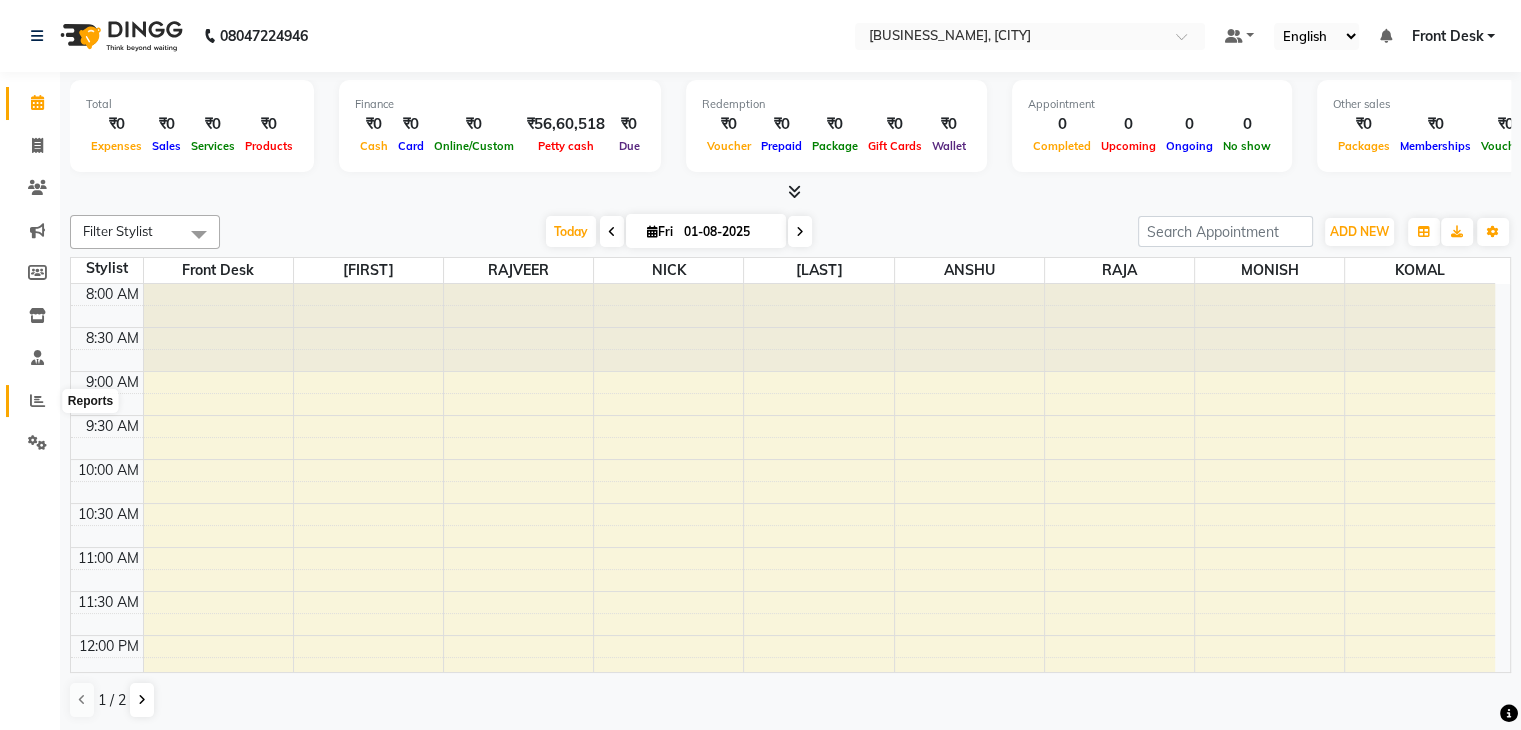 click 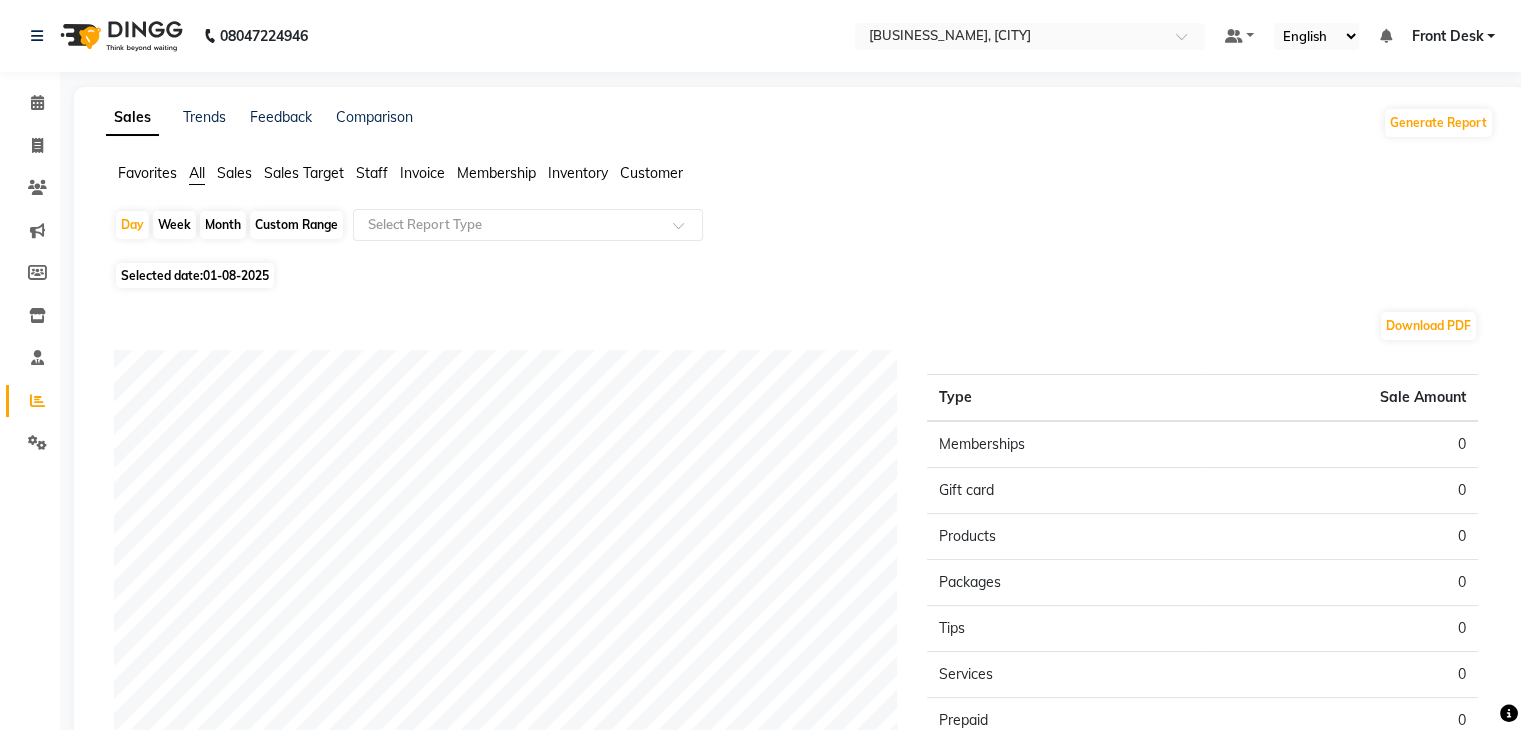 click on "01-08-2025" 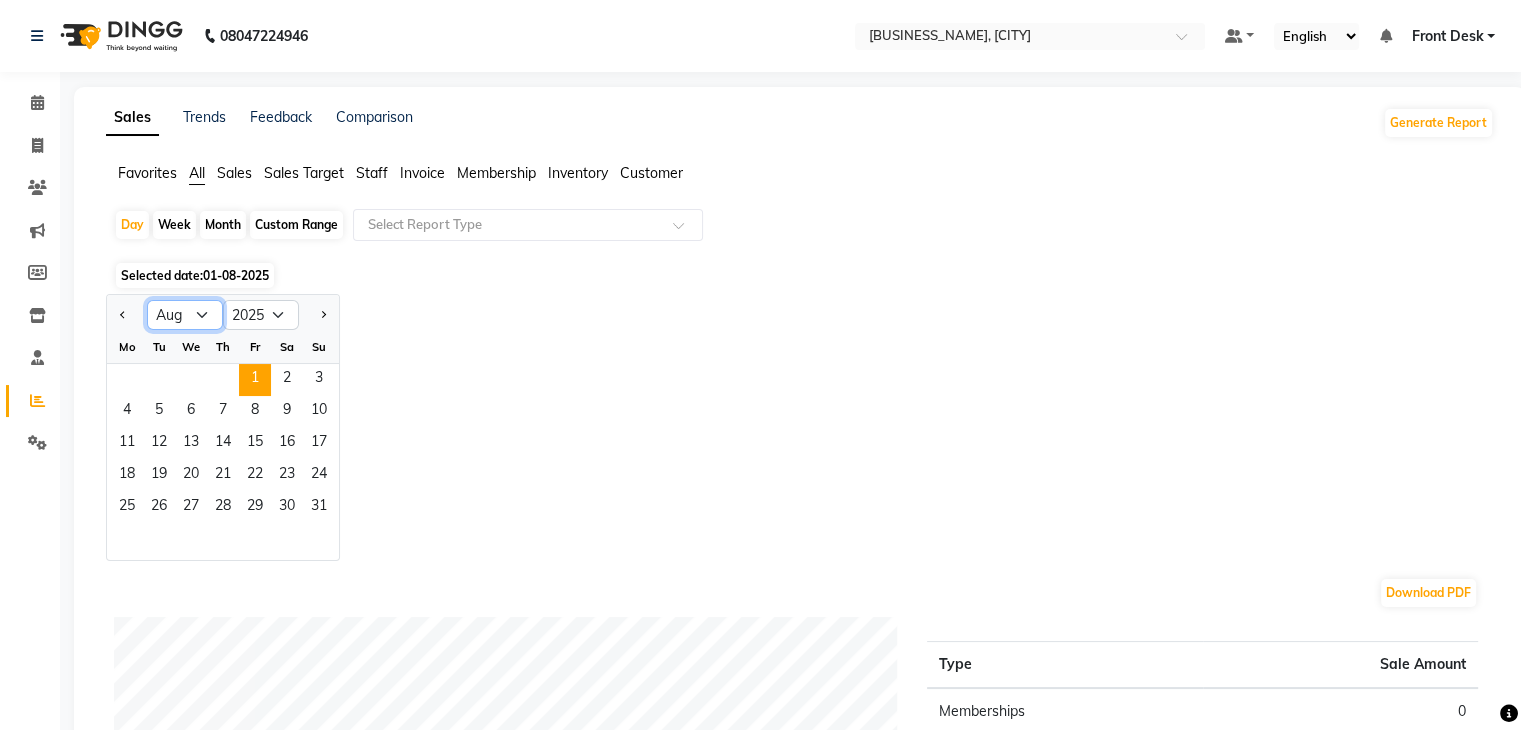click on "Jan Feb Mar Apr May Jun Jul Aug Sep Oct Nov Dec" 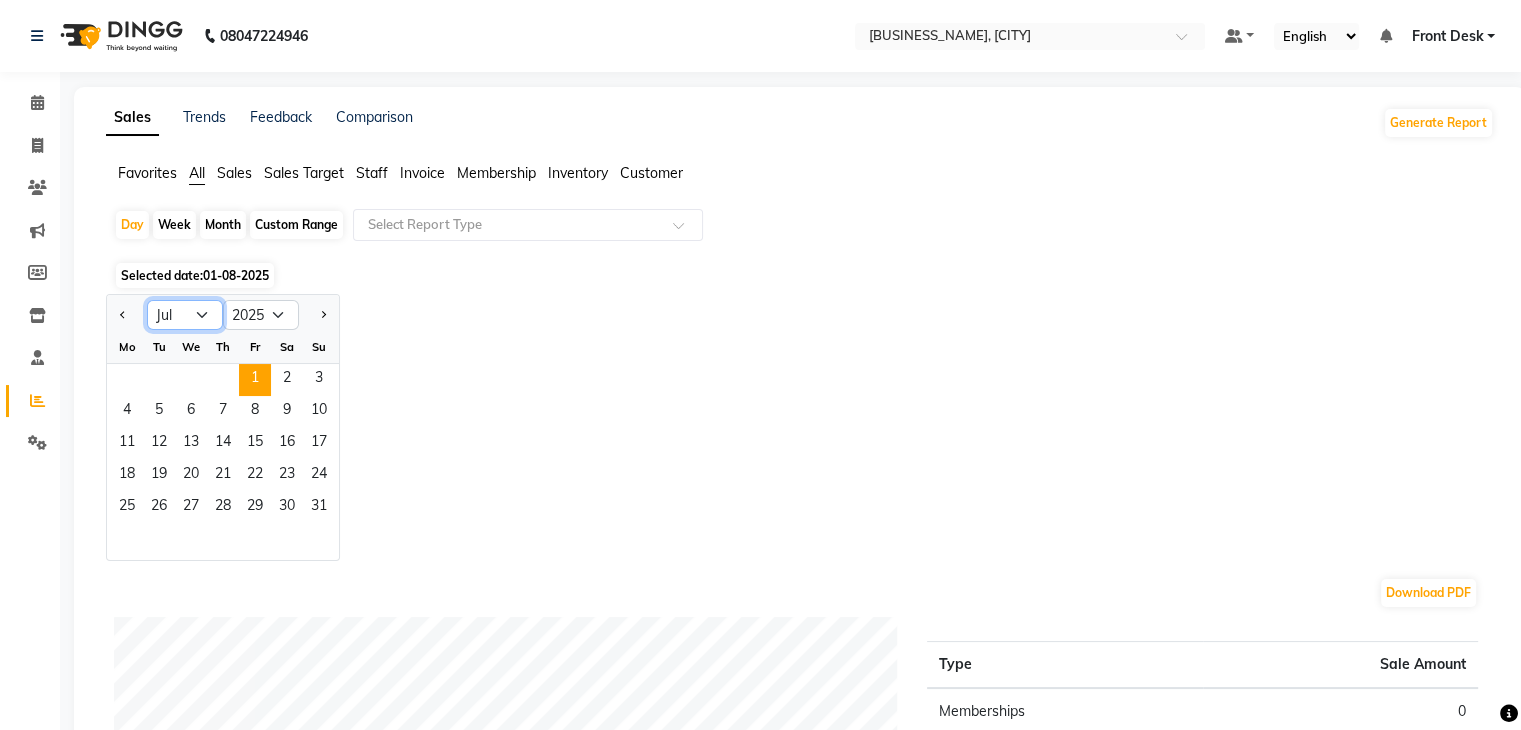 click on "Jan Feb Mar Apr May Jun Jul Aug Sep Oct Nov Dec" 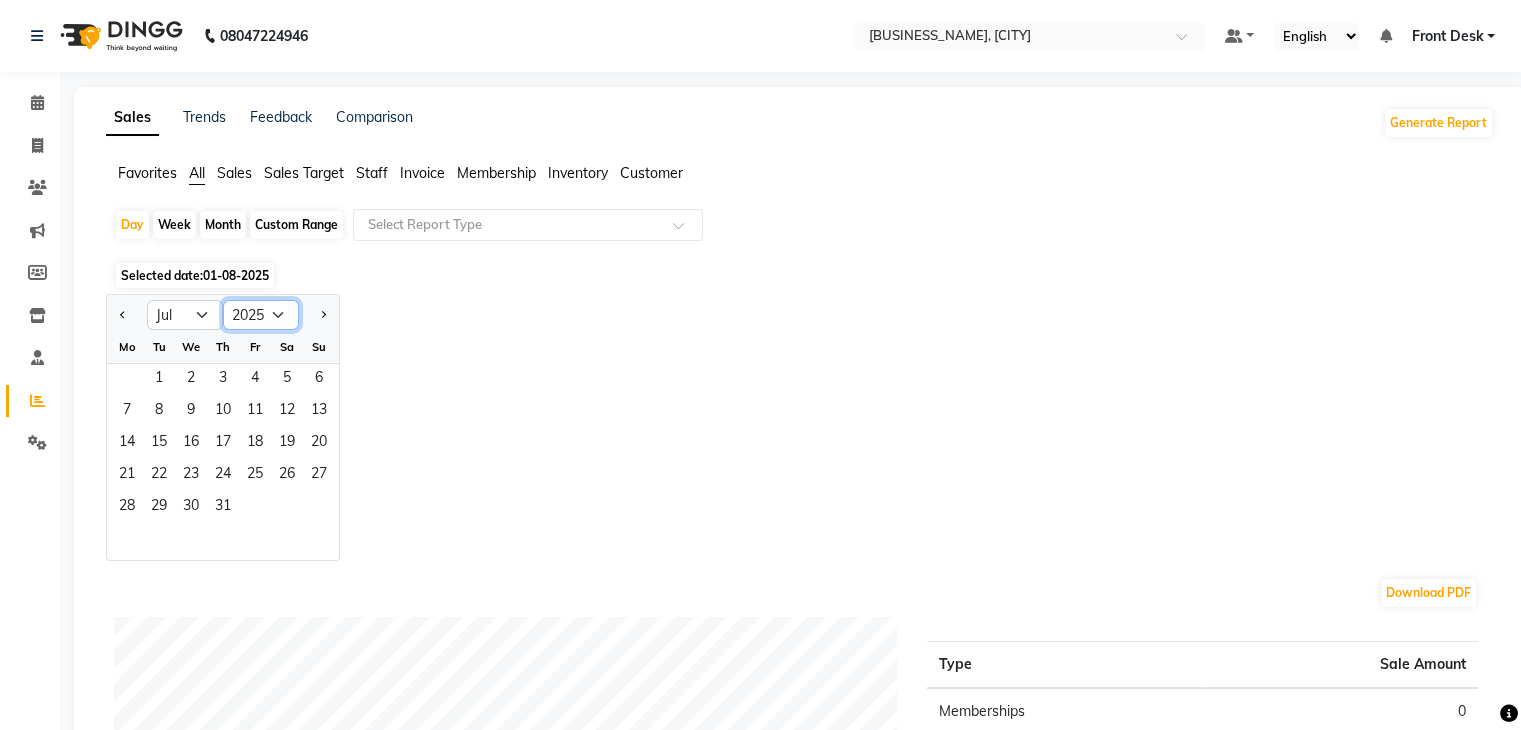 click on "2015 2016 2017 2018 2019 2020 2021 2022 2023 2024 2025 2026 2027 2028 2029 2030 2031 2032 2033 2034 2035" 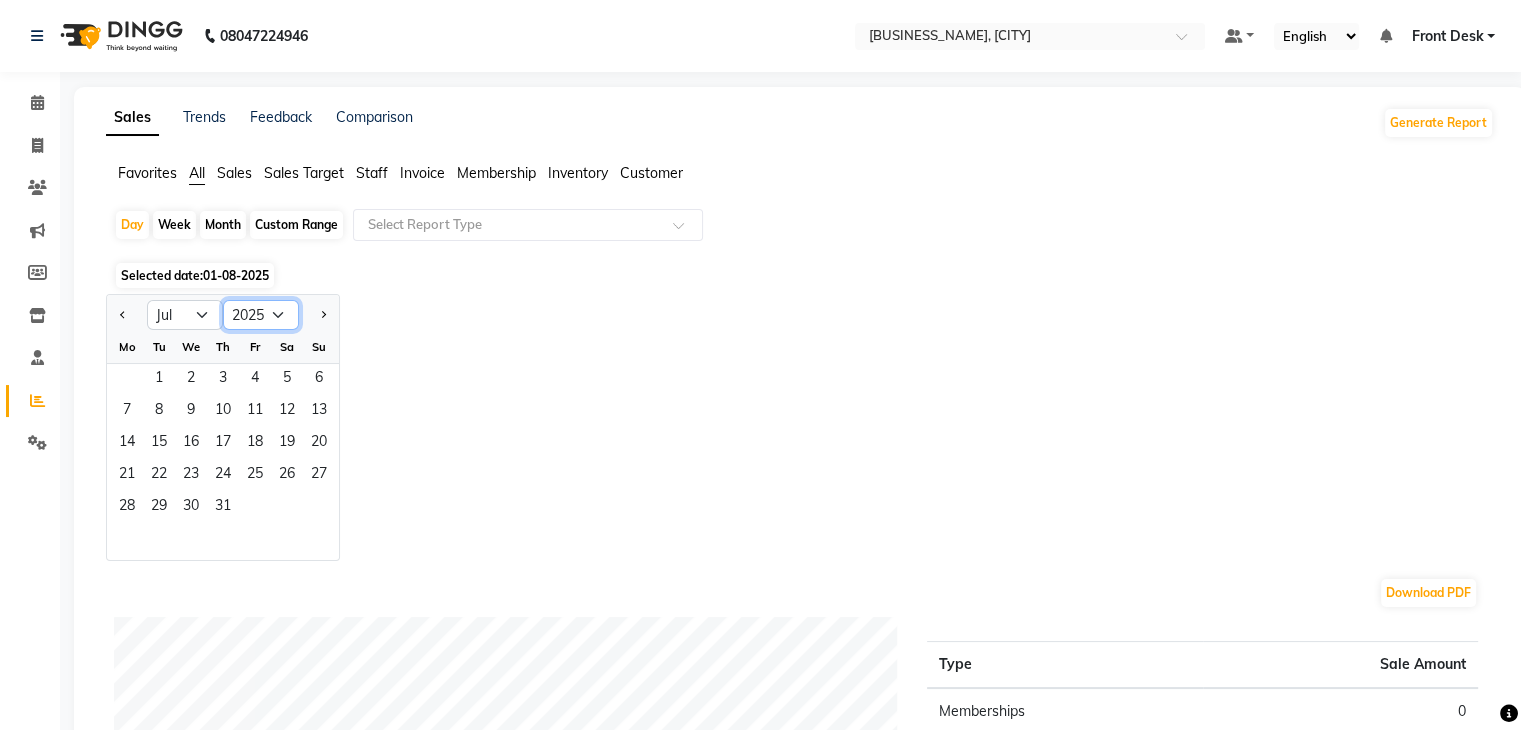click on "2015 2016 2017 2018 2019 2020 2021 2022 2023 2024 2025 2026 2027 2028 2029 2030 2031 2032 2033 2034 2035" 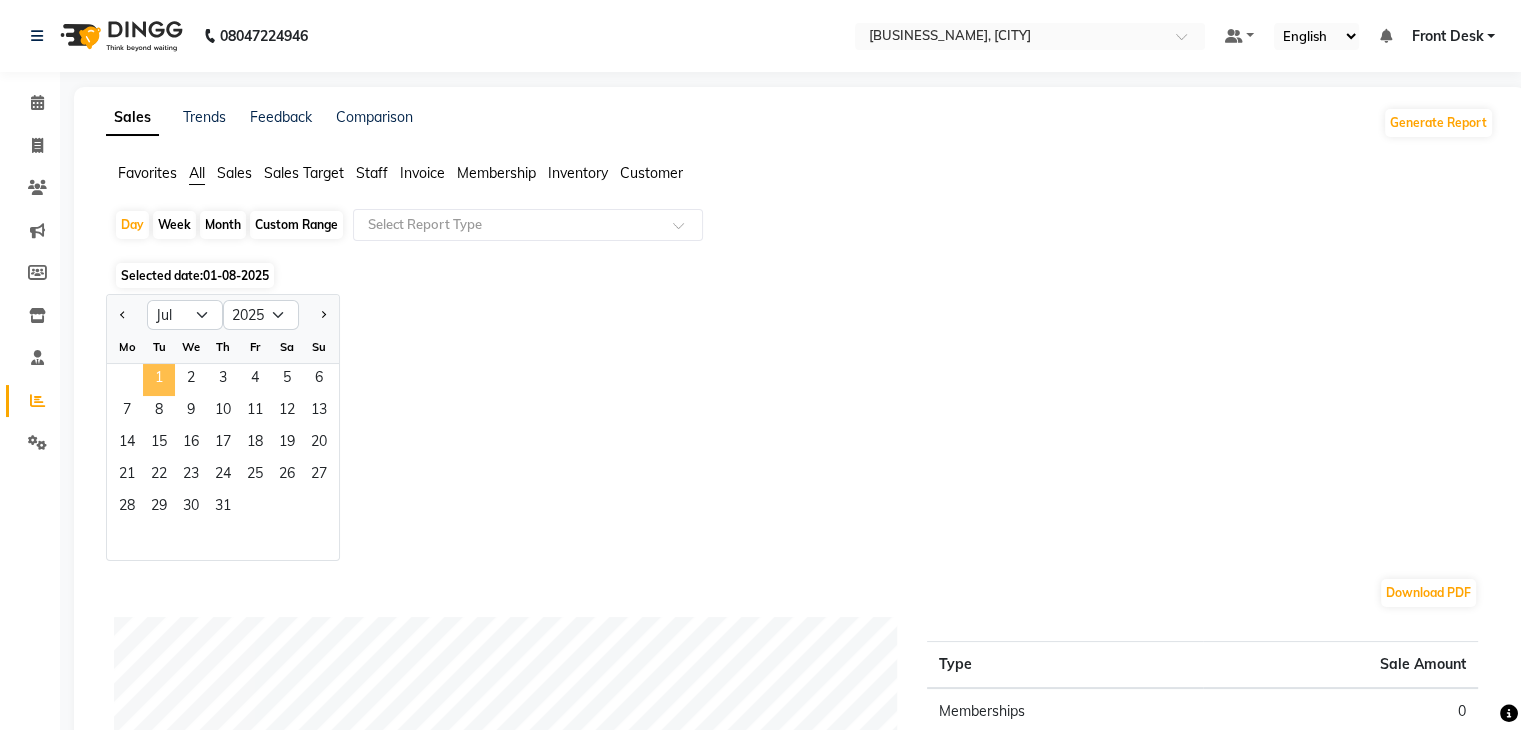 click on "1" 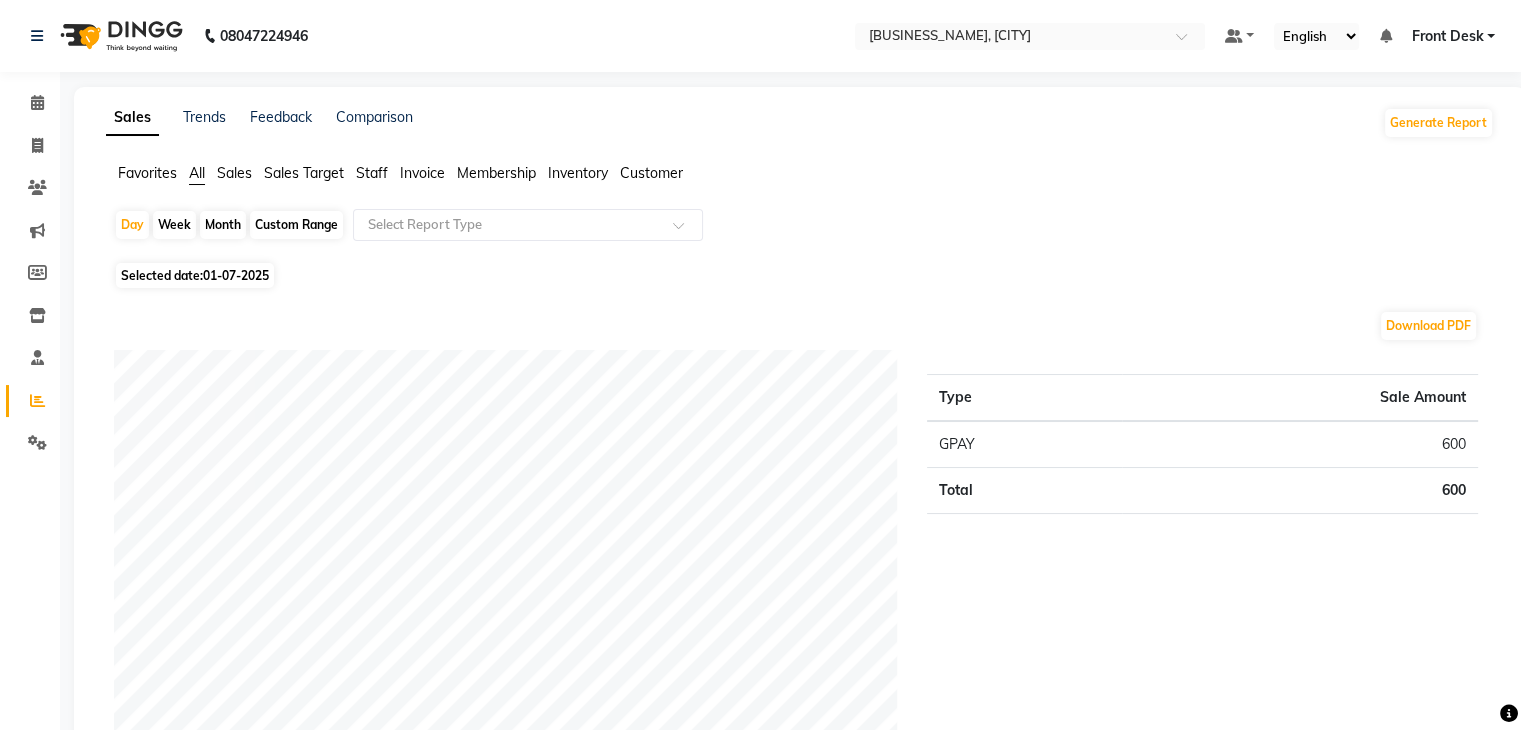 click on "Month" 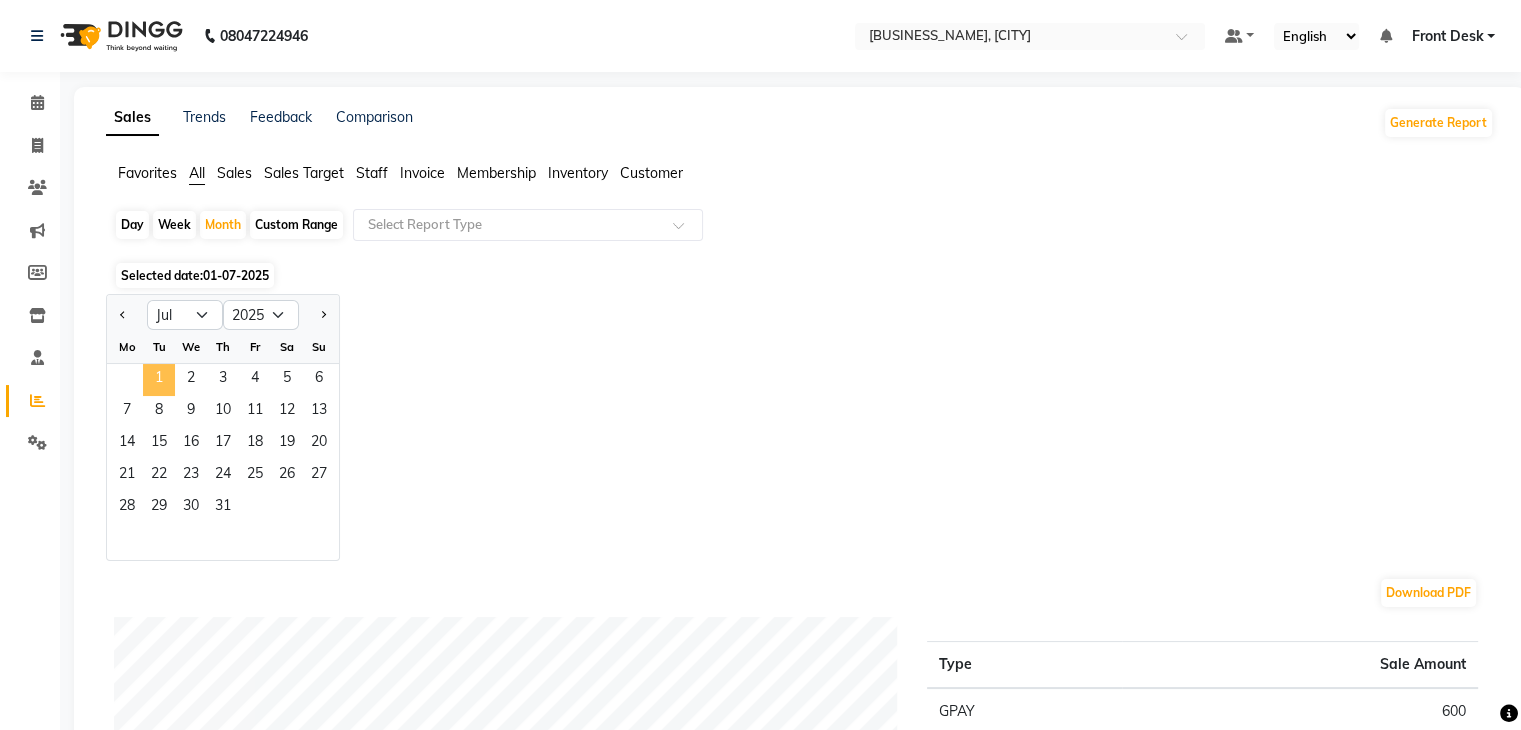click on "1" 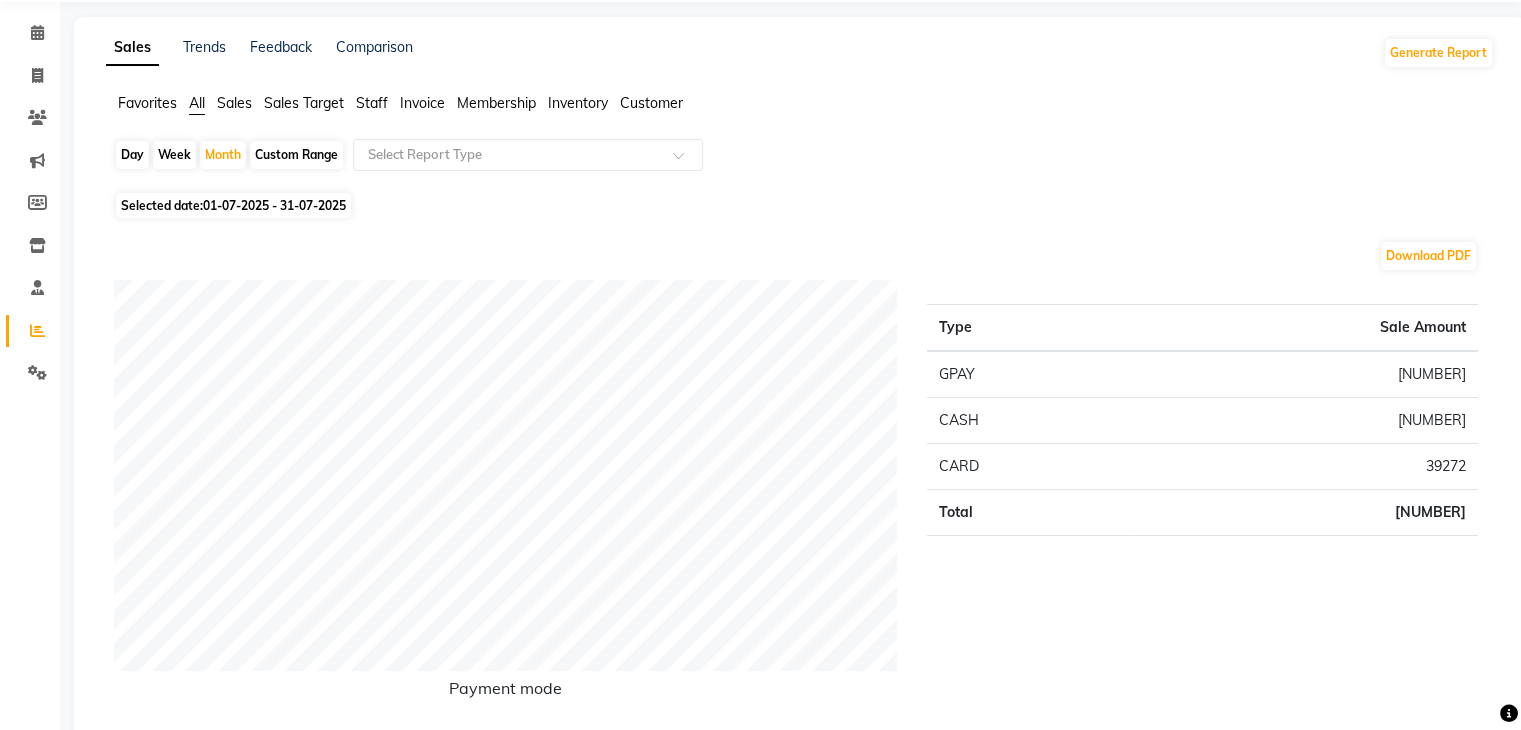 scroll, scrollTop: 0, scrollLeft: 0, axis: both 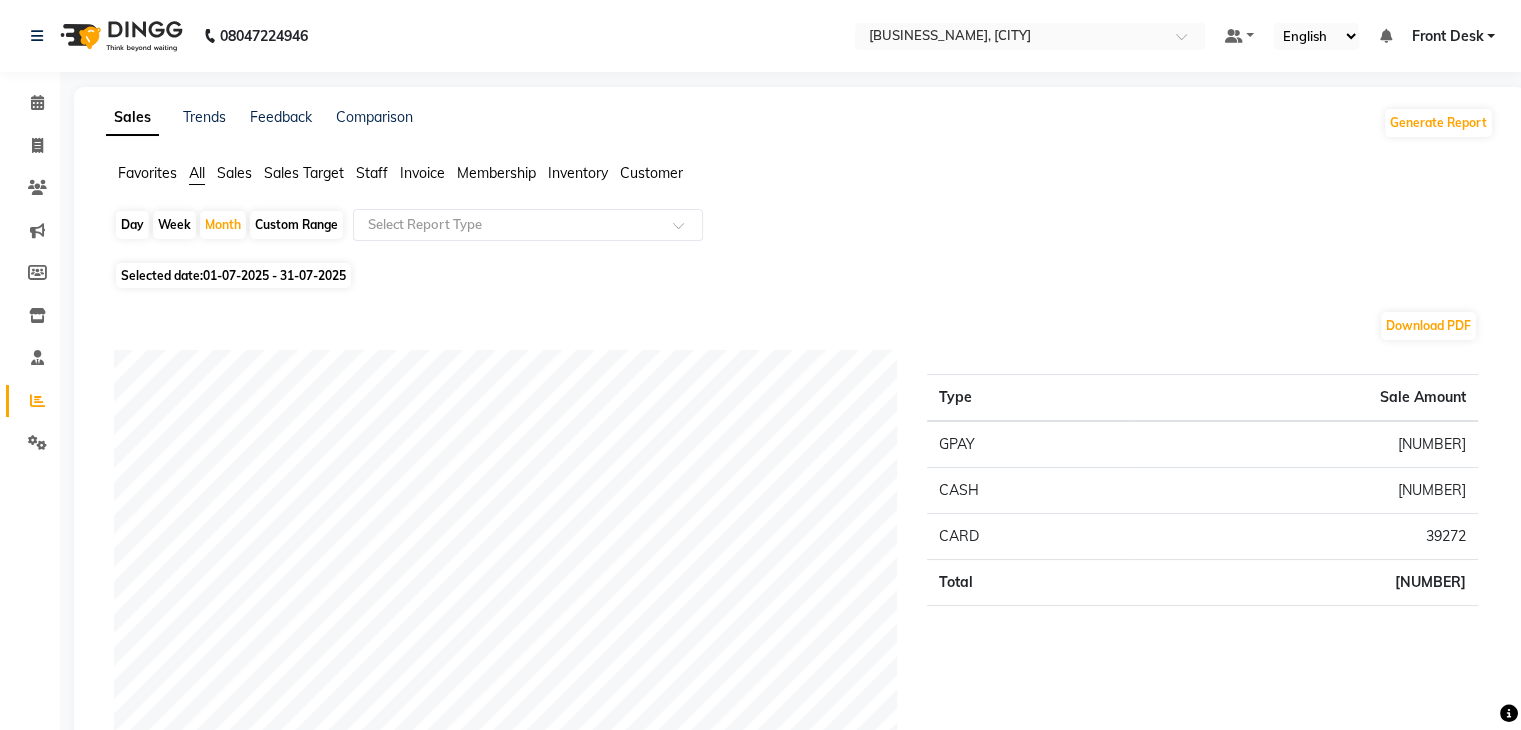 click on "Staff" 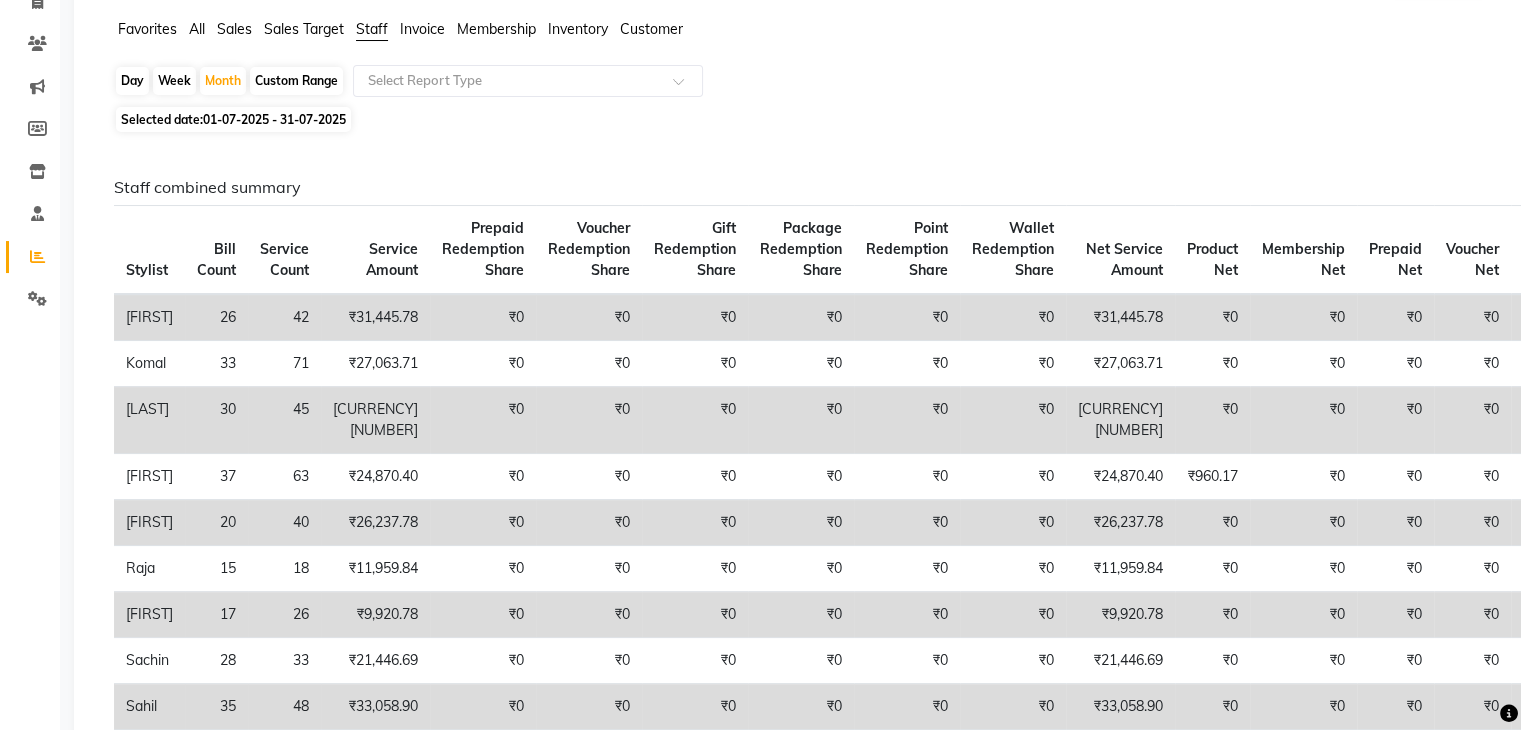 scroll, scrollTop: 0, scrollLeft: 0, axis: both 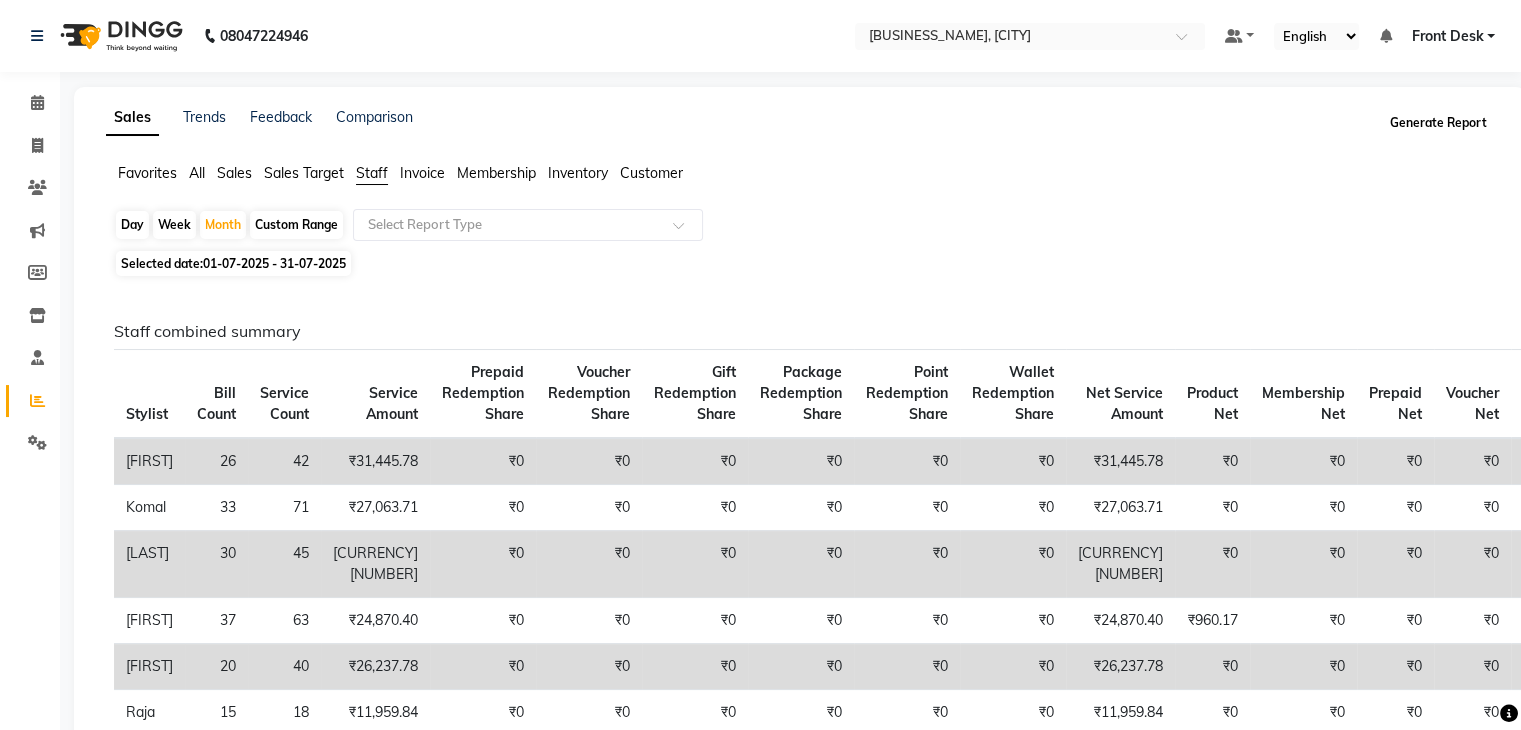 click on "Generate Report" 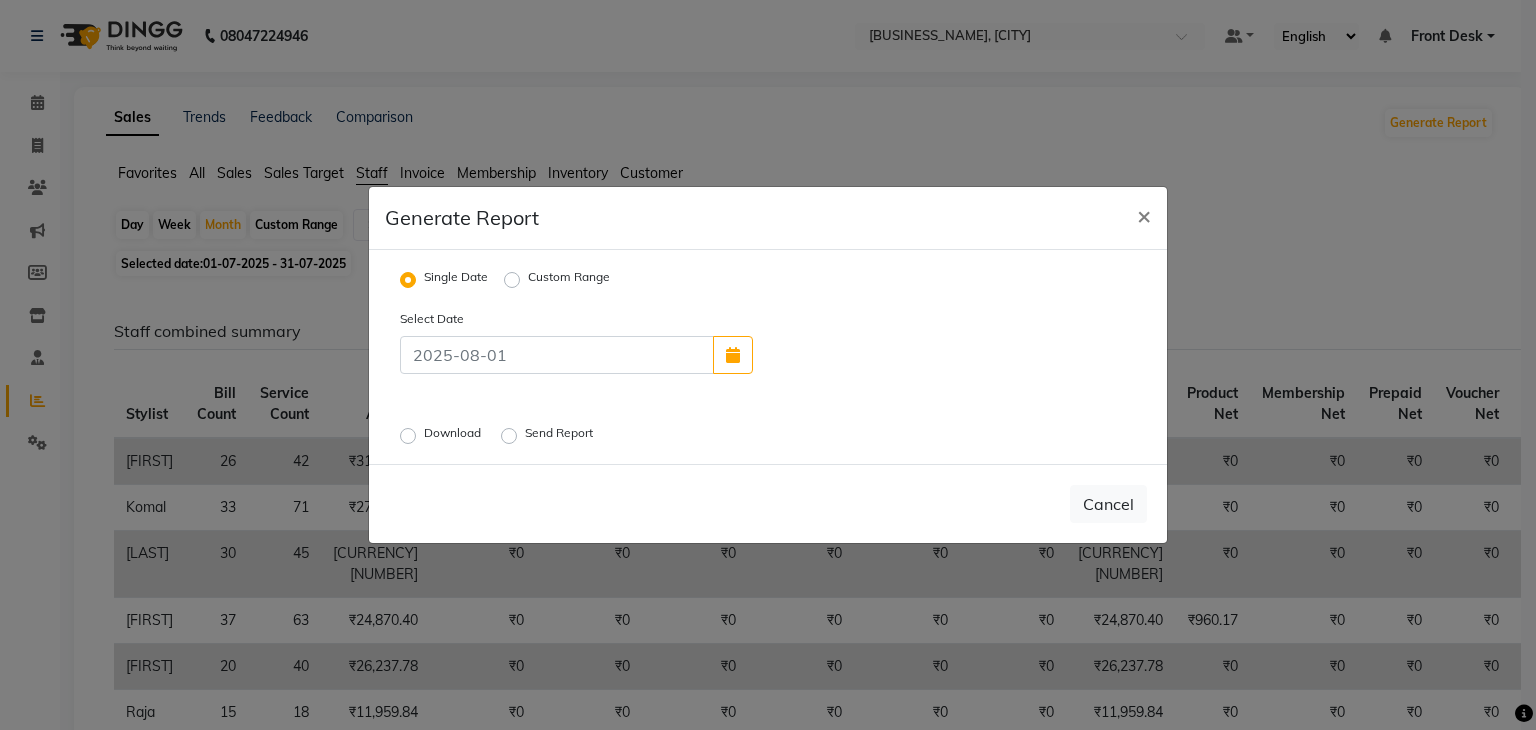 click on "Custom Range" 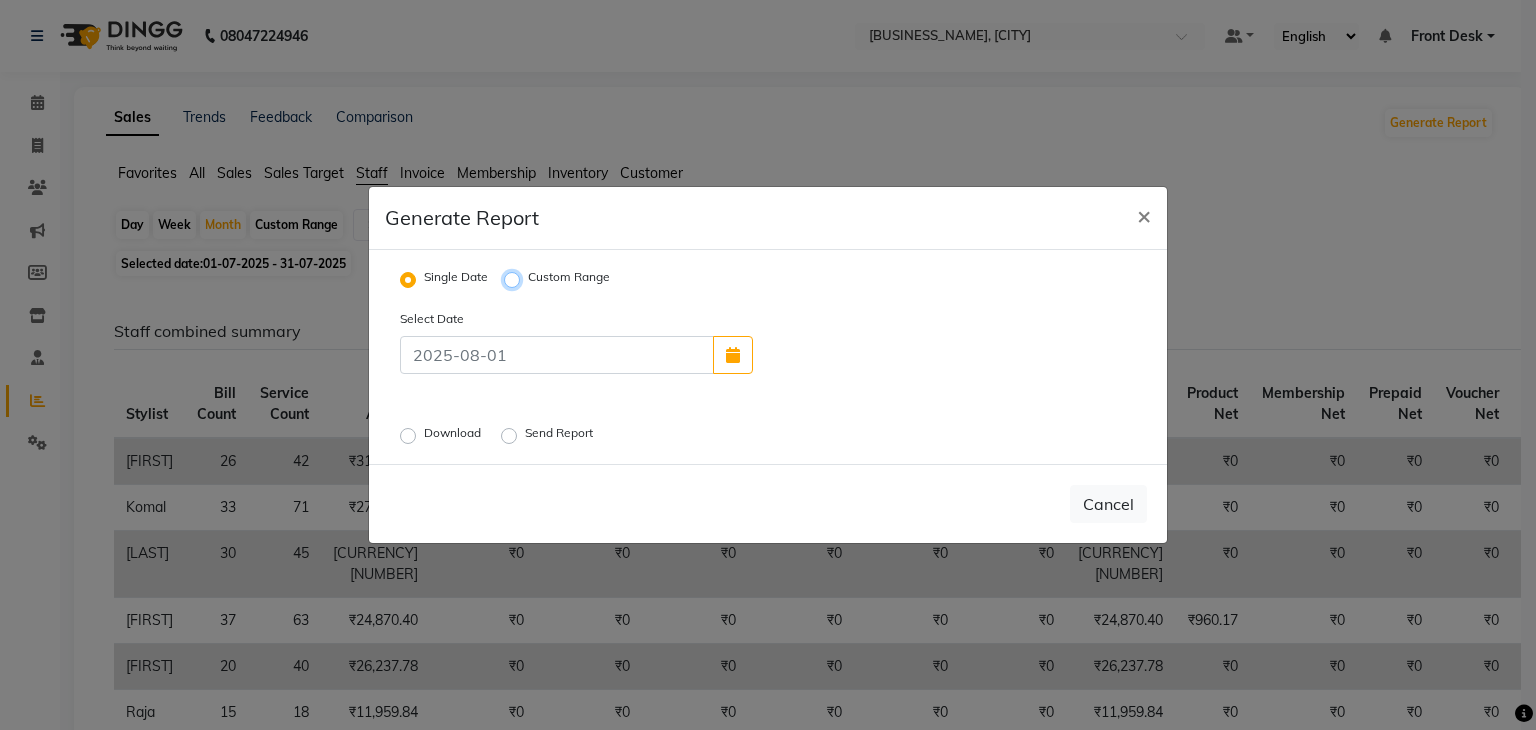 click on "Custom Range" at bounding box center (515, 280) 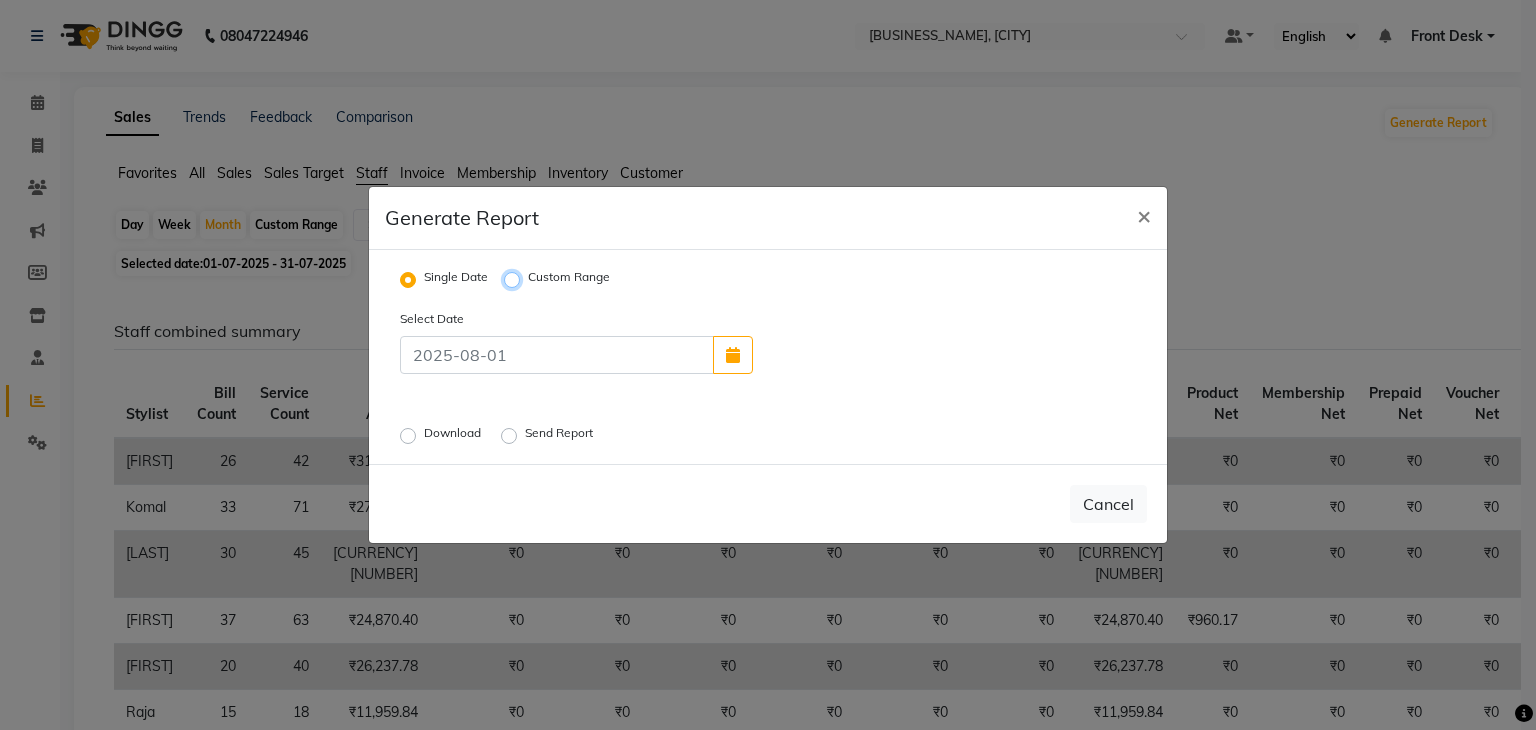 radio on "true" 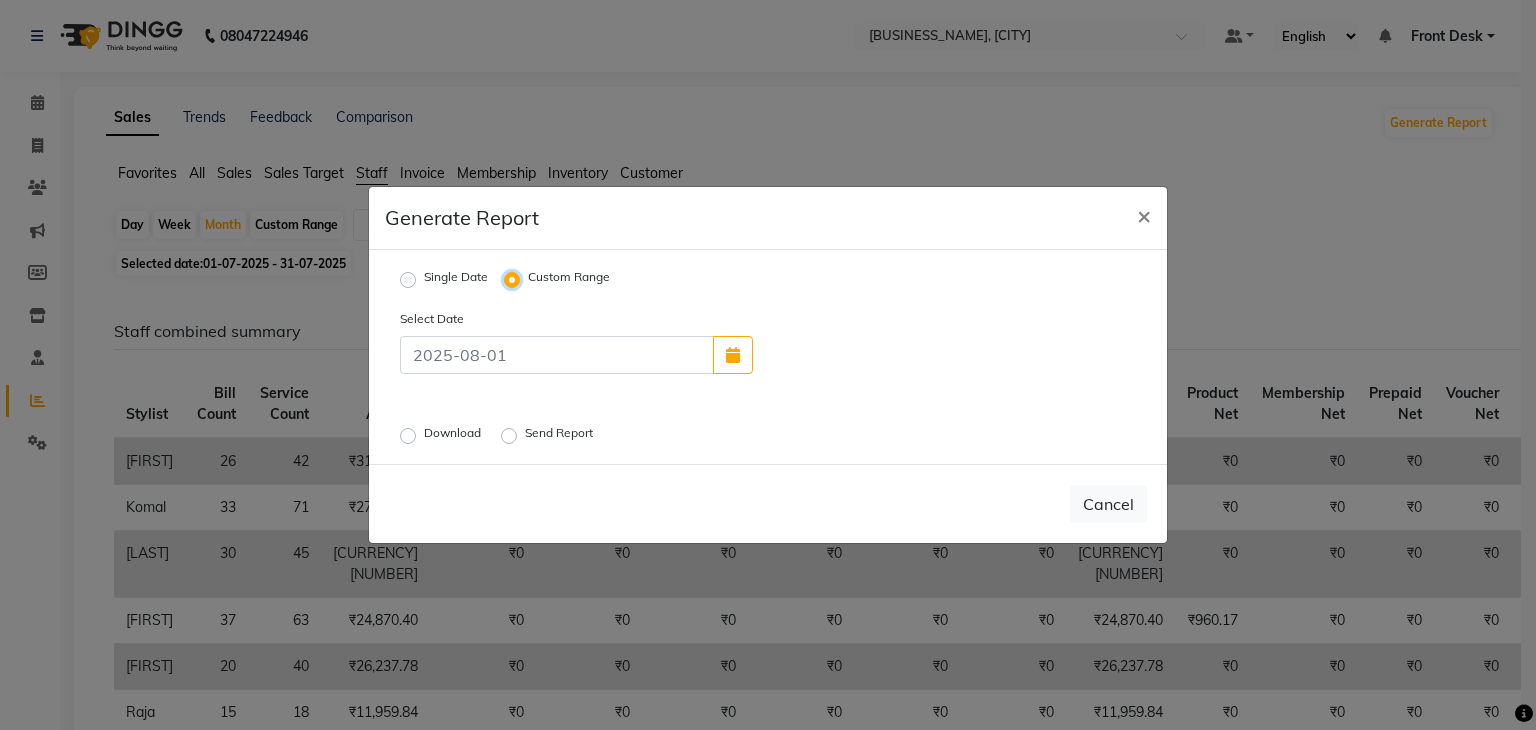 select on "8" 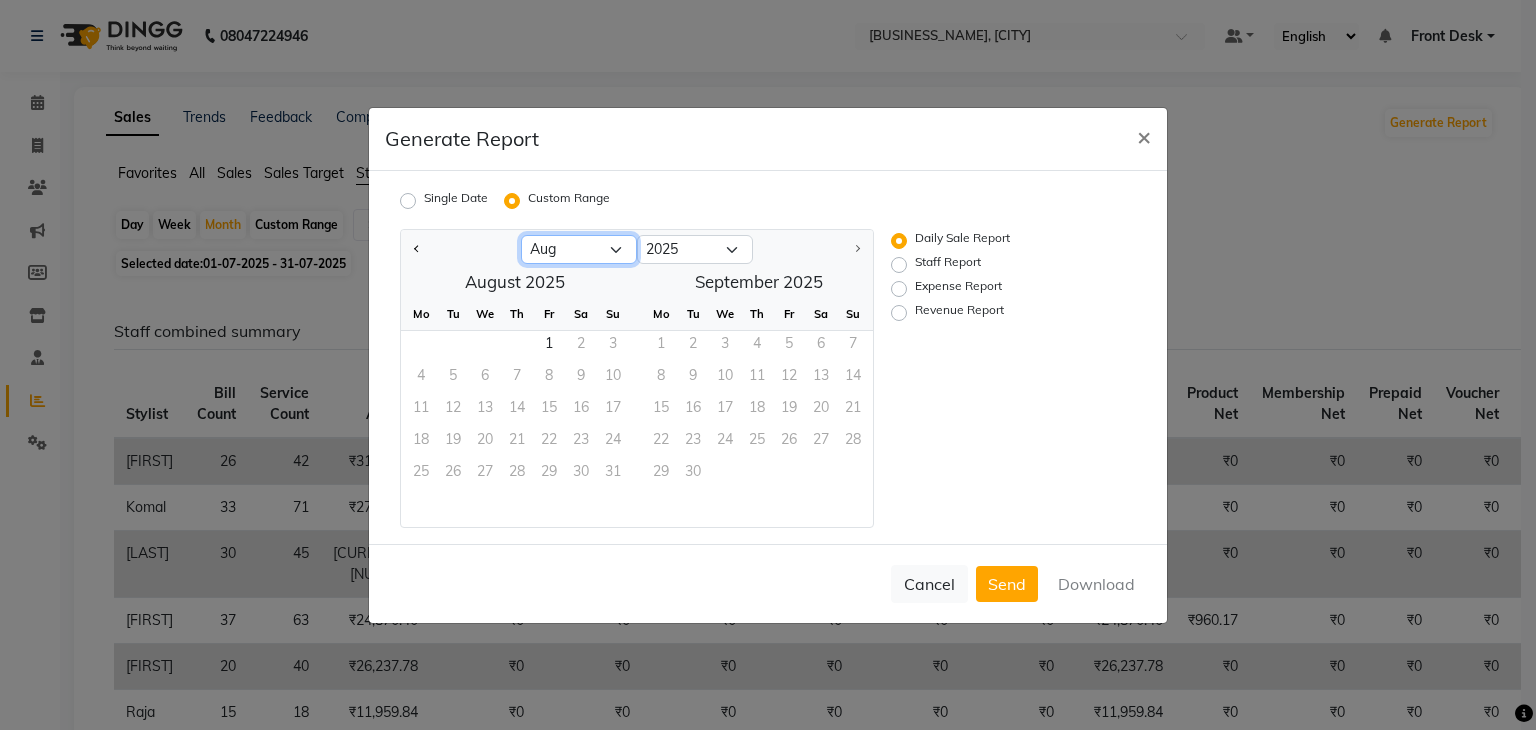click on "Jan Feb Mar Apr May Jun Jul Aug" 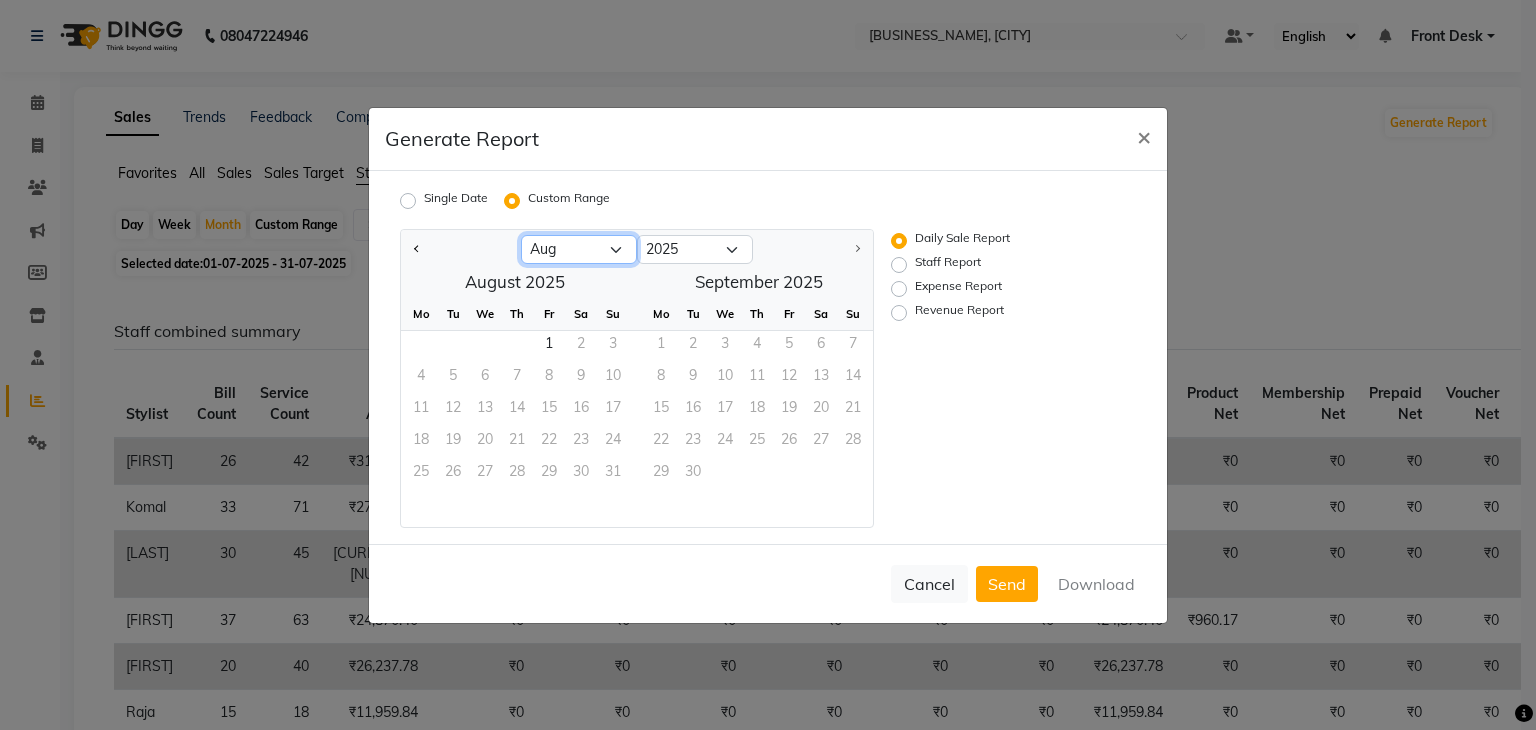 select on "7" 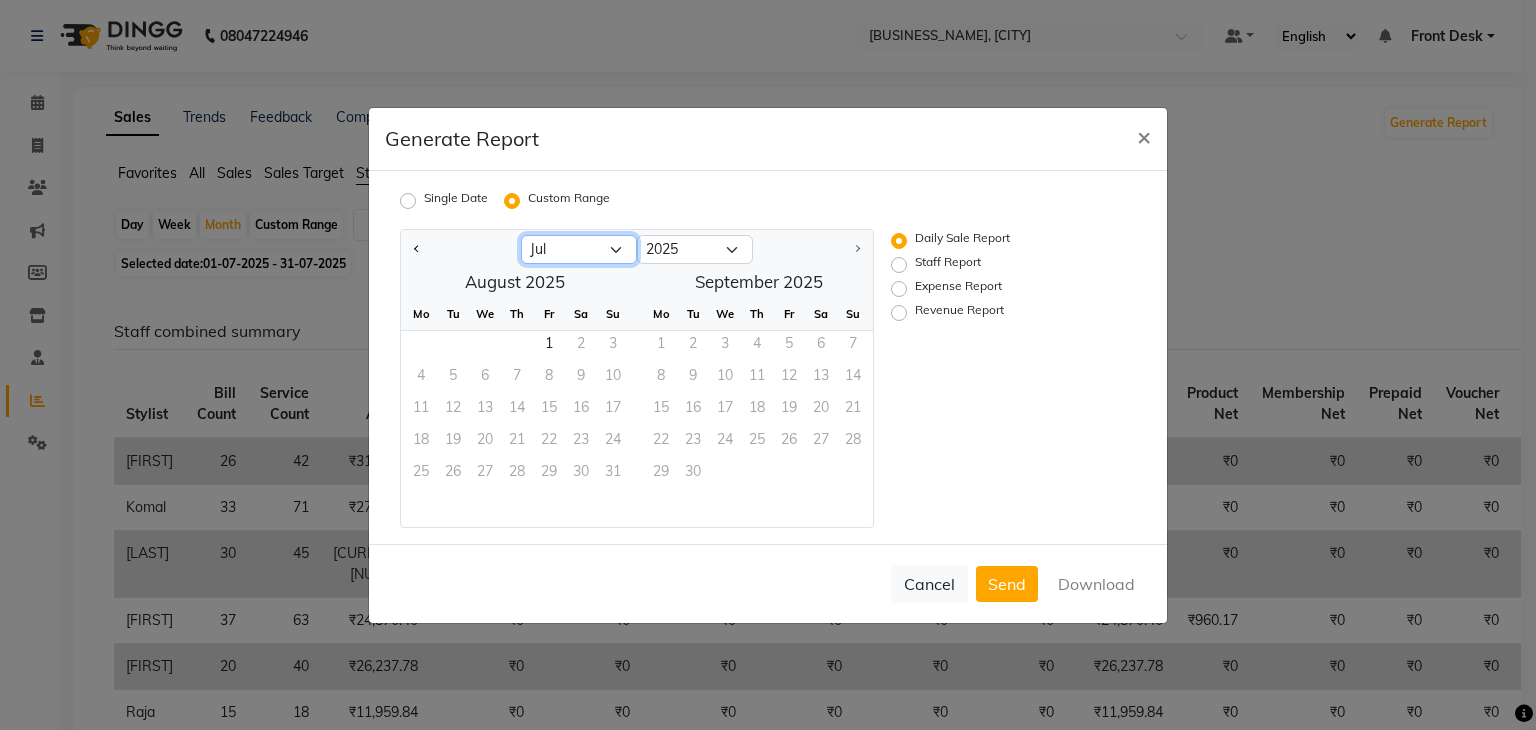click on "Jan Feb Mar Apr May Jun Jul Aug" 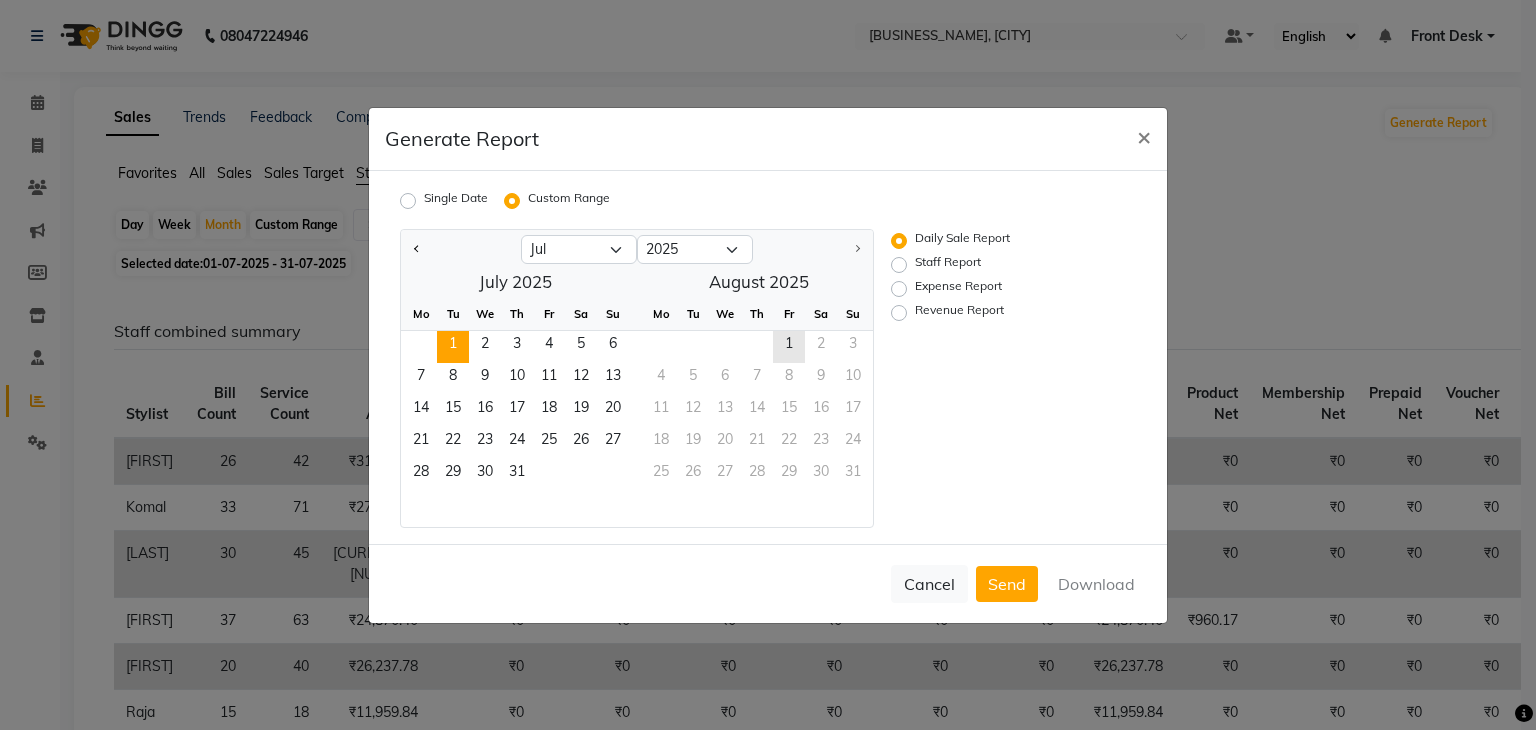 click on "1" 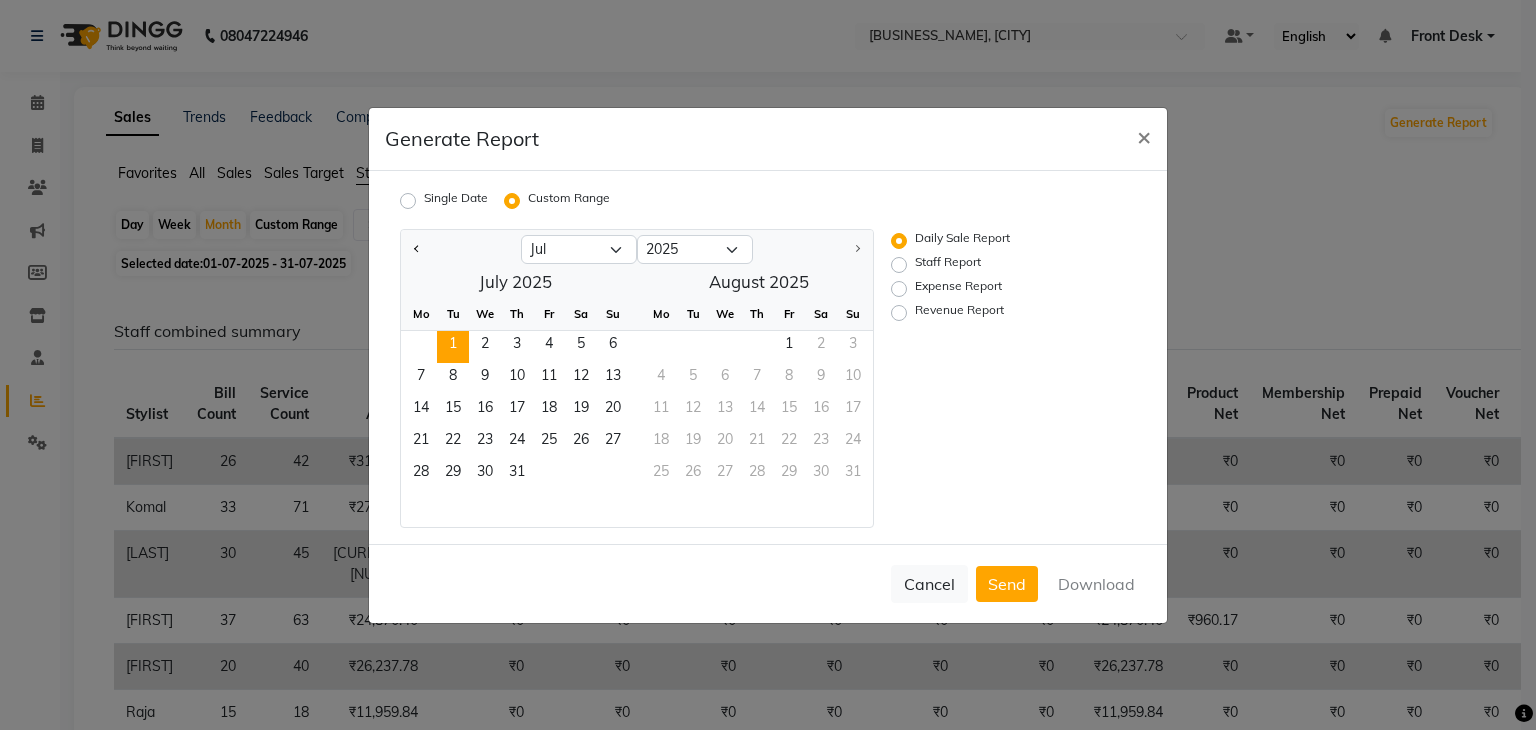 click on "1" 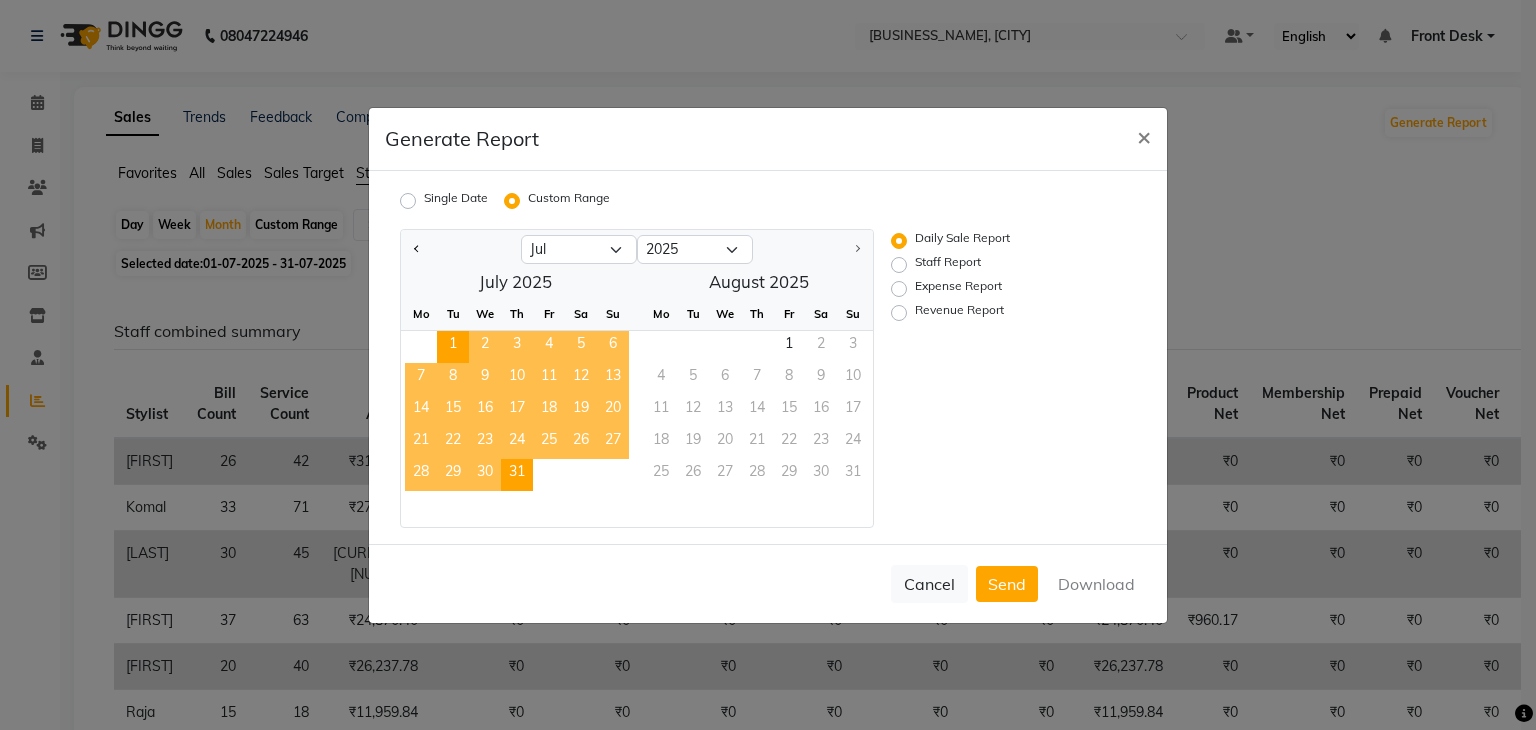 click on "31" 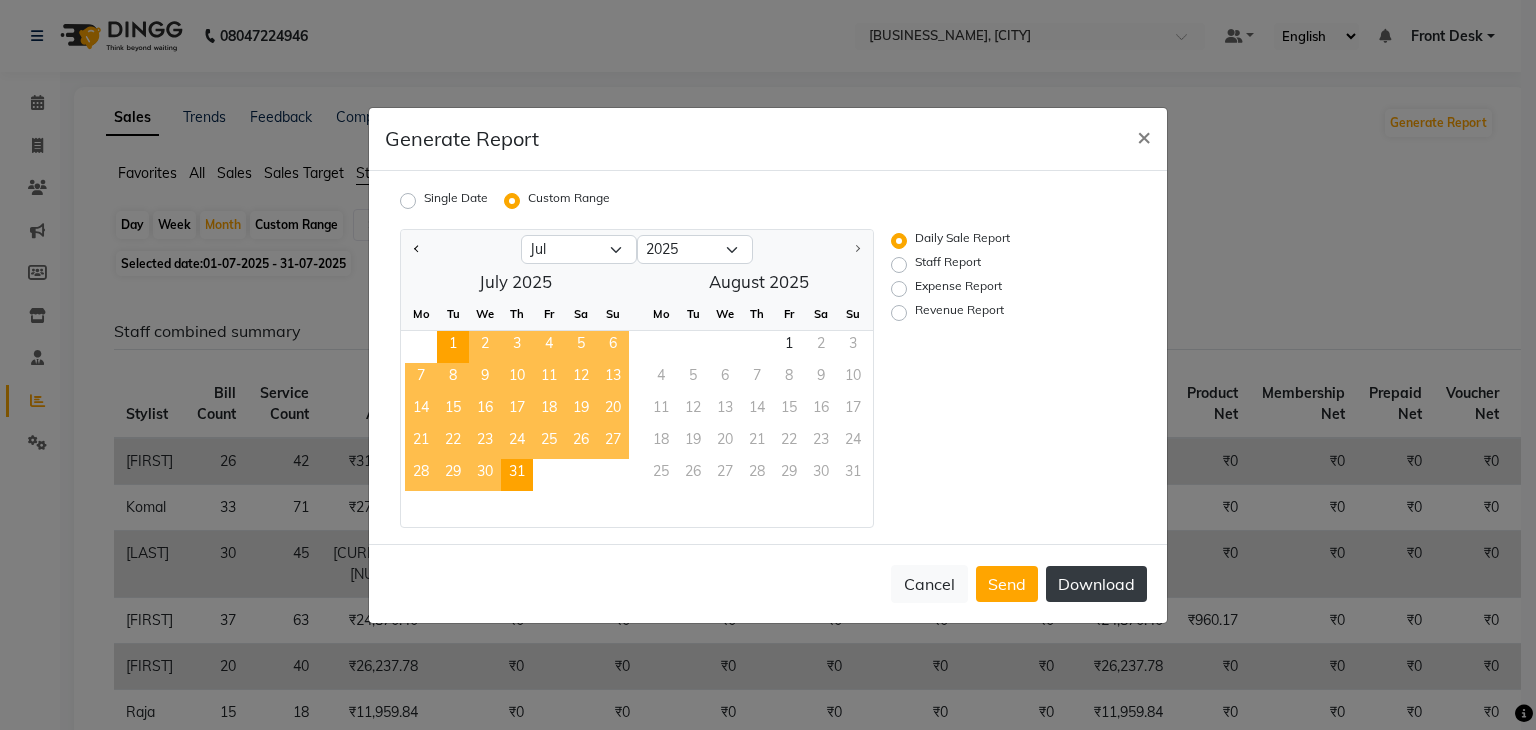 click on "Download" 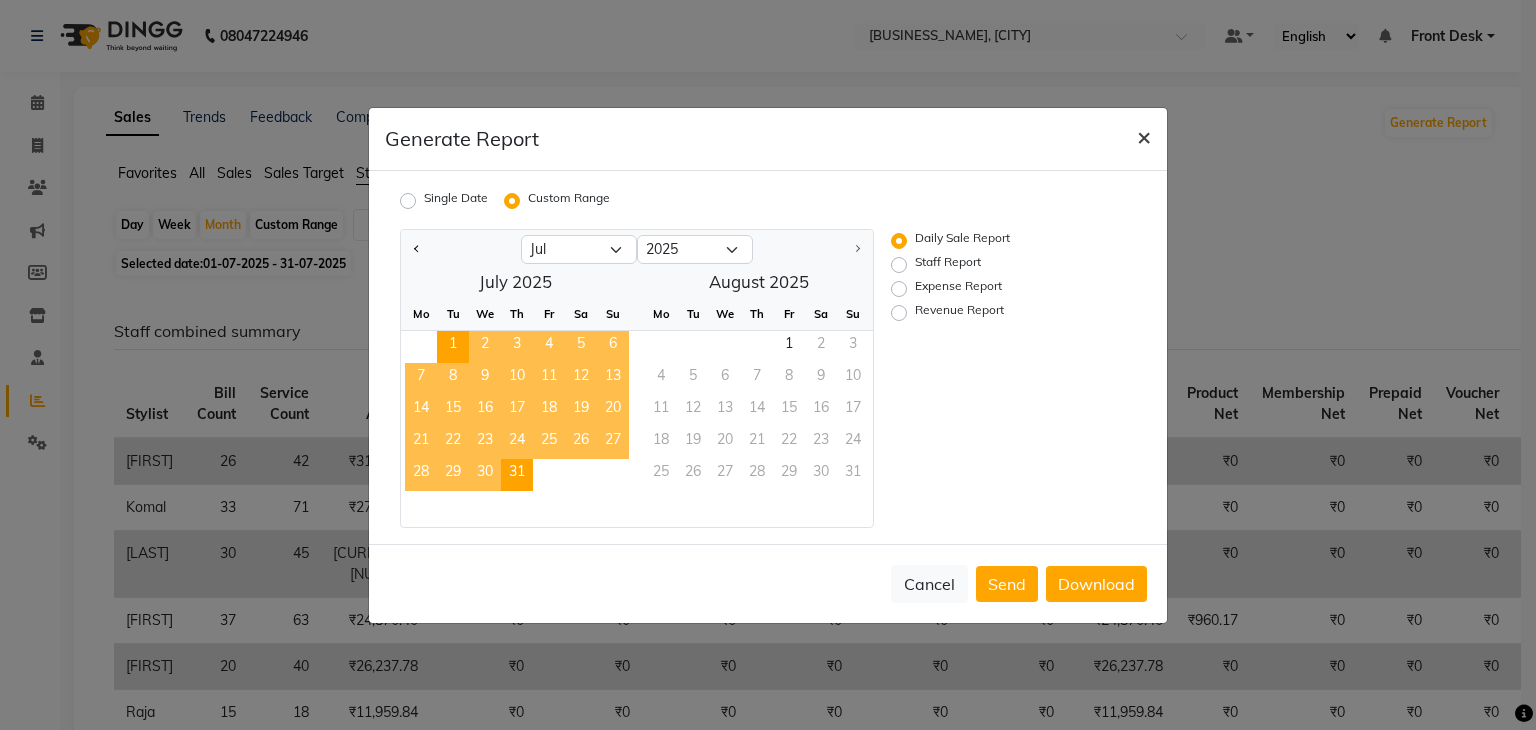 click on "×" 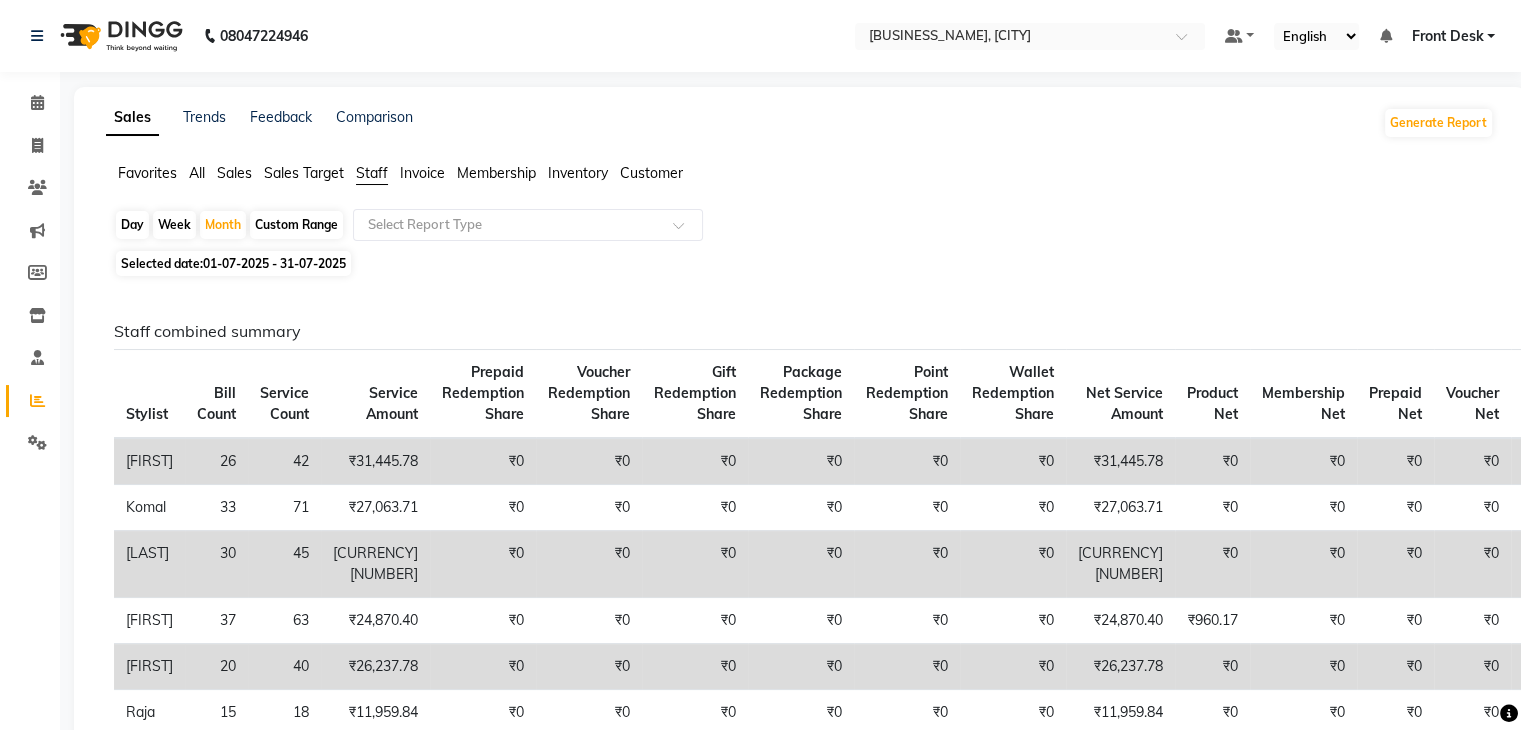 click on "Sales" 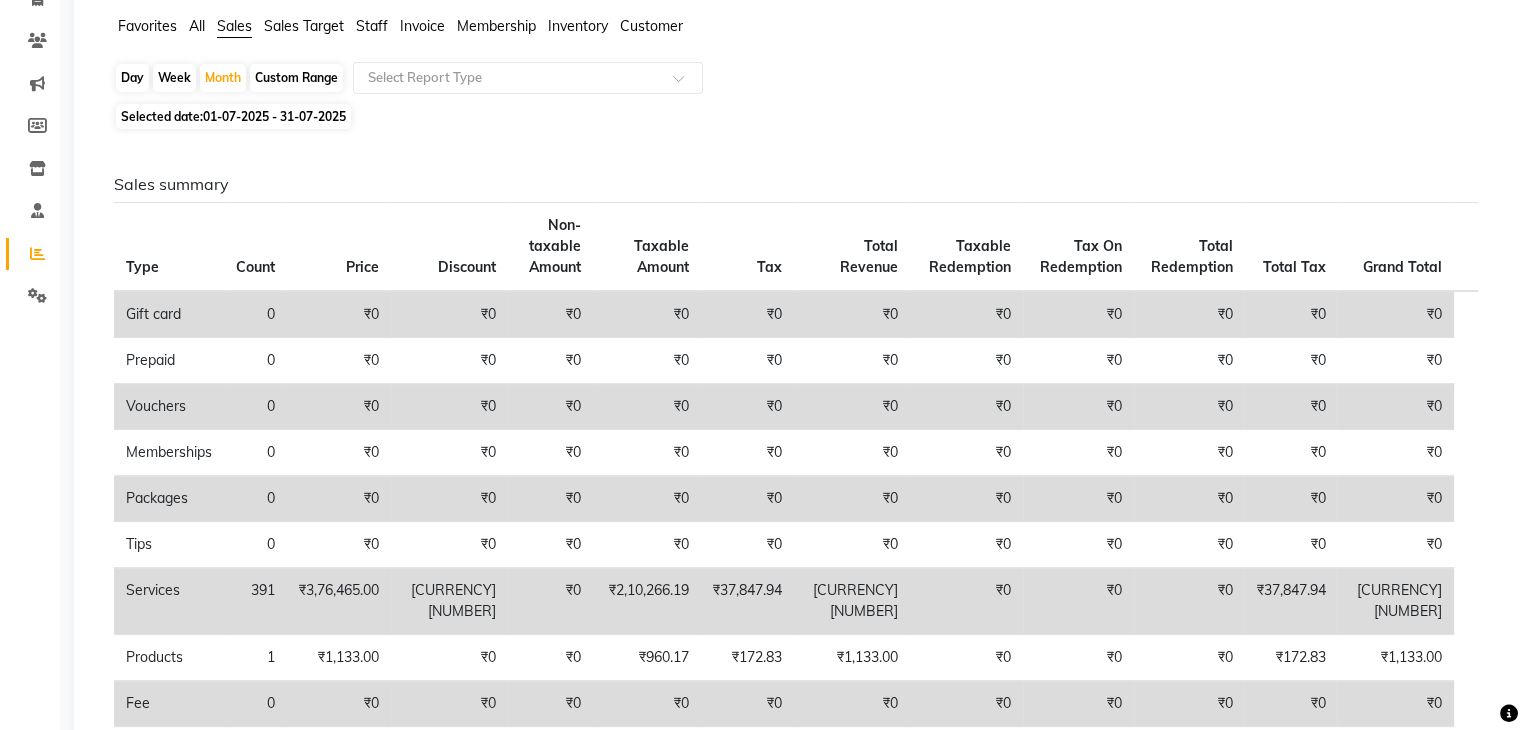 scroll, scrollTop: 0, scrollLeft: 0, axis: both 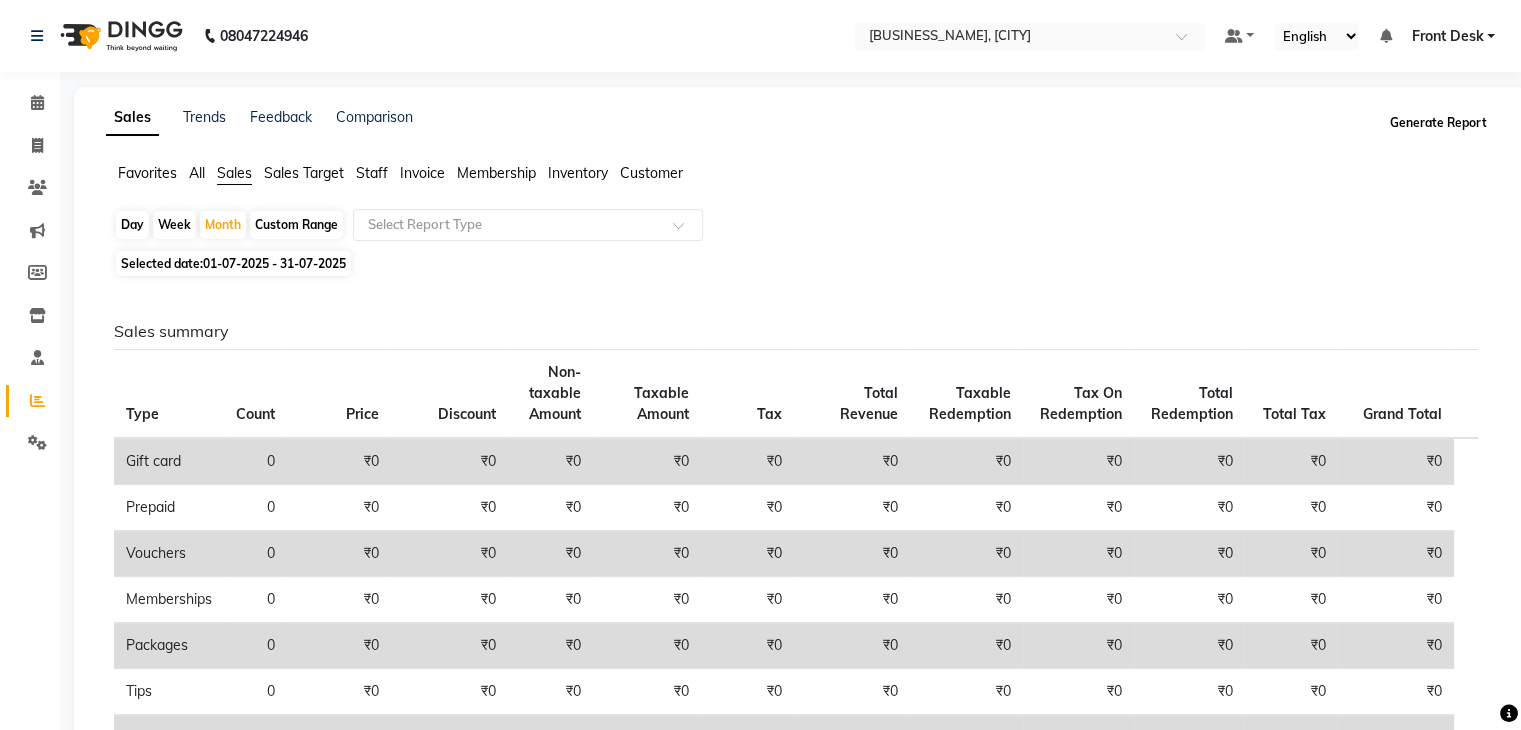 click on "Generate Report" 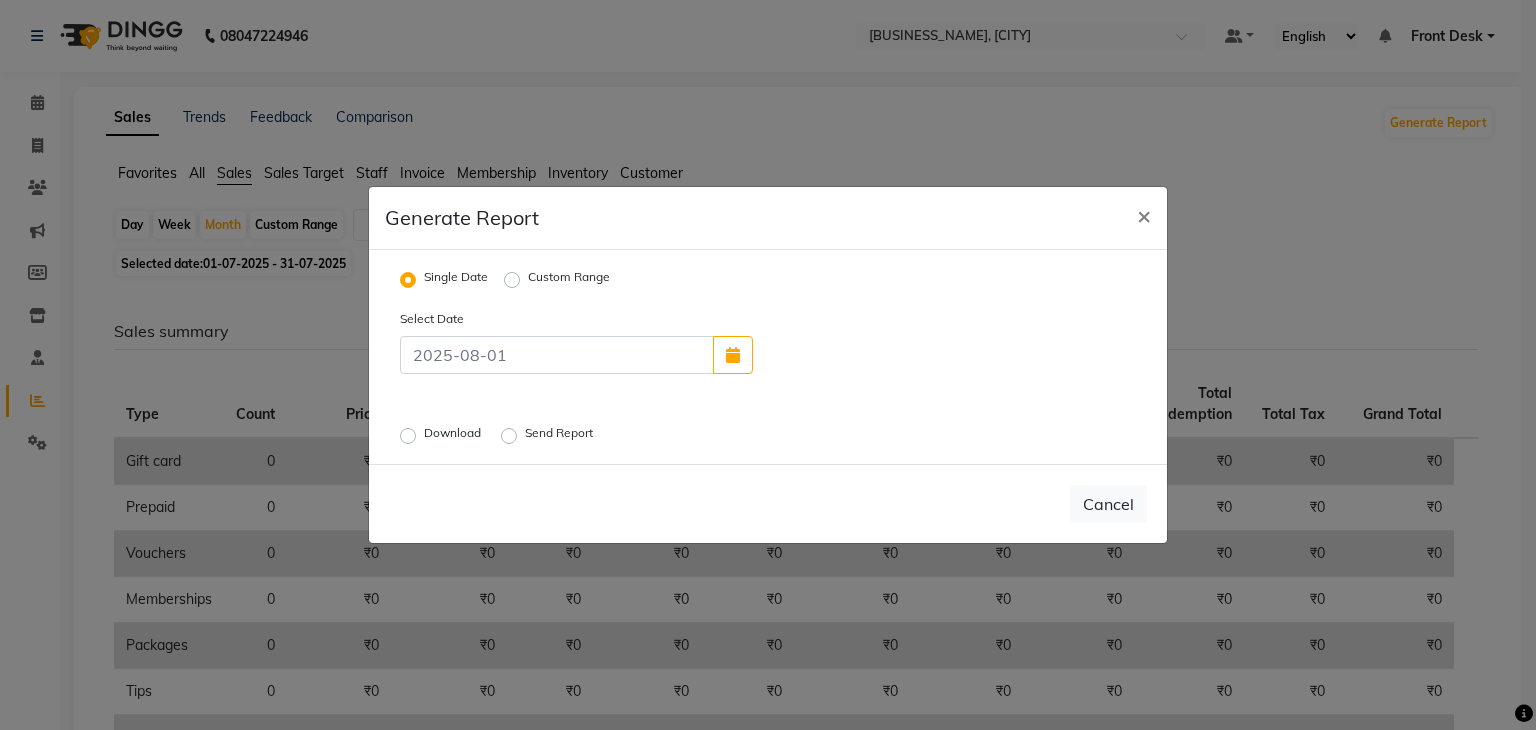 click on "Custom Range" 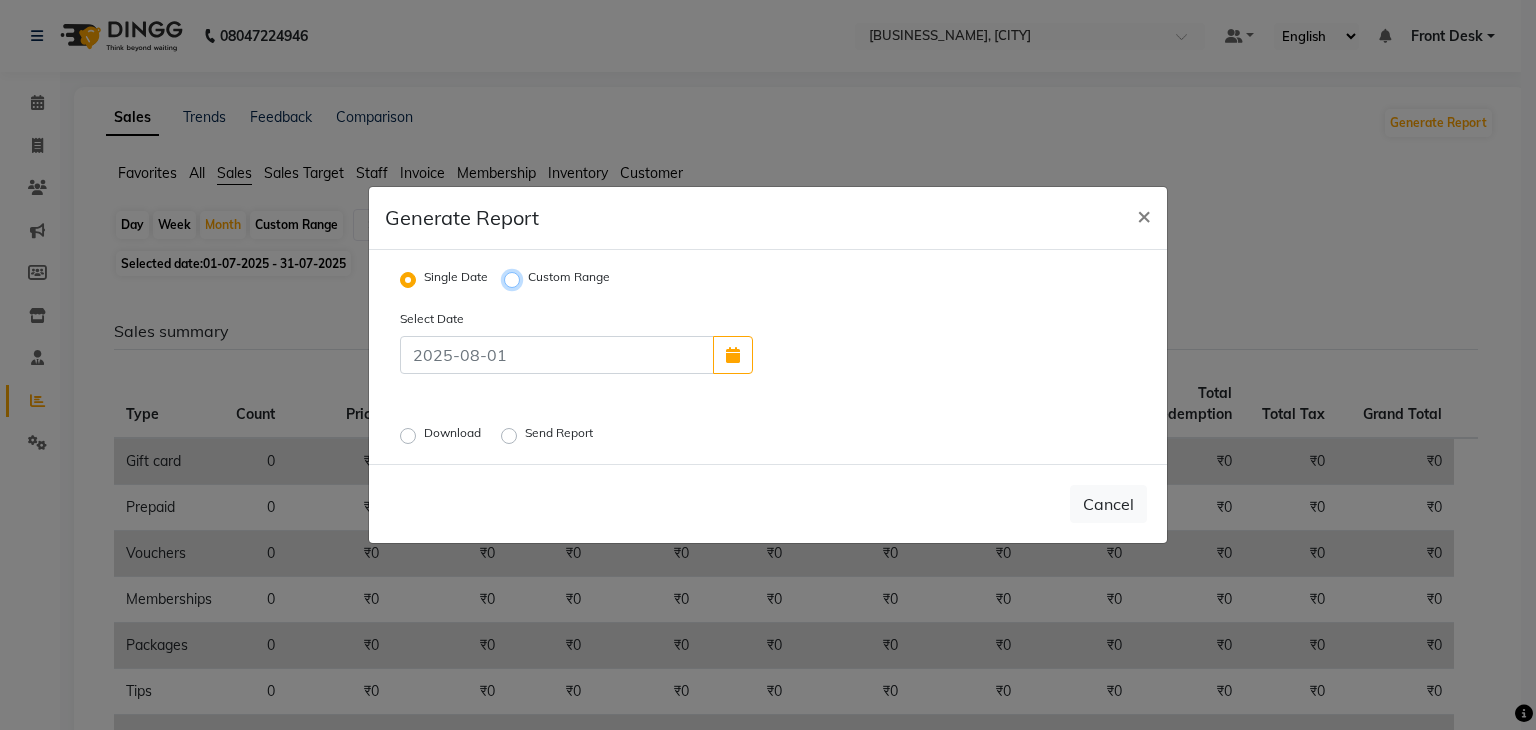 click on "Custom Range" at bounding box center (515, 280) 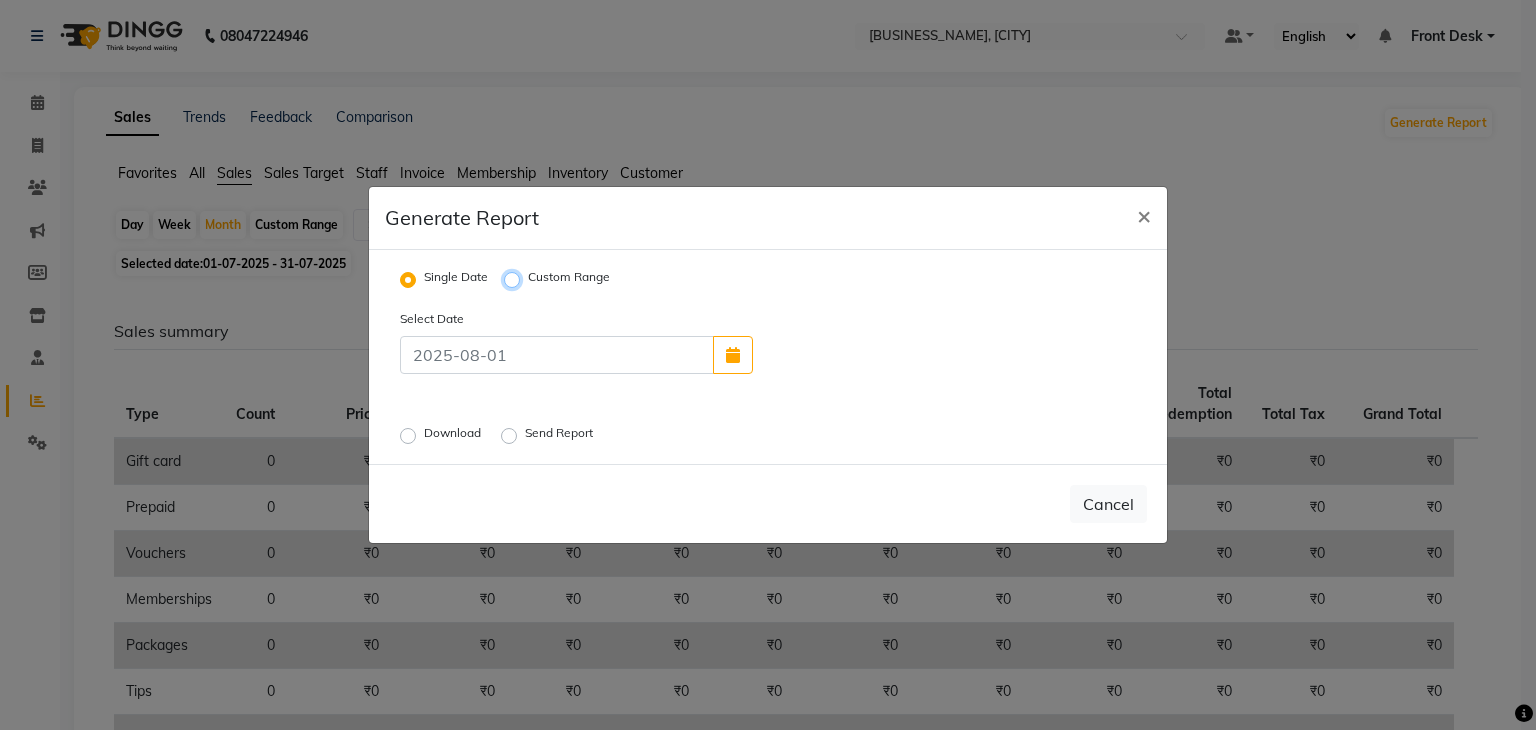 radio on "true" 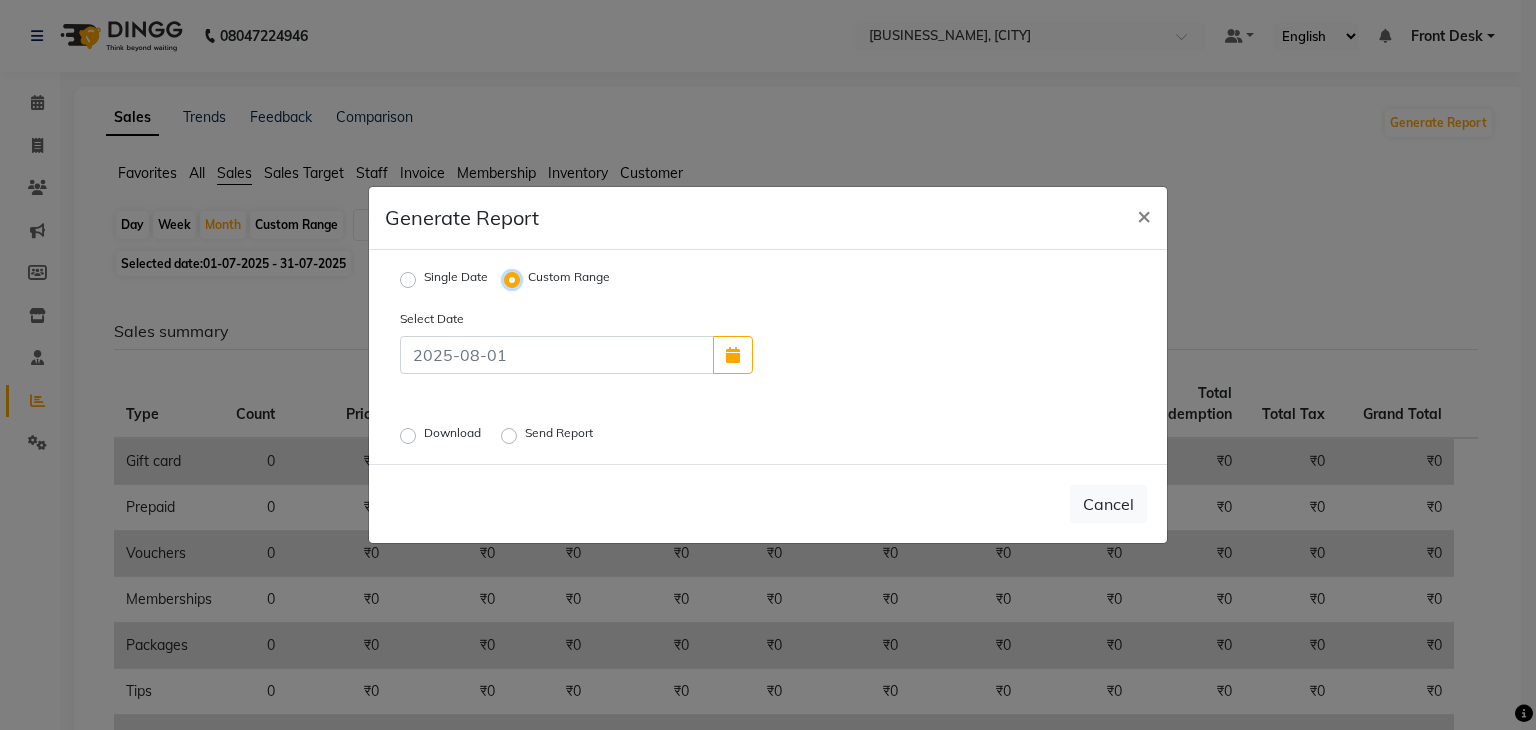 select on "8" 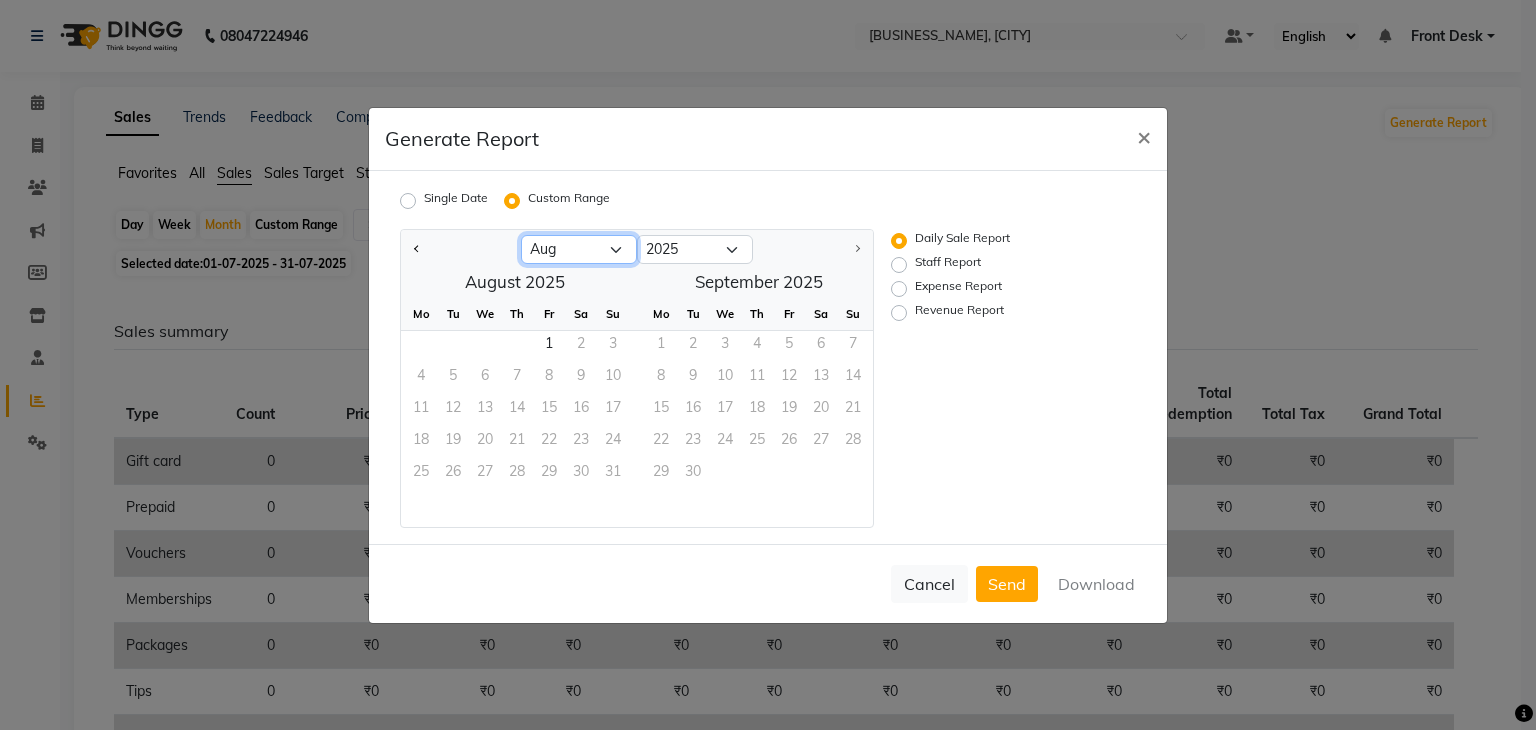 click on "Jan Feb Mar Apr May Jun Jul Aug" 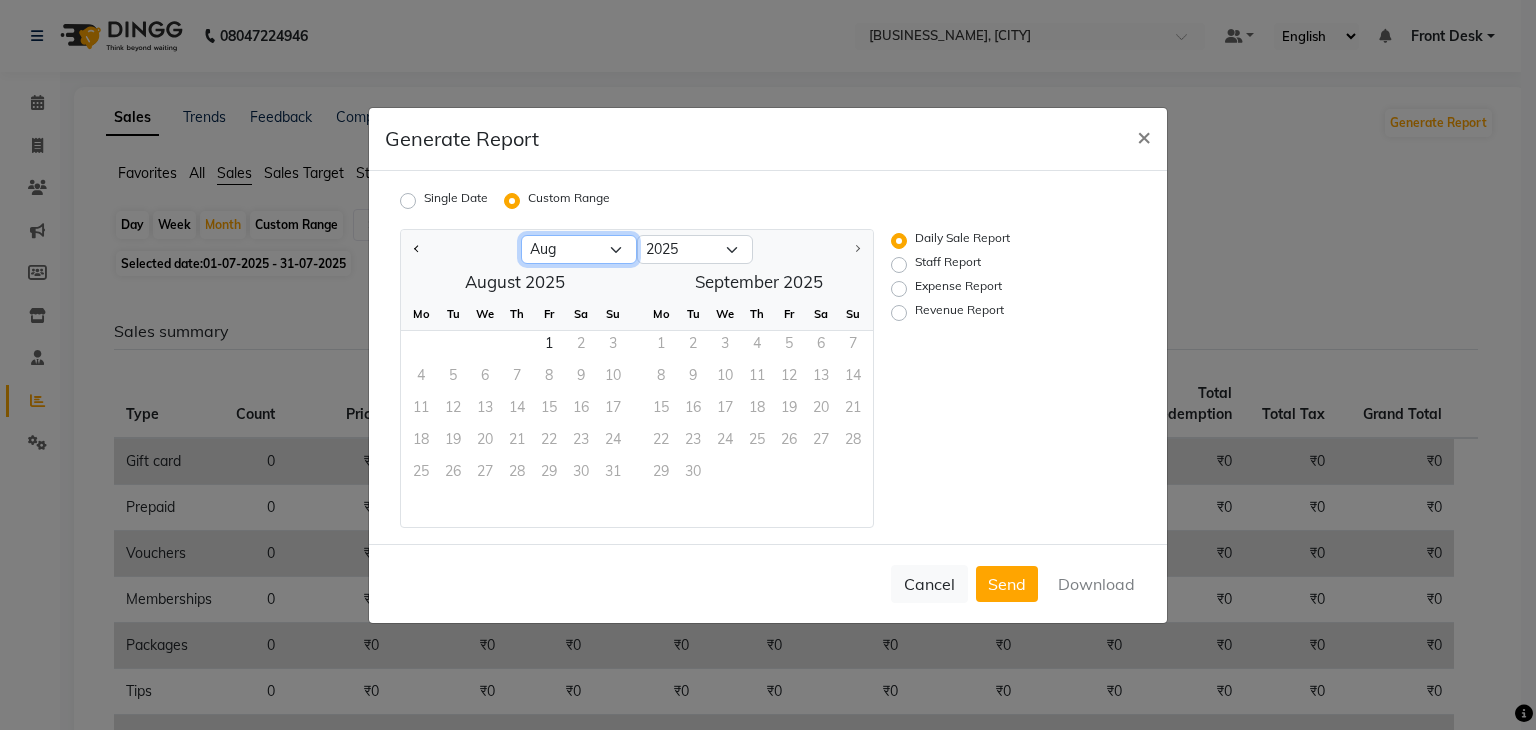 select on "7" 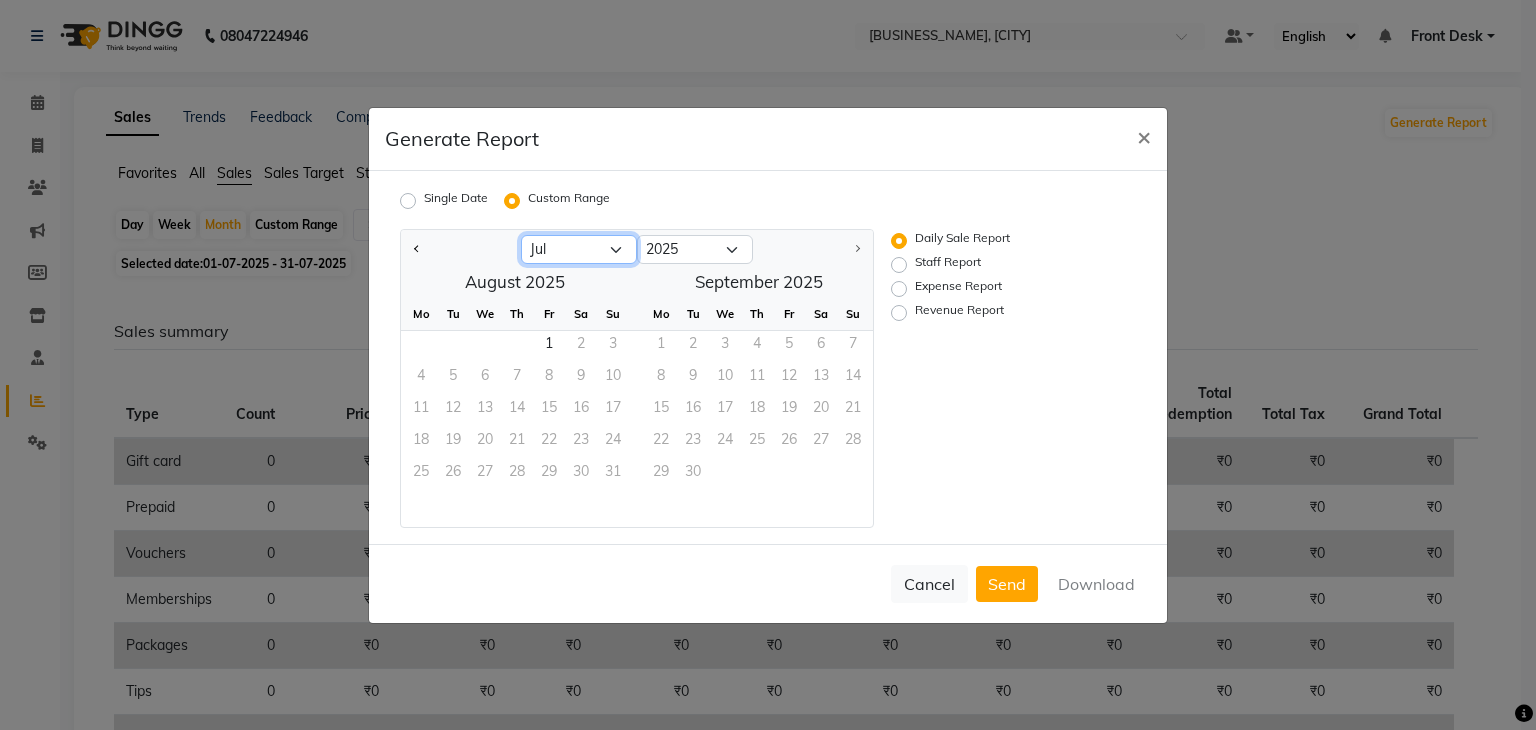 click on "Jan Feb Mar Apr May Jun Jul Aug" 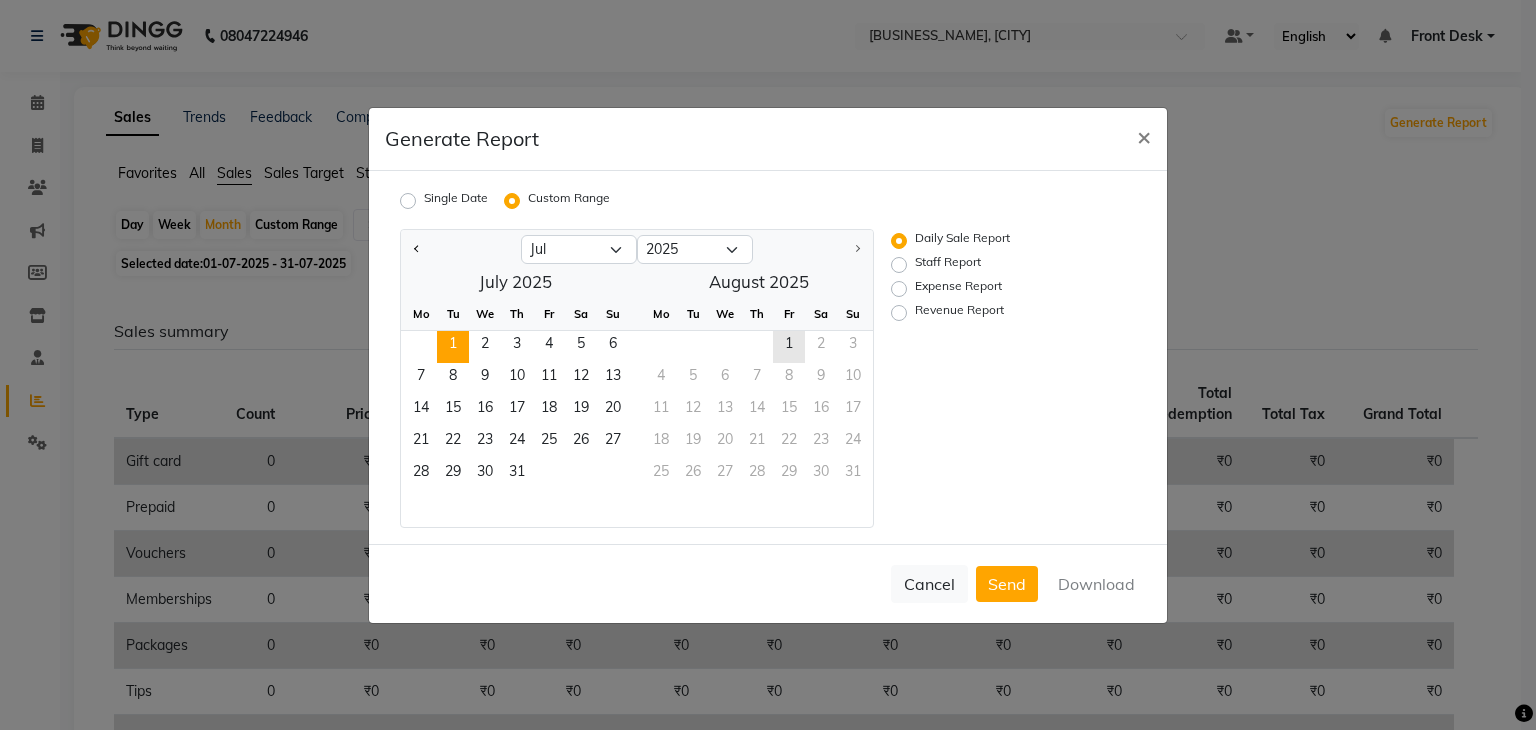 click on "1" 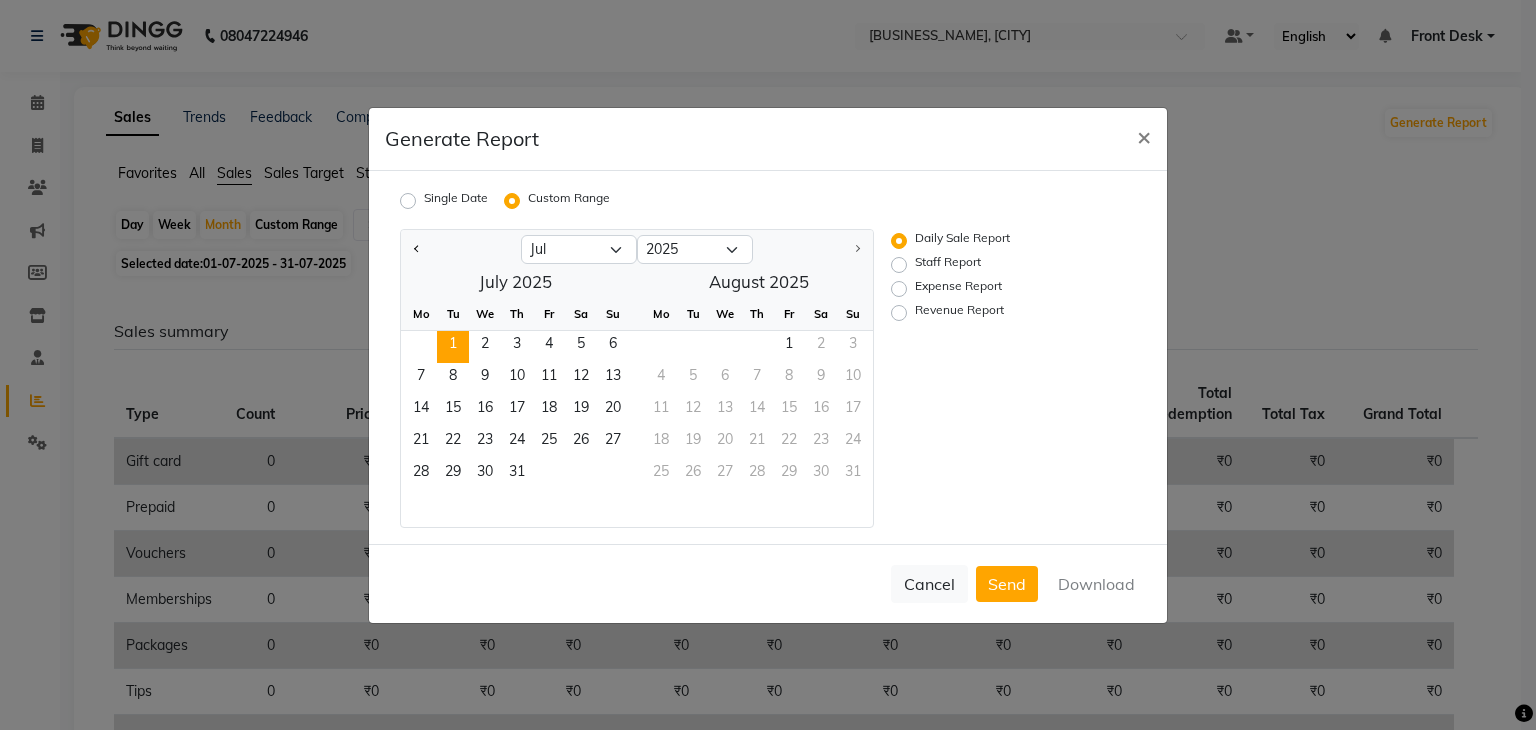 click on "Cancel   Send   Download" 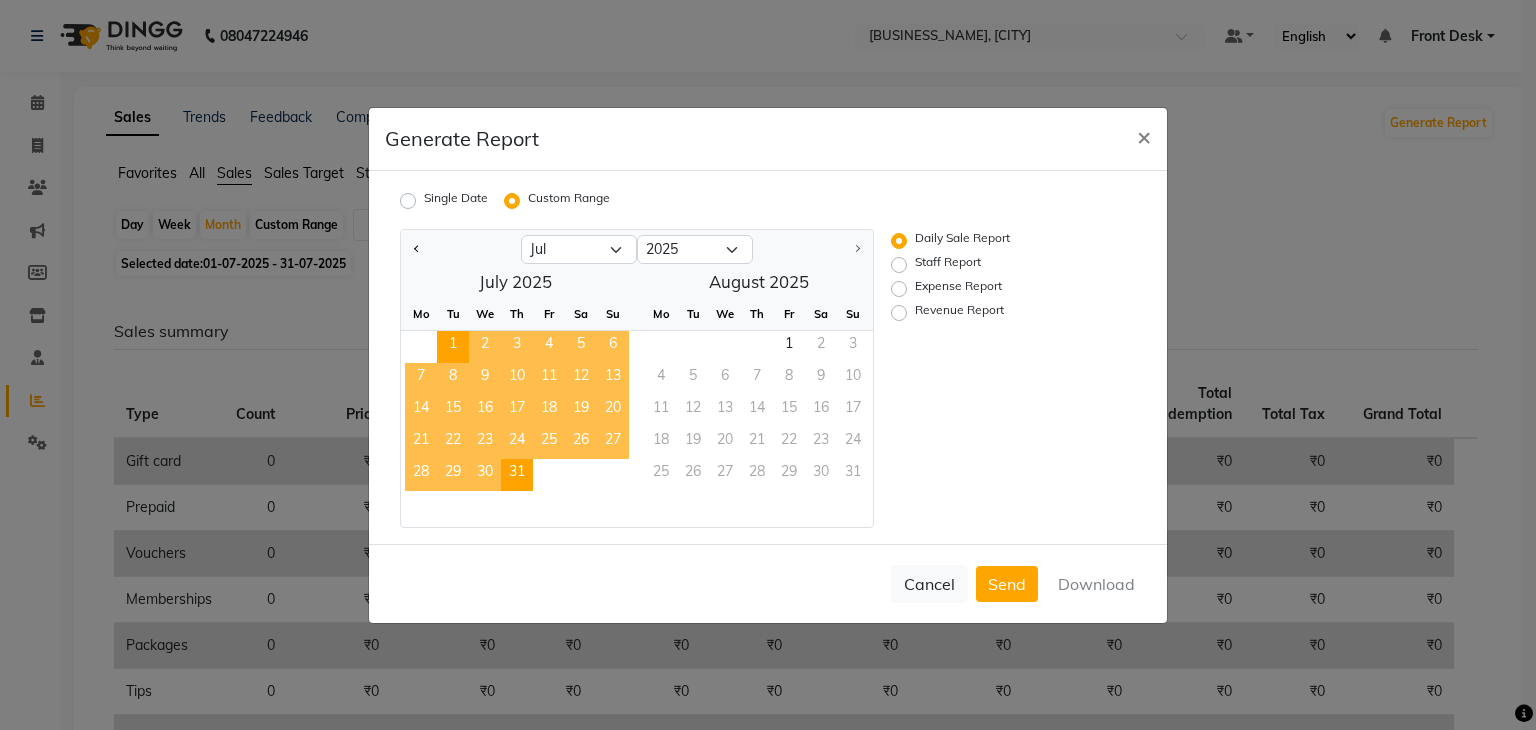 click on "31" 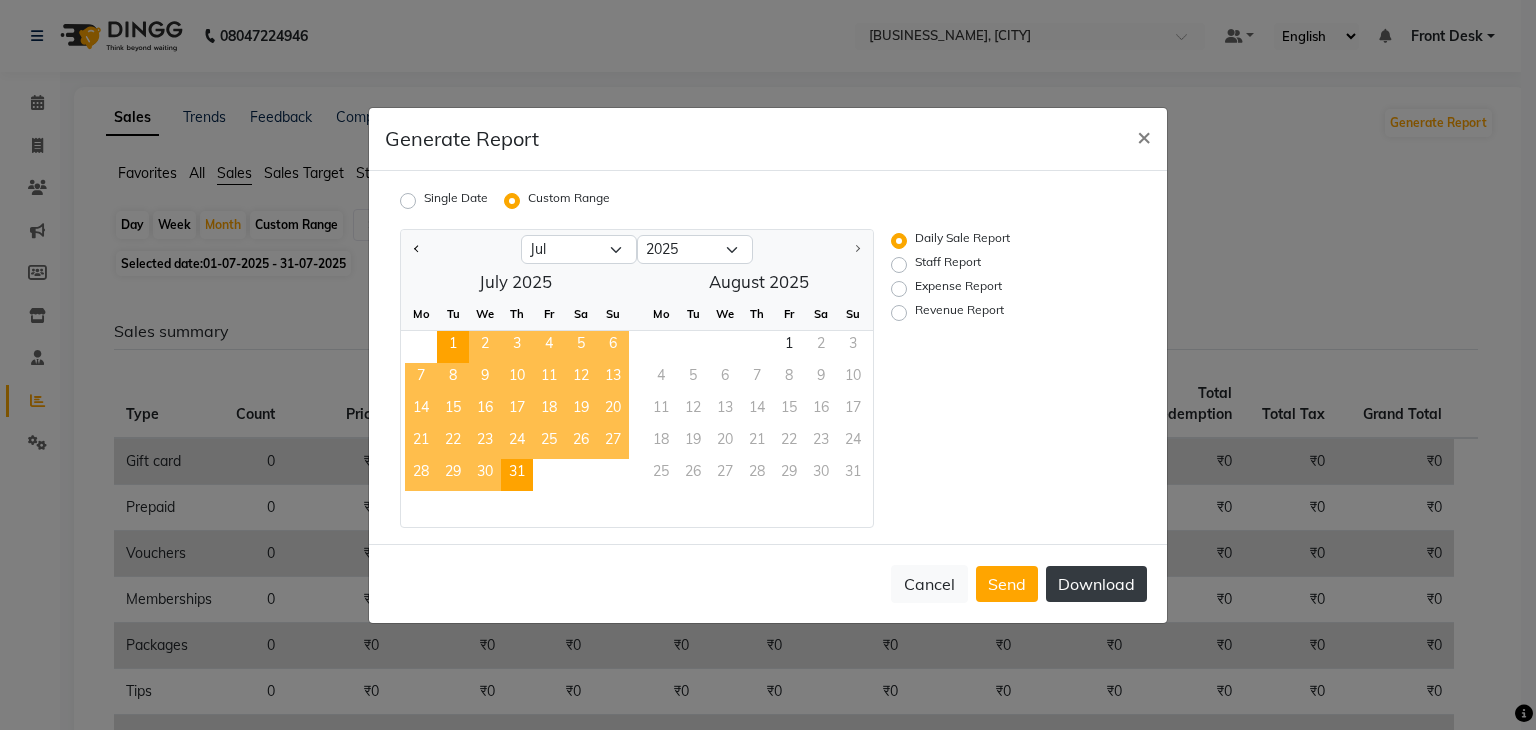 click on "Download" 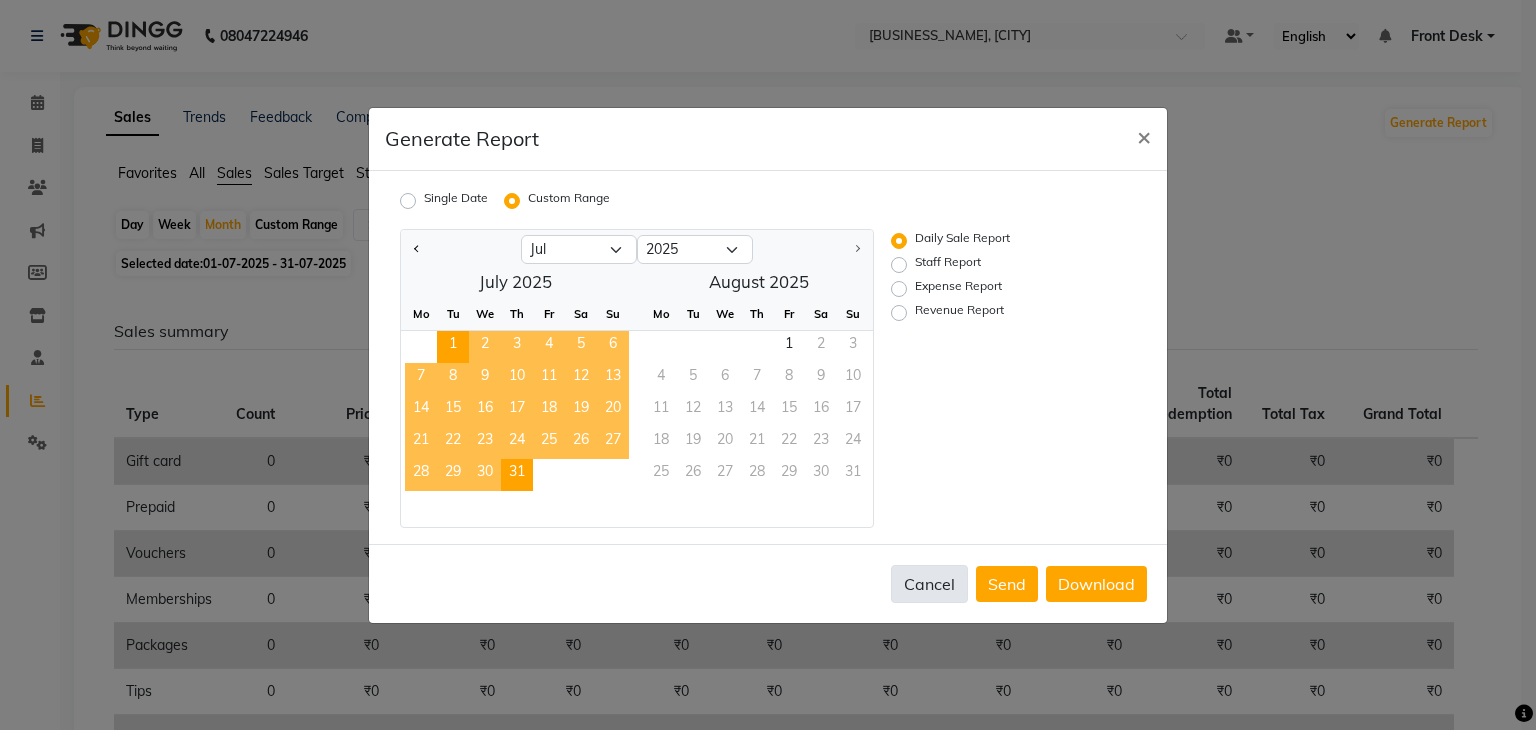 click on "Cancel" 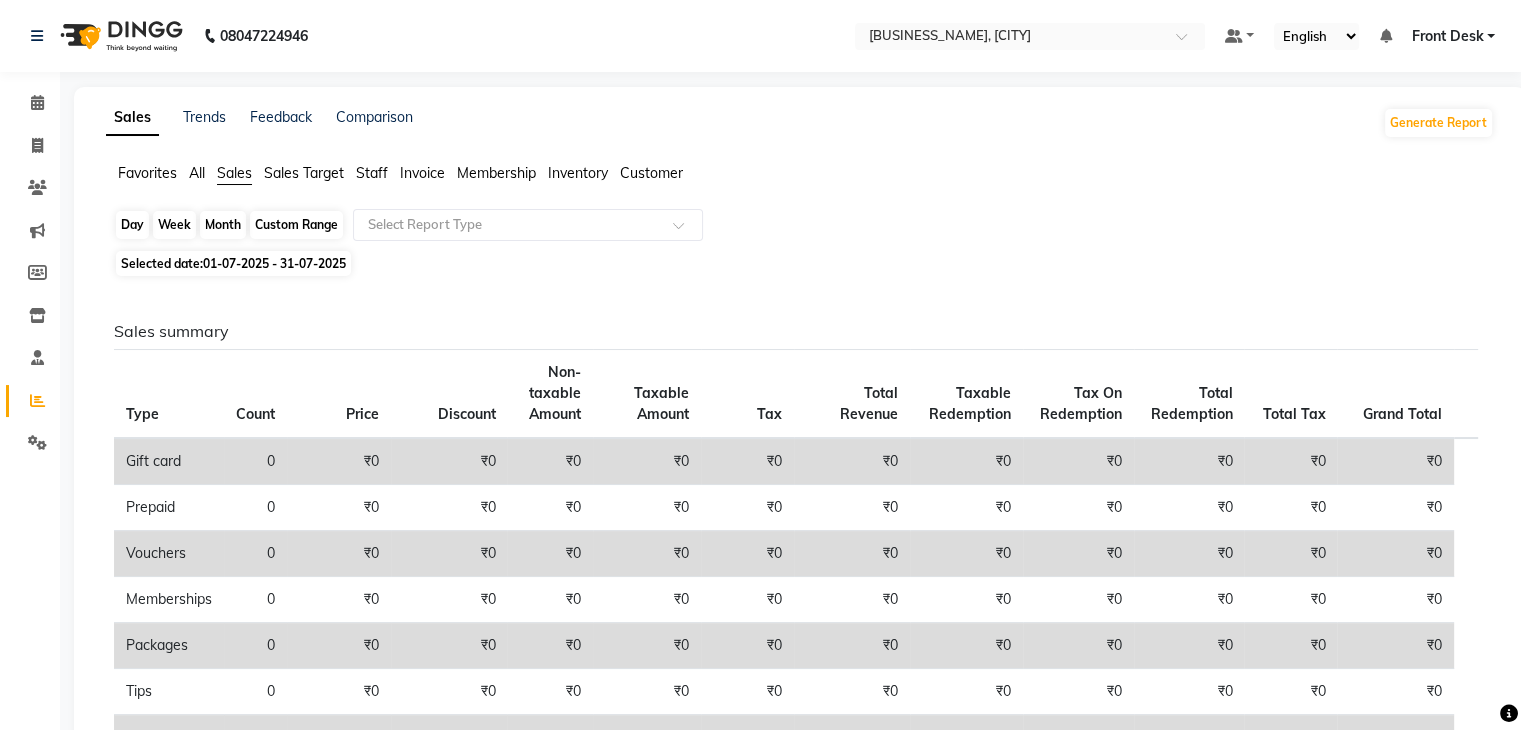 click on "Month" 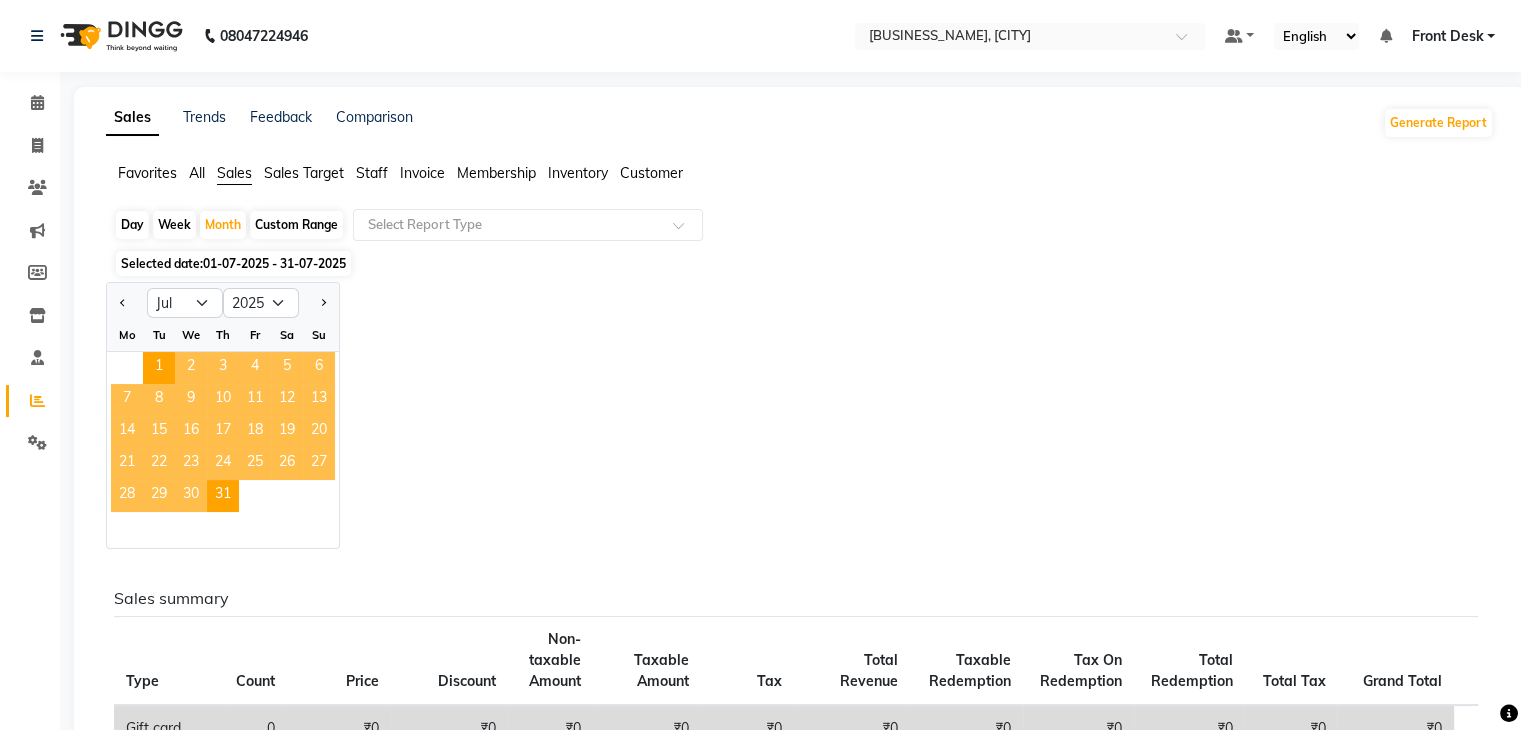 click on "Sales Target" 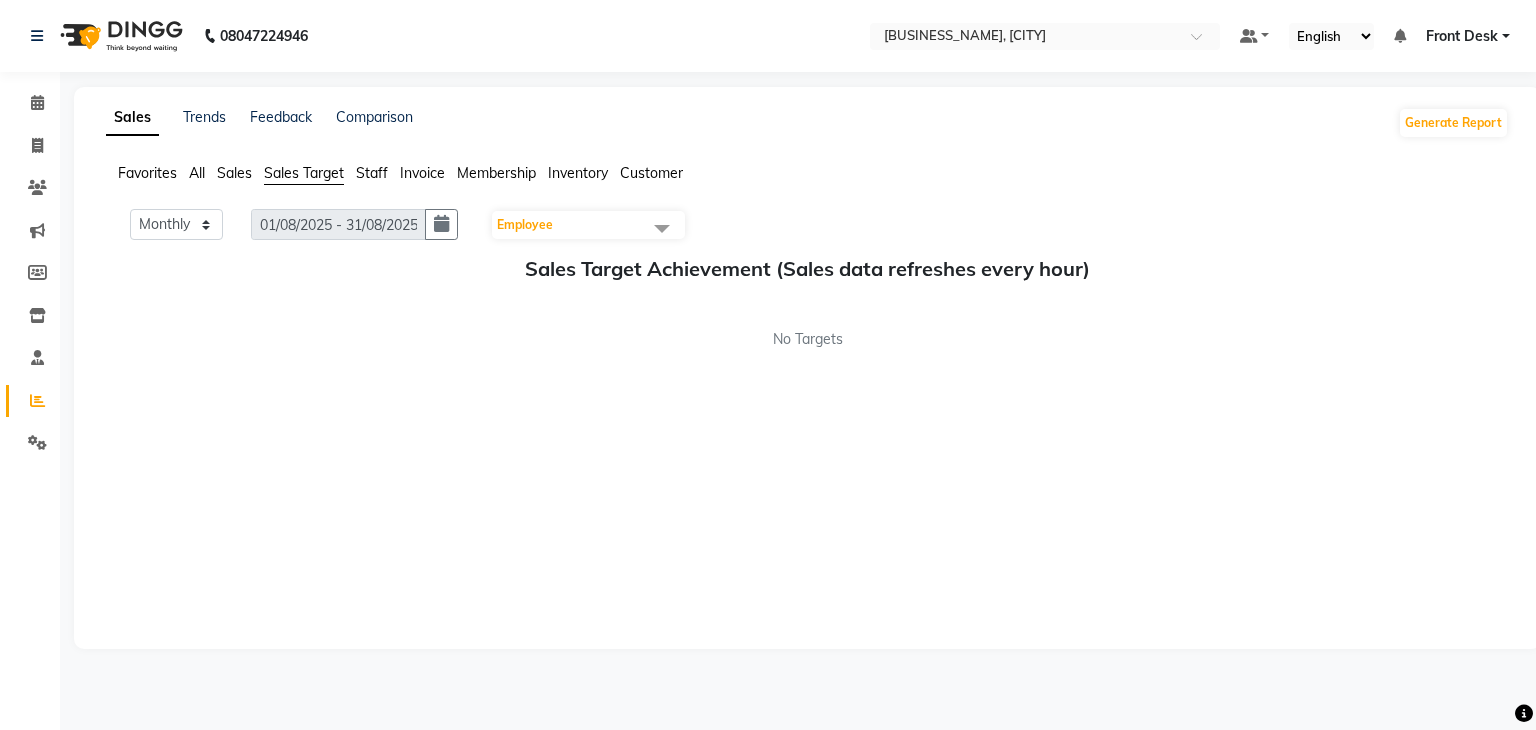 click on "Sales" 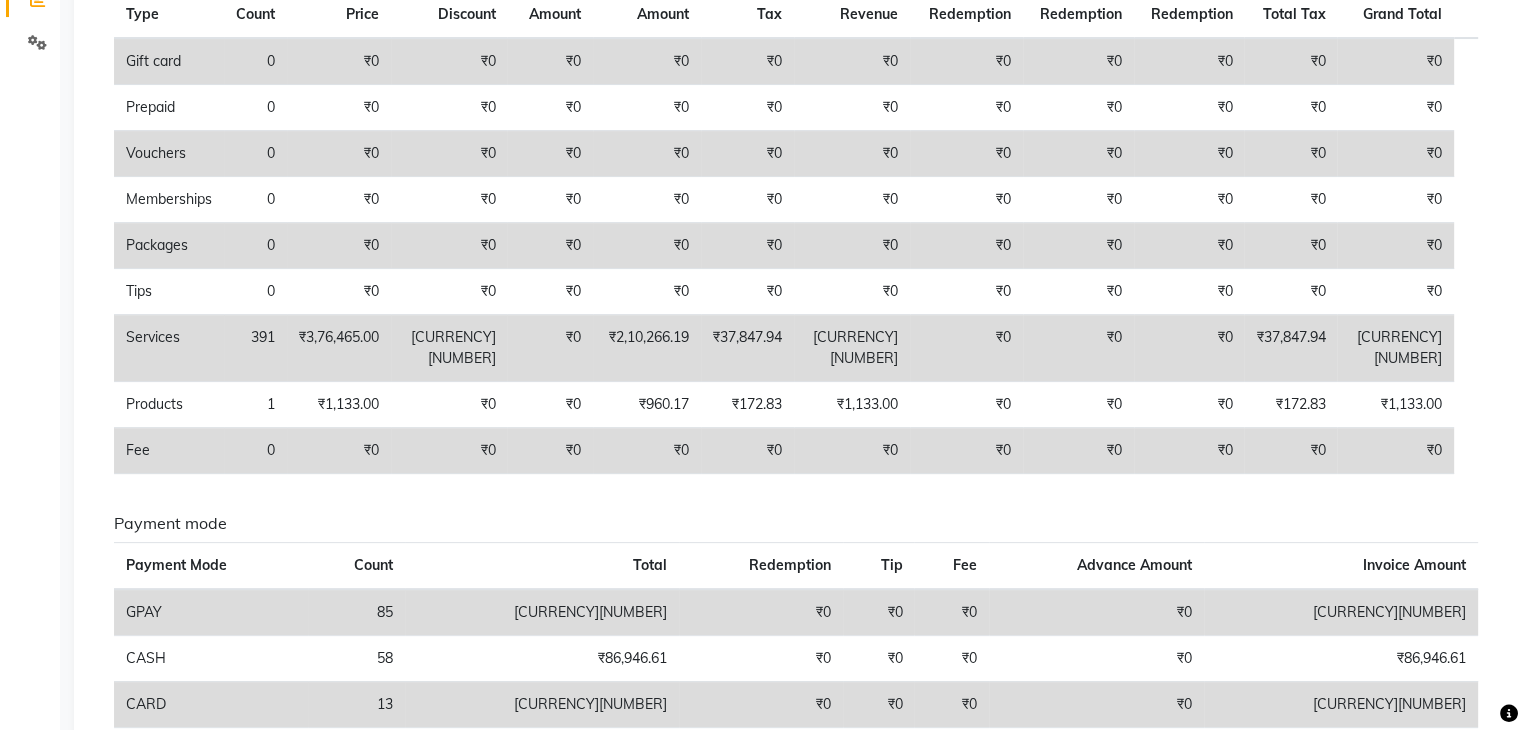 scroll, scrollTop: 0, scrollLeft: 0, axis: both 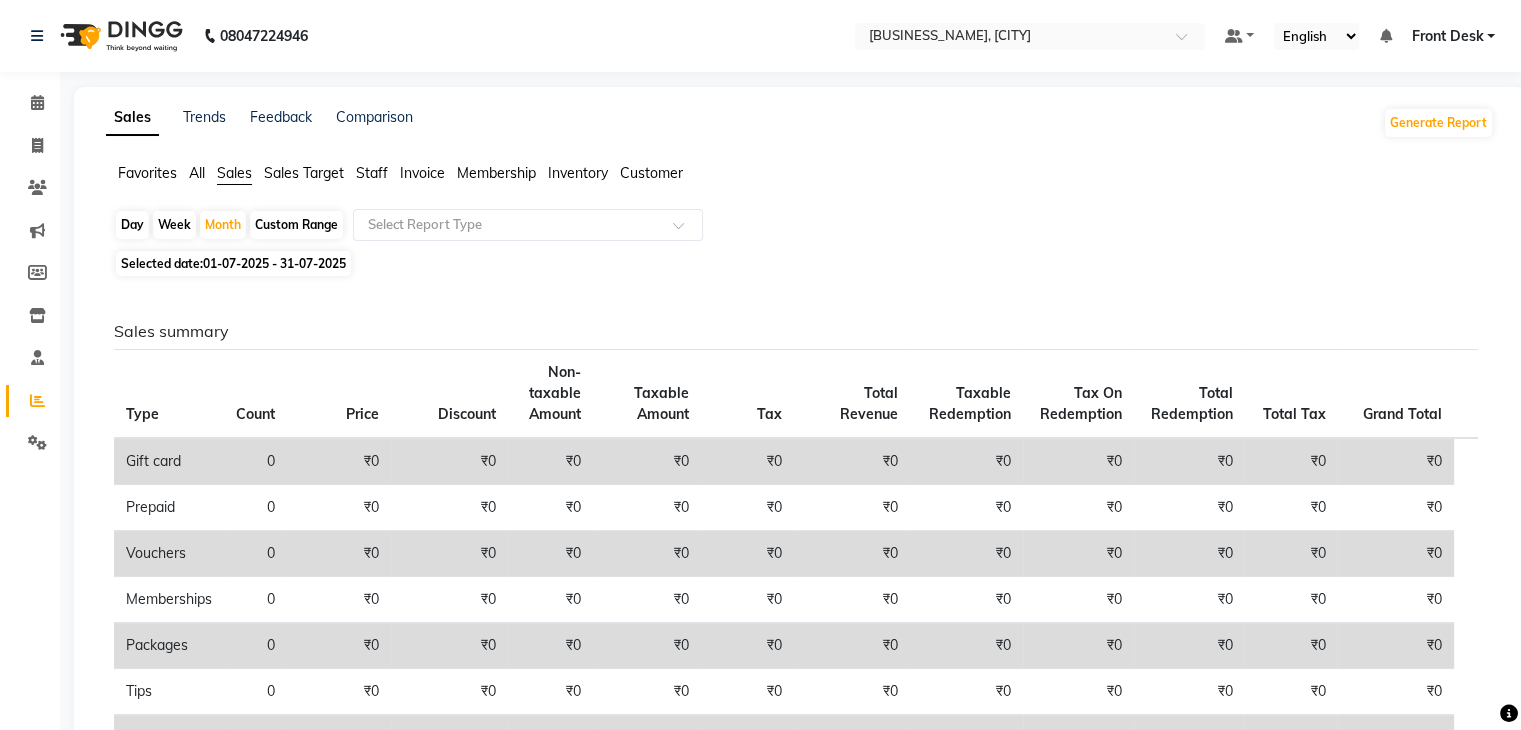 click on "Staff" 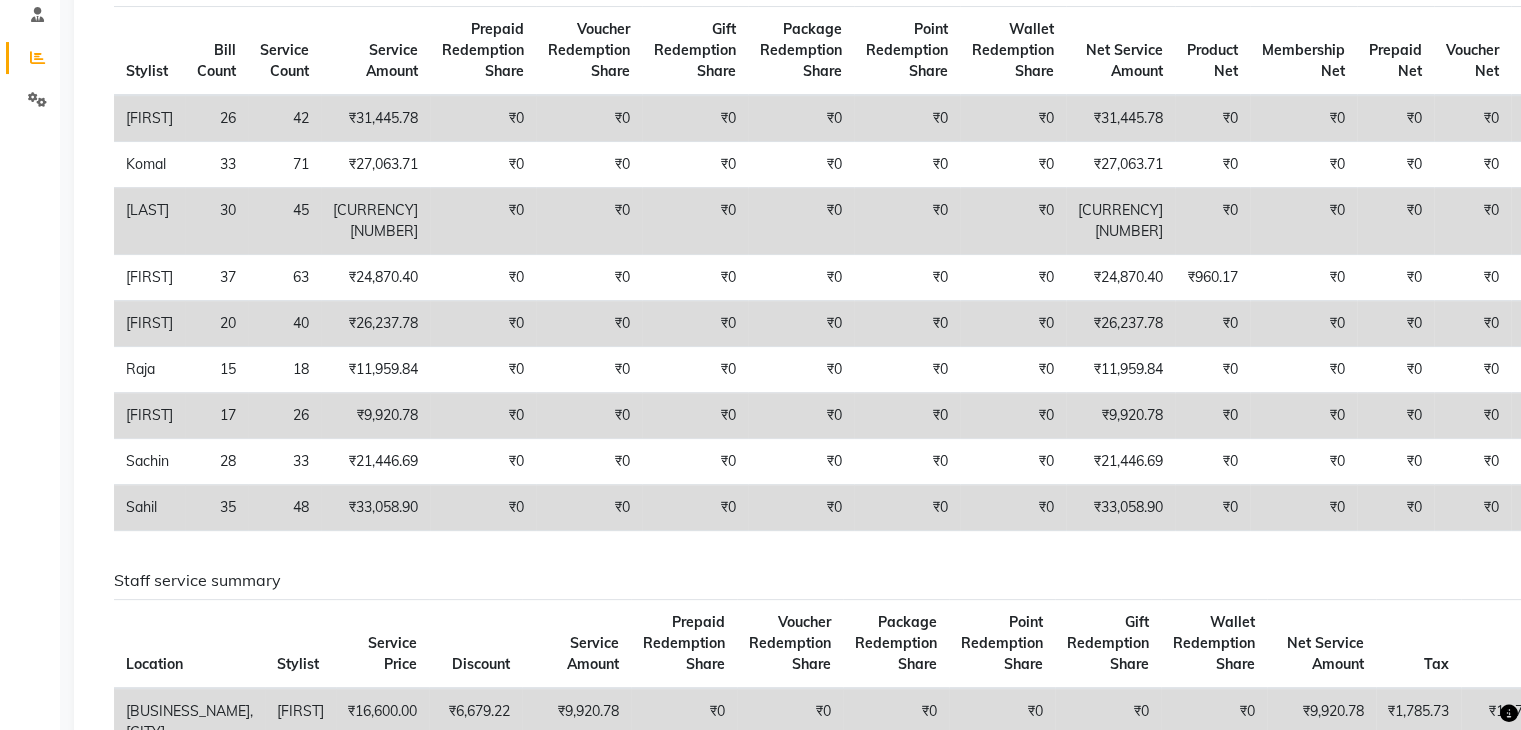 scroll, scrollTop: 0, scrollLeft: 0, axis: both 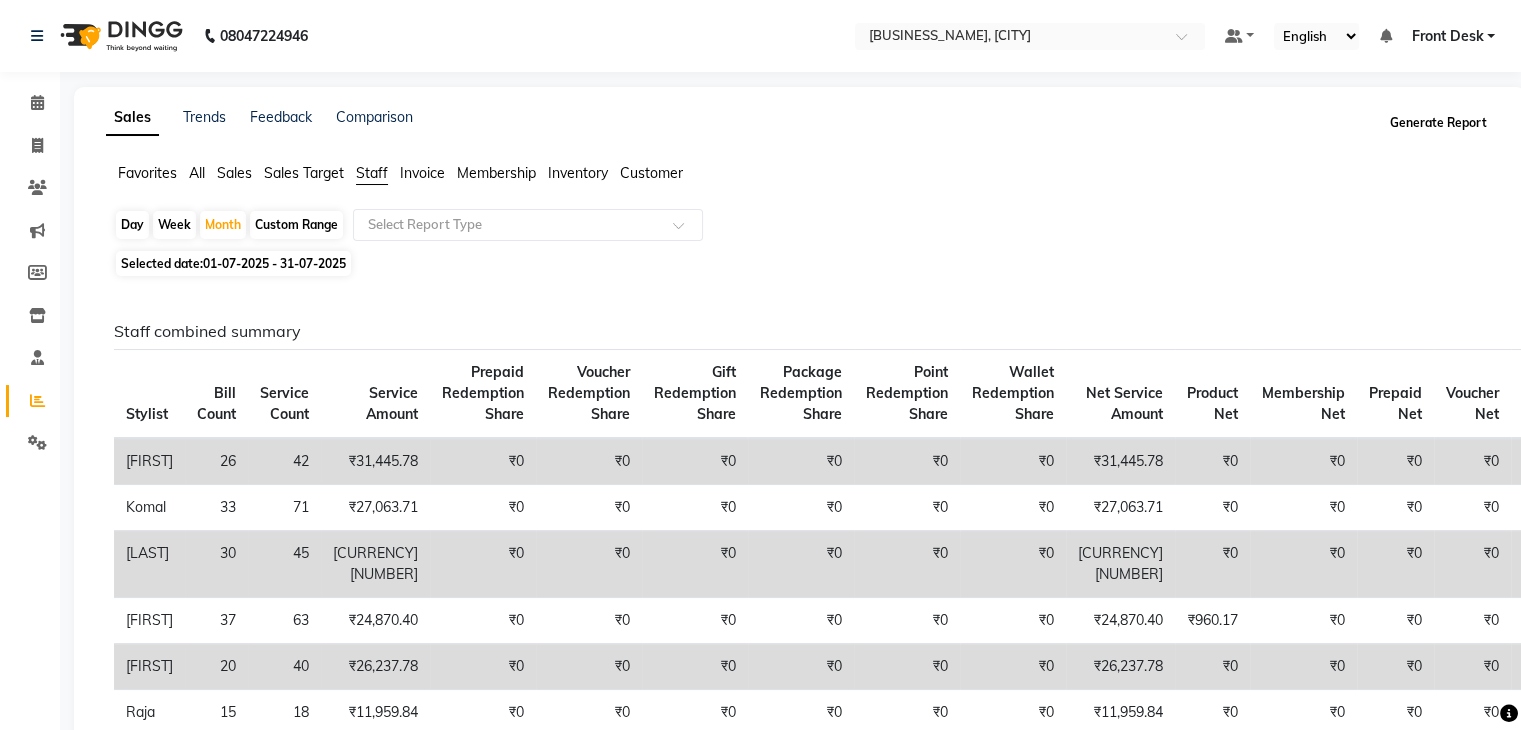 click on "Generate Report" 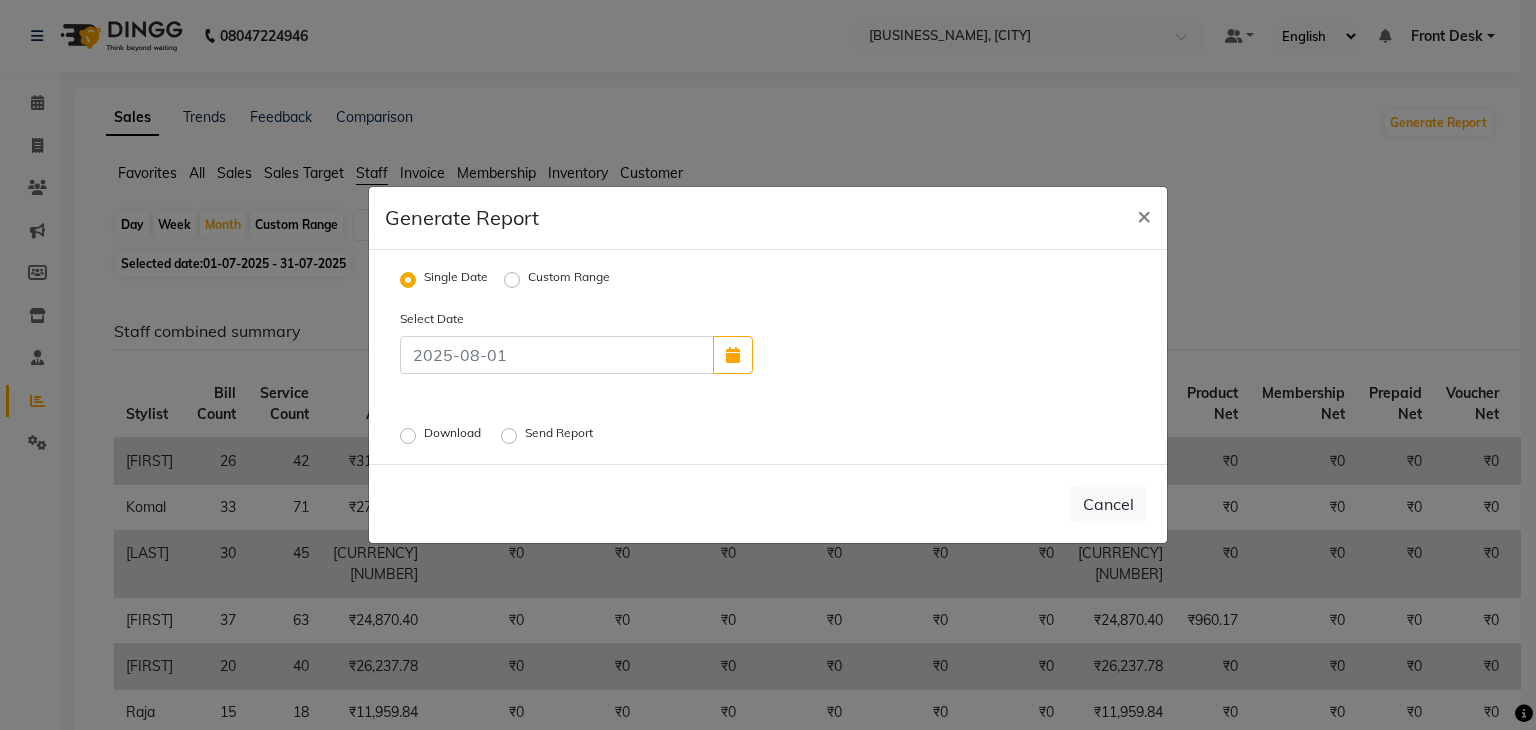 click on "Custom Range" 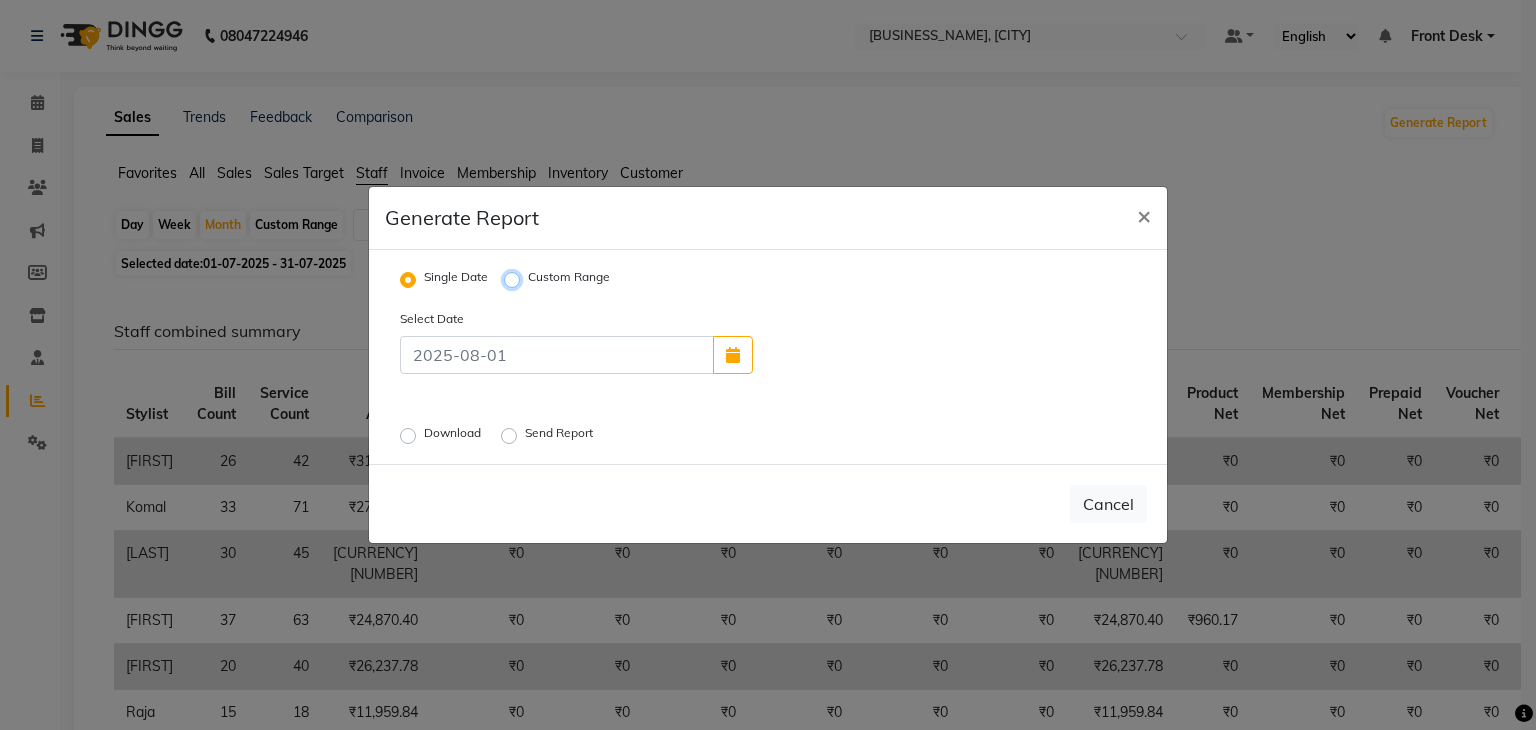 click on "Custom Range" at bounding box center (515, 280) 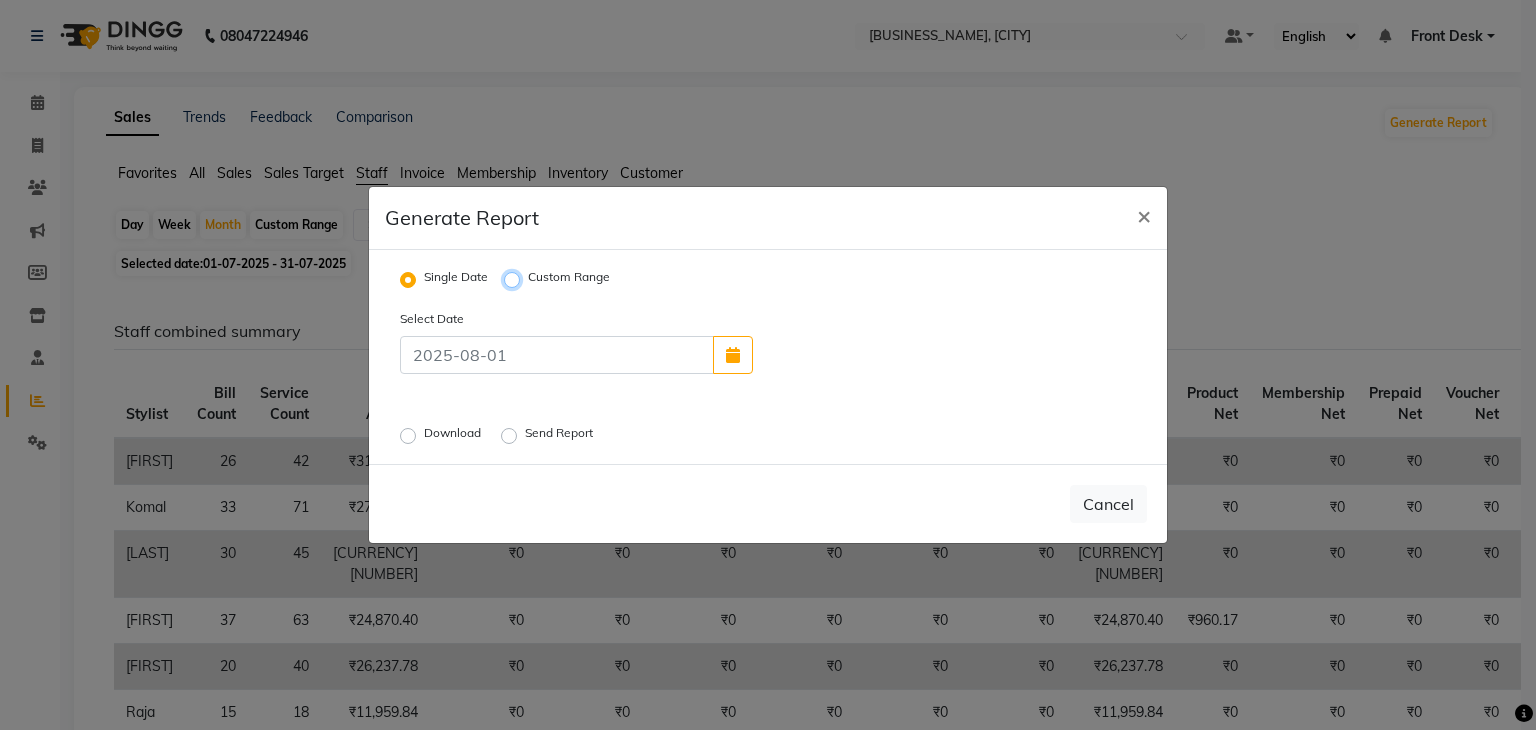 radio on "true" 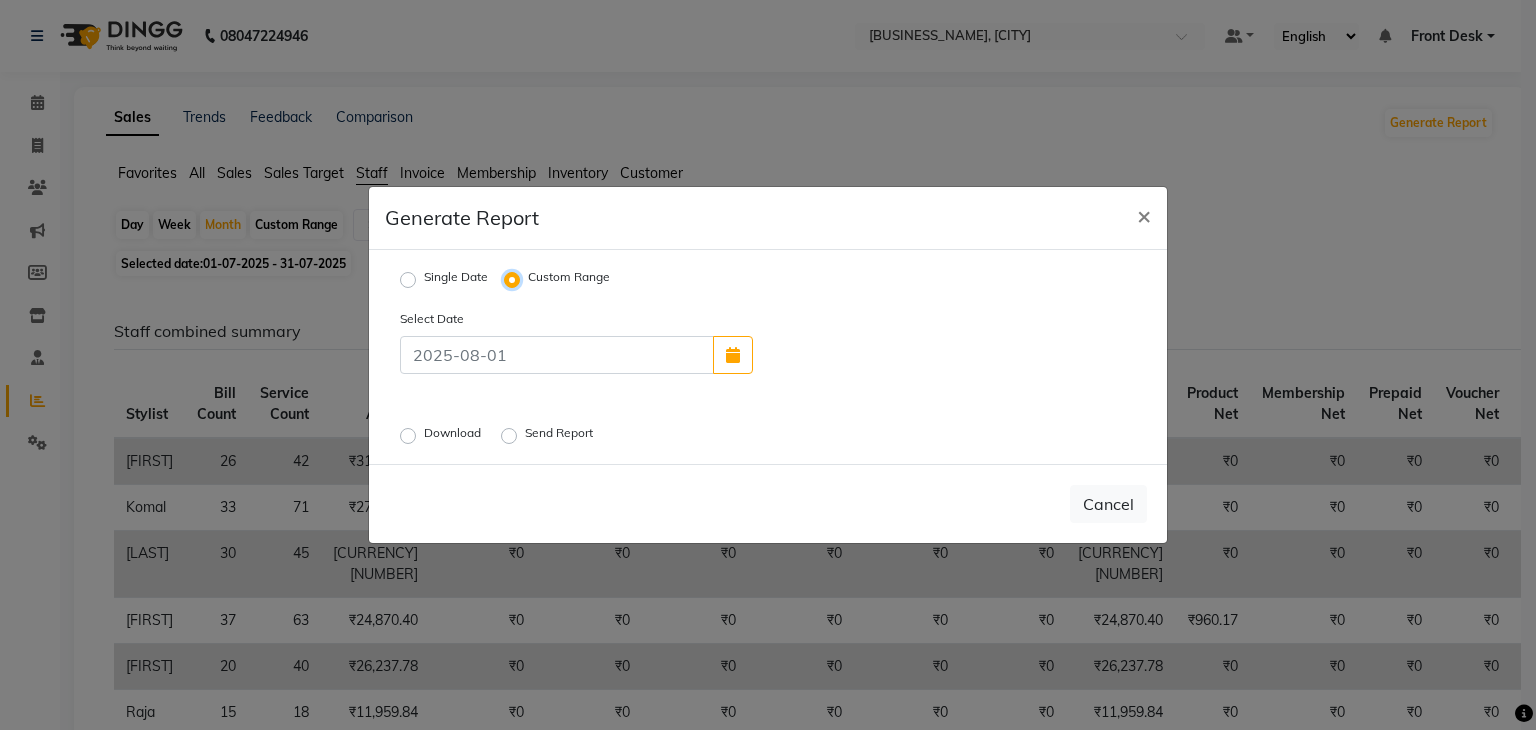select on "8" 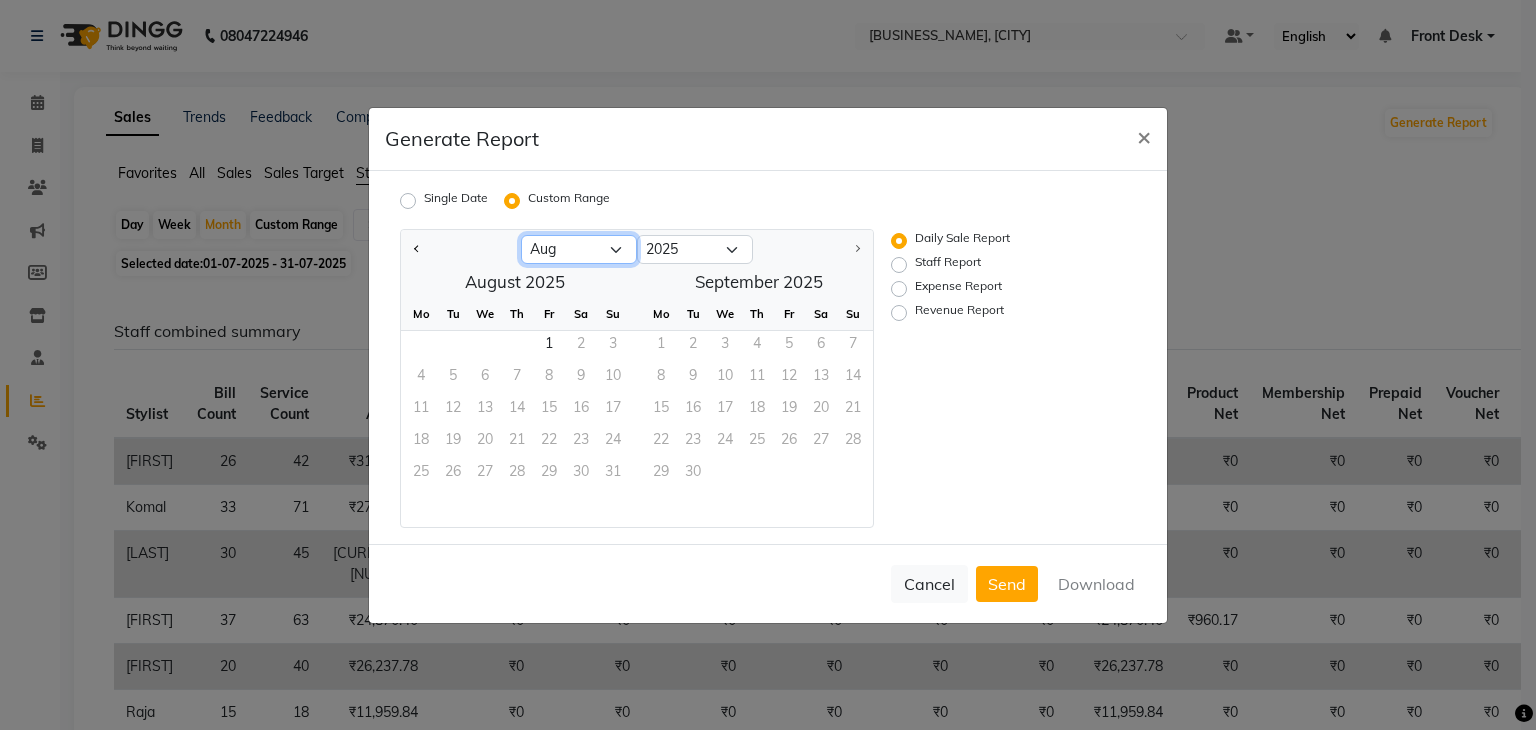 click on "Jan Feb Mar Apr May Jun Jul Aug" 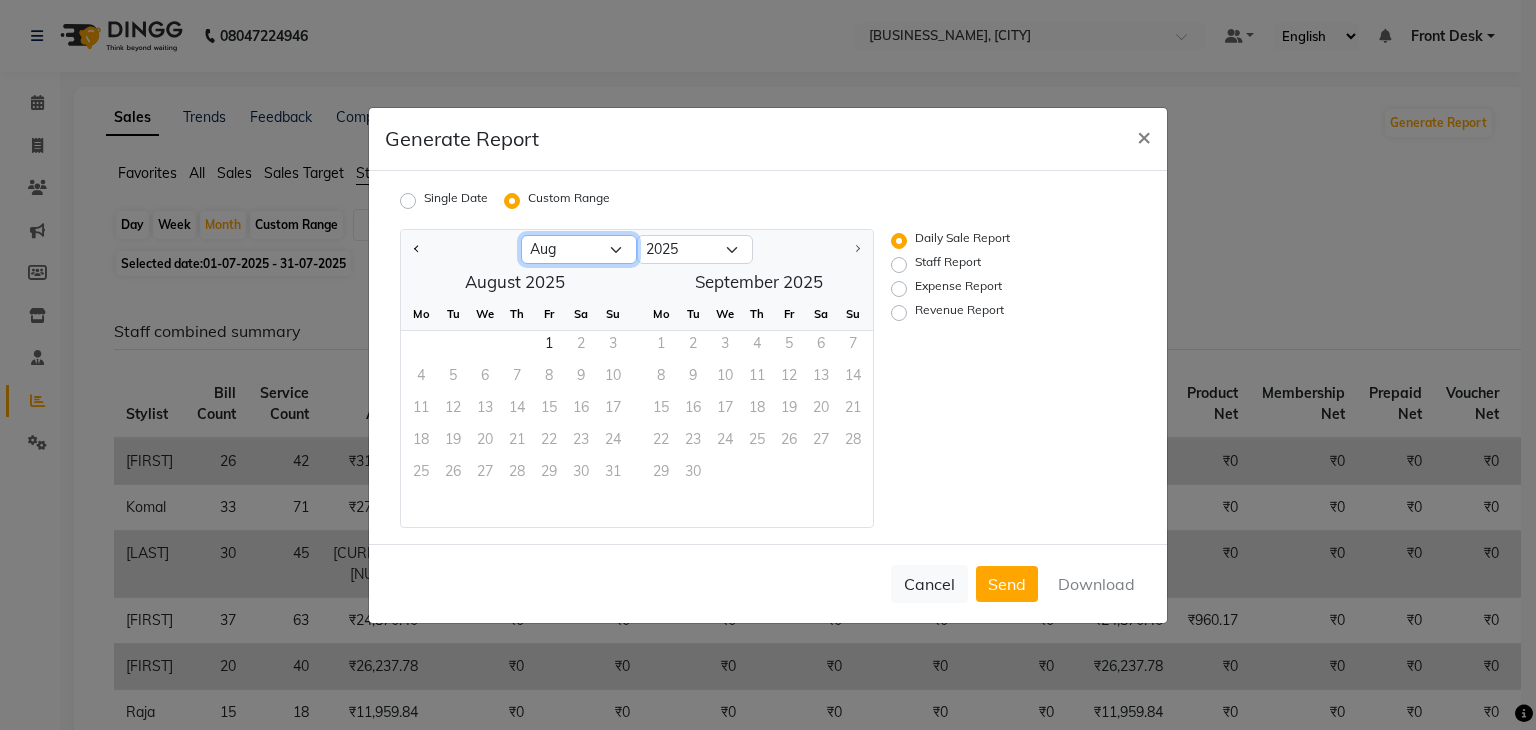 select on "7" 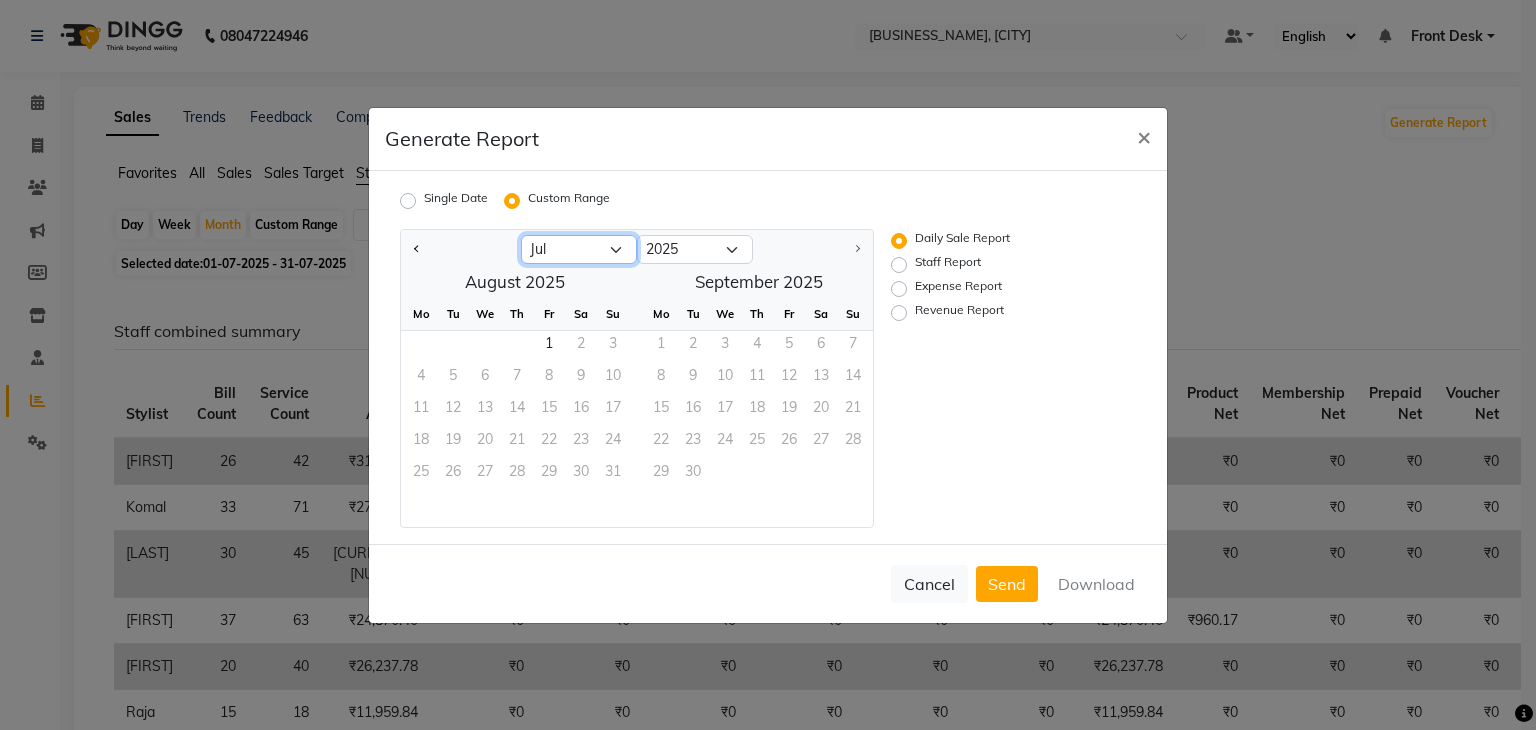 click on "Jan Feb Mar Apr May Jun Jul Aug" 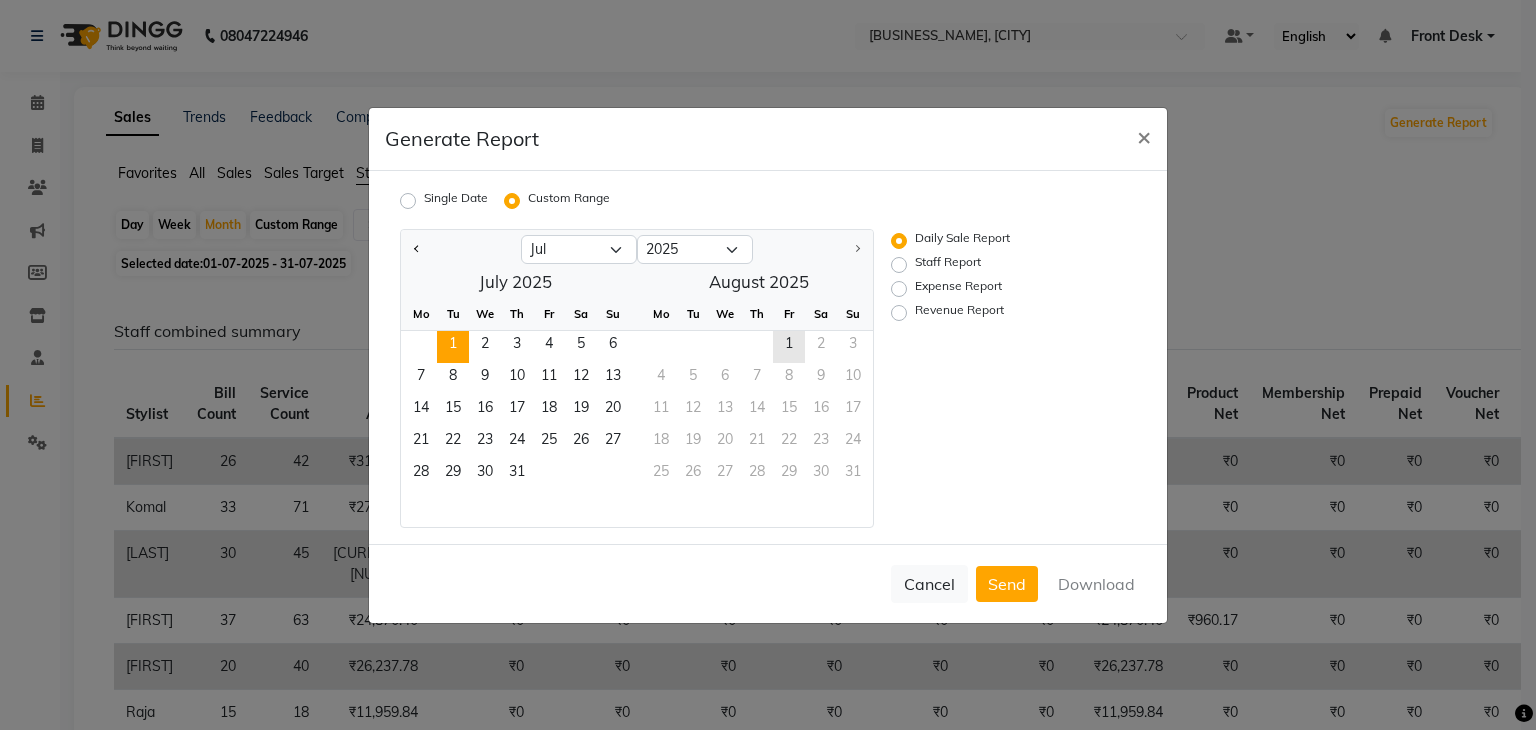 click on "1" 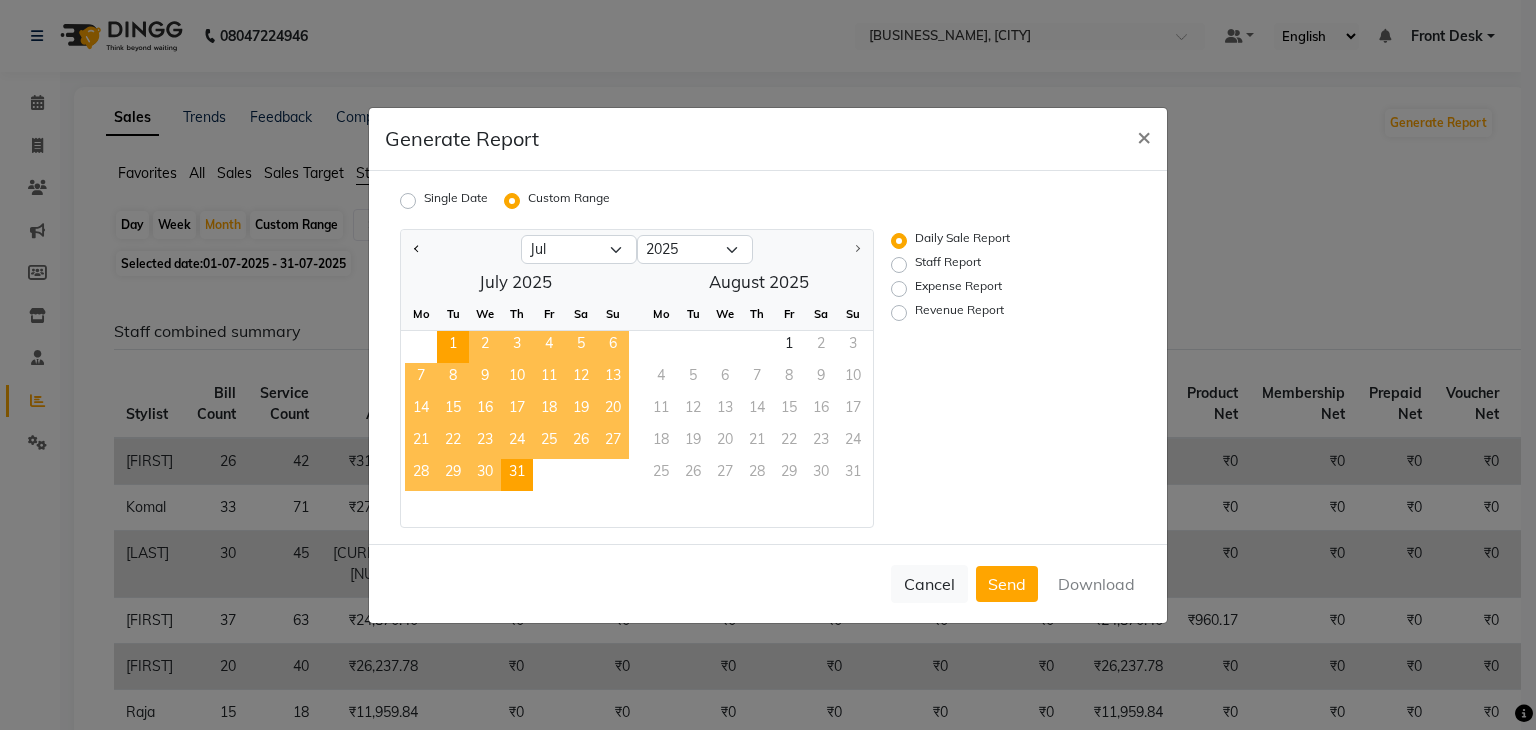 click on "31" 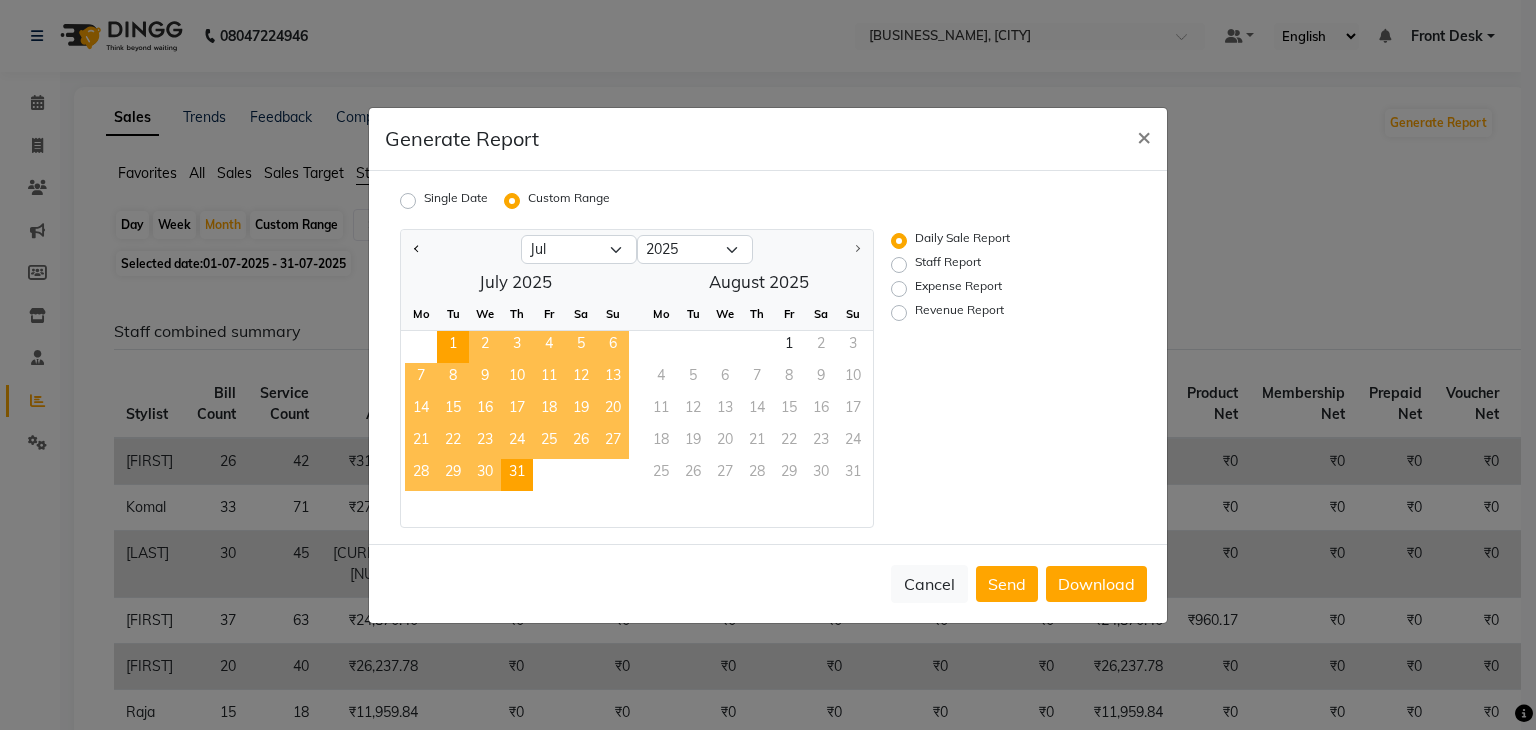 click on "Staff Report" 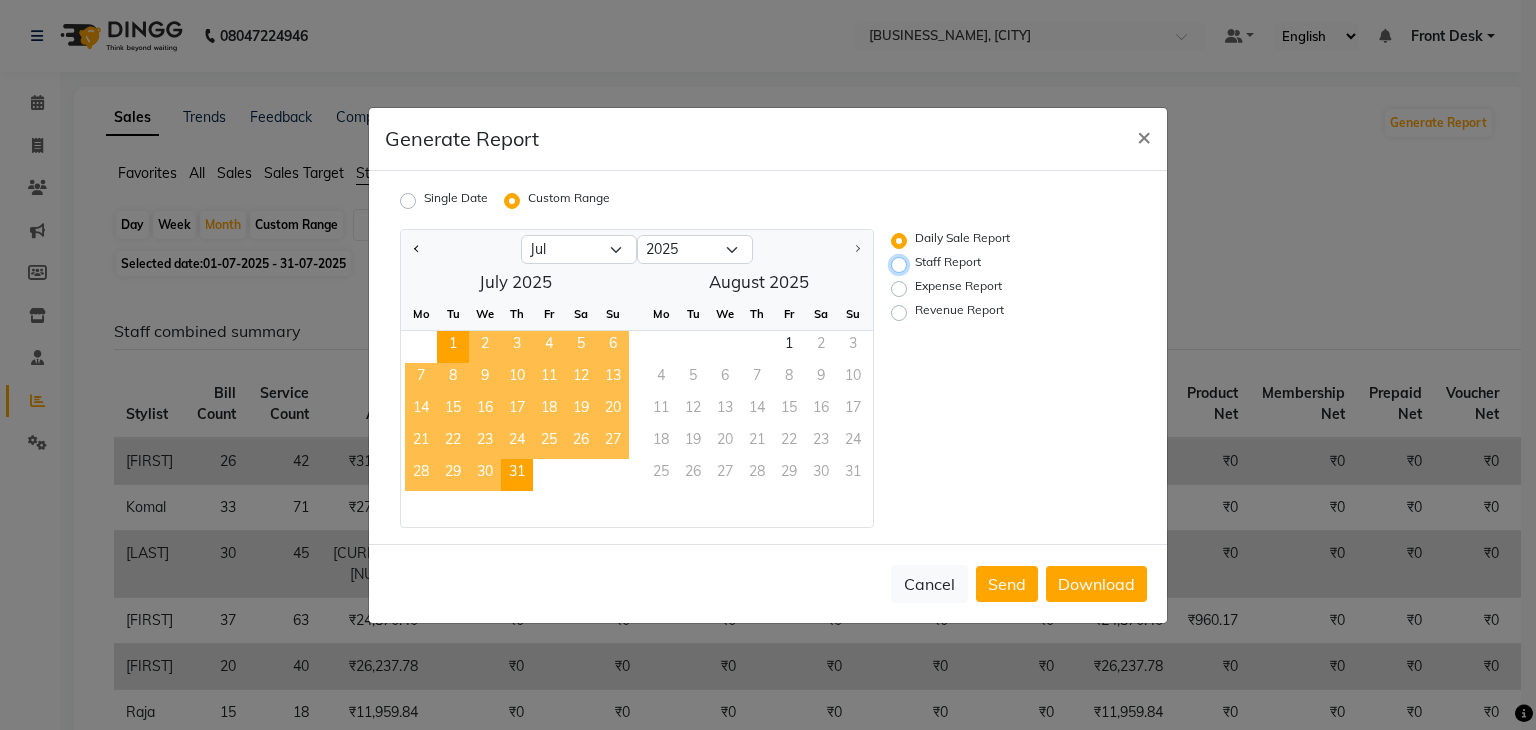 click on "Staff Report" at bounding box center [902, 264] 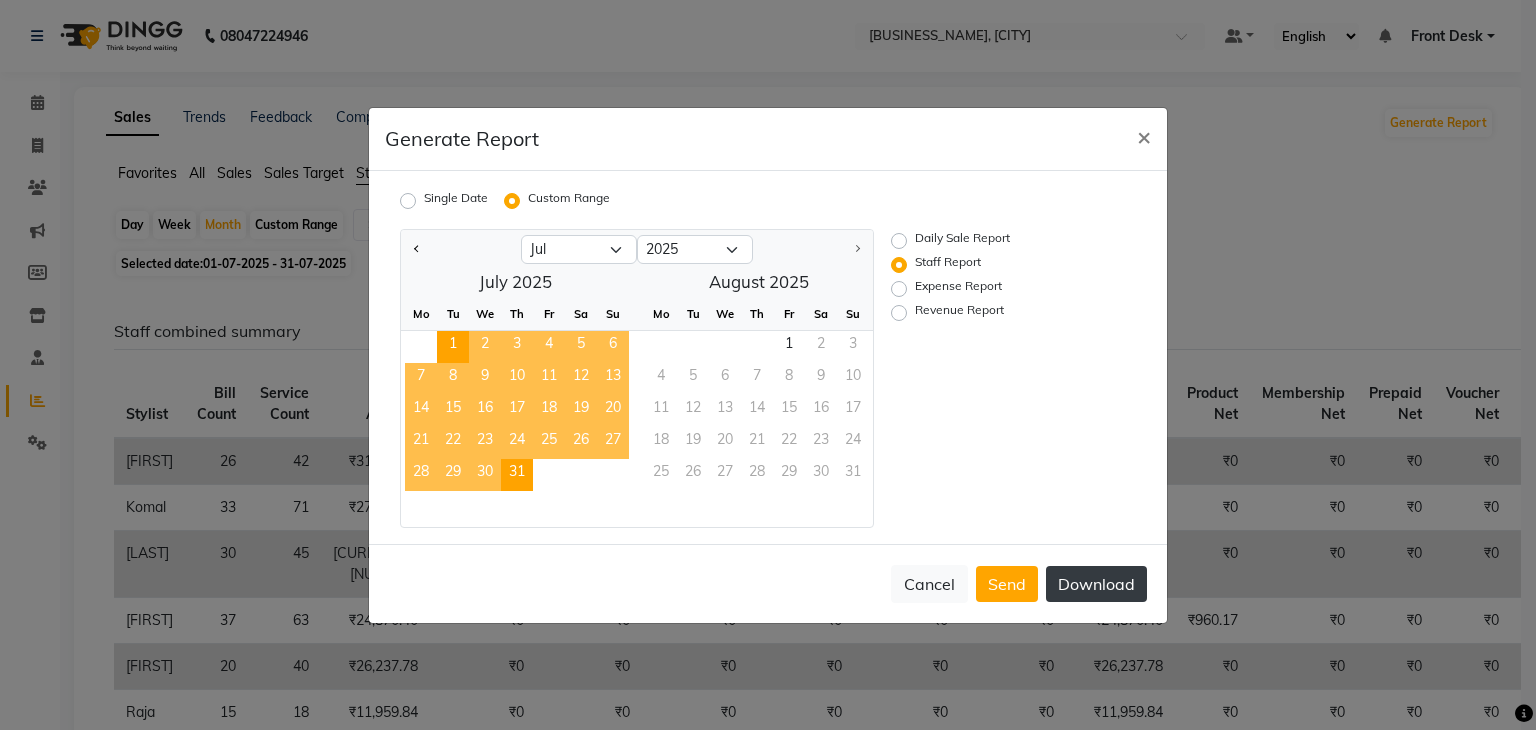 click on "Download" 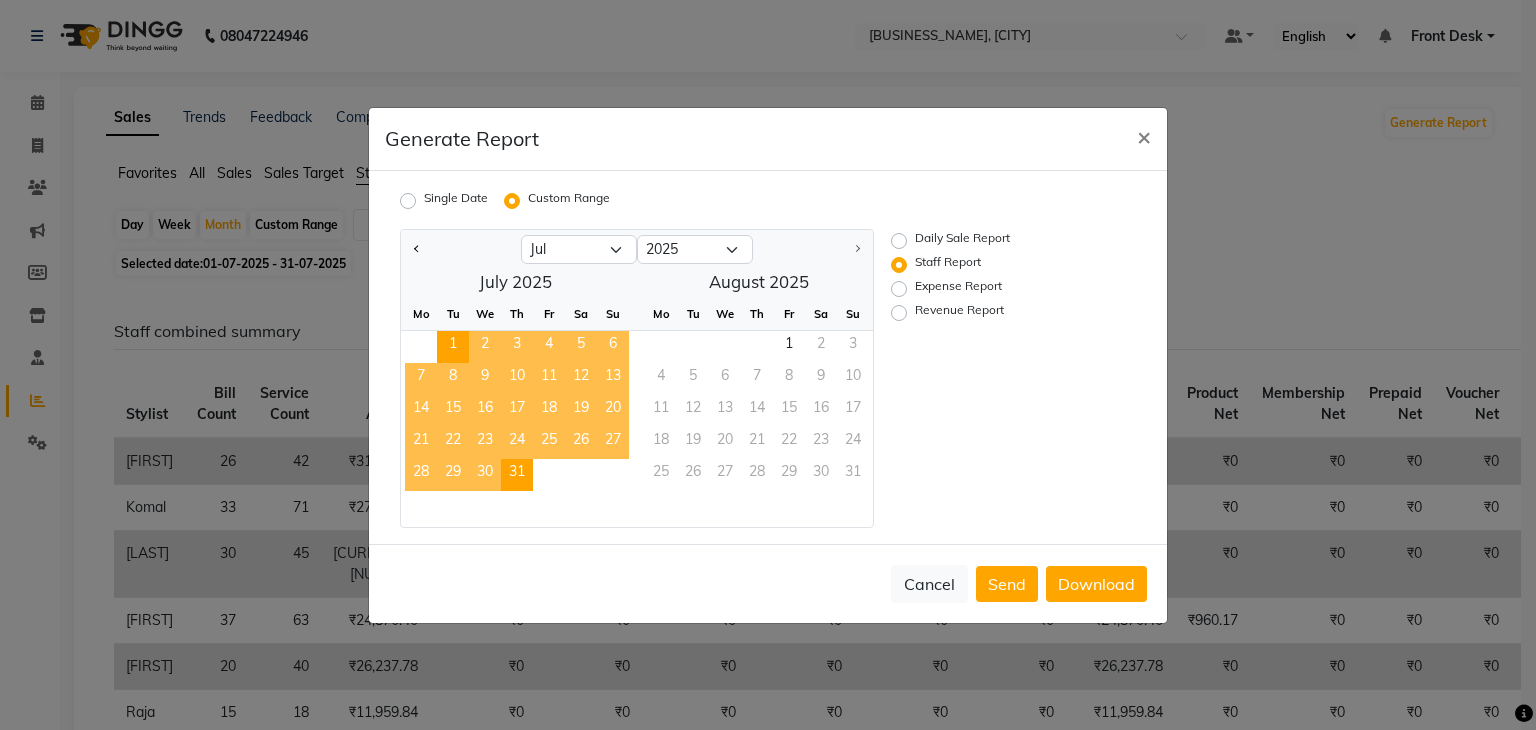 click on "Daily Sale Report Staff Report Expense Report Revenue Report" 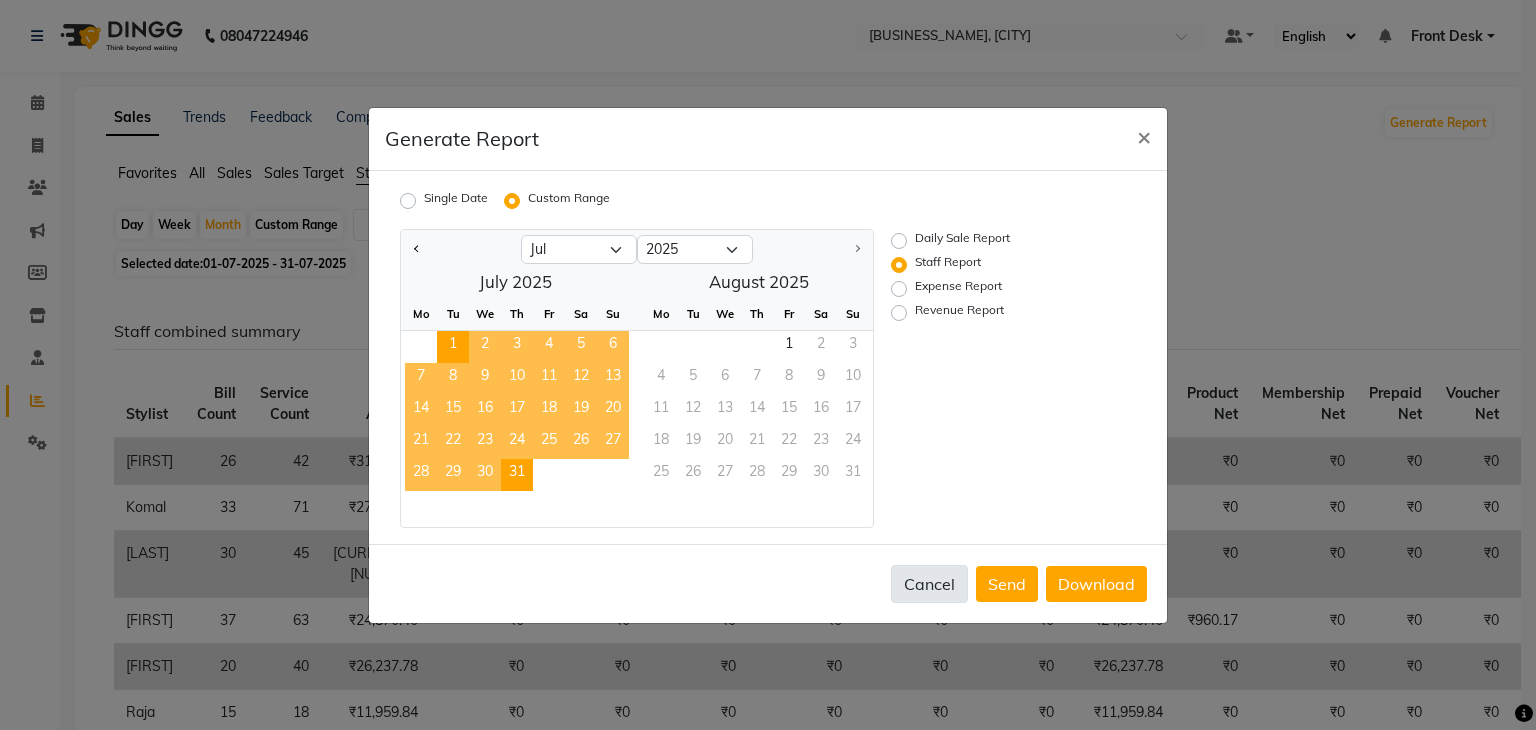click on "Cancel" 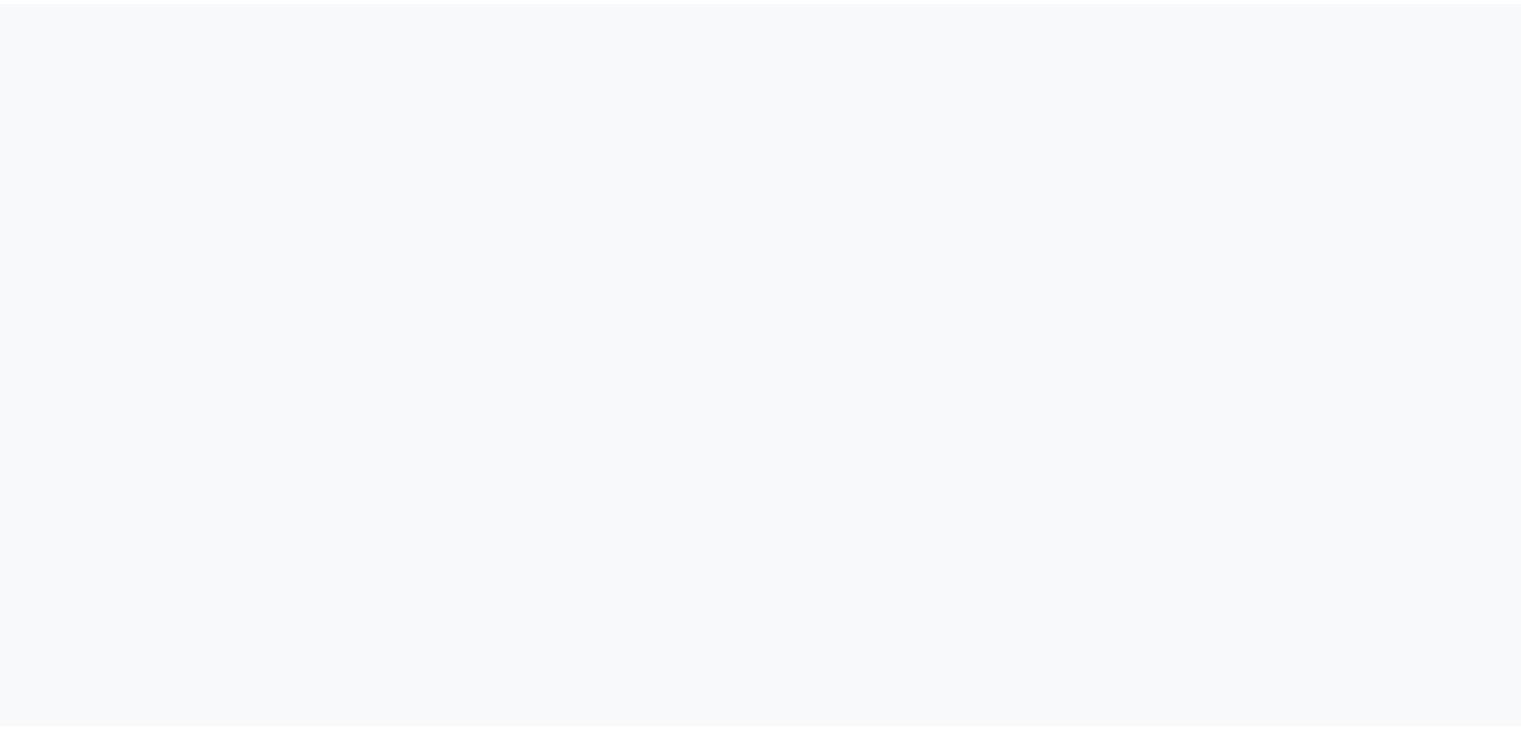 scroll, scrollTop: 0, scrollLeft: 0, axis: both 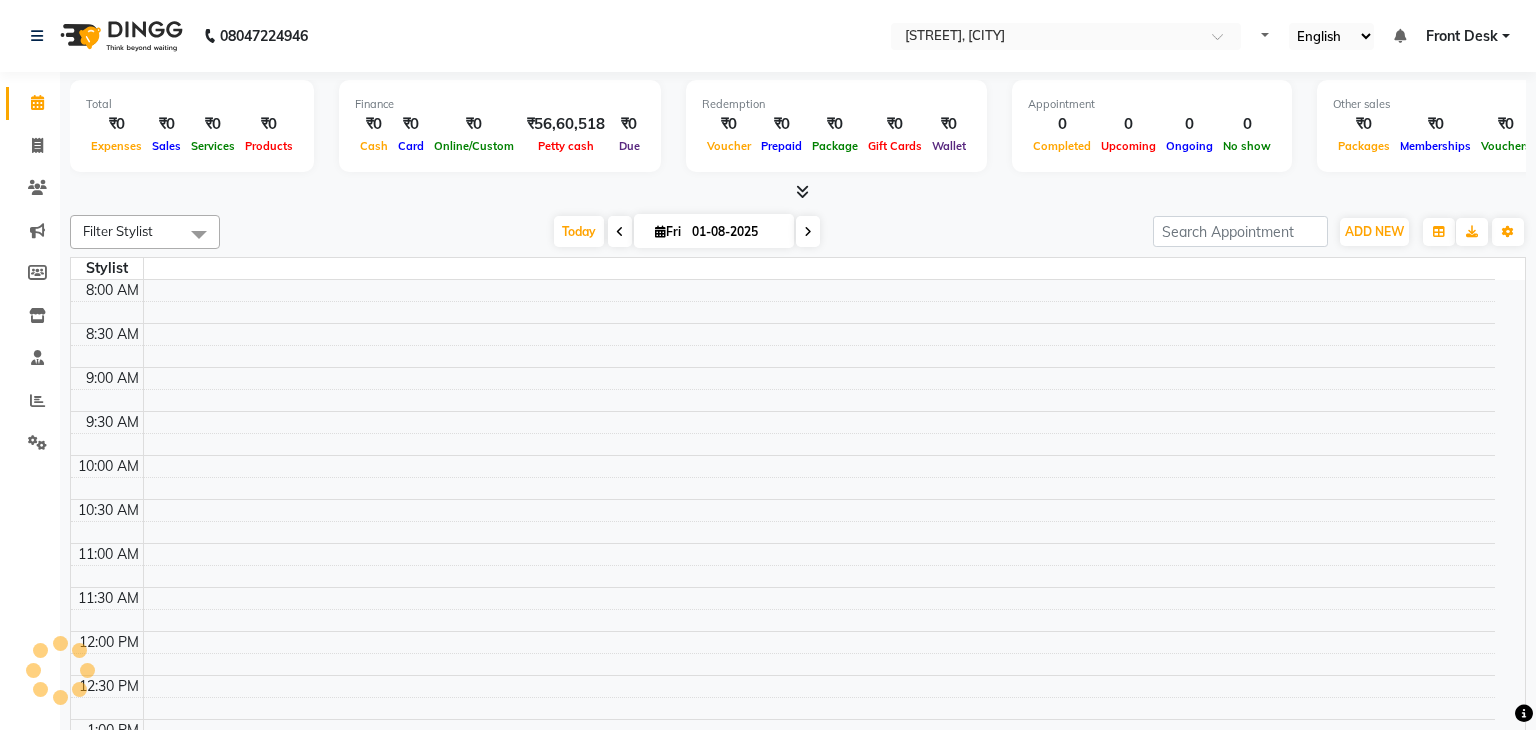 select on "en" 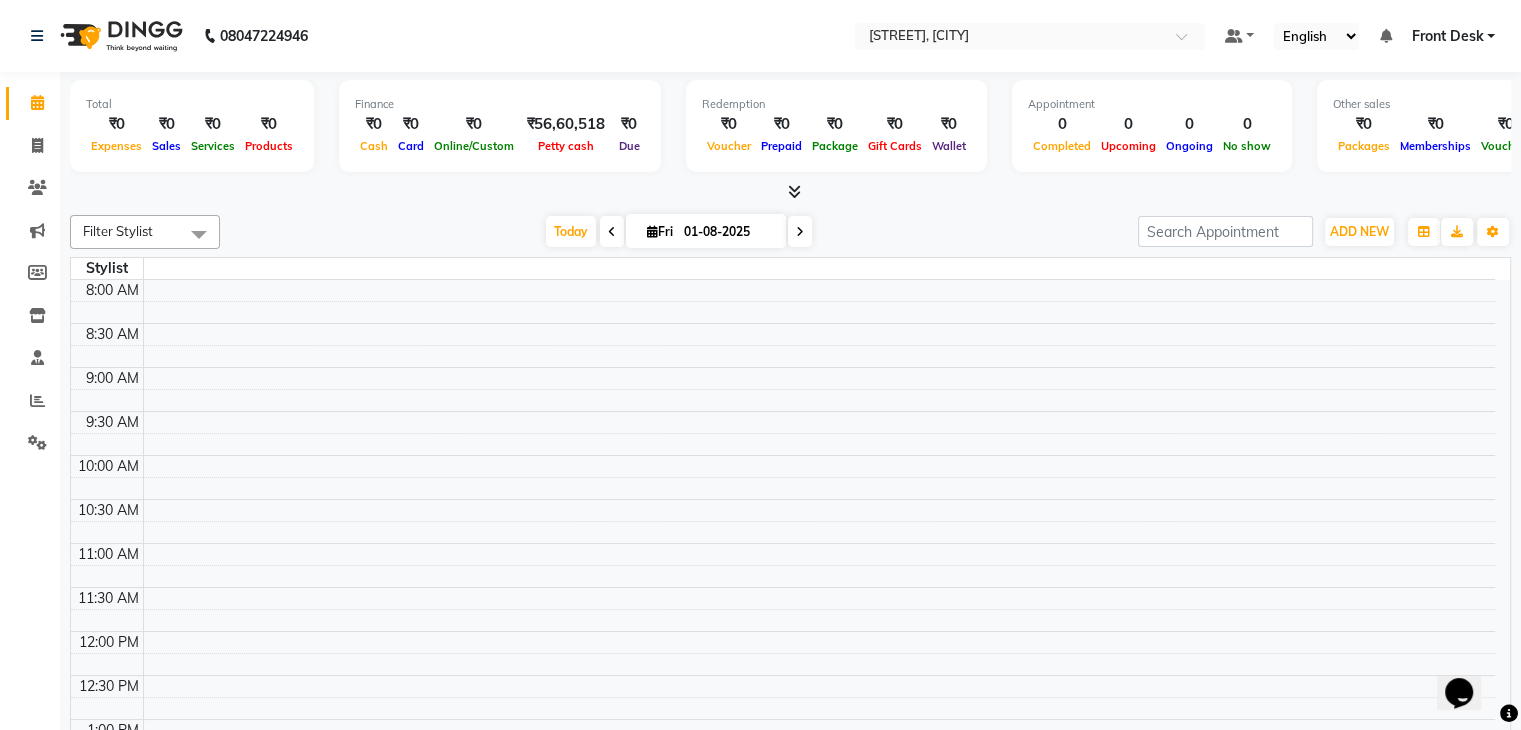 scroll, scrollTop: 0, scrollLeft: 0, axis: both 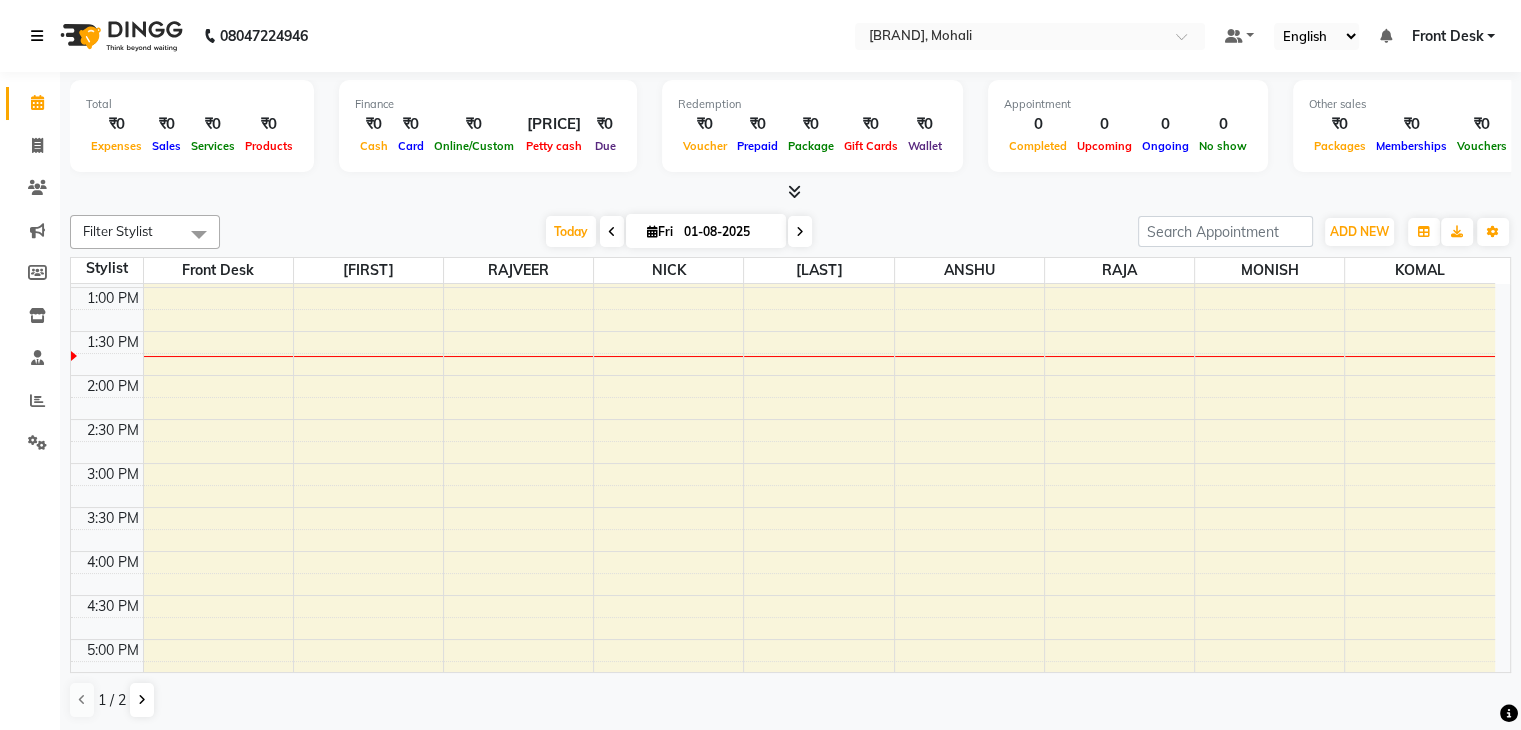 click at bounding box center (37, 36) 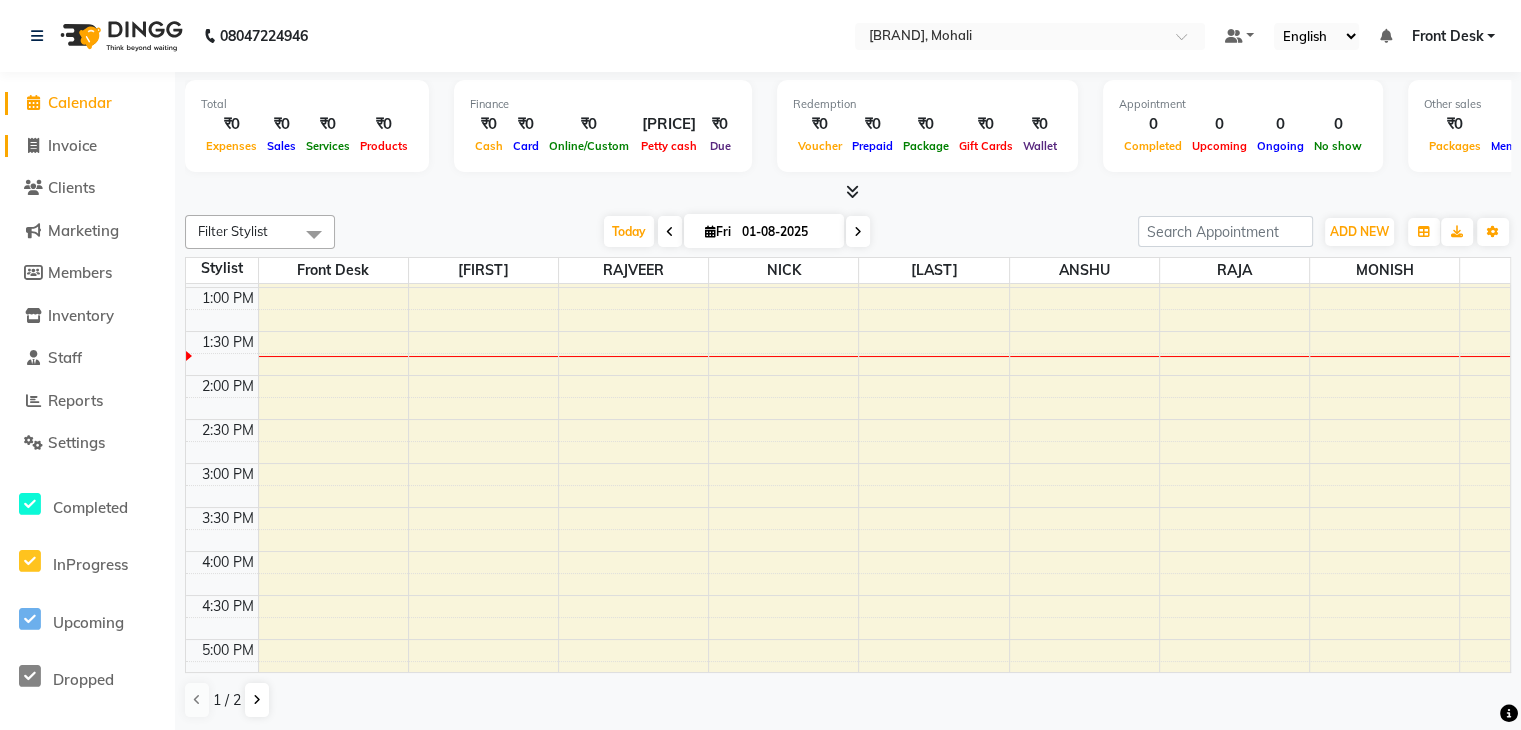 click on "Invoice" 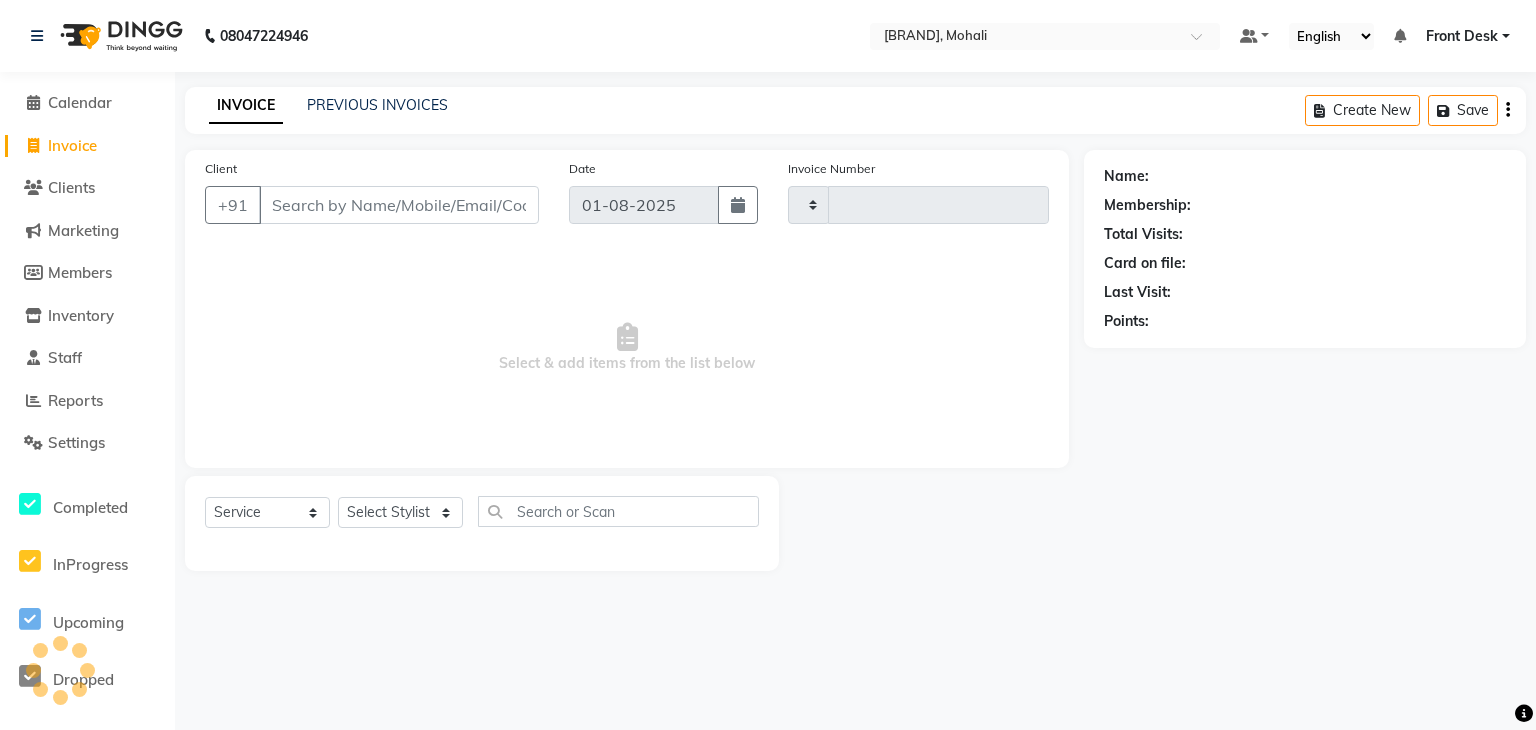 type on "0572" 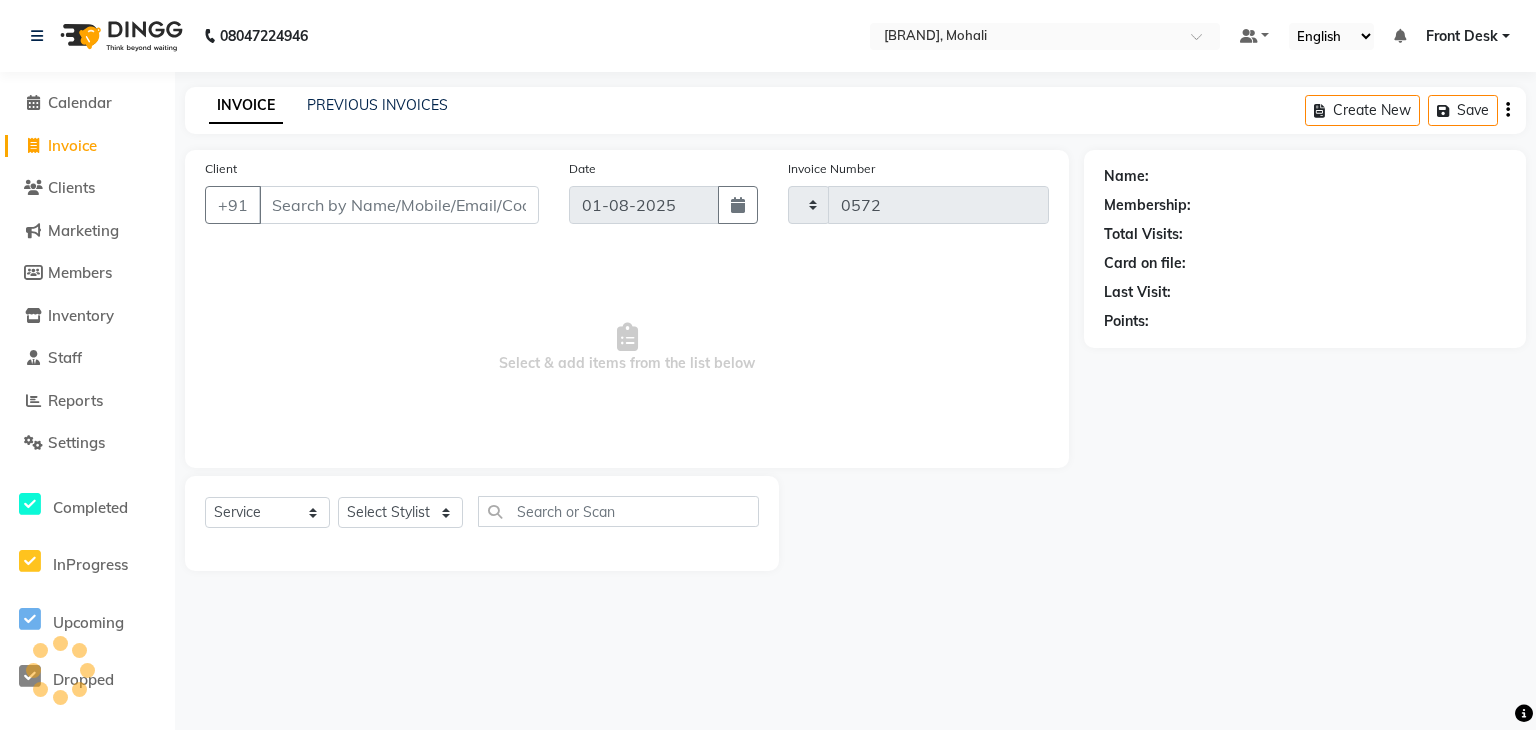 select on "5835" 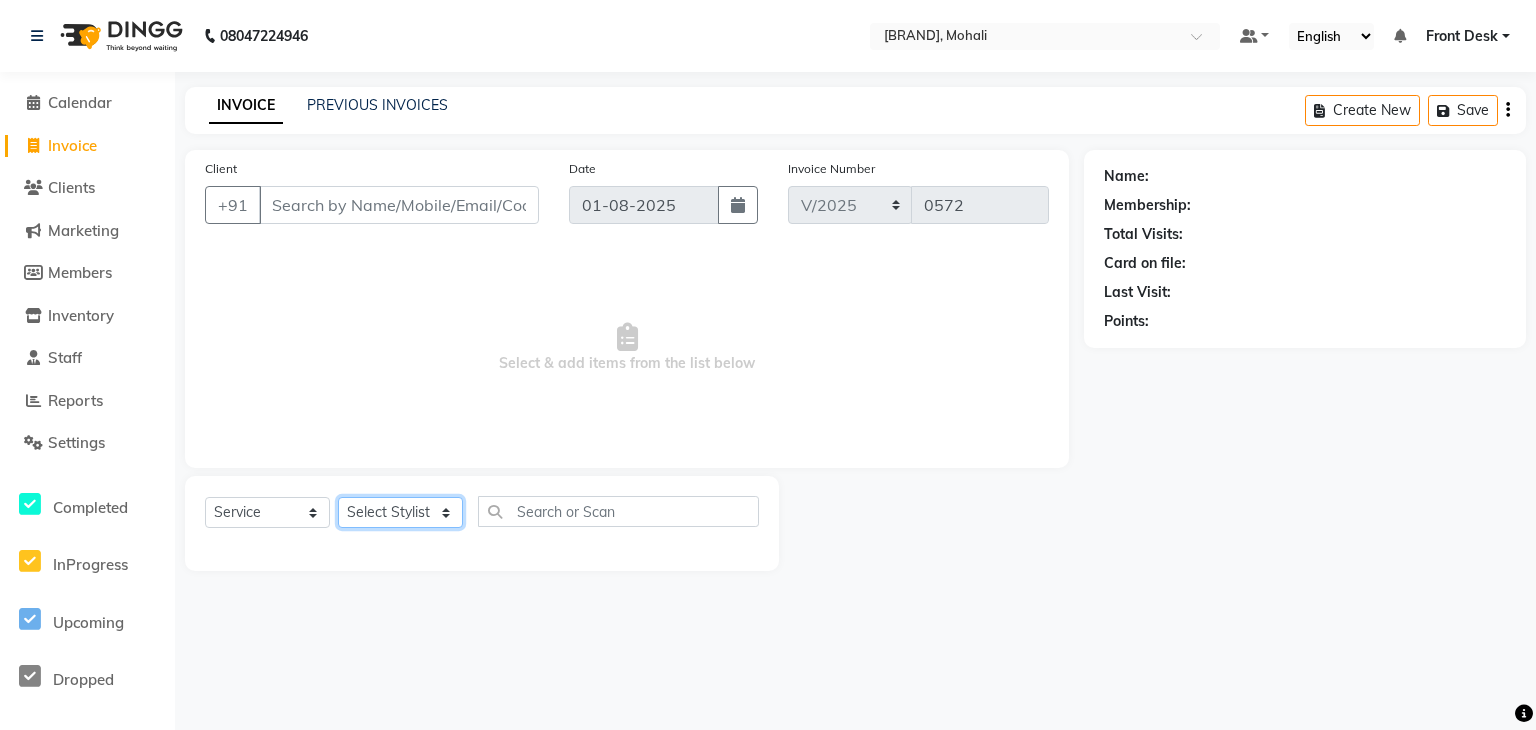 click on "Select Stylist" 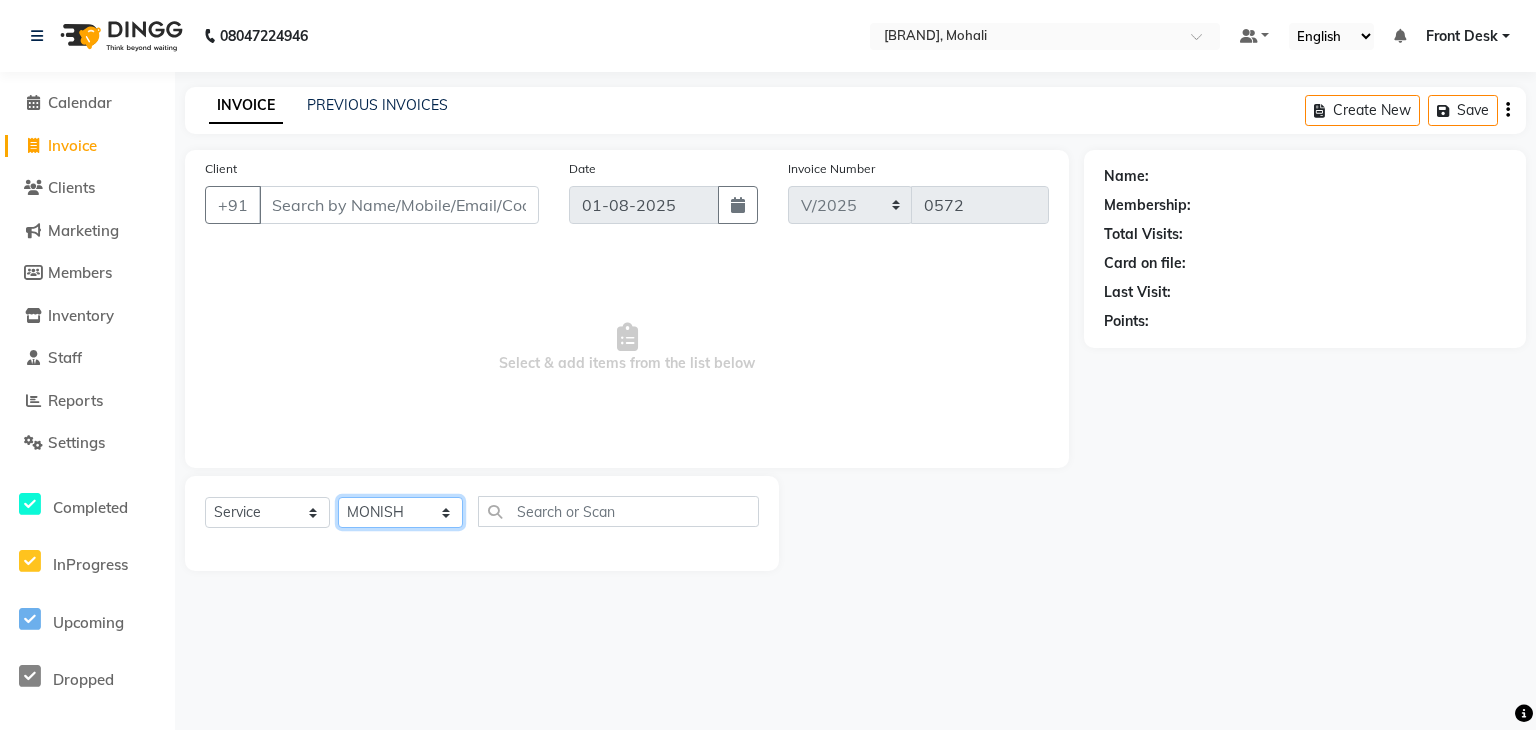 click on "Select Stylist ANSHU Front Desk Kaoto KOMAL MAHOSO MONISH NICK RAJA RAJVEER RANGINA SACHIN SAHIL" 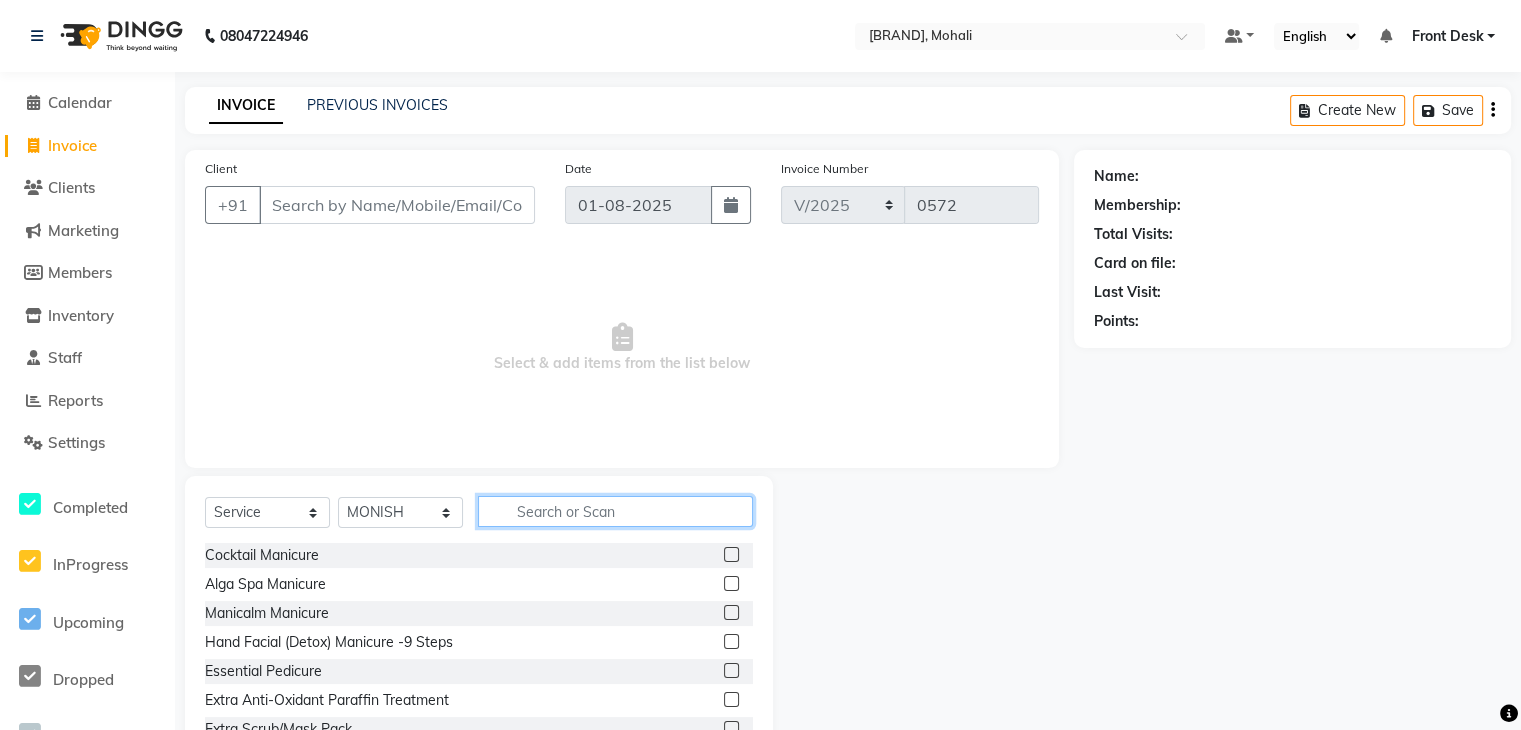 click 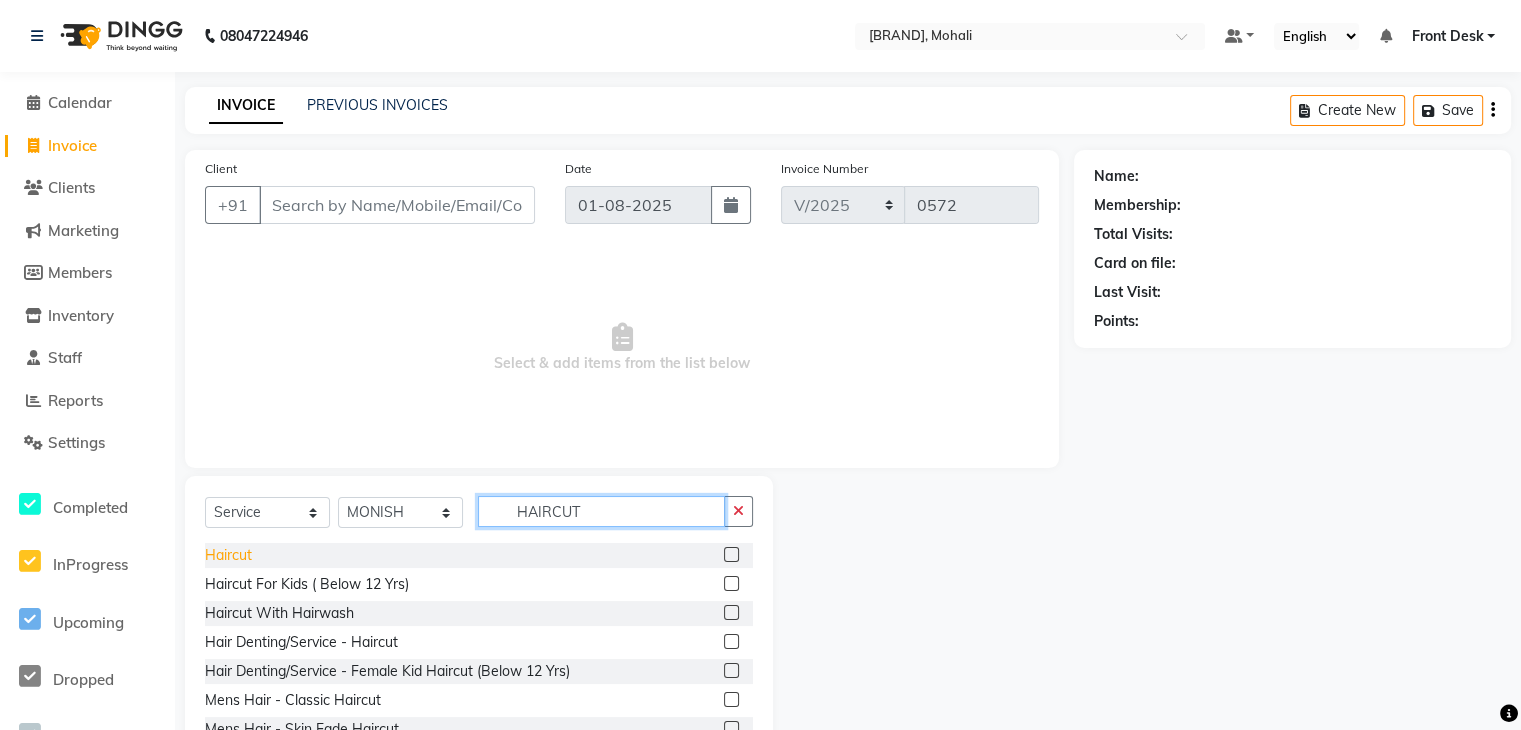 type on "HAIRCUT" 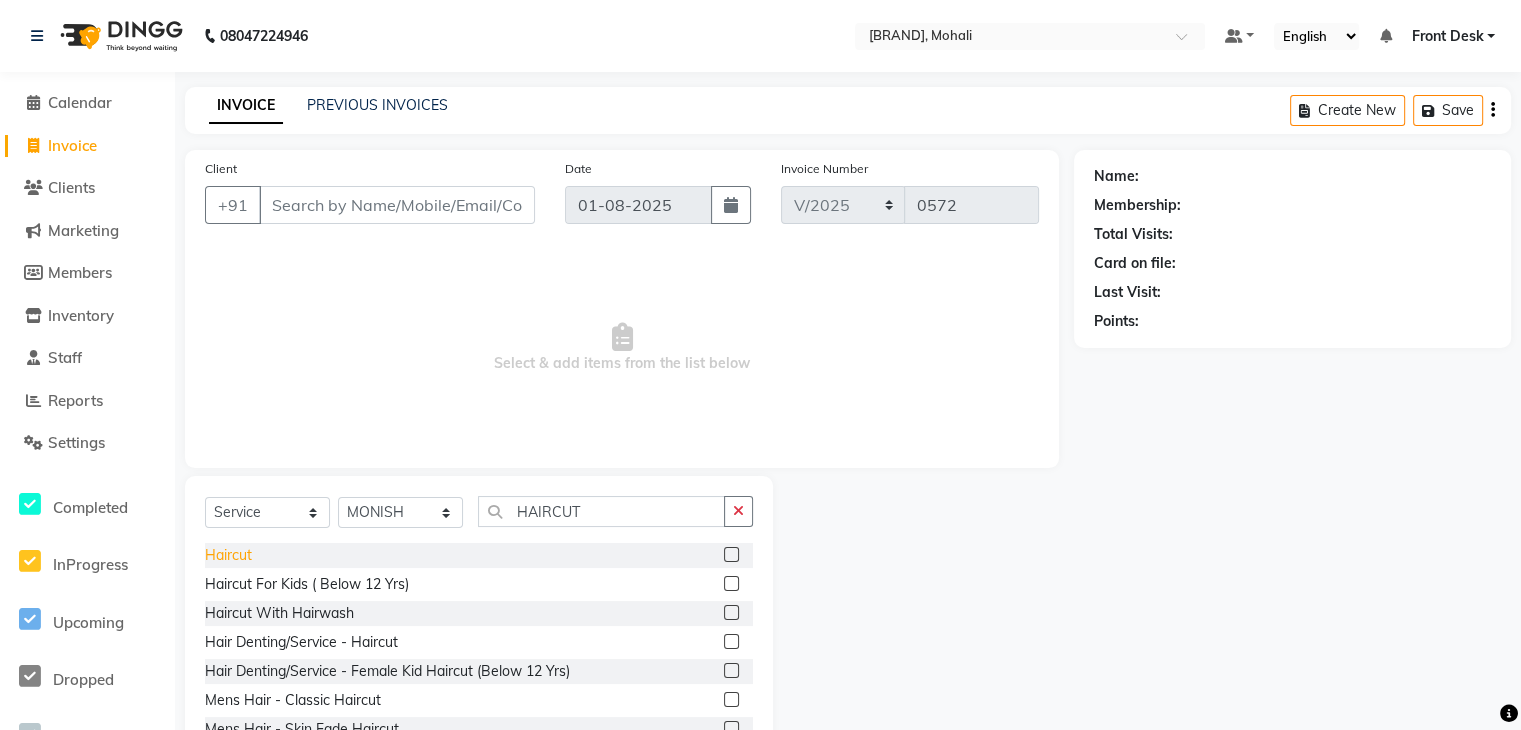 click on "Haircut" 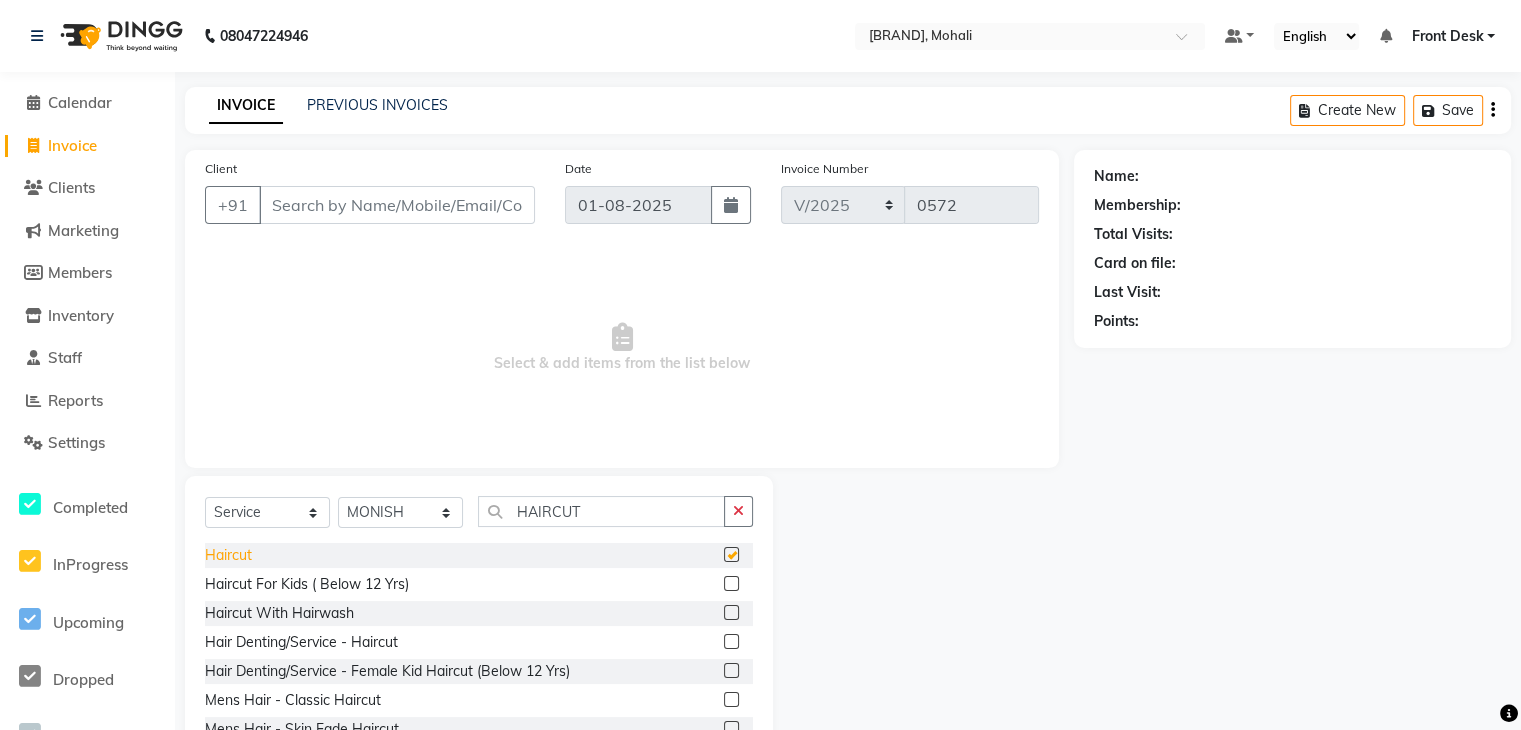 checkbox on "false" 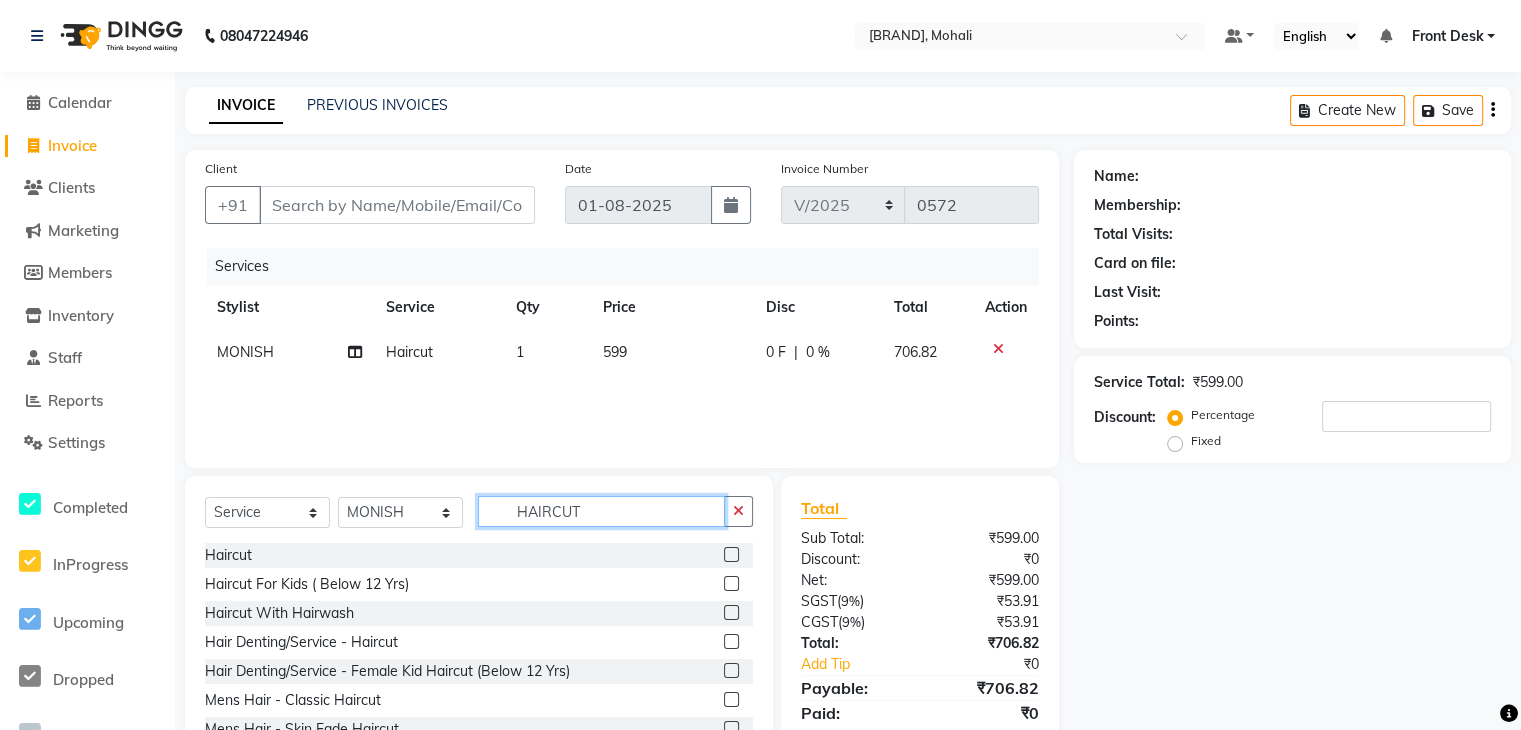 click on "HAIRCUT" 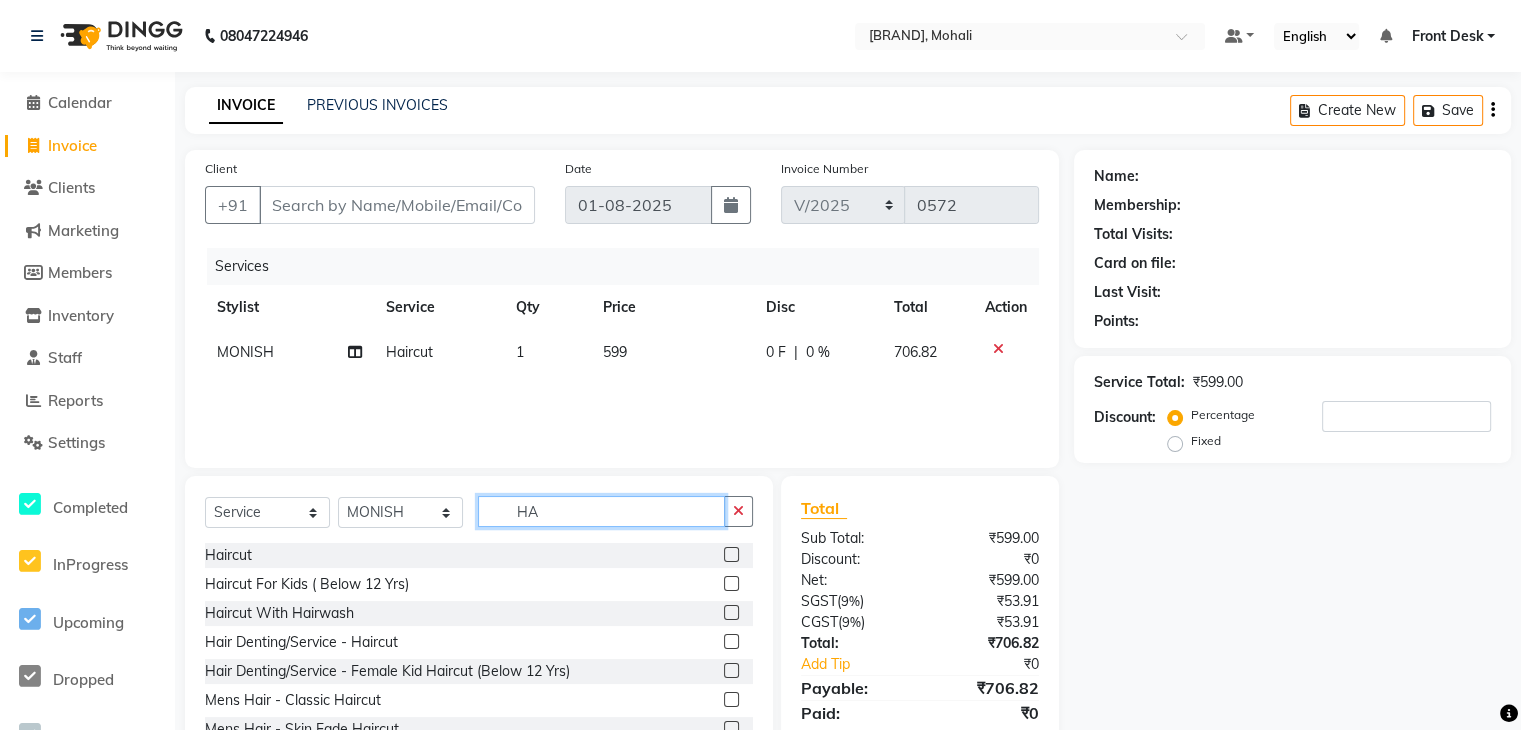 type on "H" 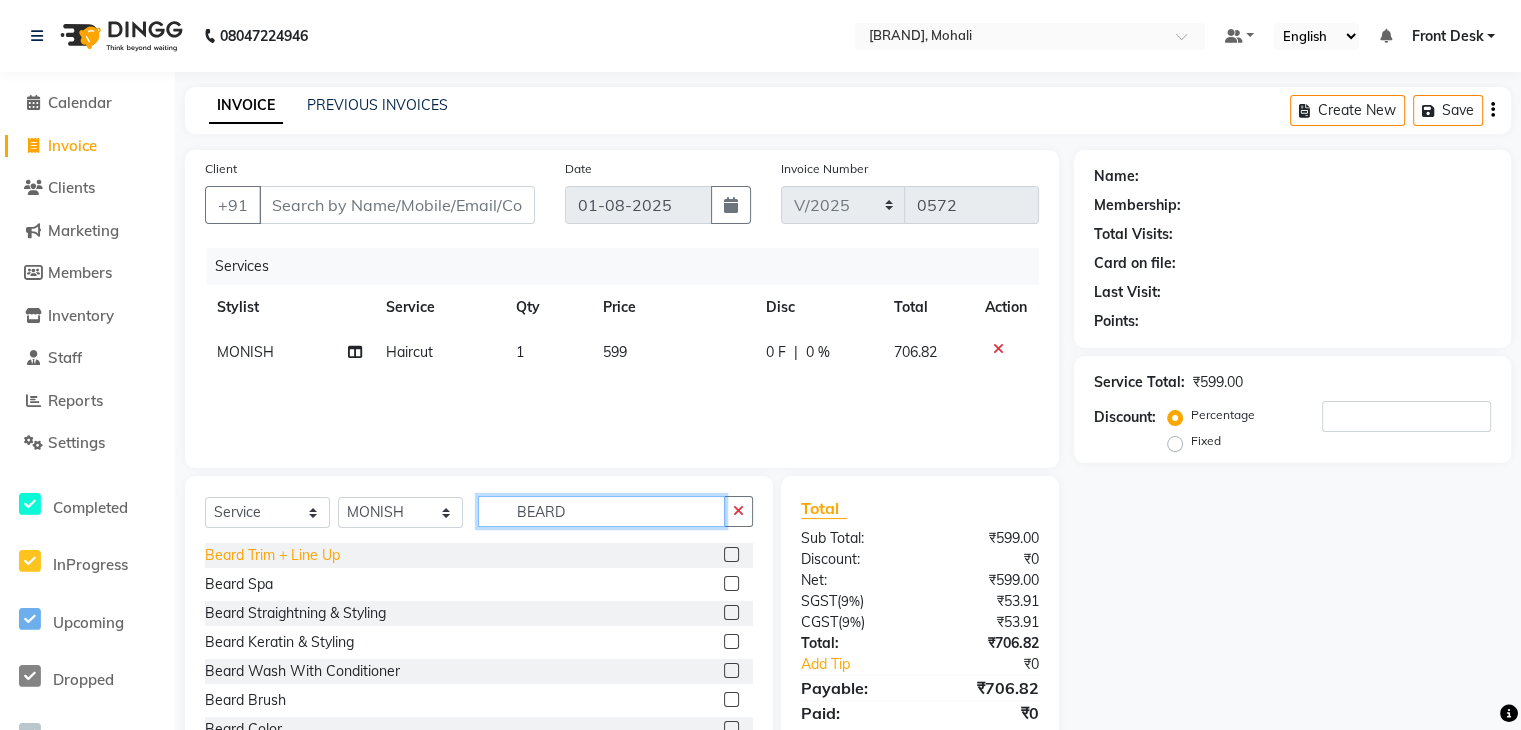 type on "BEARD" 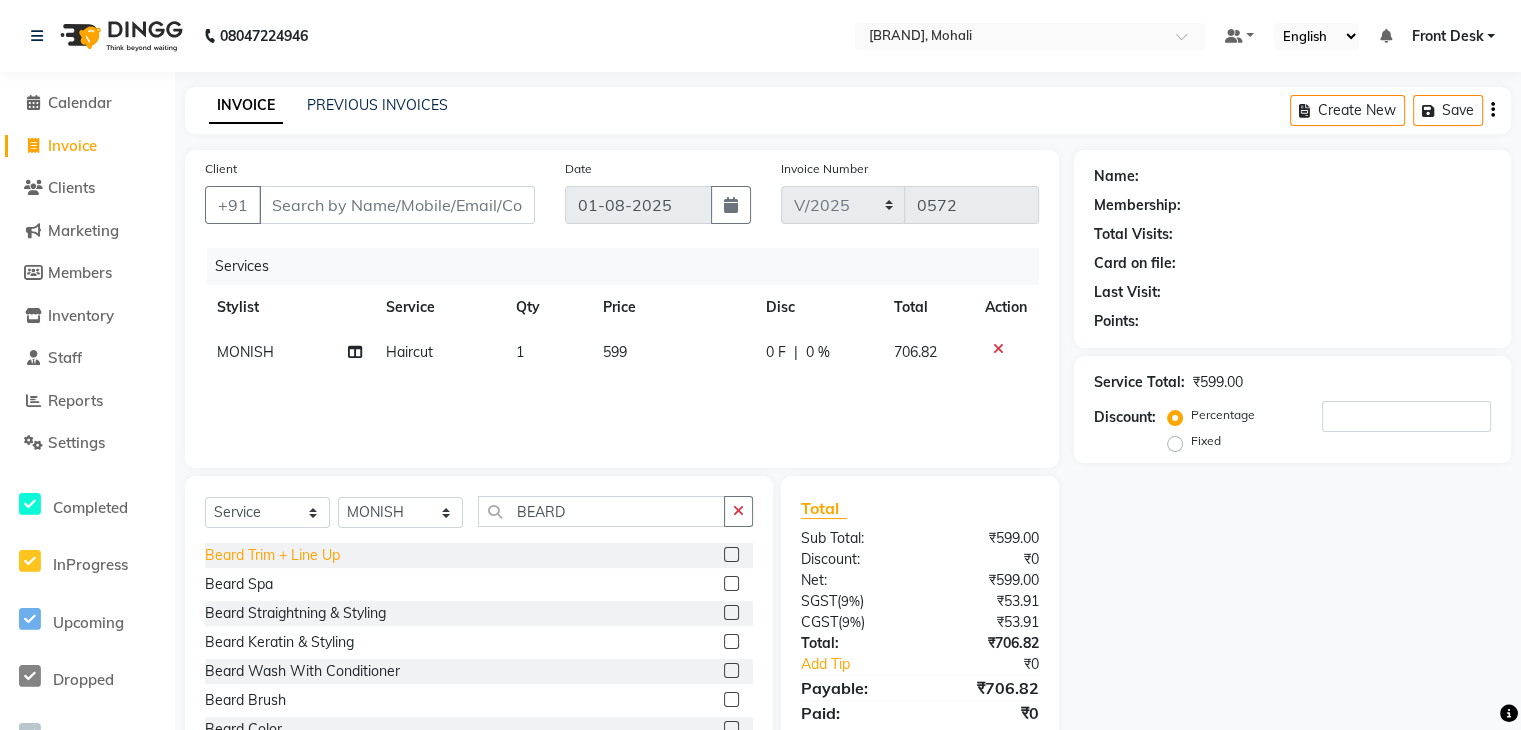 click on "Beard Trim + Line Up" 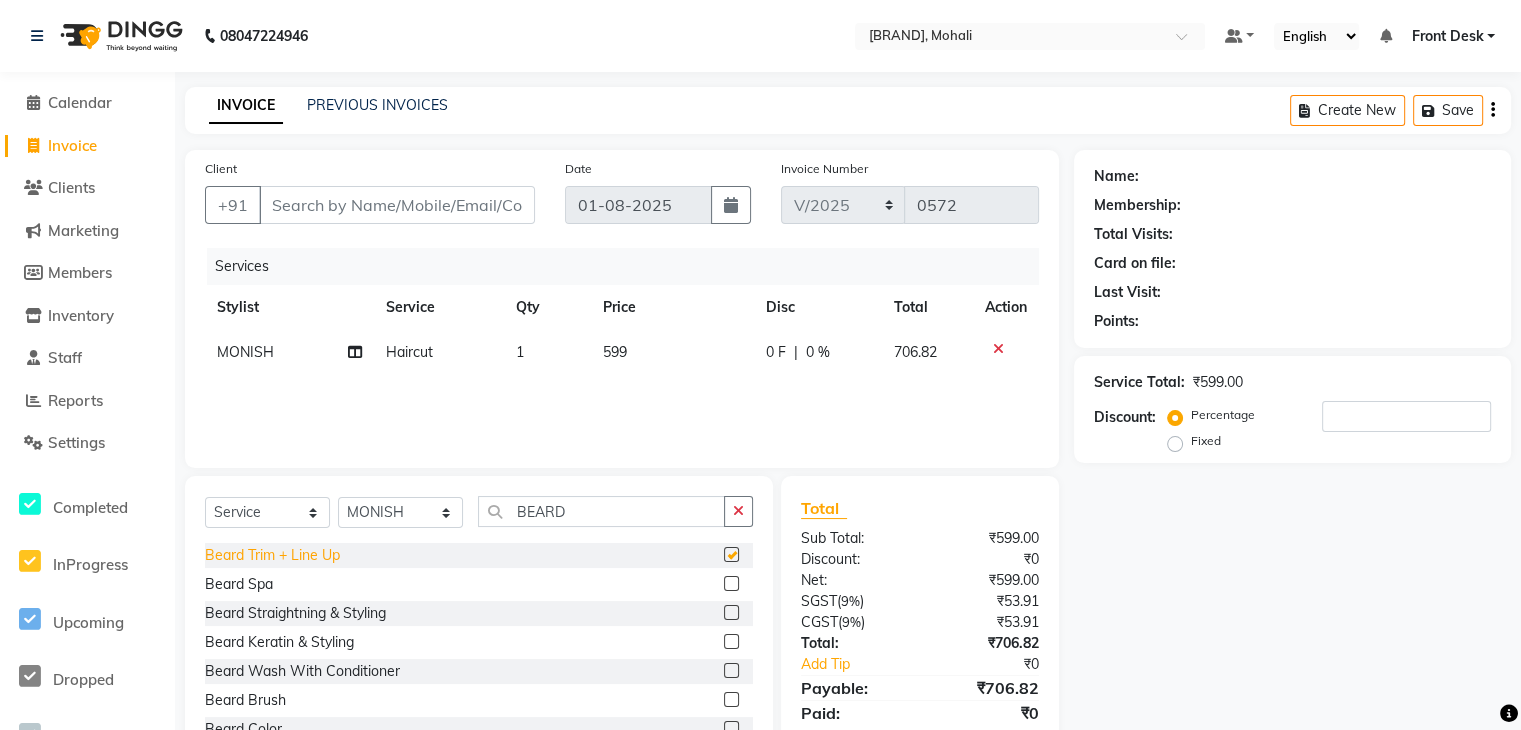 checkbox on "false" 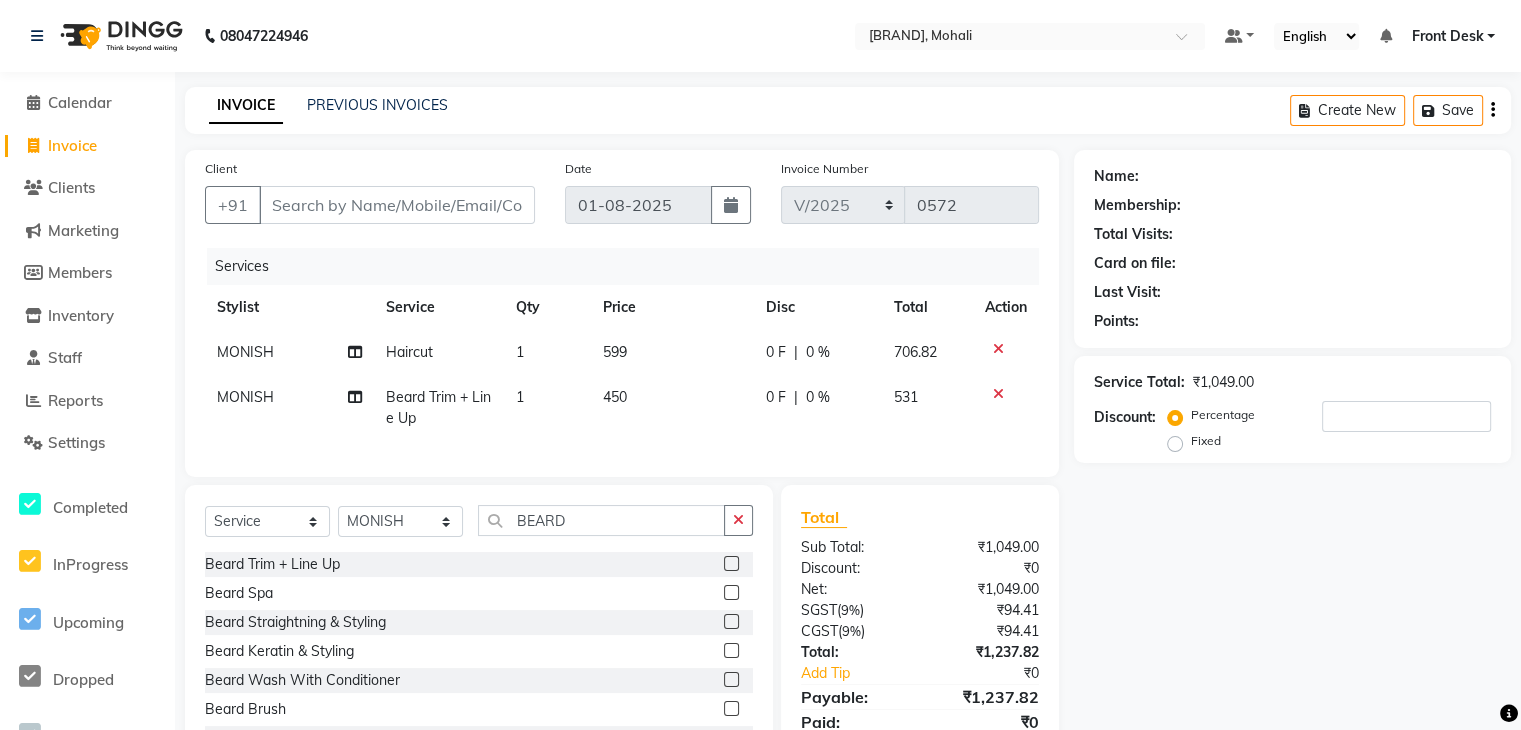 click on "599" 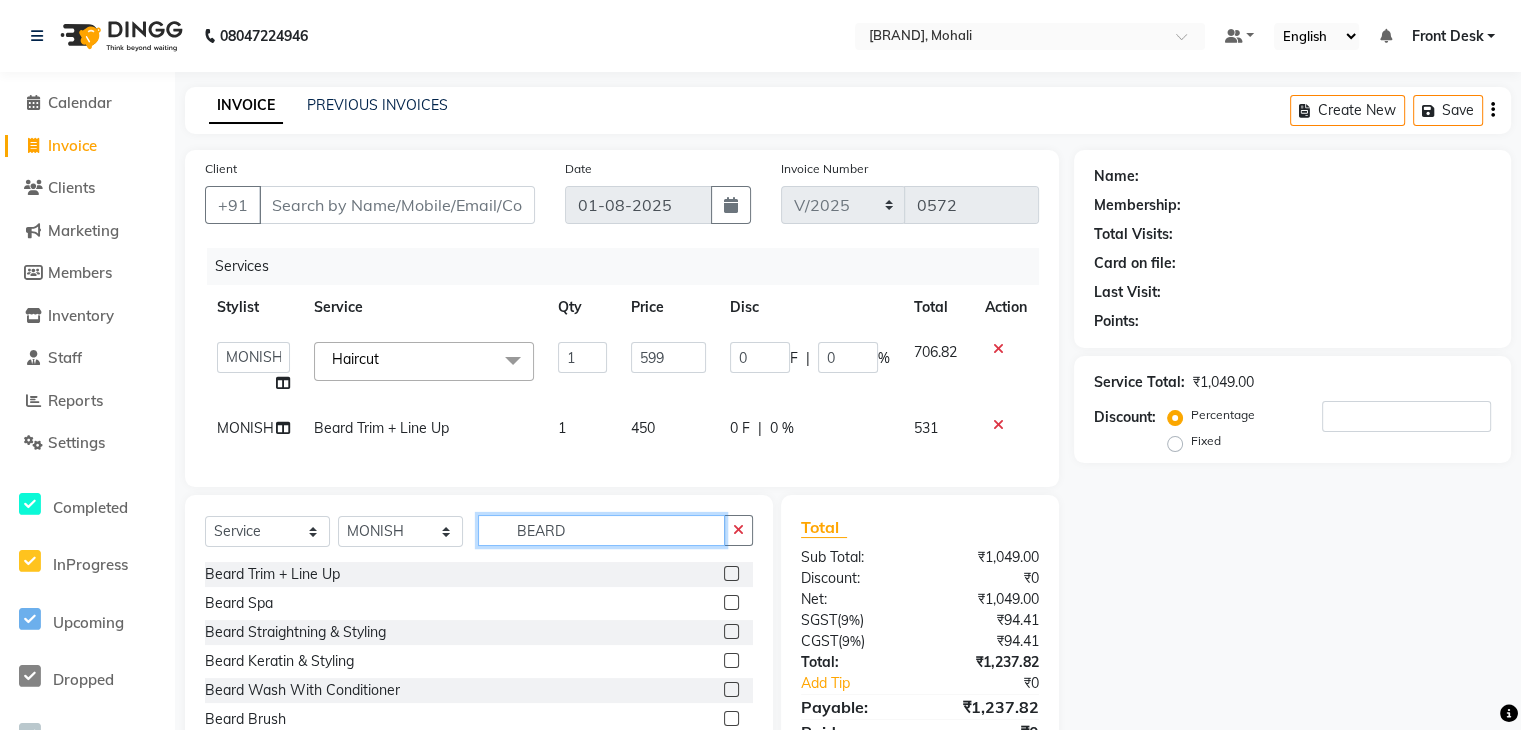 click on "BEARD" 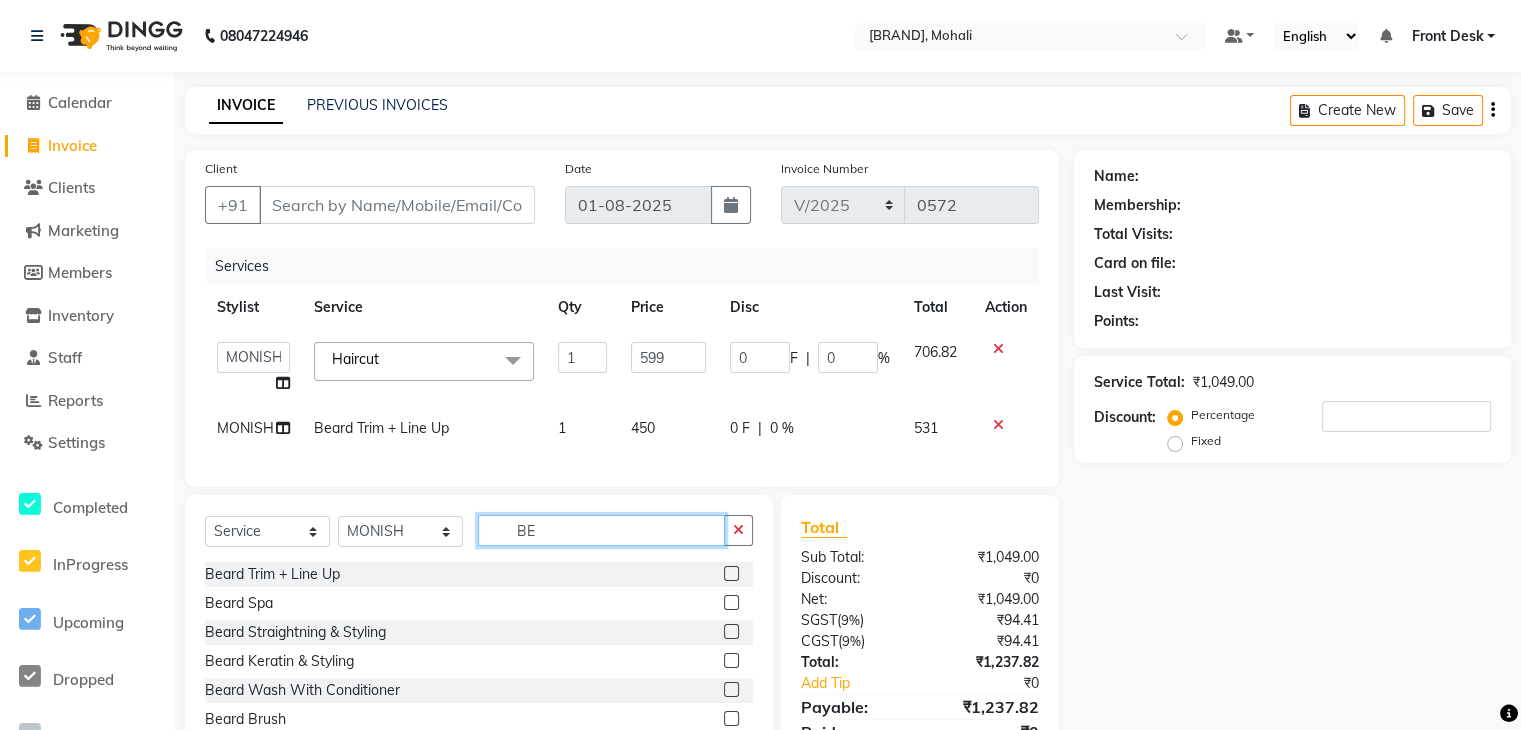 type on "B" 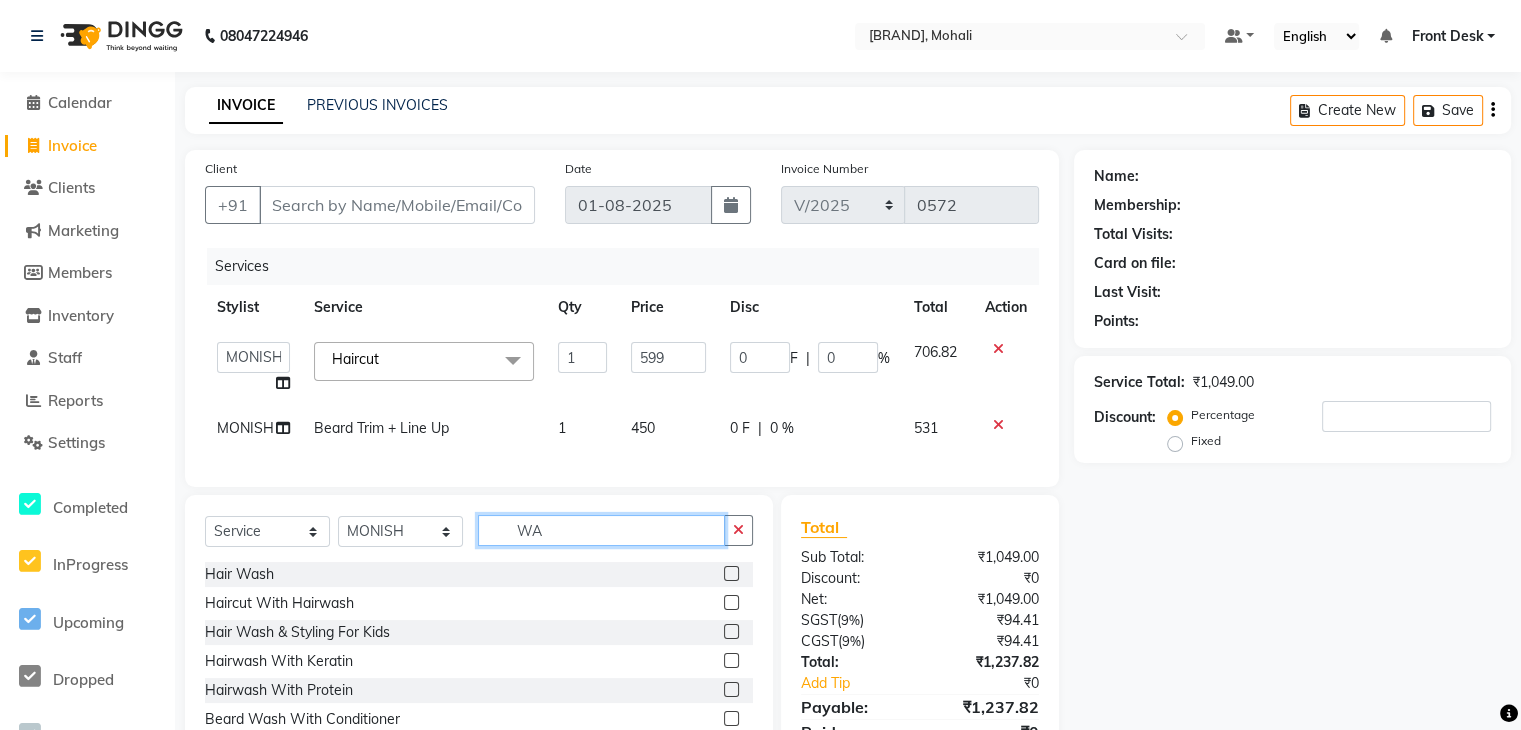 type on "W" 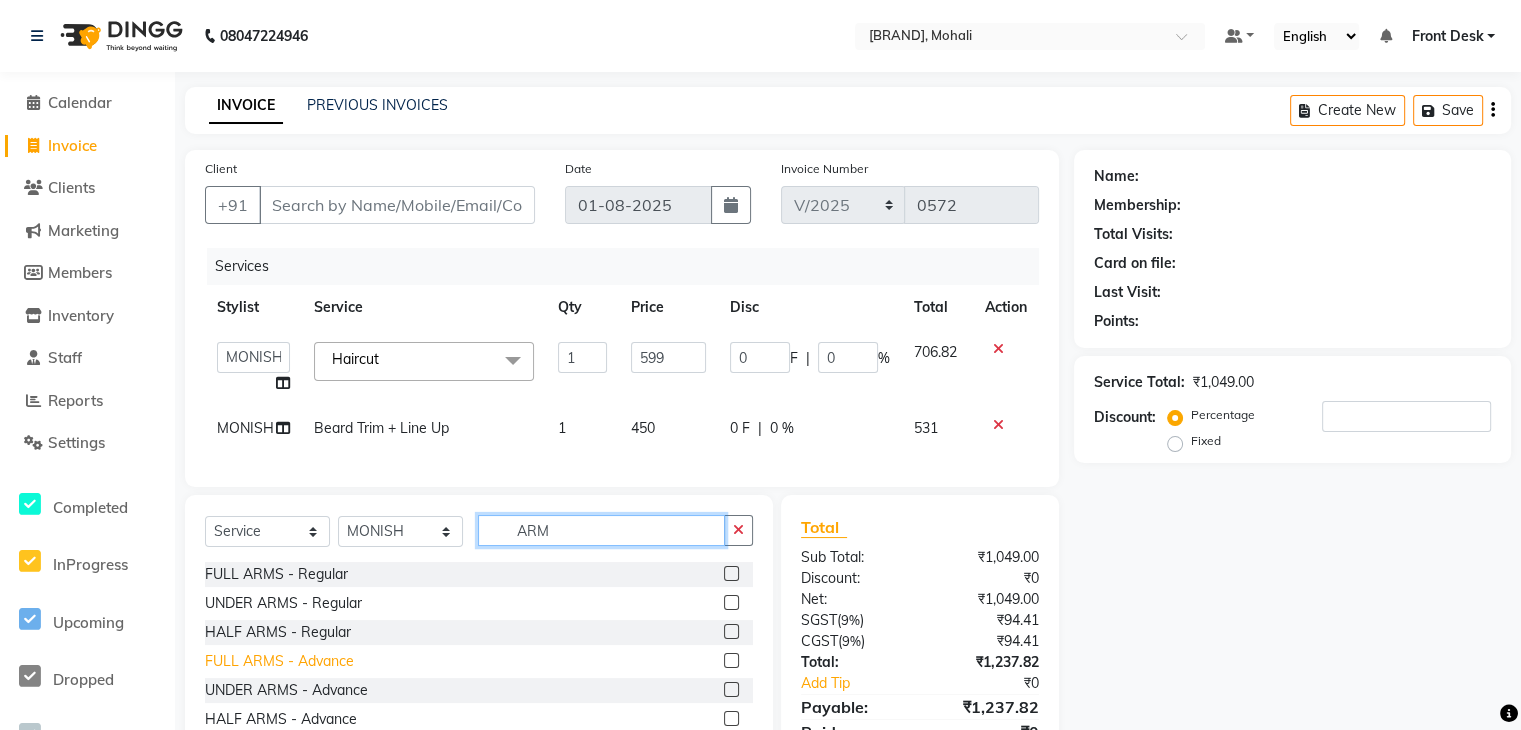 type on "ARM" 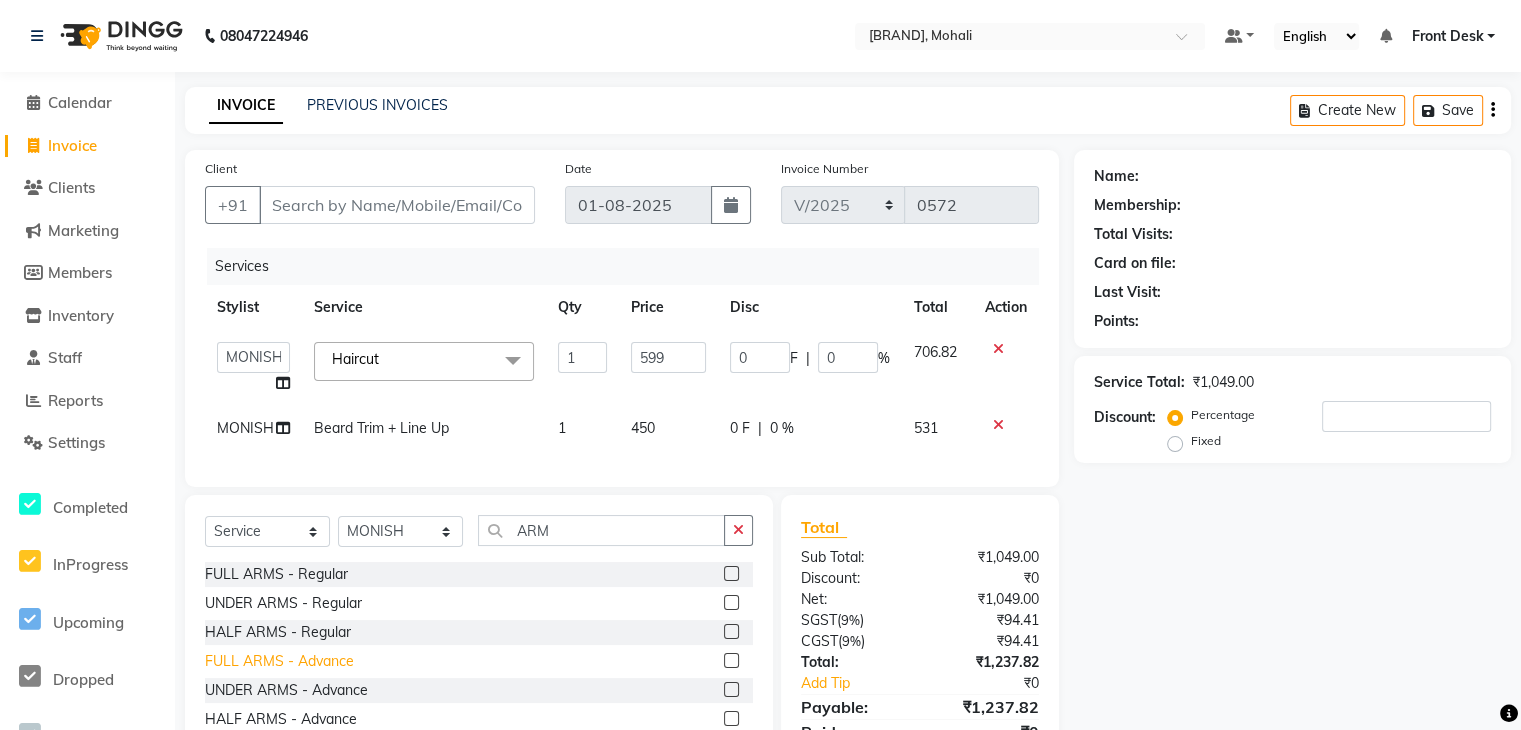 click on "FULL ARMS  - Advance" 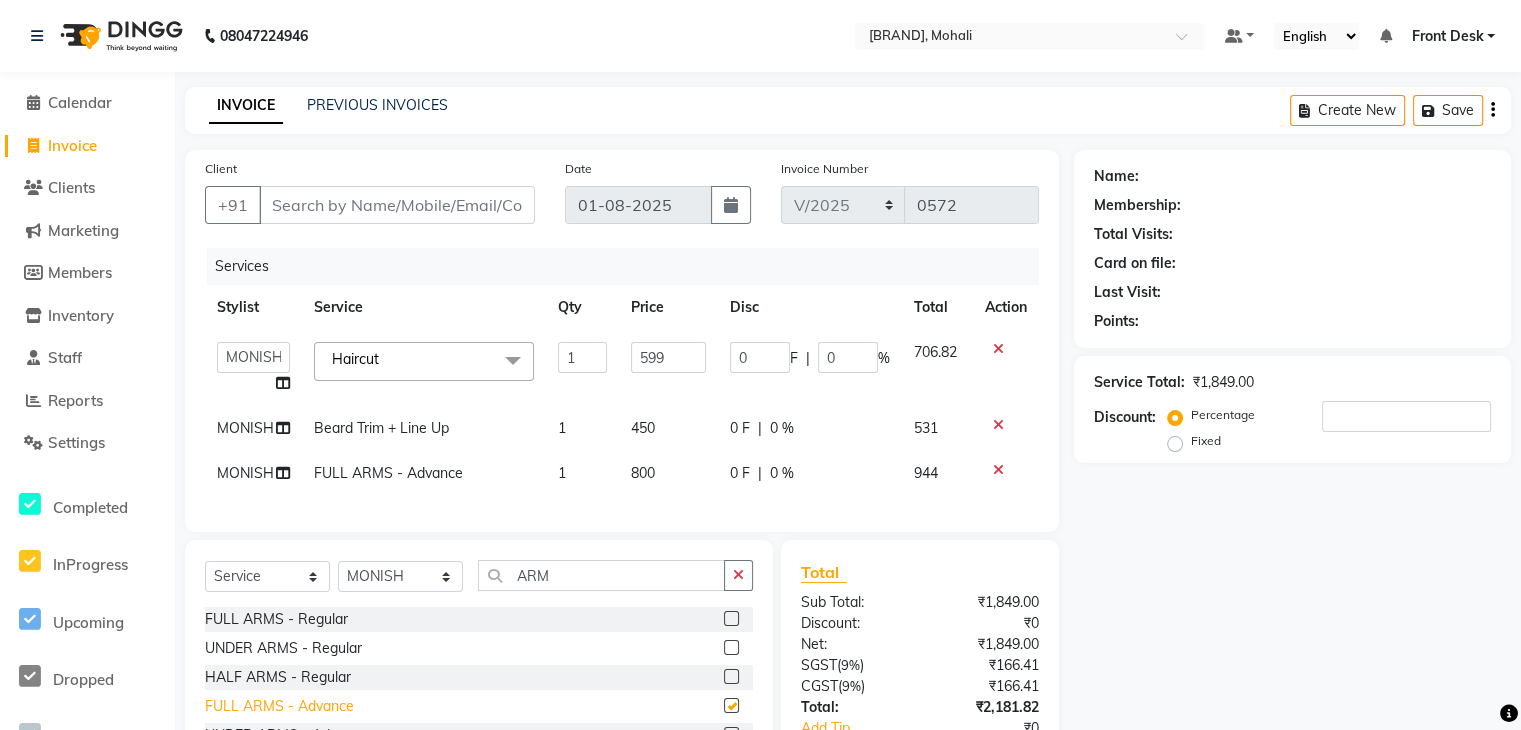 checkbox on "false" 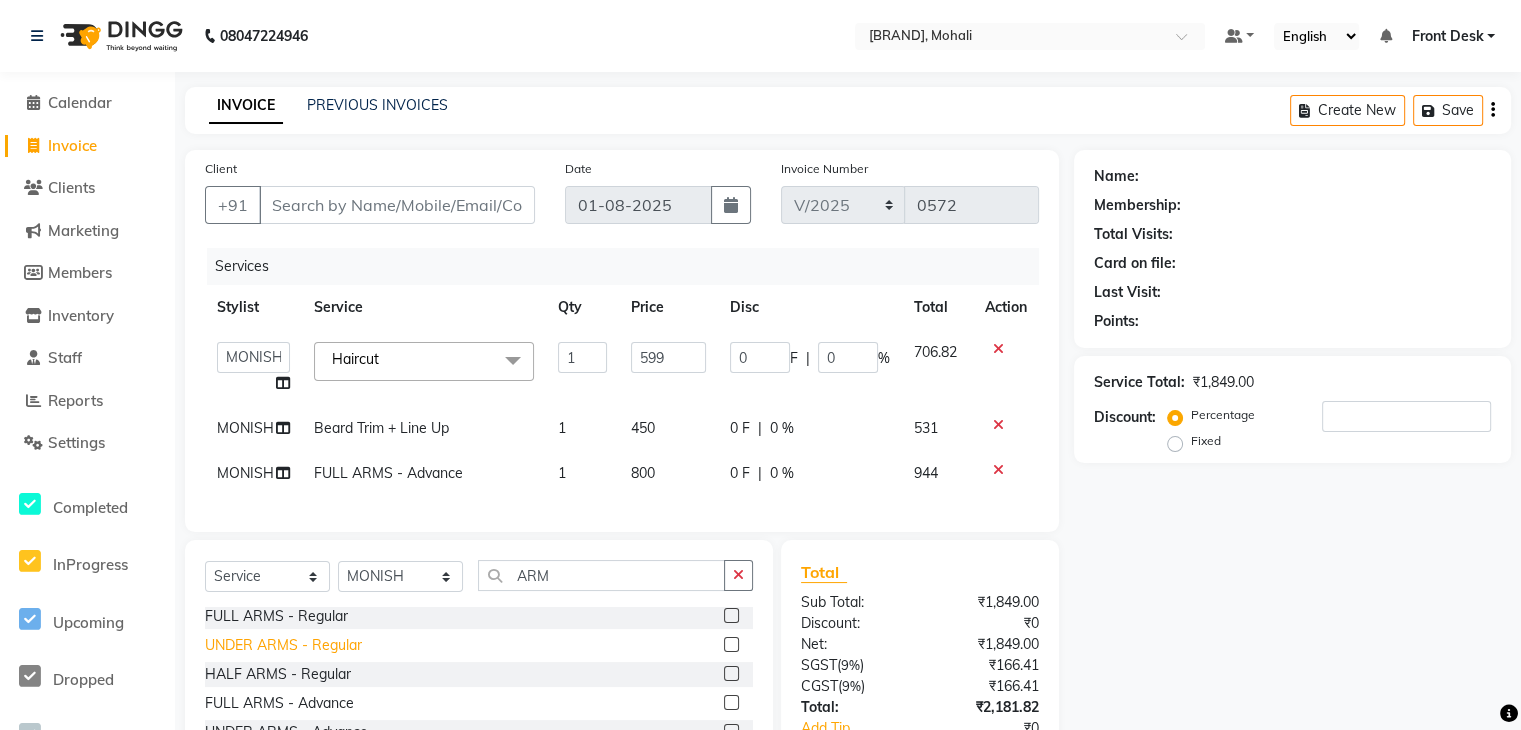 scroll, scrollTop: 3, scrollLeft: 0, axis: vertical 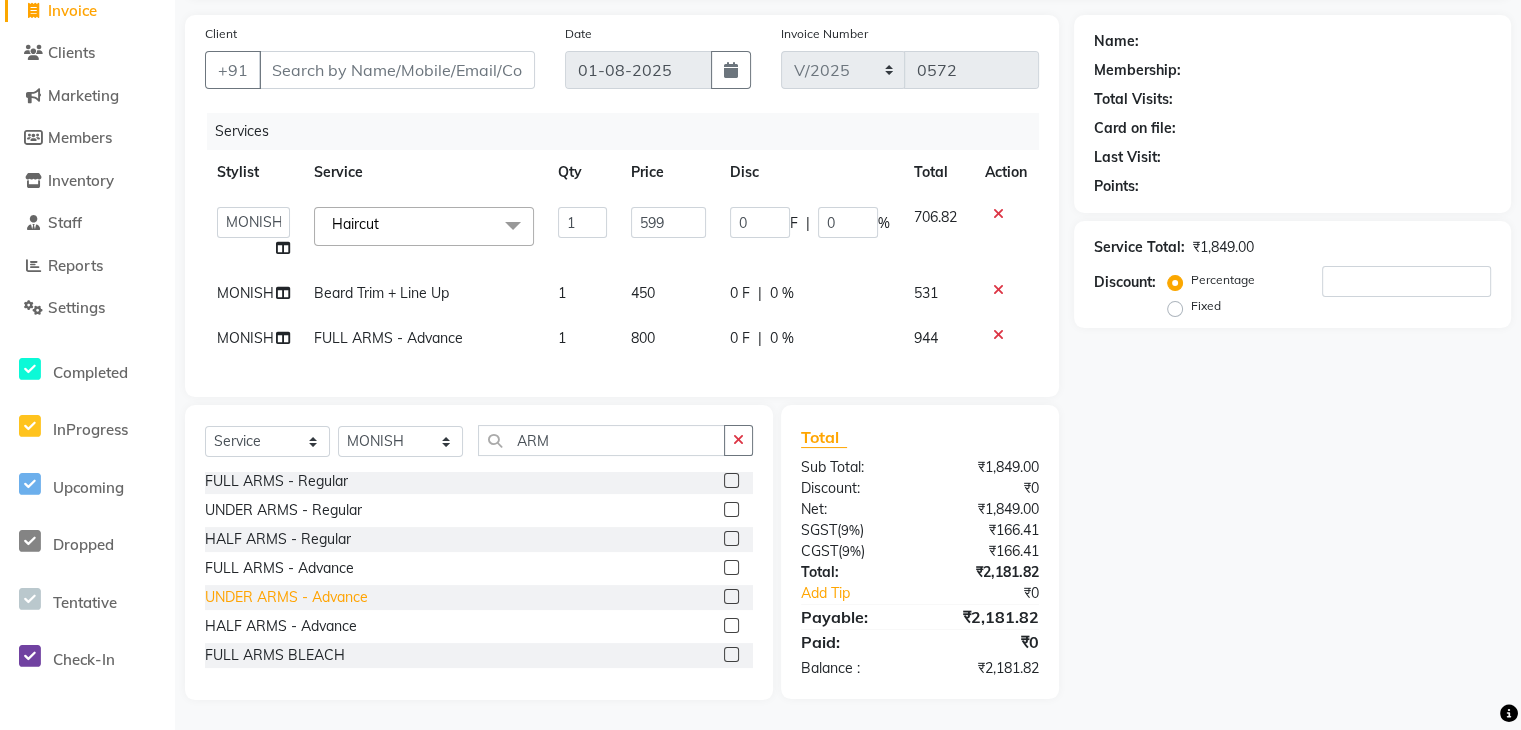 click on "UNDER ARMS - Advance" 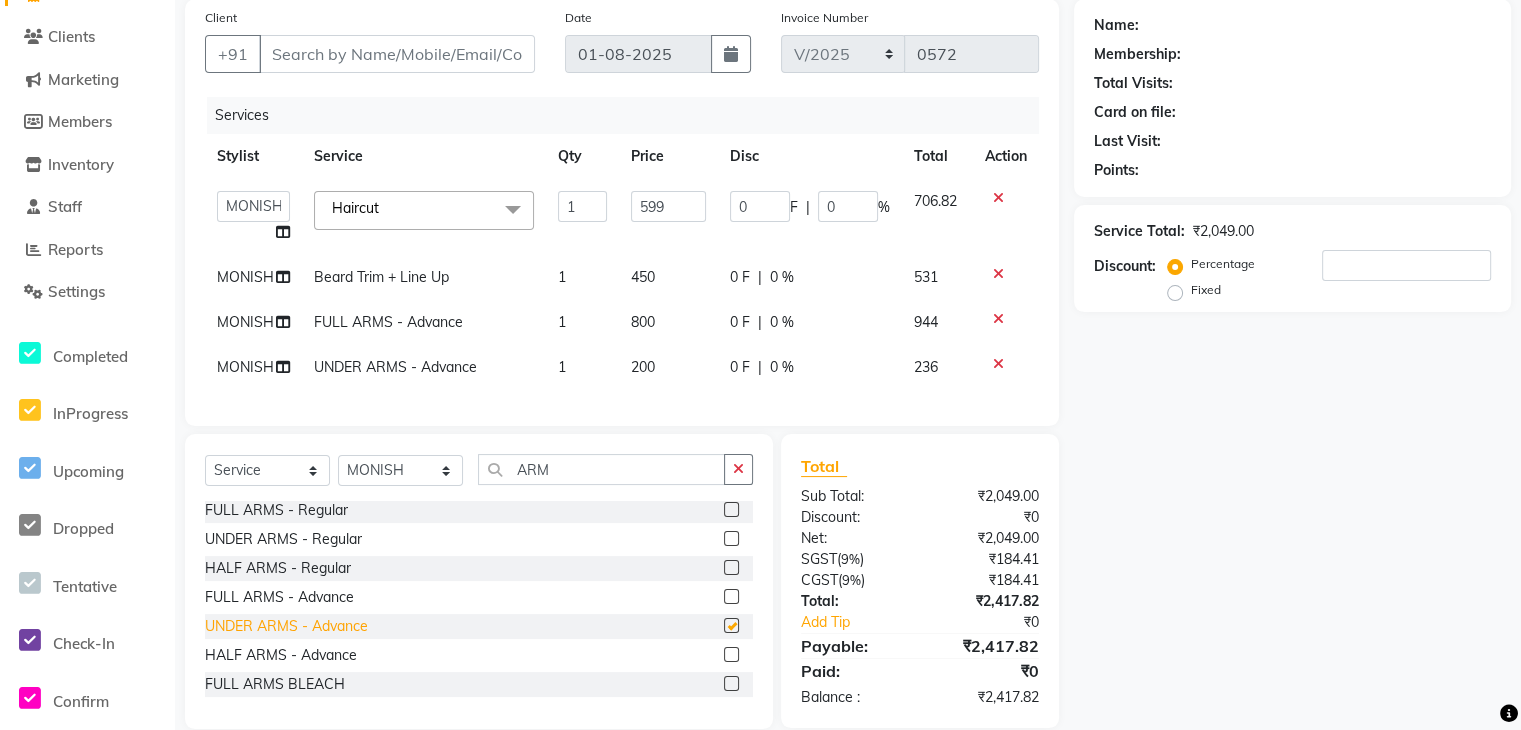 checkbox on "false" 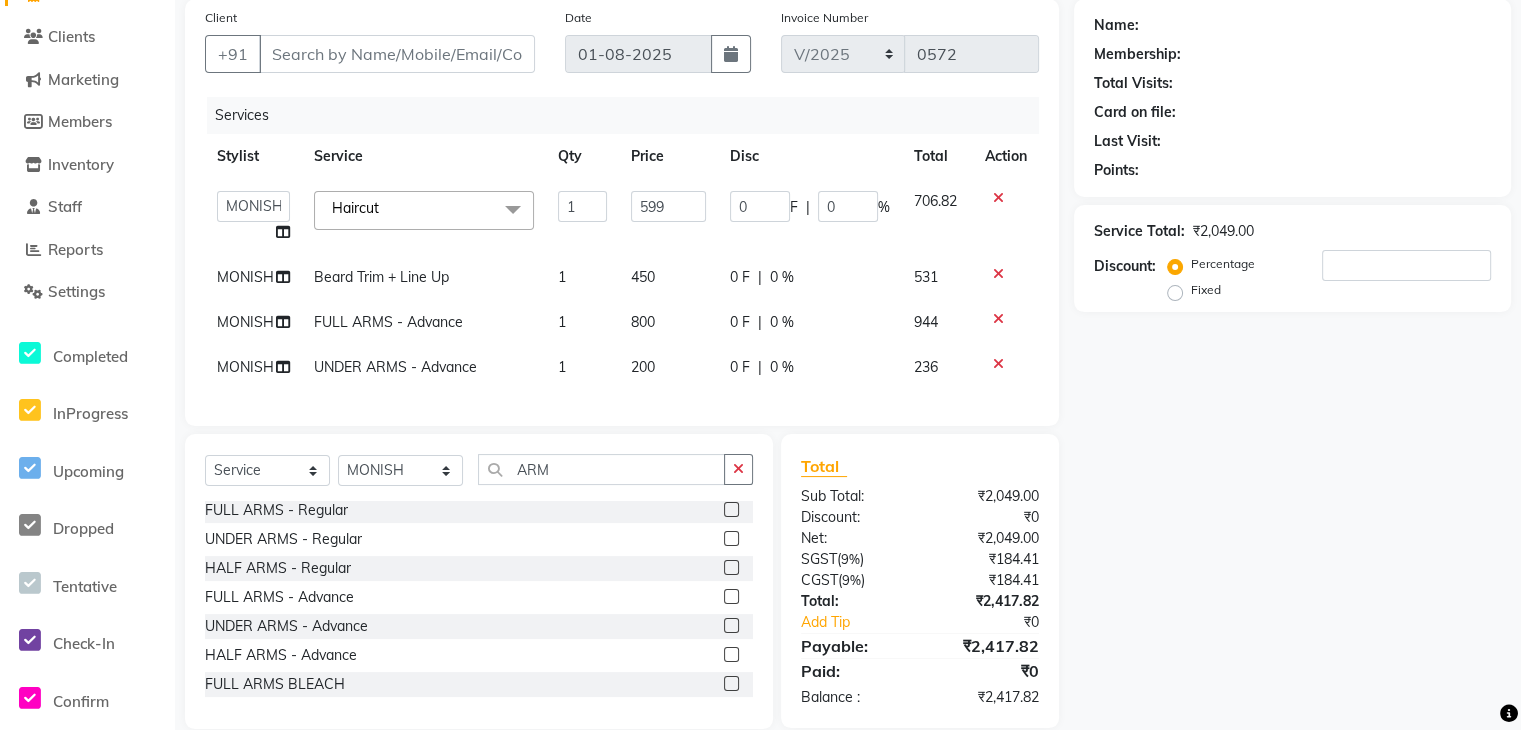 click 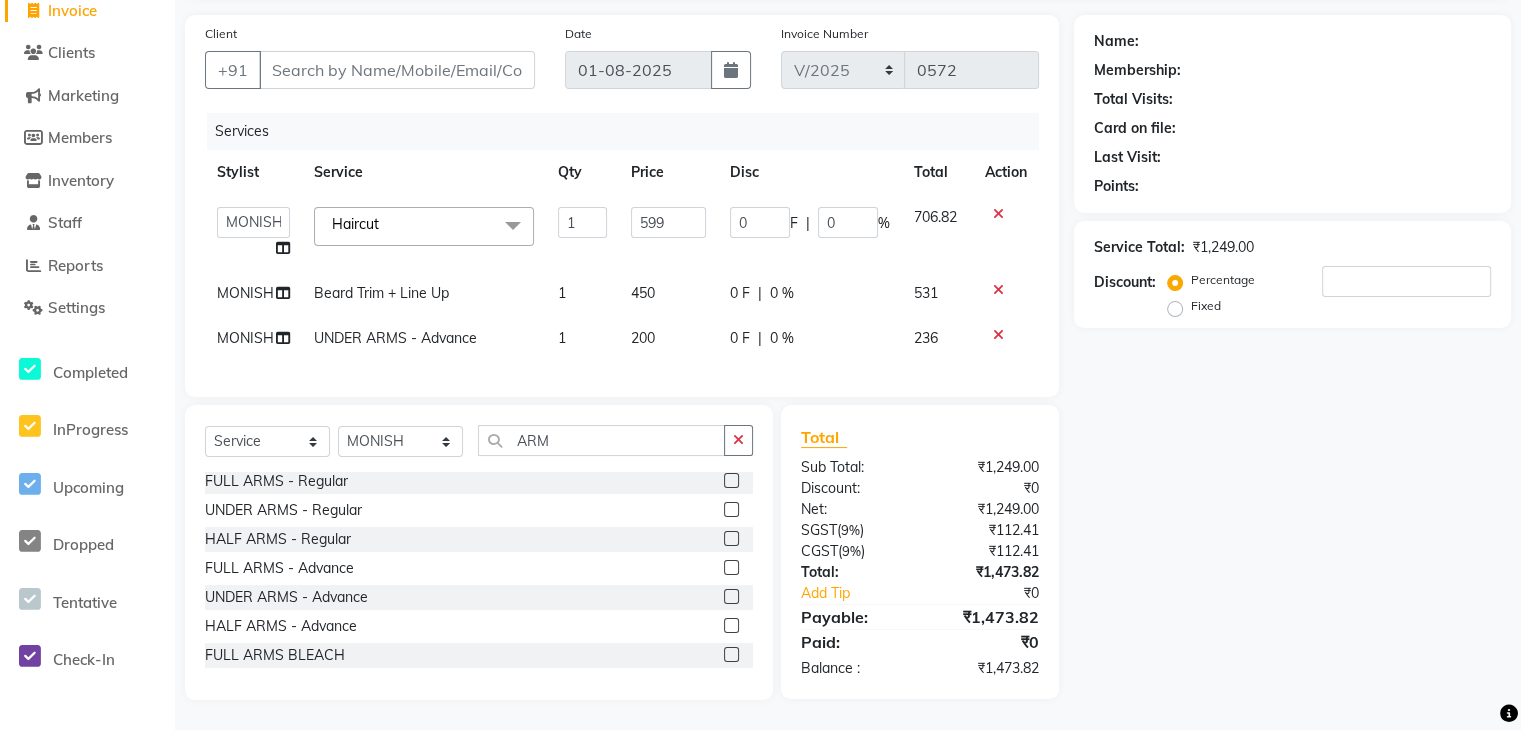 click on "200" 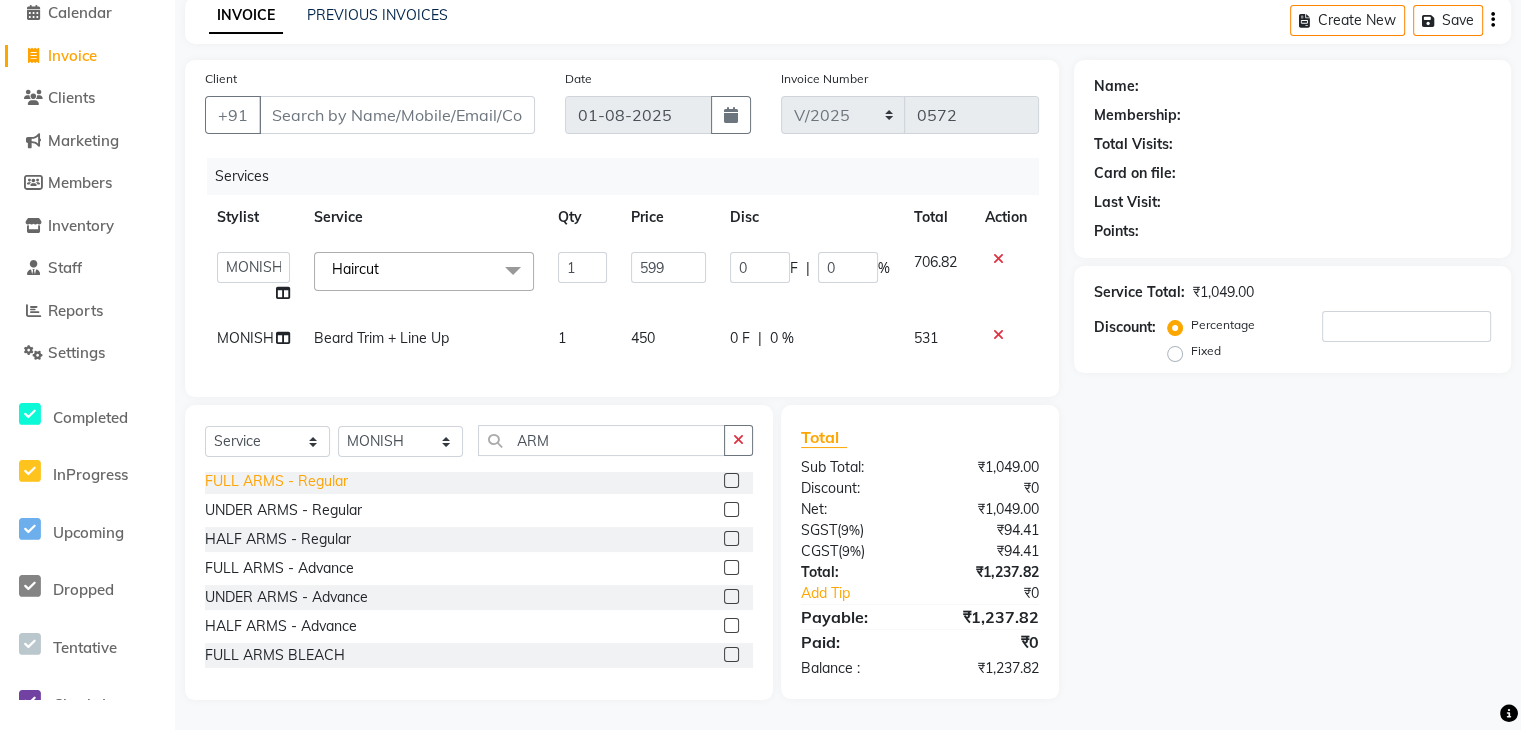 click on "FULL ARMS  - Regular" 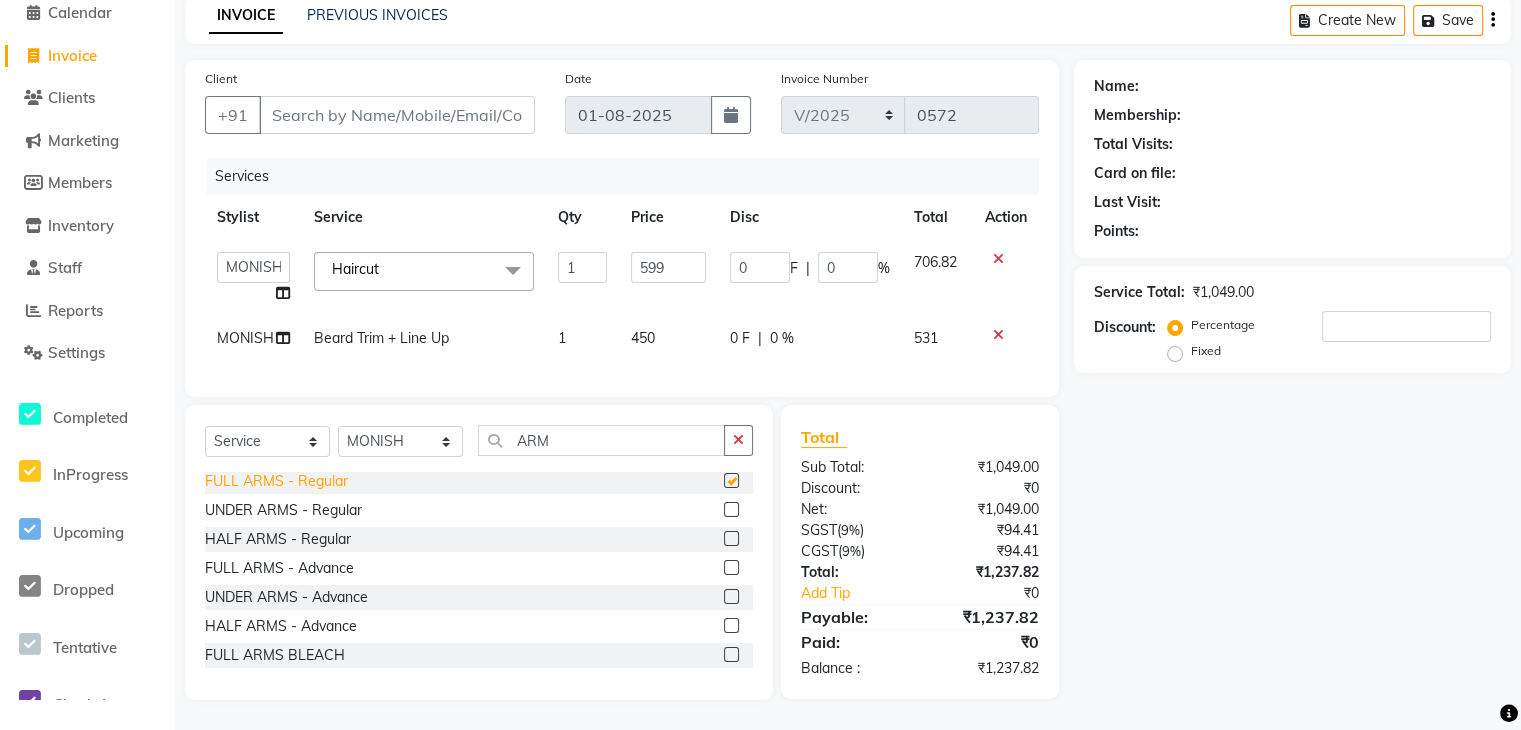 scroll, scrollTop: 151, scrollLeft: 0, axis: vertical 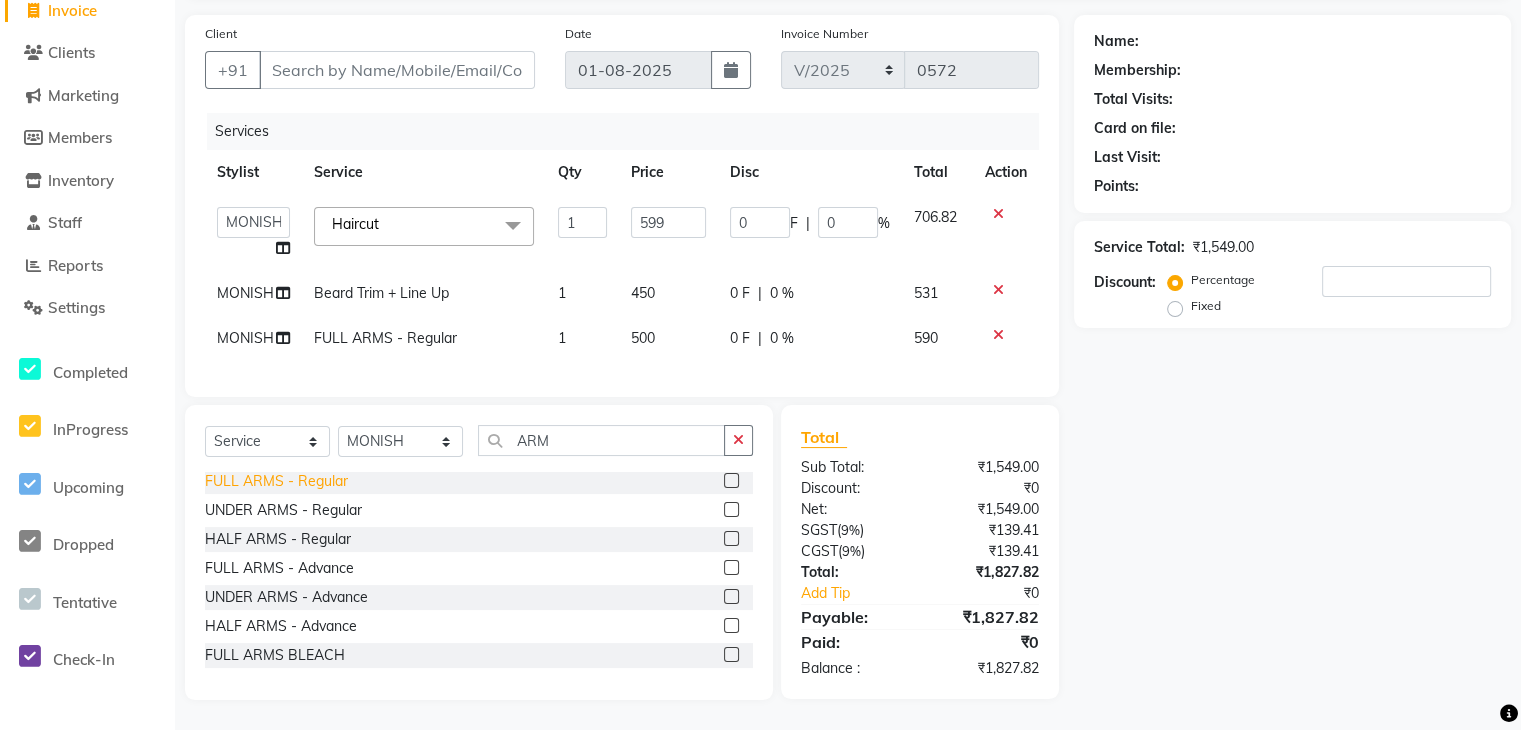 checkbox on "false" 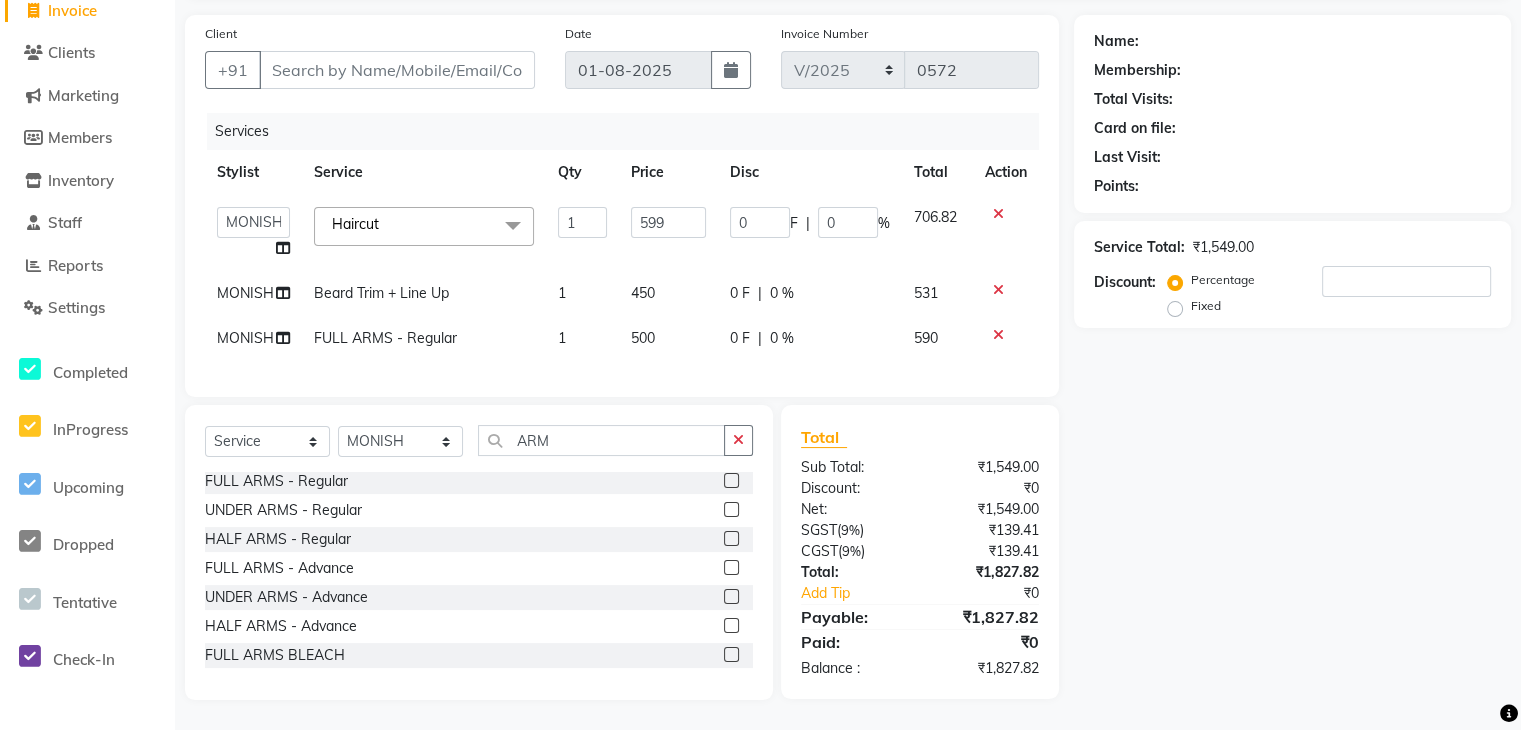 click on "500" 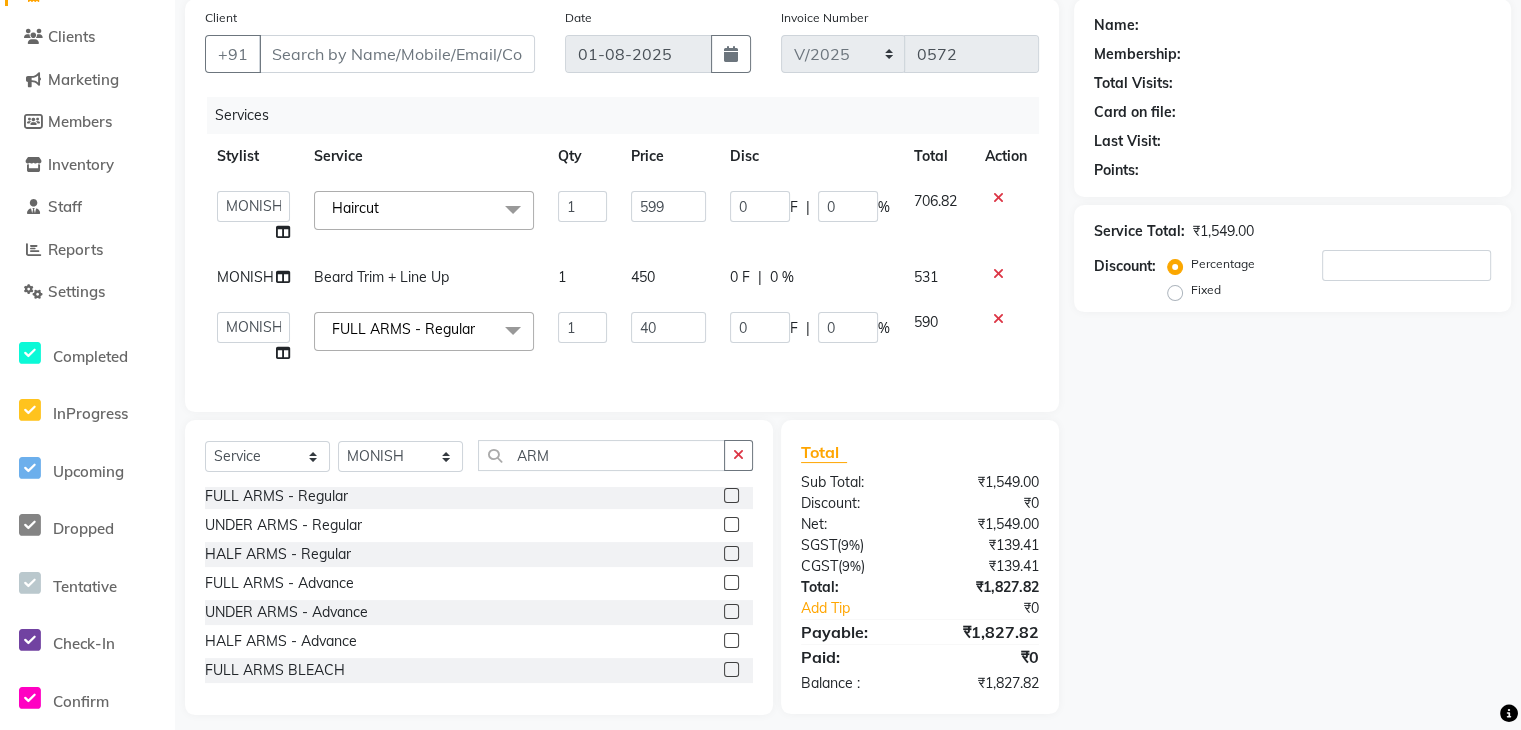 type on "400" 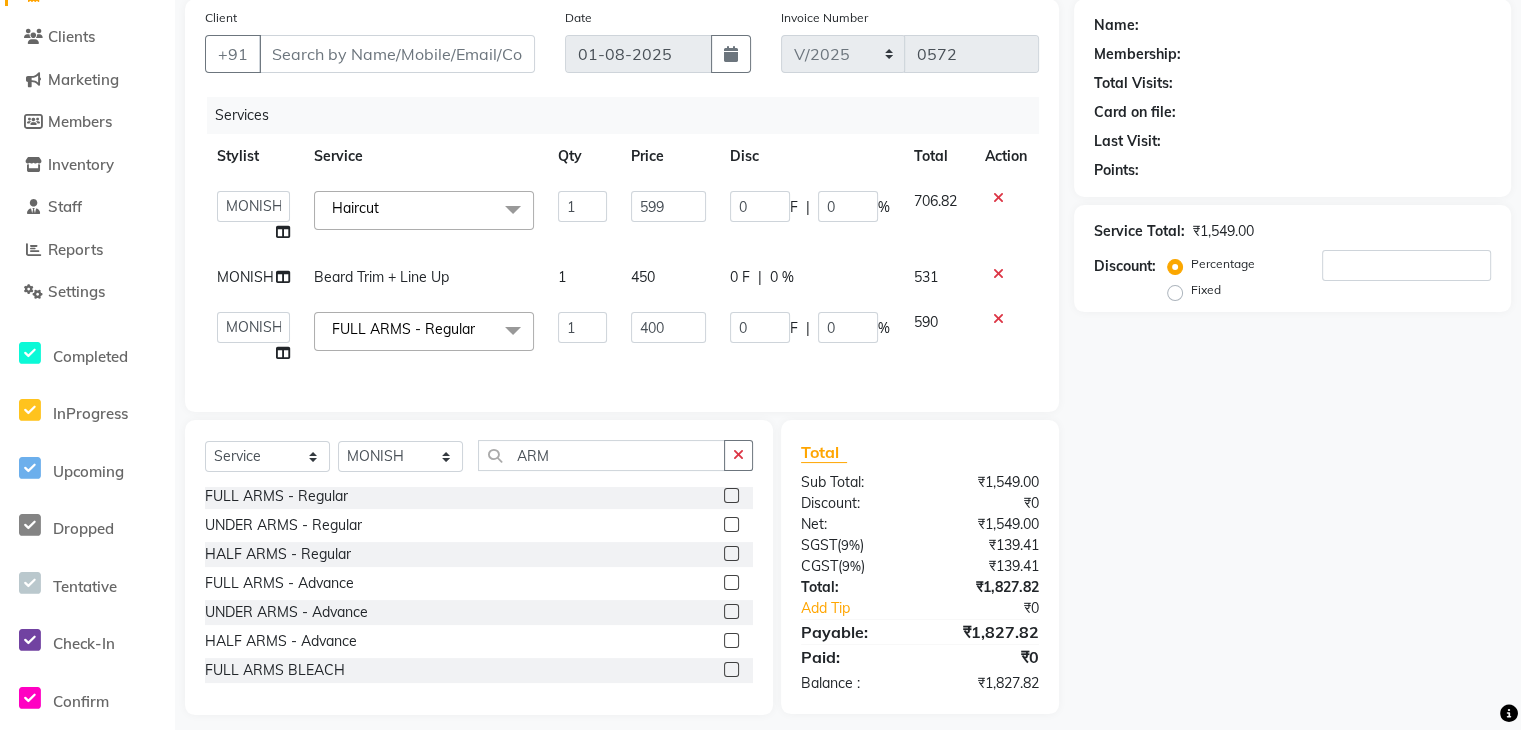 click on "Name: Membership: Total Visits: Card on file: Last Visit:  Points:  Service Total:  ₹1,549.00  Discount:  Percentage   Fixed" 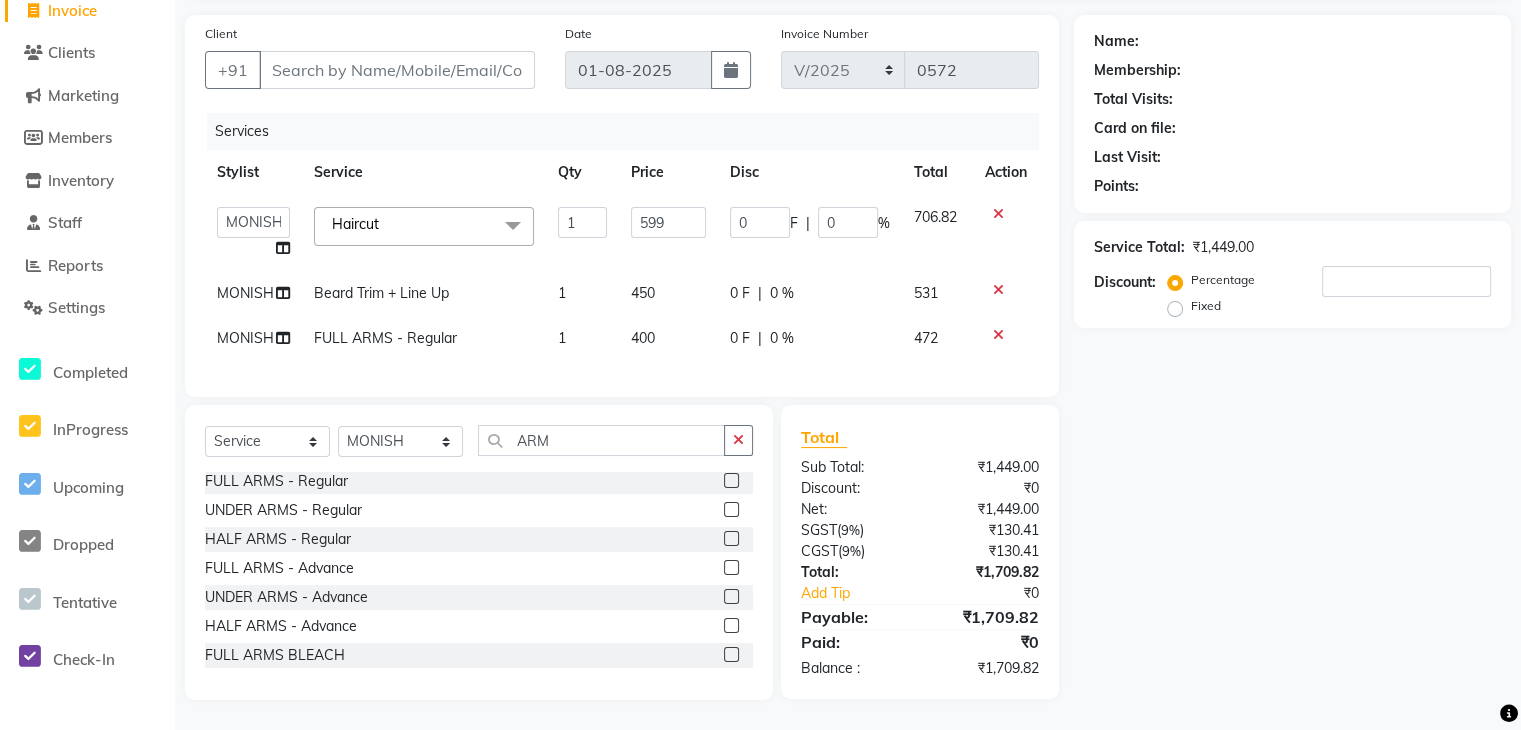 click 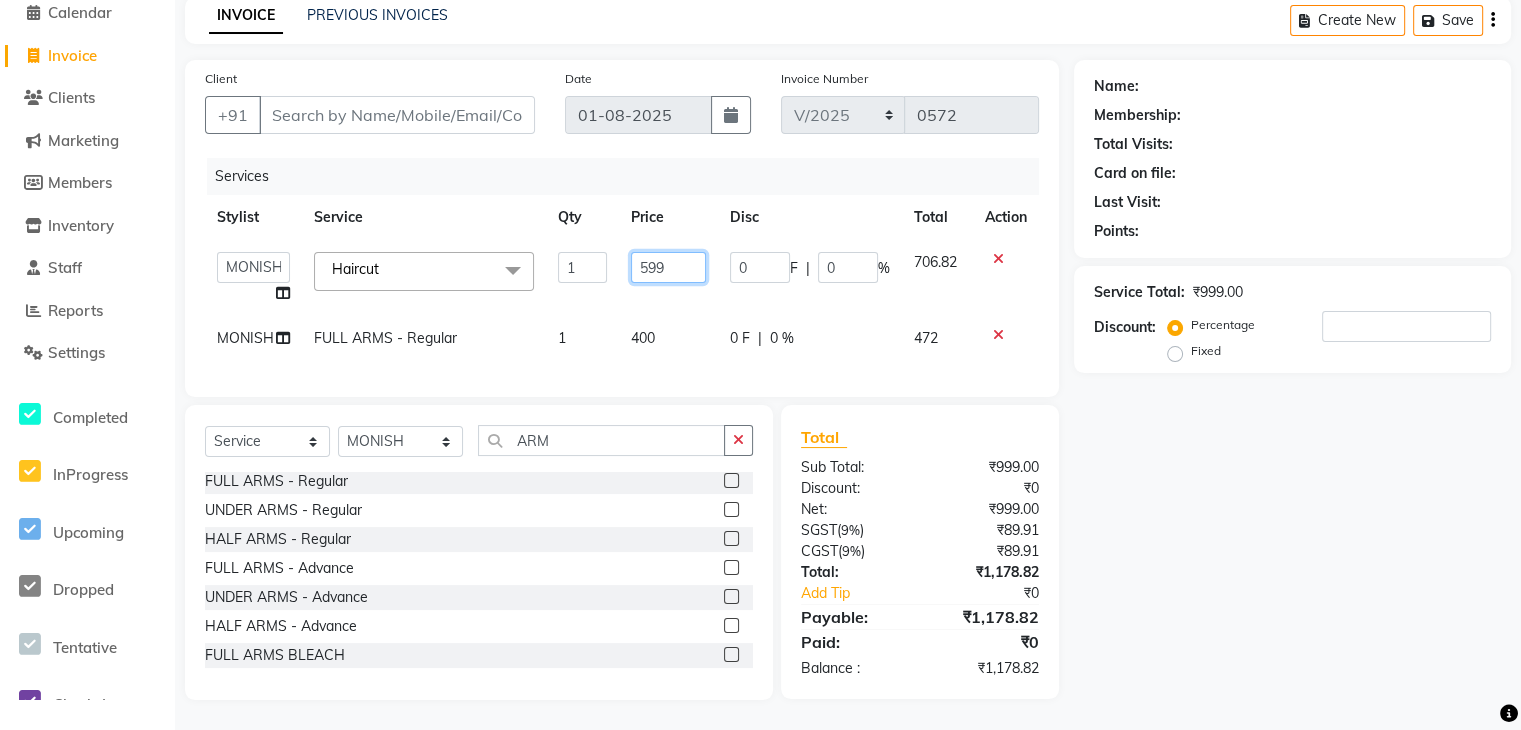 click on "599" 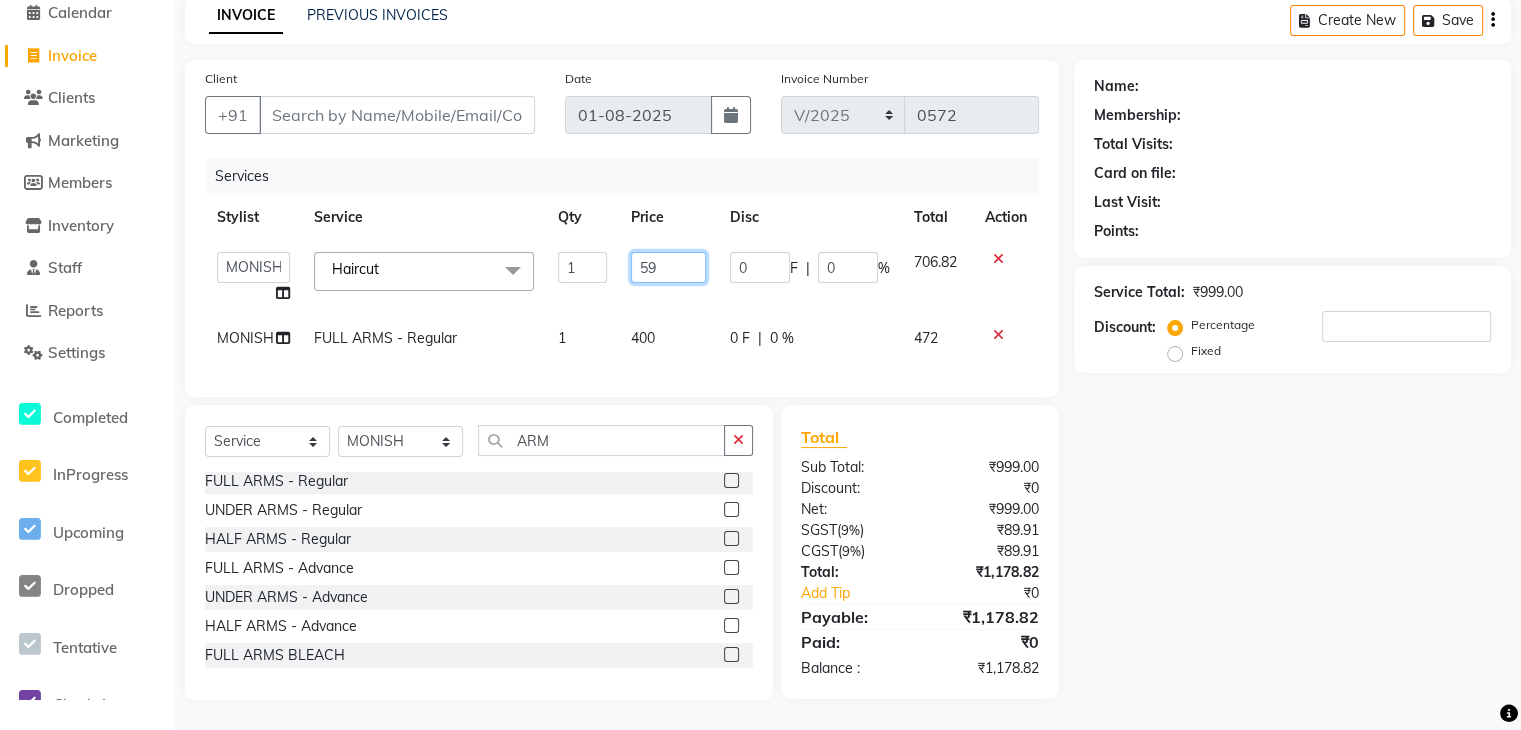 type on "5" 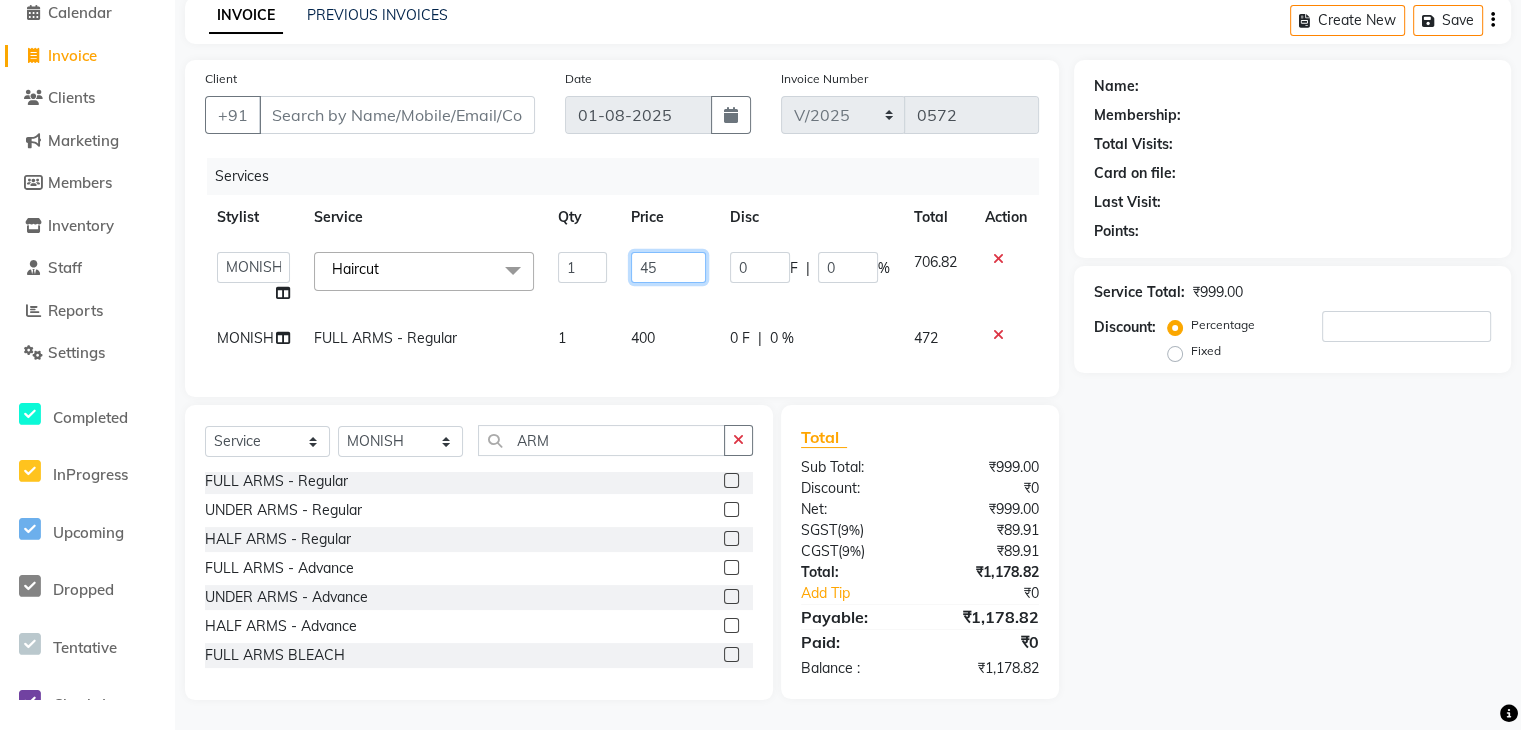 type on "450" 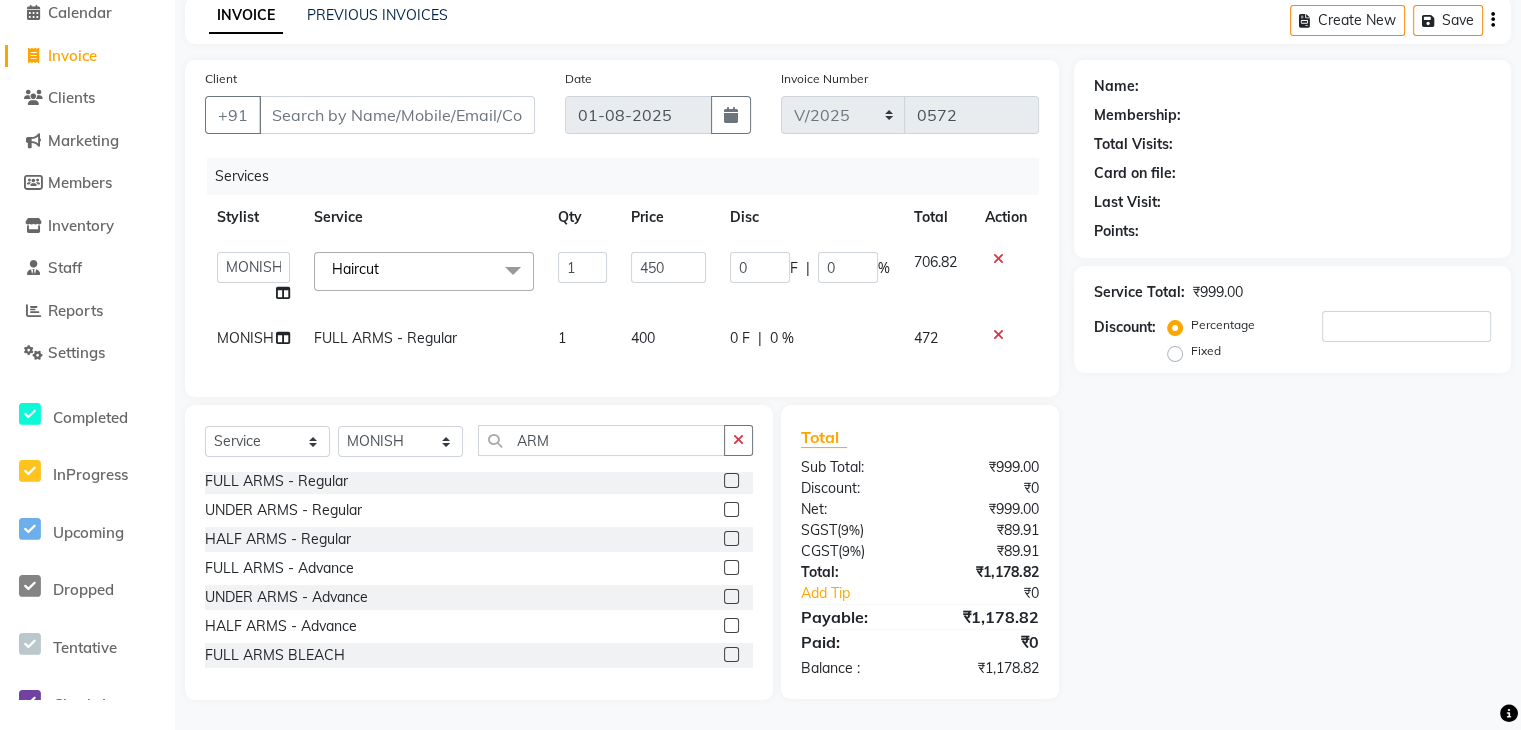 scroll, scrollTop: 96, scrollLeft: 0, axis: vertical 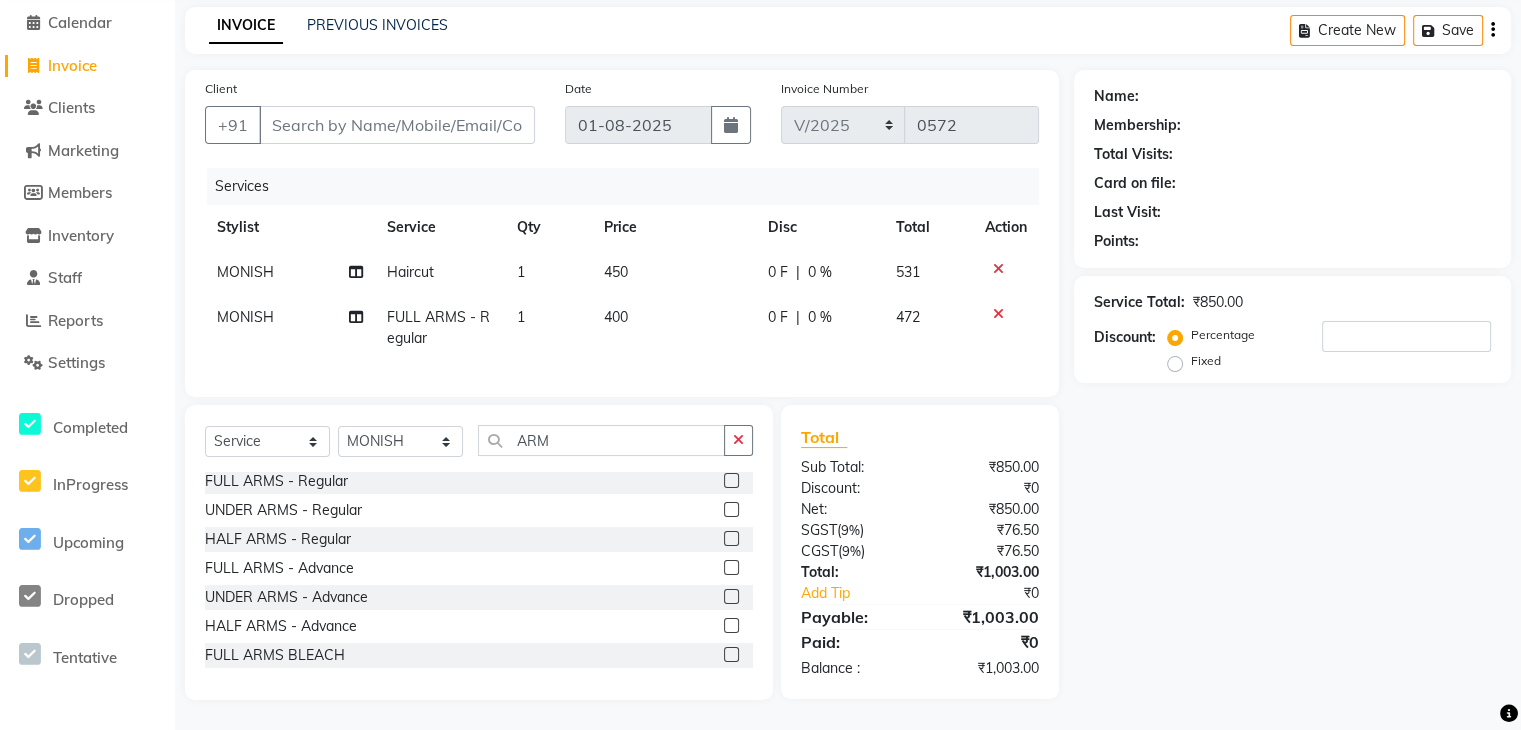 click on "Name: Membership: Total Visits: Card on file: Last Visit:  Points:  Service Total:  ₹850.00  Discount:  Percentage   Fixed" 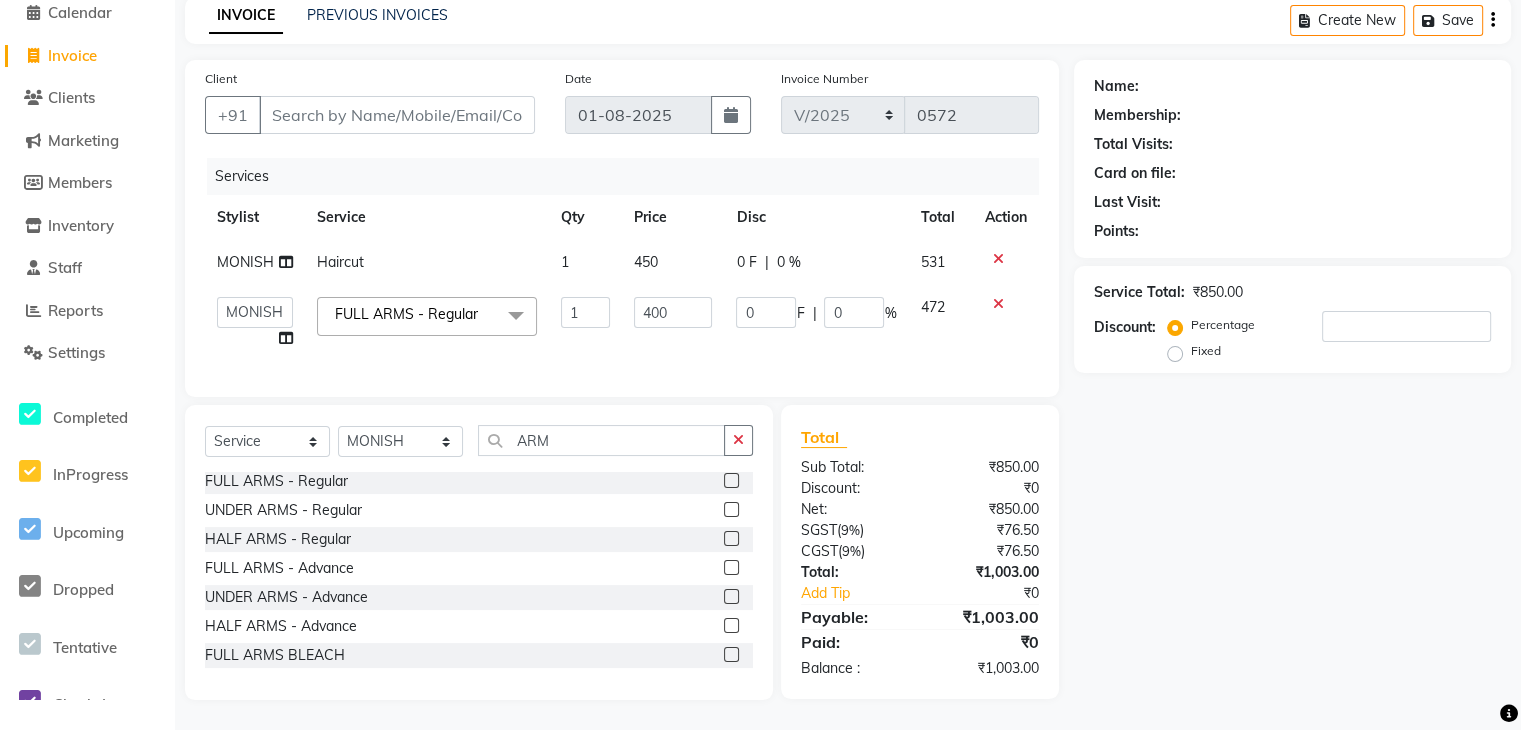 click on "400" 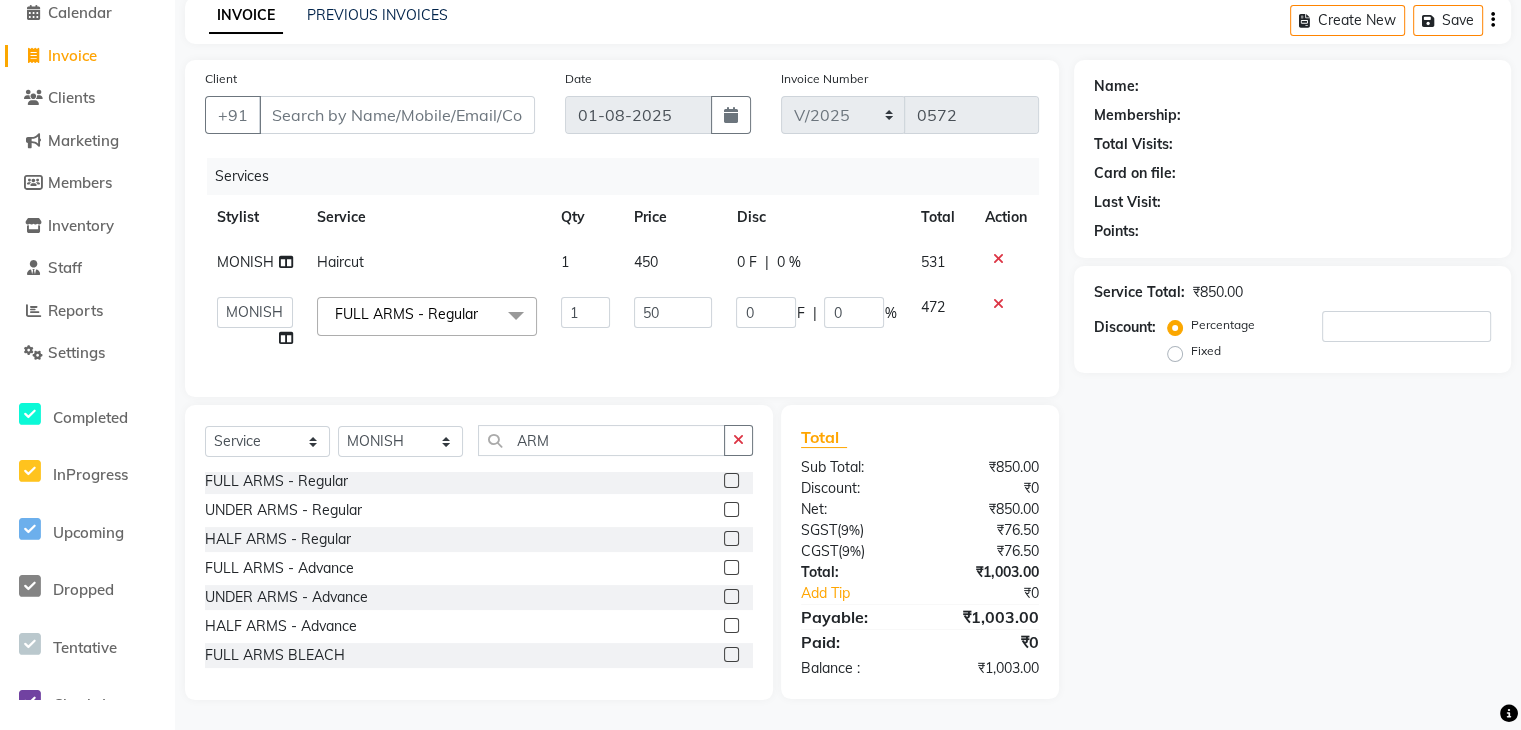 type on "500" 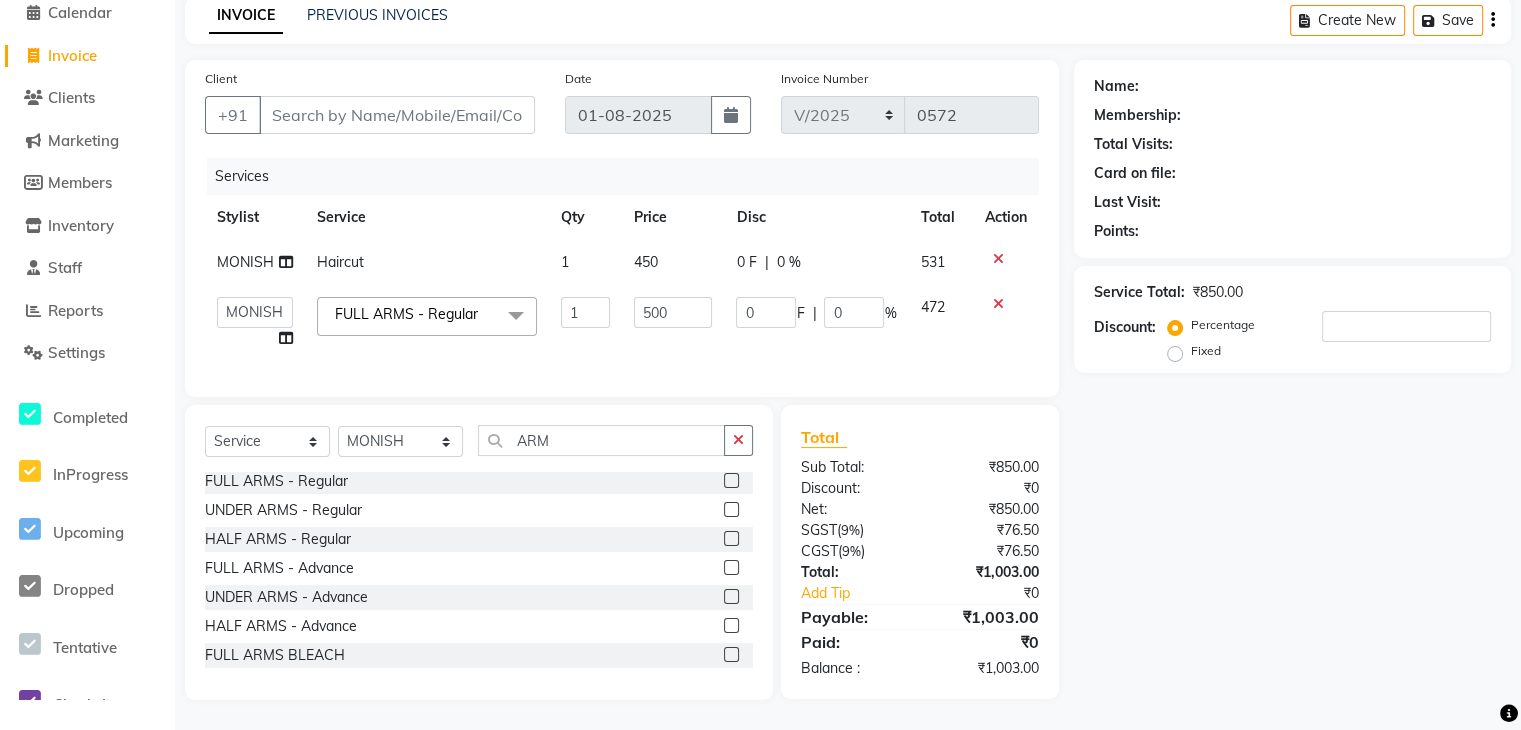 scroll, scrollTop: 96, scrollLeft: 0, axis: vertical 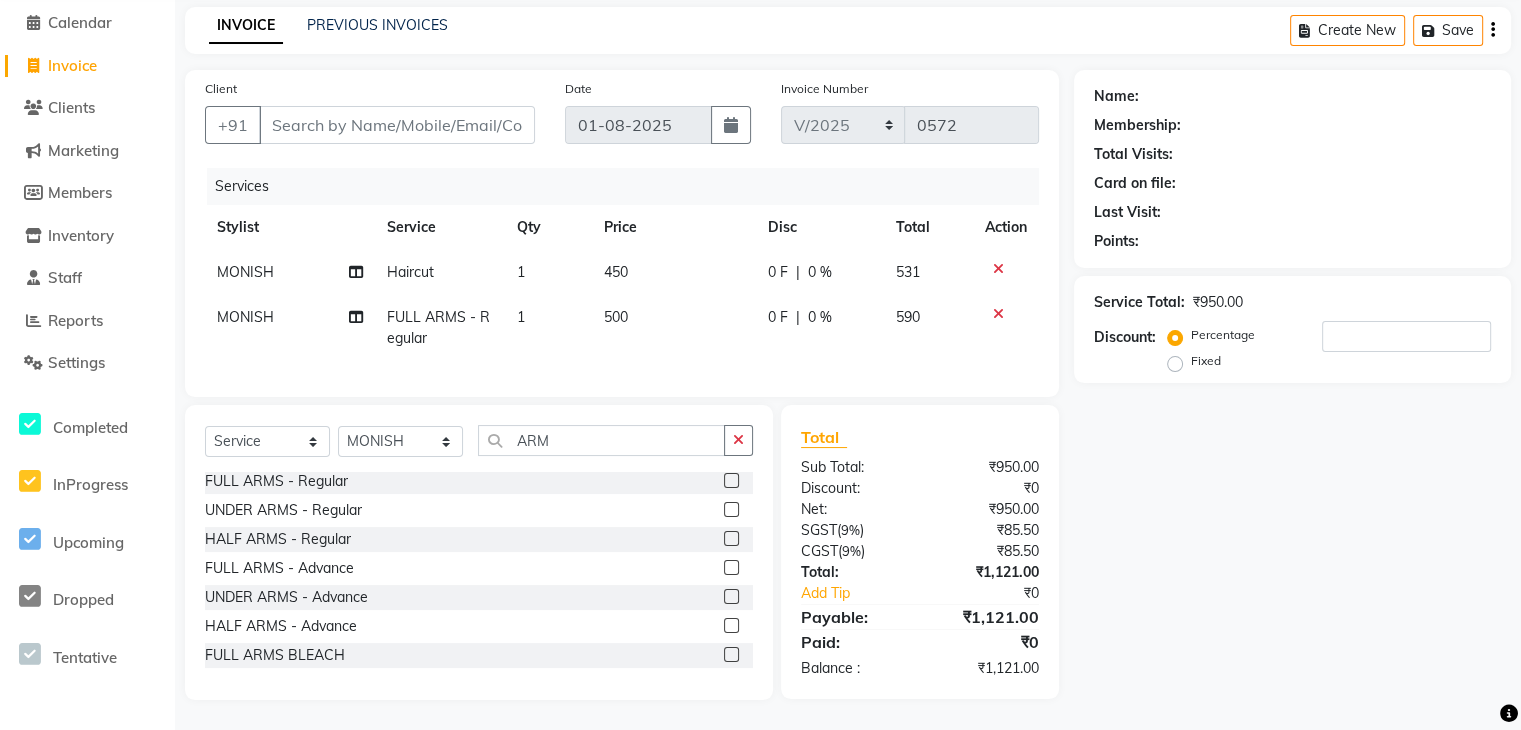 click on "Services Stylist Service Qty Price Disc Total Action MONISH Haircut 1 450 0 F | 0 % 531 MONISH FULL ARMS  - Regular 1 500 0 F | 0 % 590" 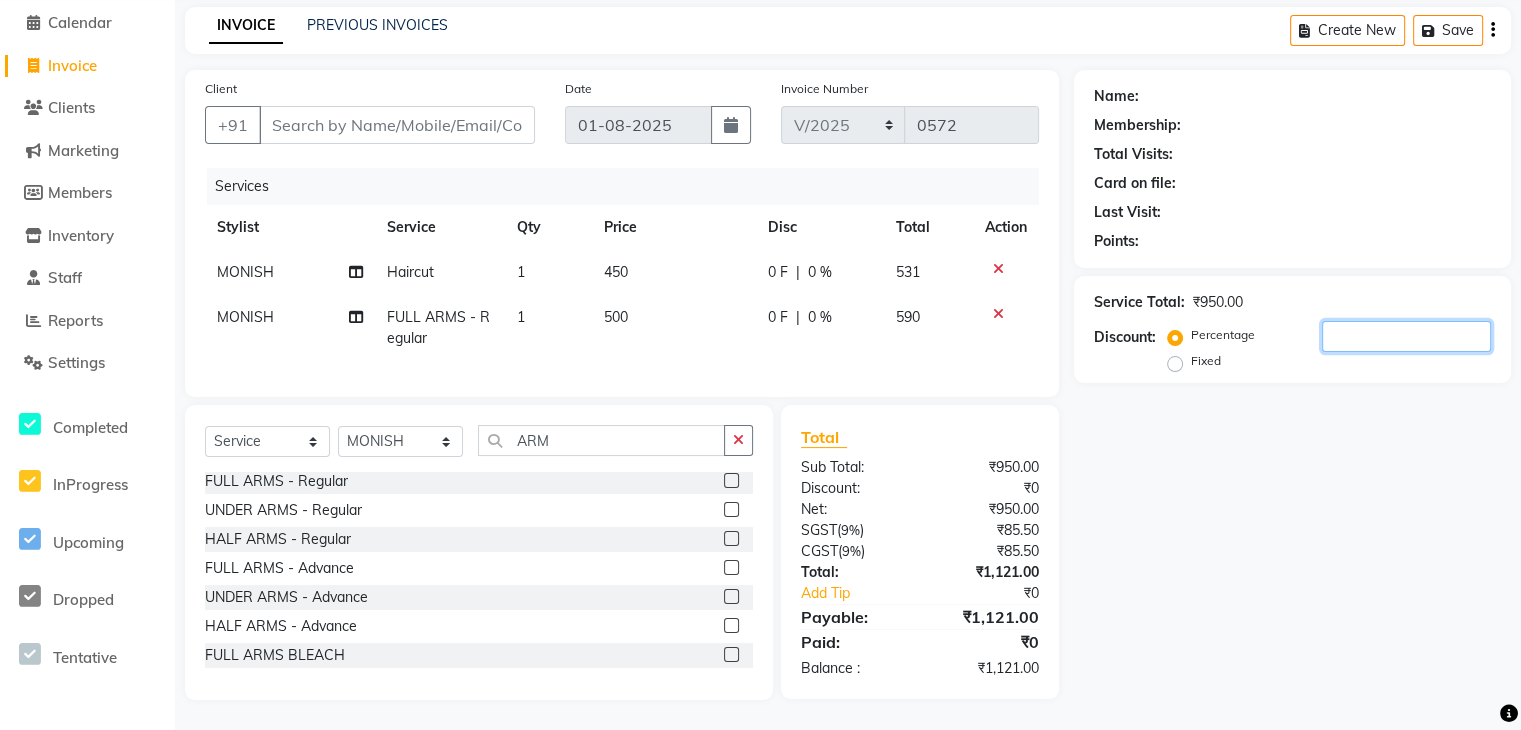 click 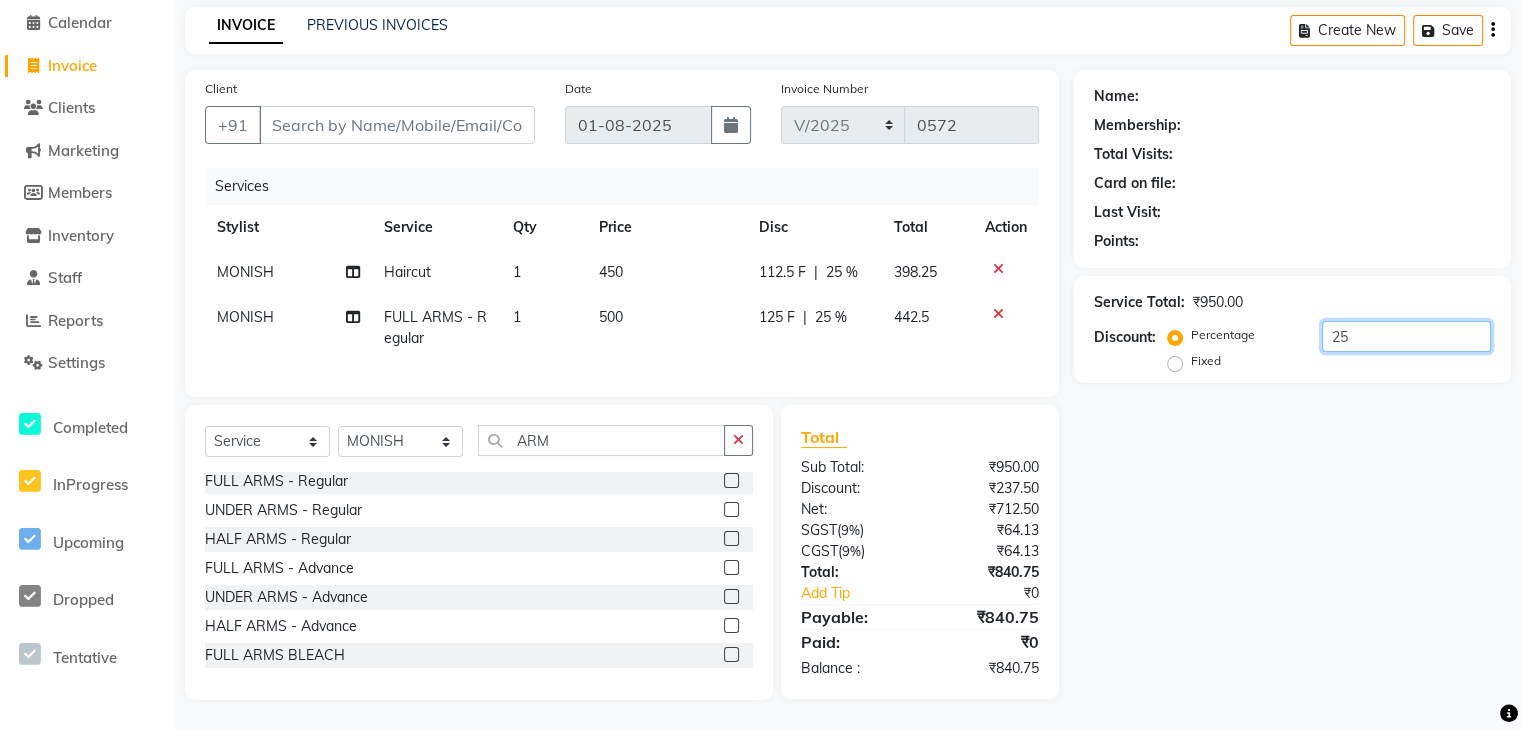 type on "2" 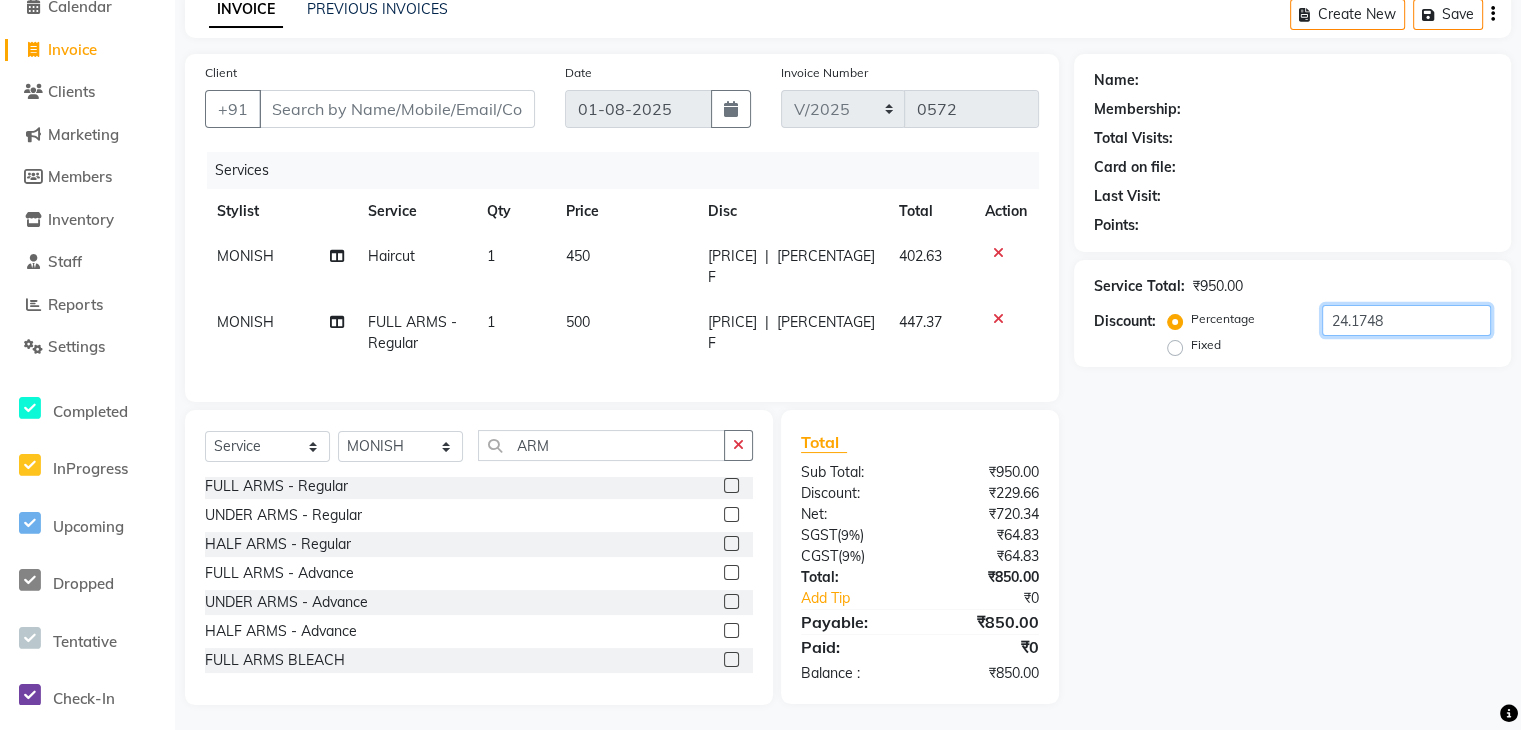 type on "24.1748" 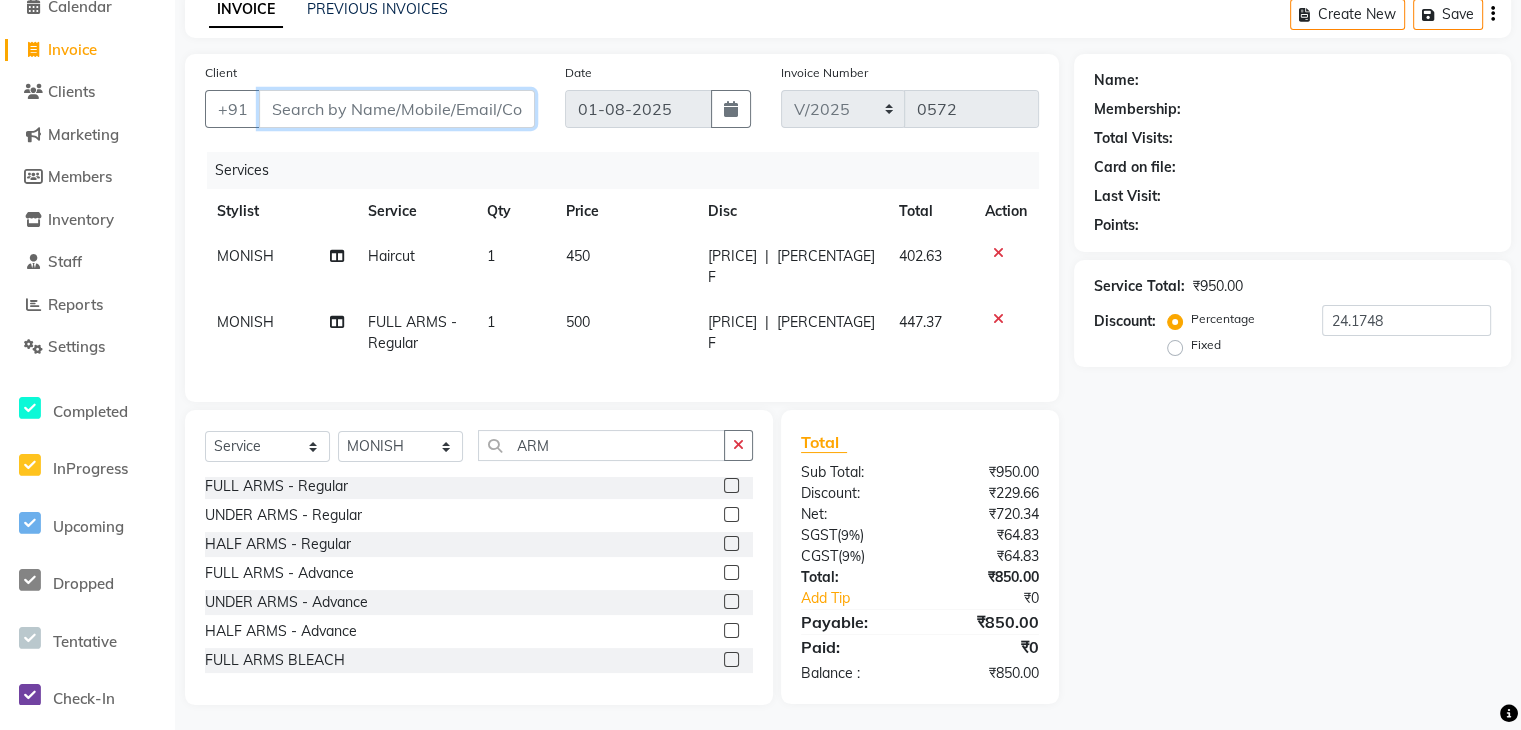 click on "Client" at bounding box center (397, 109) 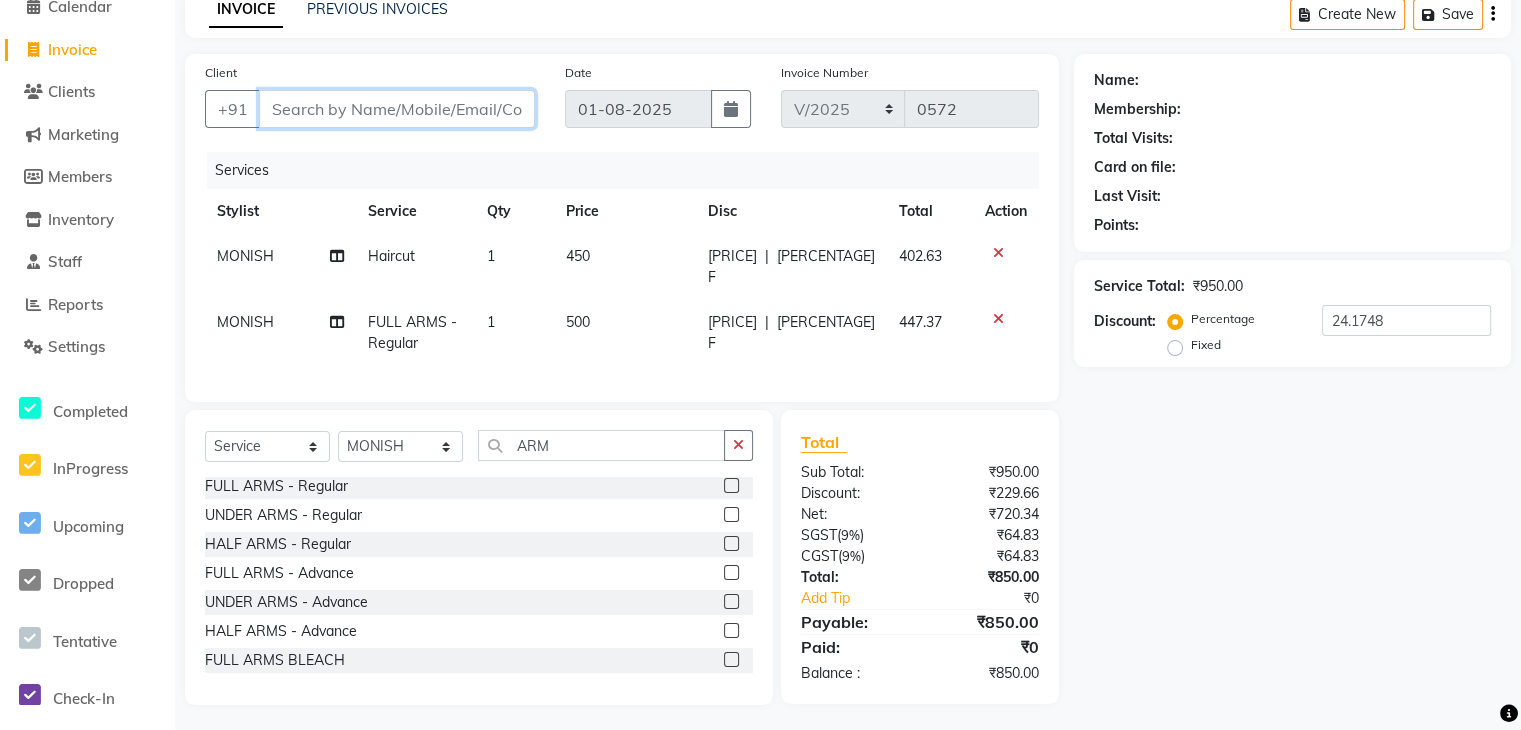 type on "8" 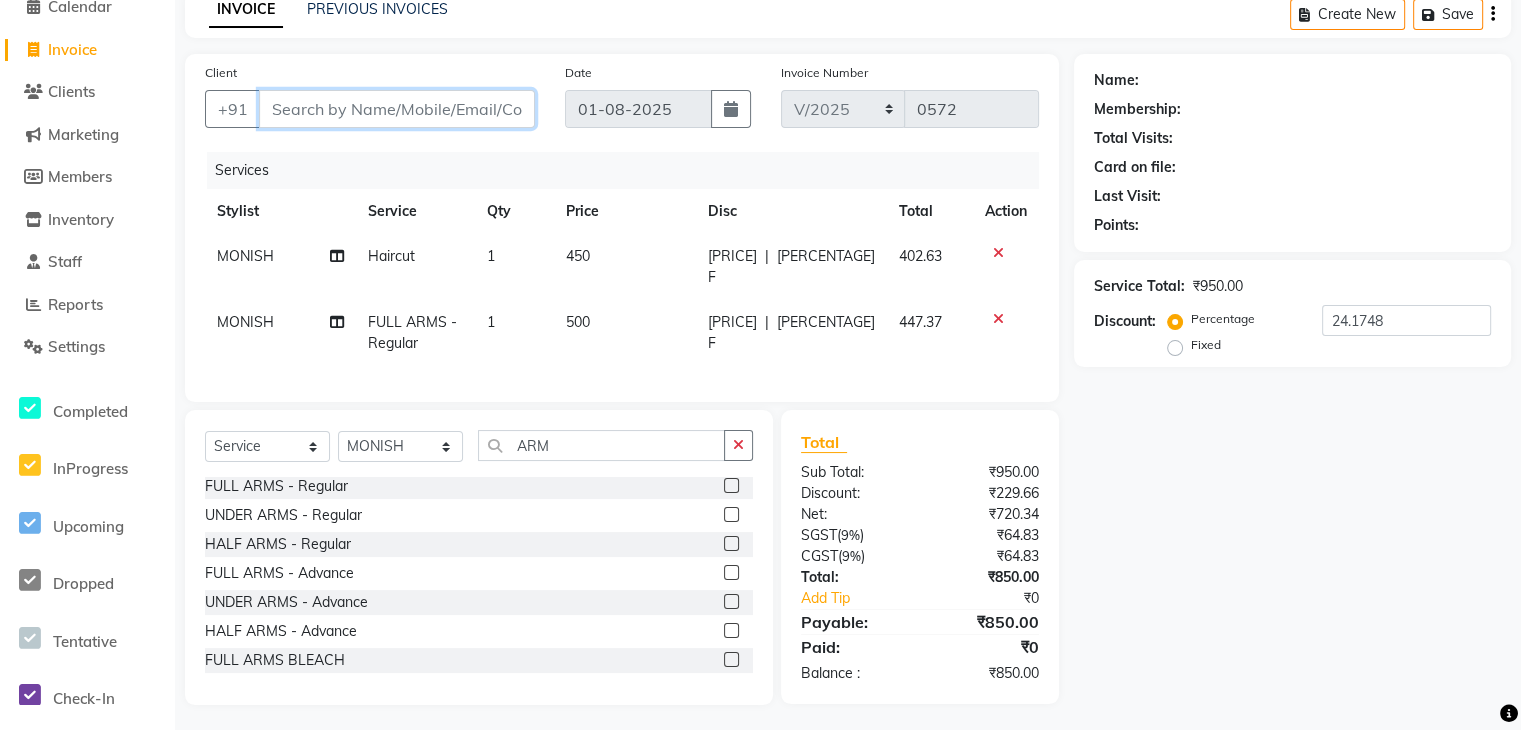 type on "0" 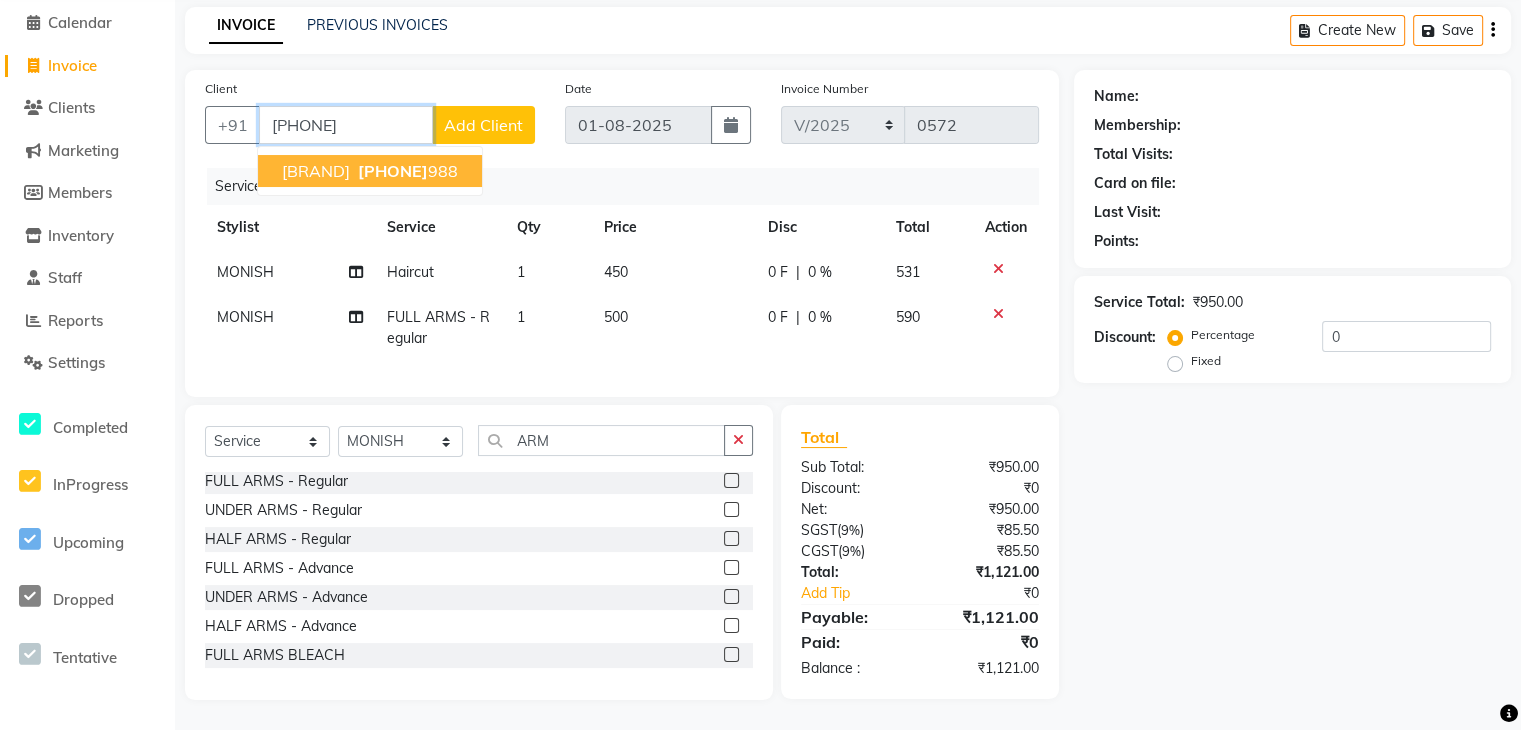 click on "TIP ND TOE" at bounding box center [316, 171] 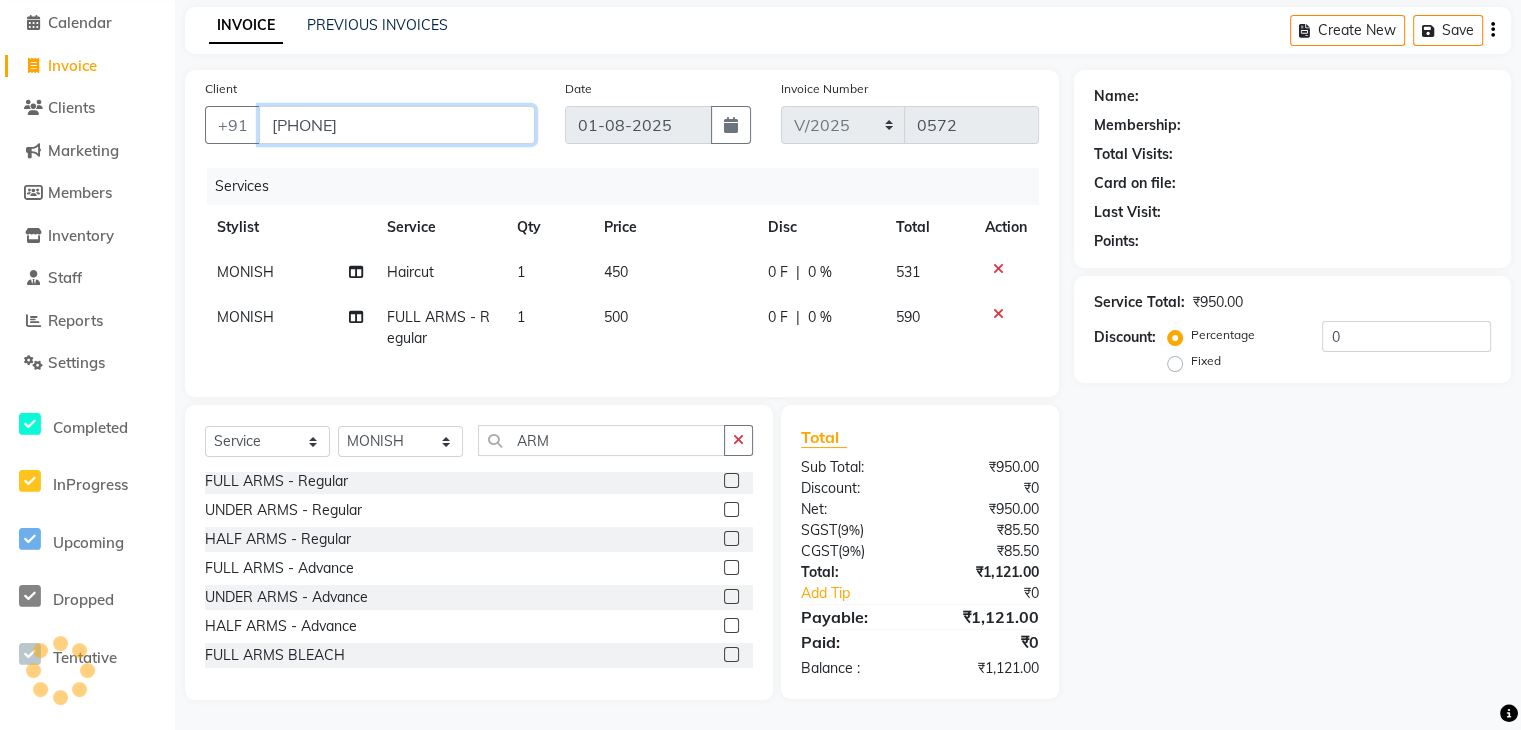 type on "8988288988" 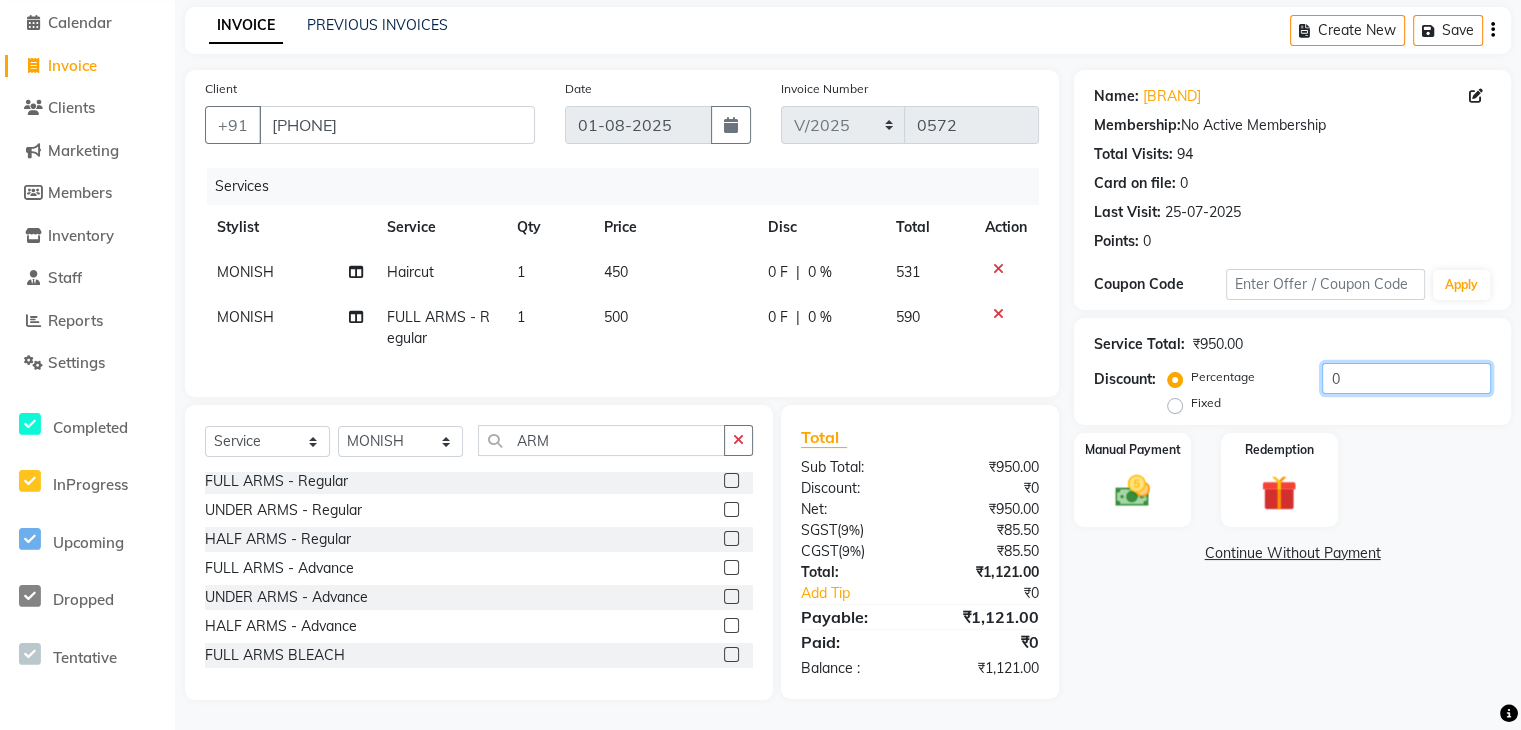 click on "0" 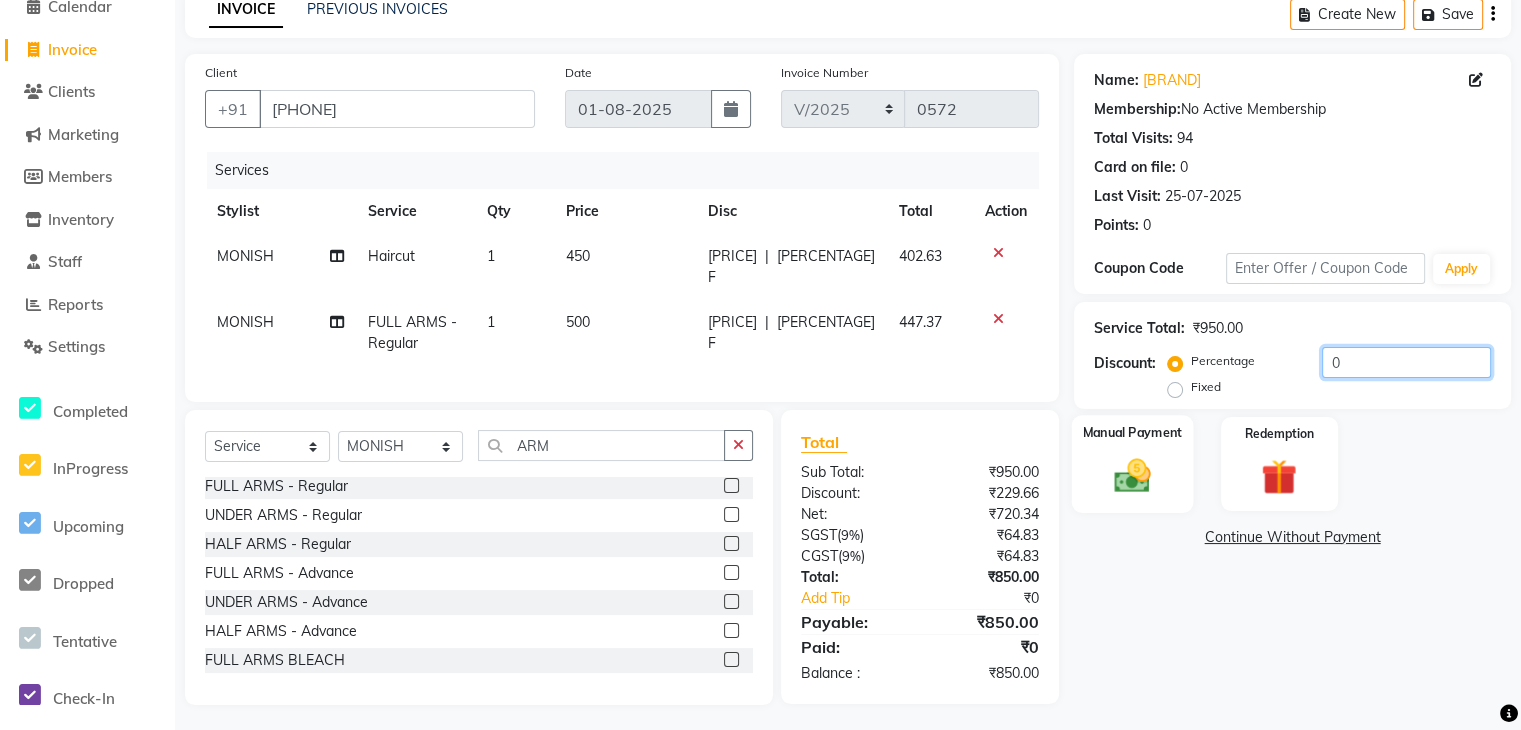 type on "24.17488" 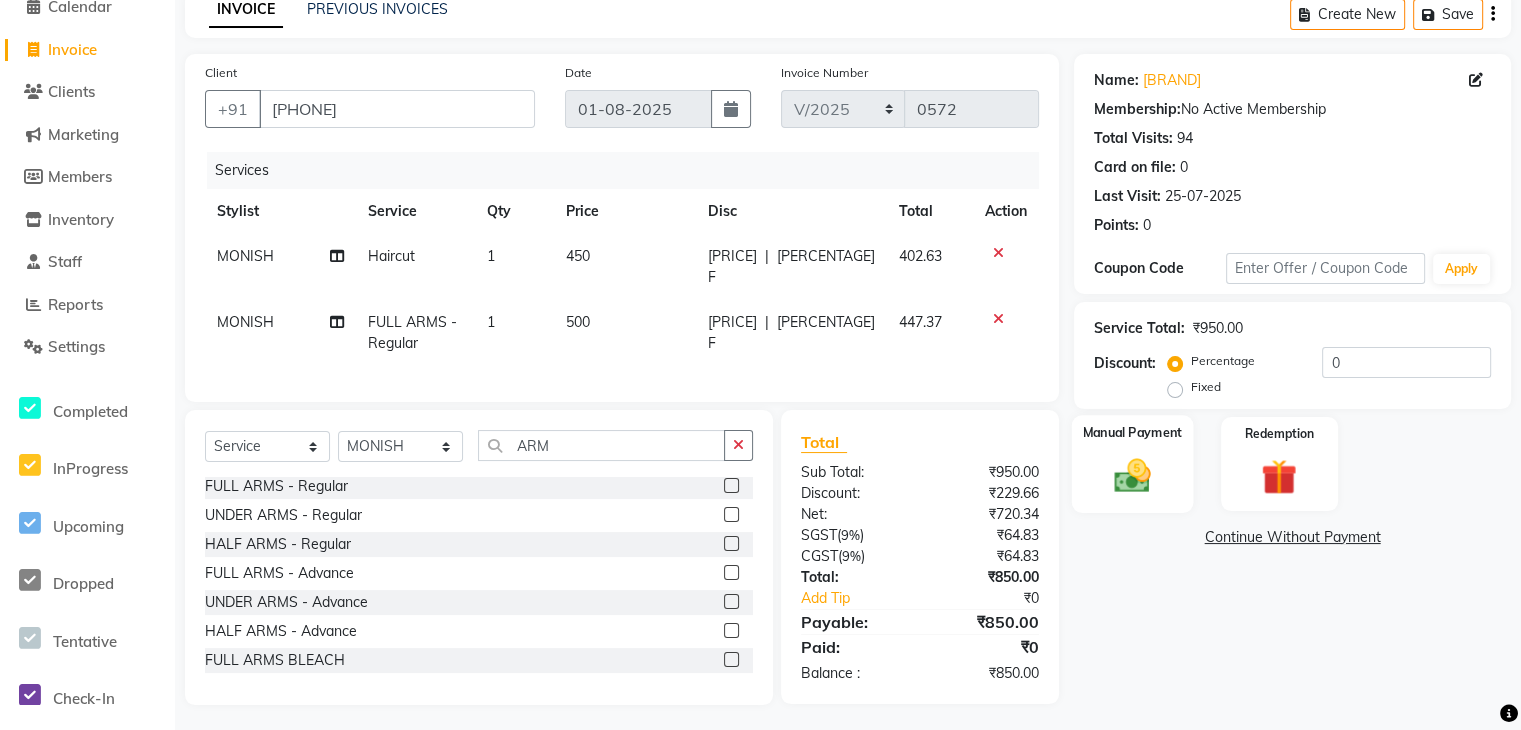 click 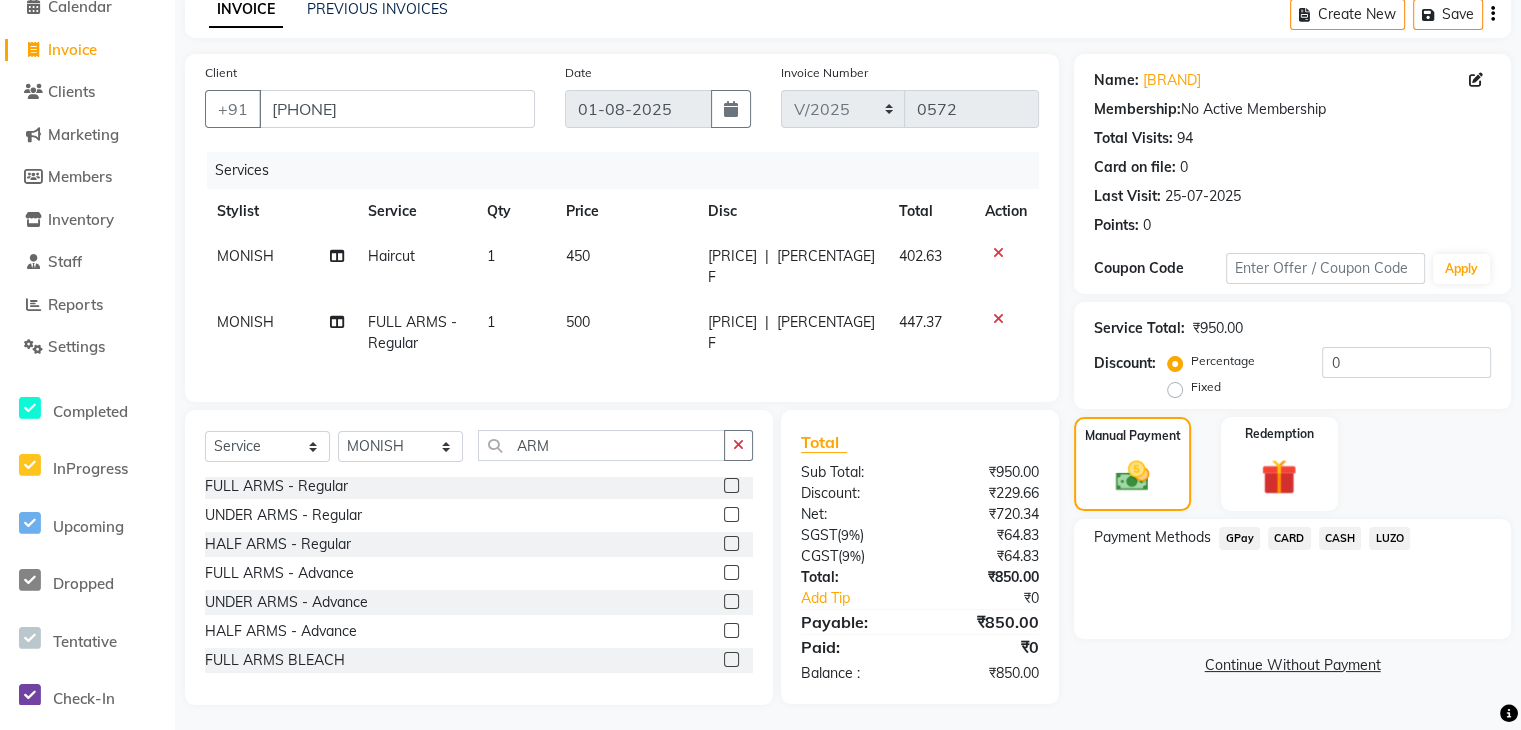 click on "CARD" 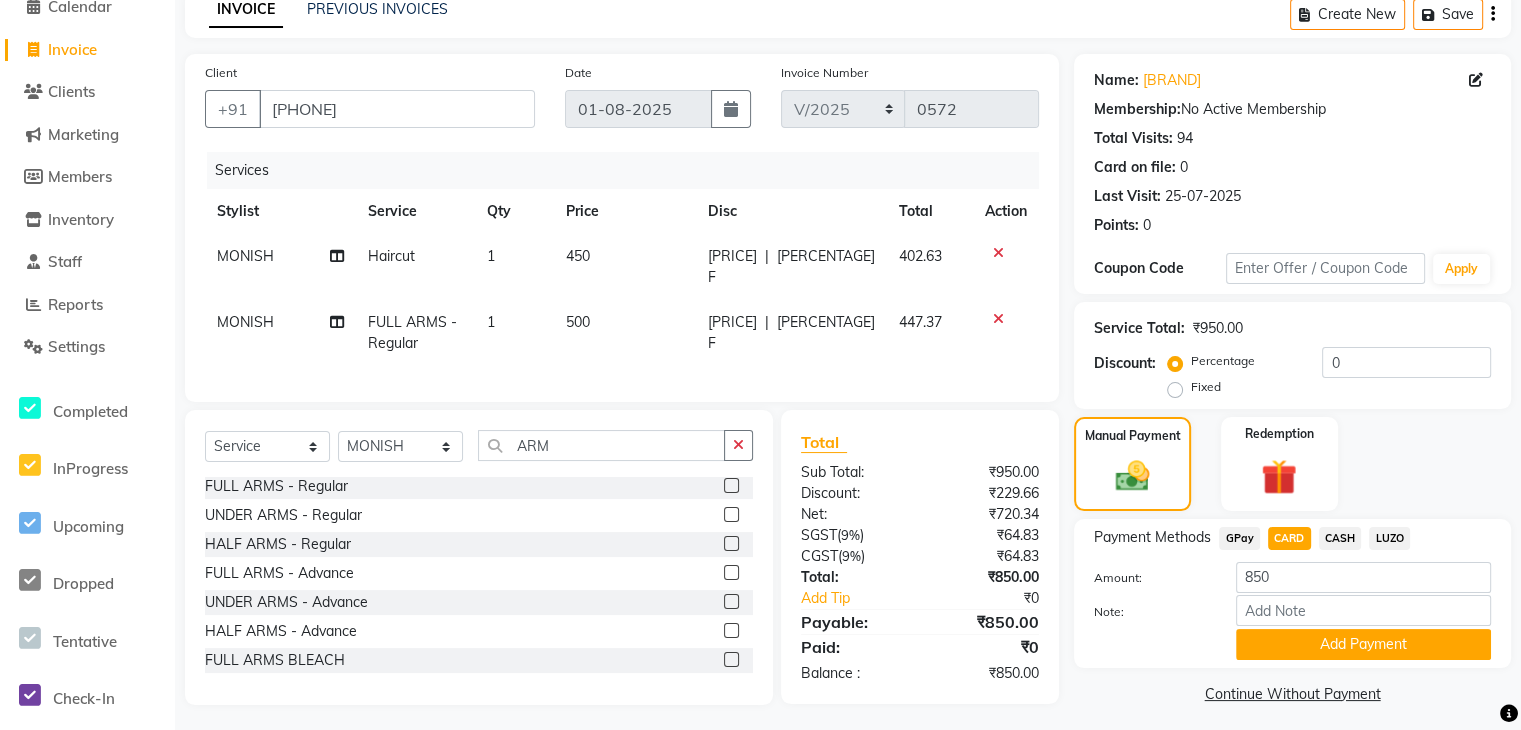 scroll, scrollTop: 117, scrollLeft: 0, axis: vertical 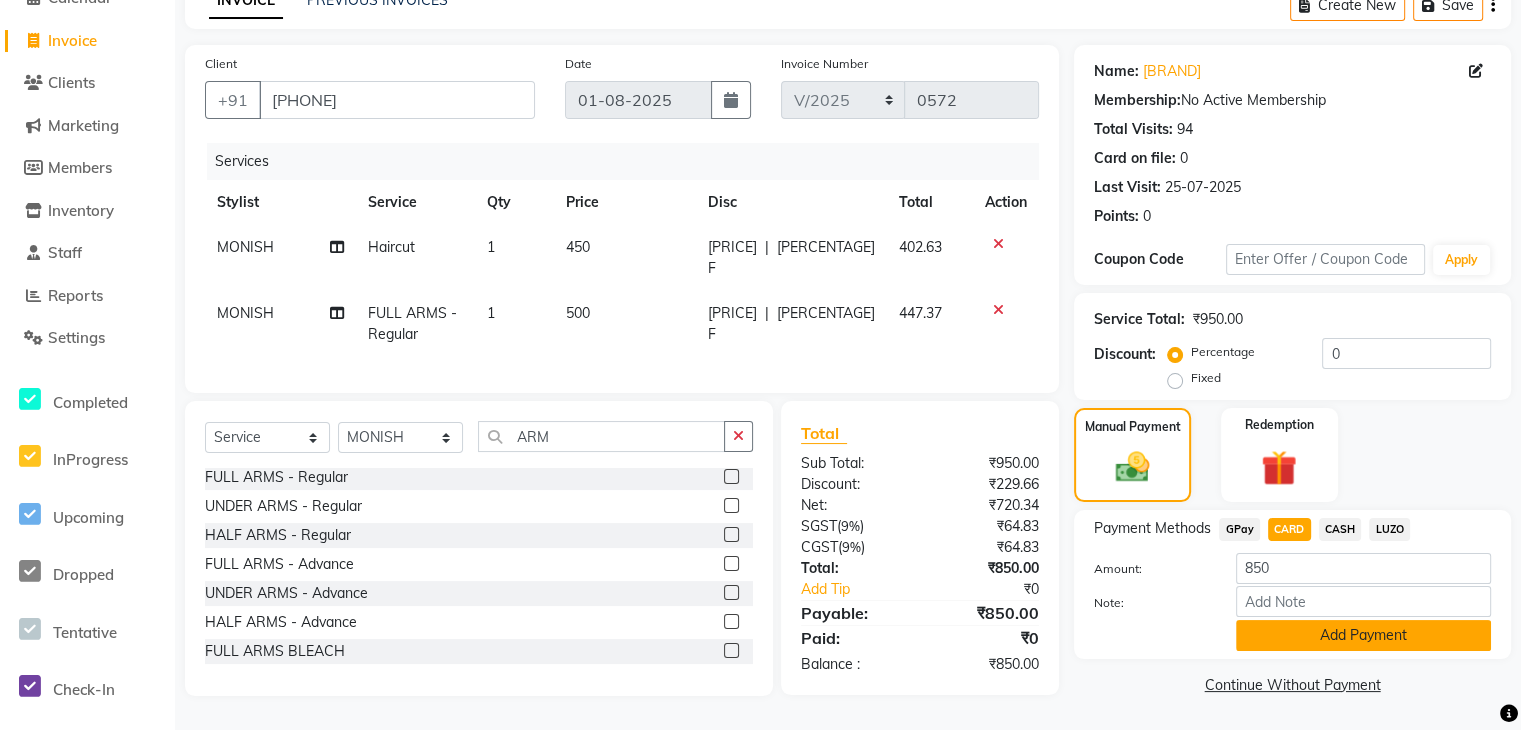 click on "Add Payment" 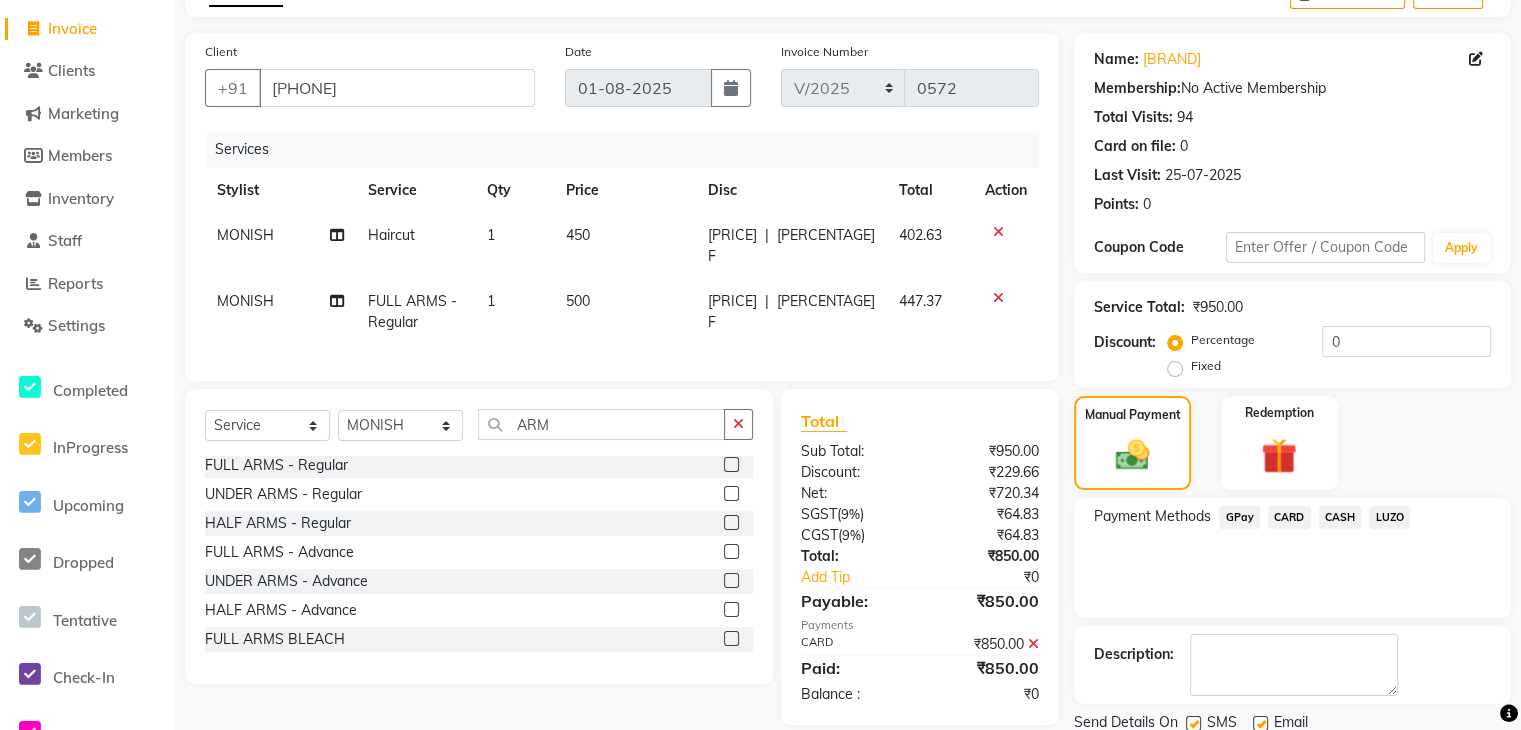 scroll, scrollTop: 188, scrollLeft: 0, axis: vertical 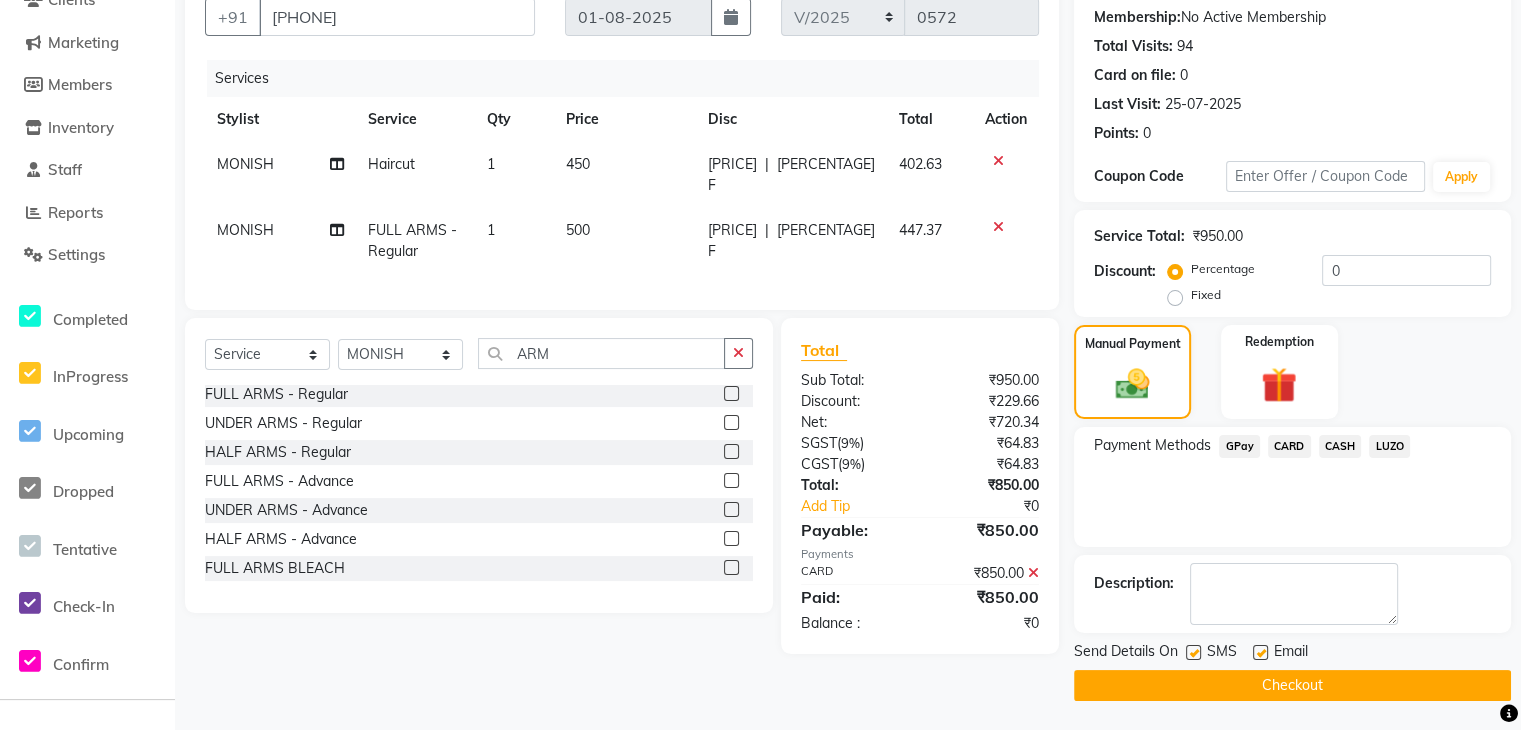 click on "Checkout" 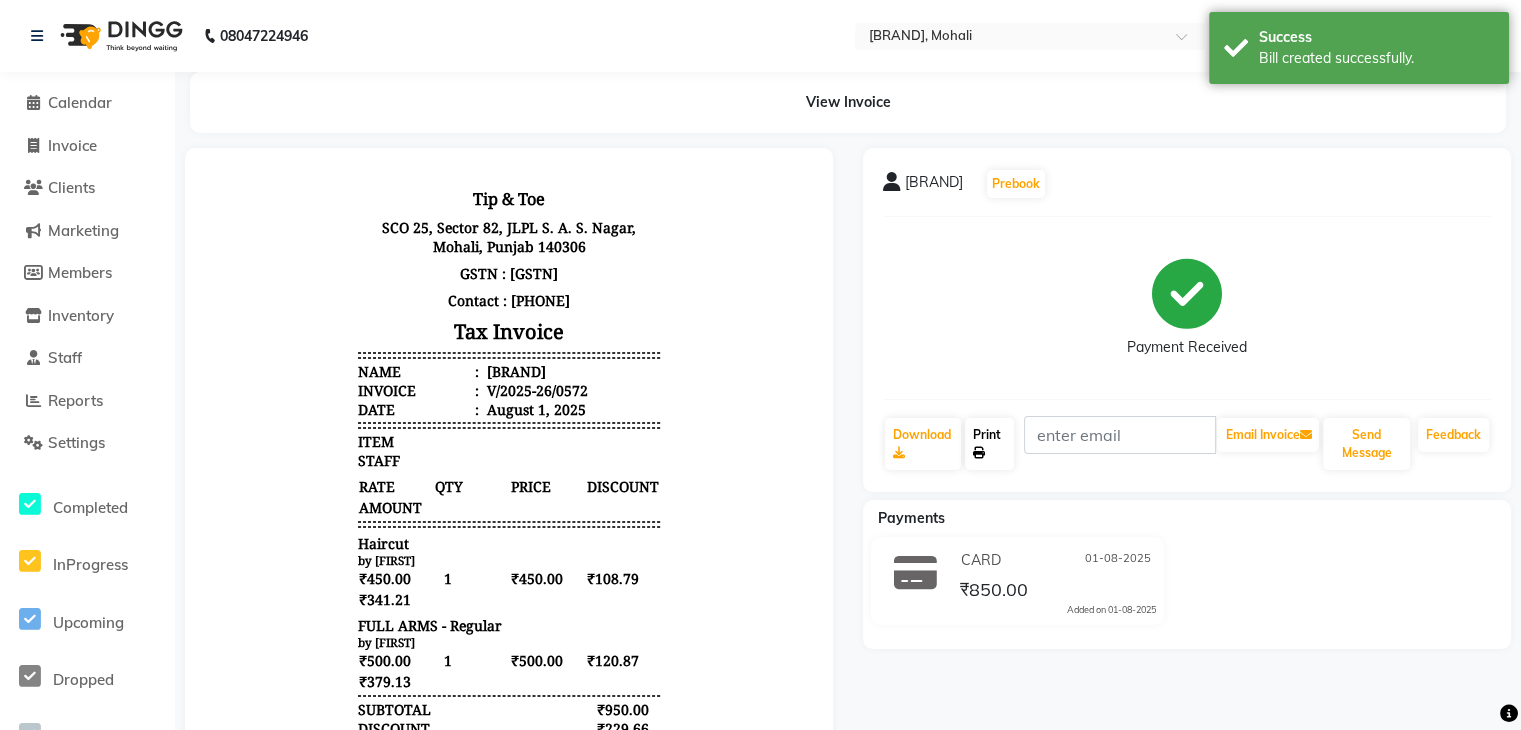 scroll, scrollTop: 0, scrollLeft: 0, axis: both 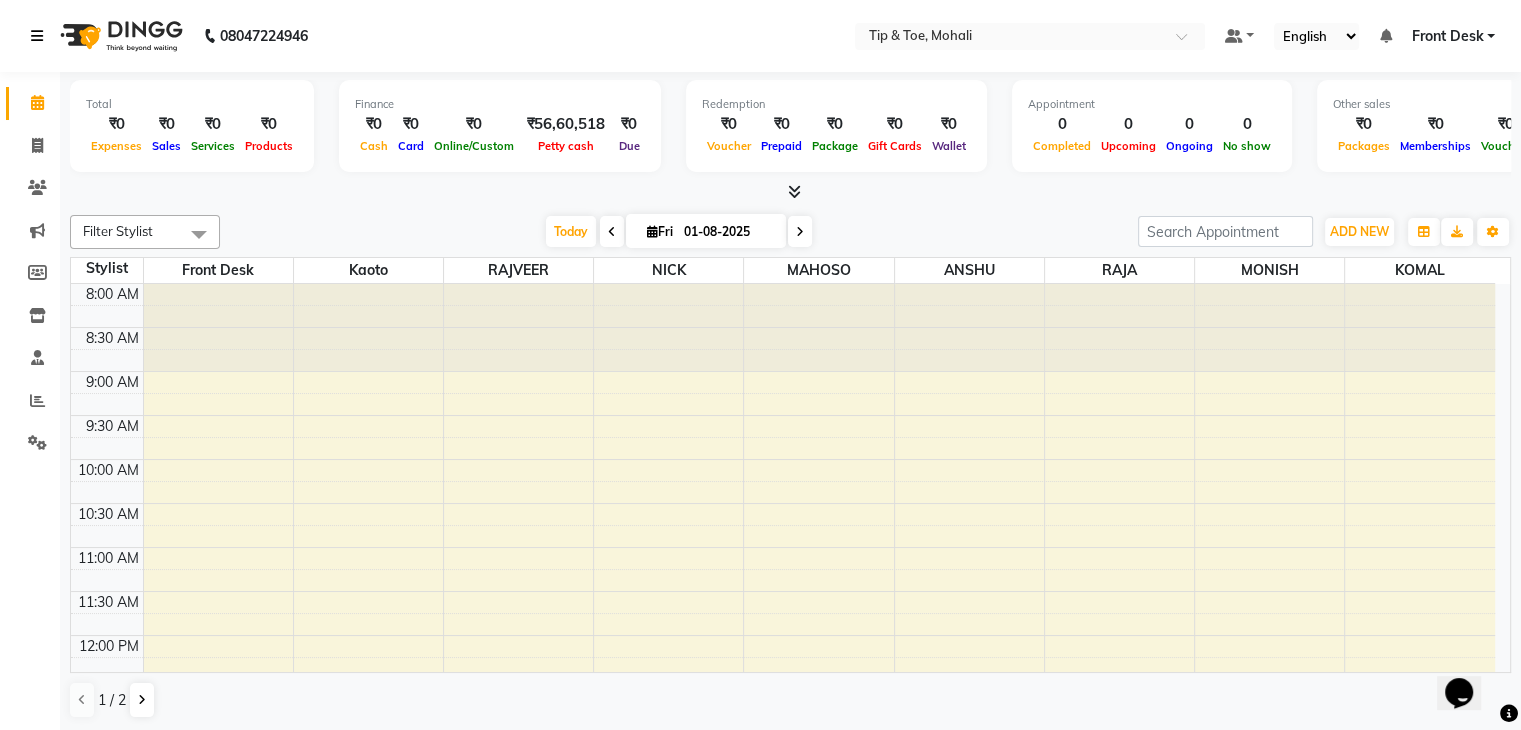 click at bounding box center [37, 36] 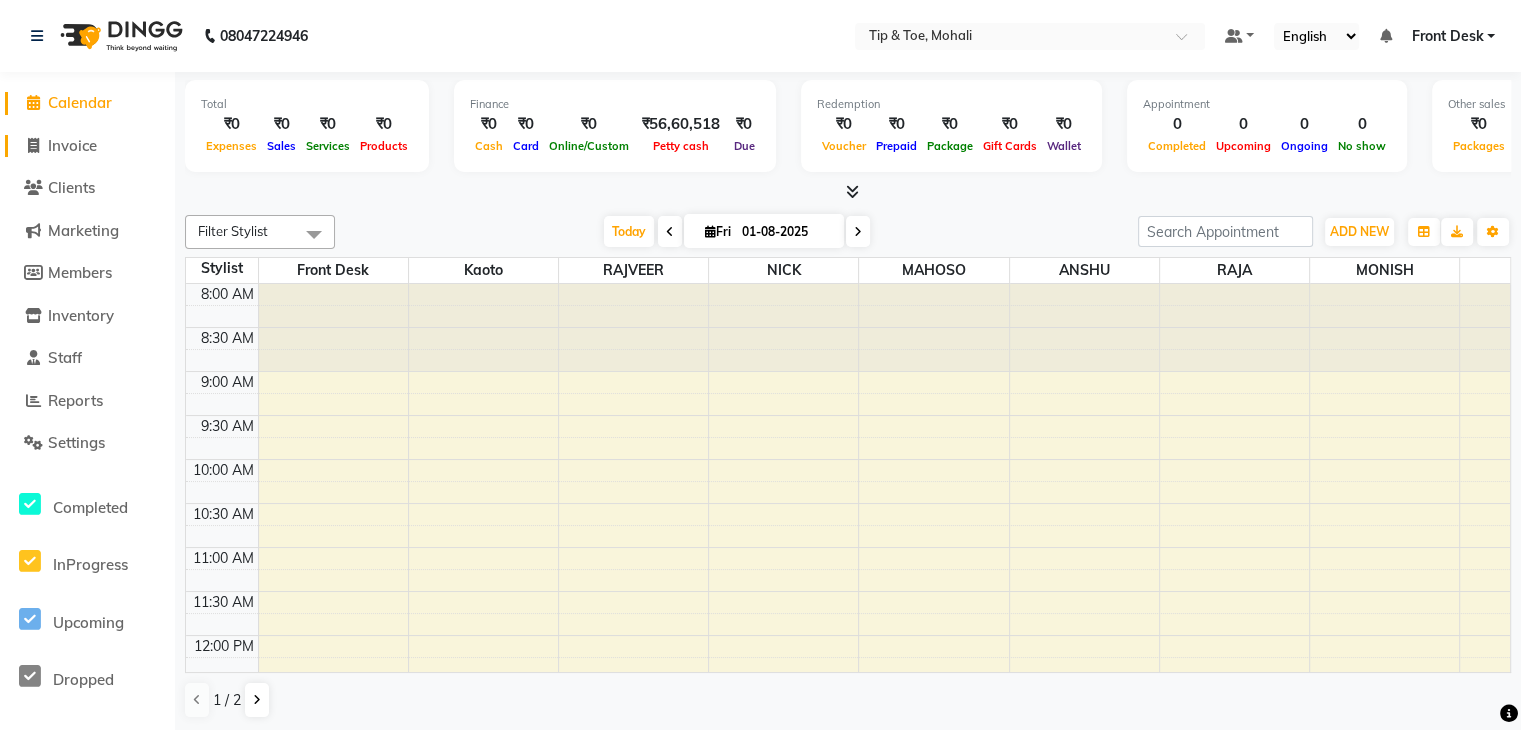 click on "Invoice" 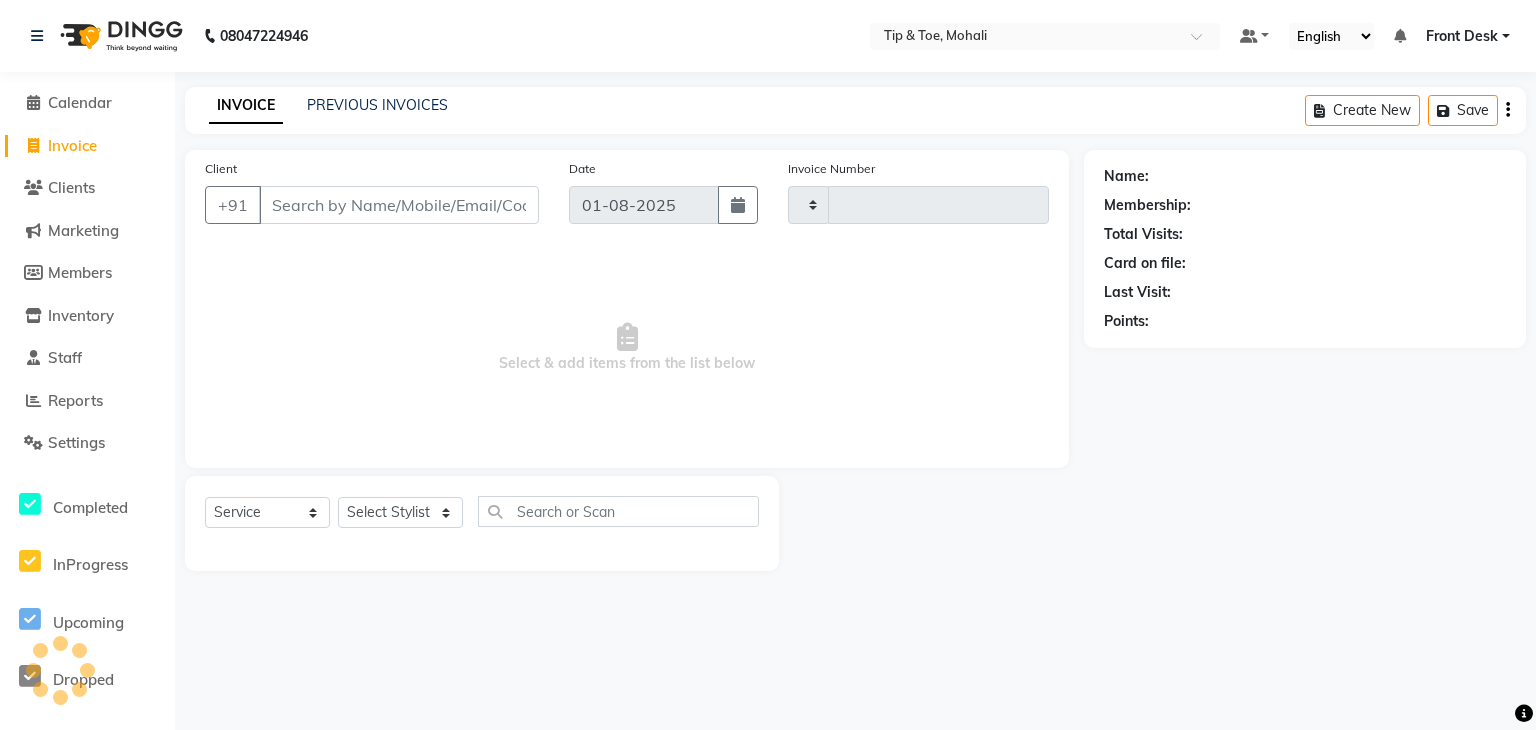 type on "0571" 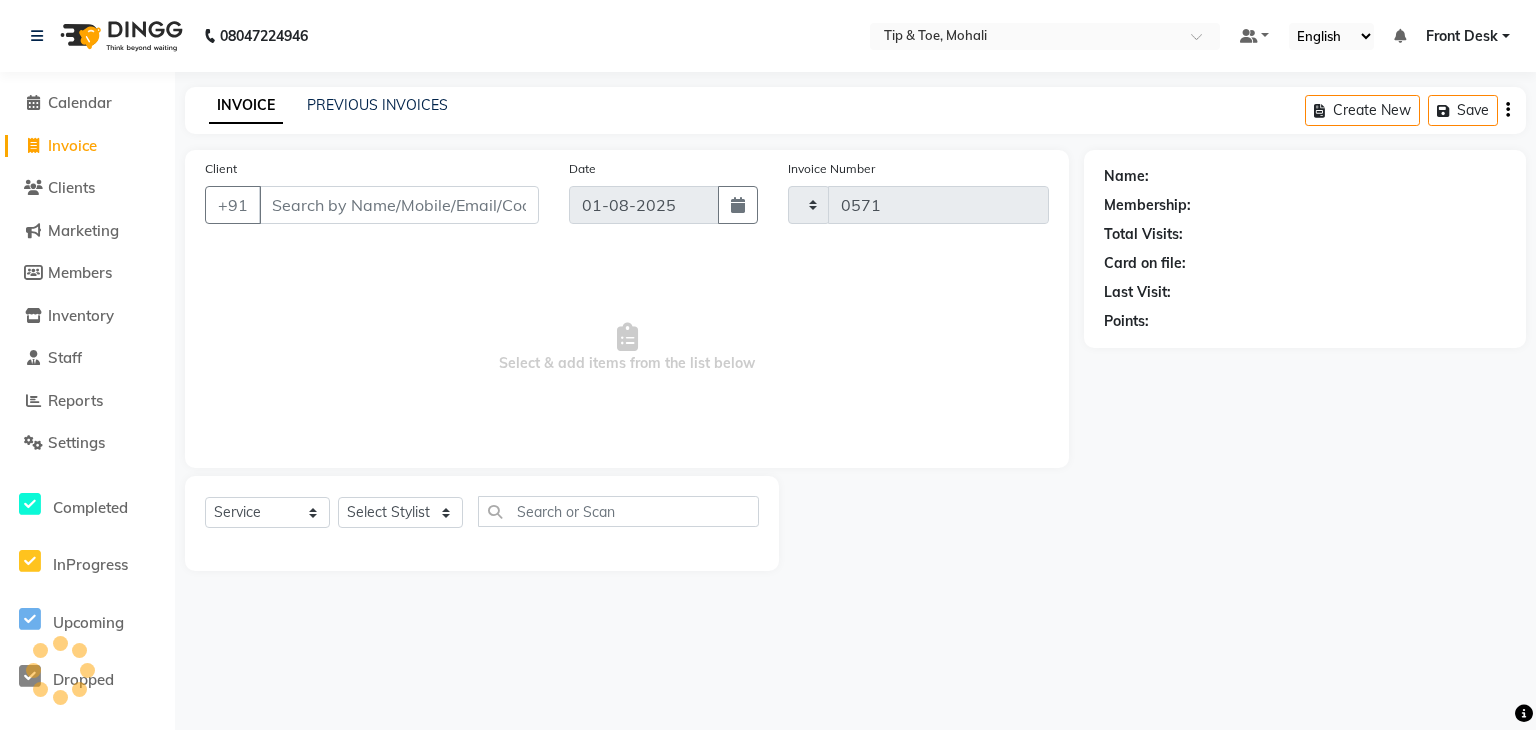 select on "5835" 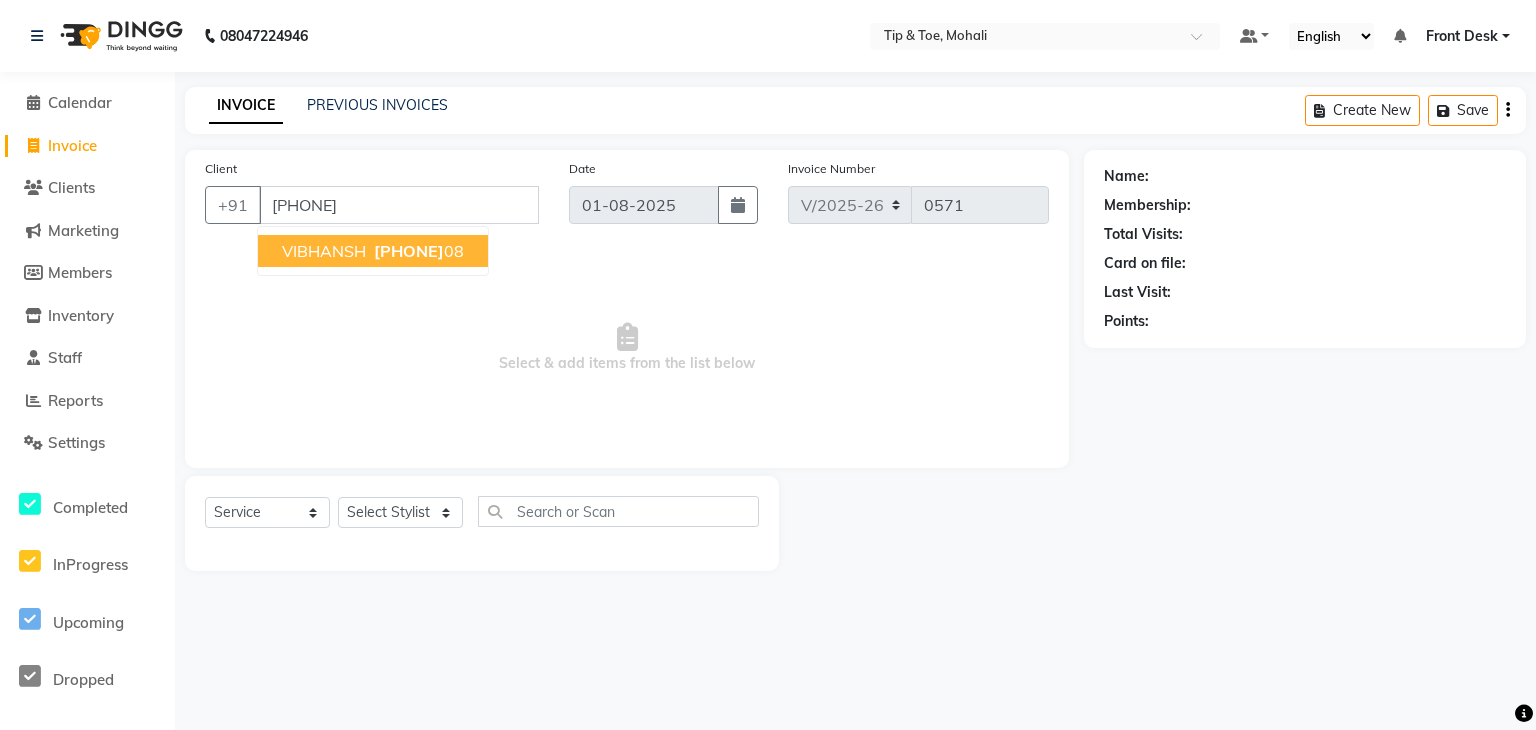 type on "7087153608" 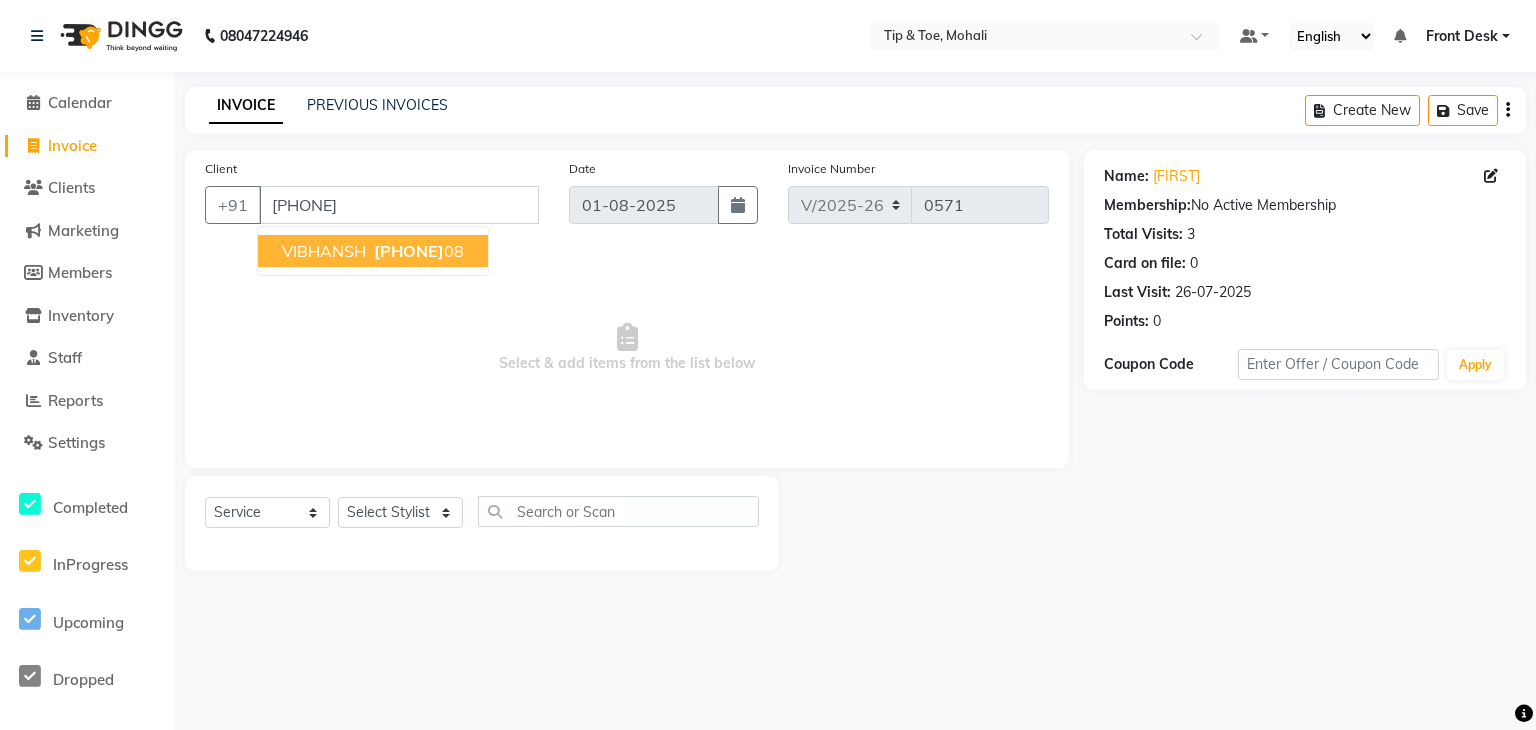 click on "70871536" at bounding box center (409, 251) 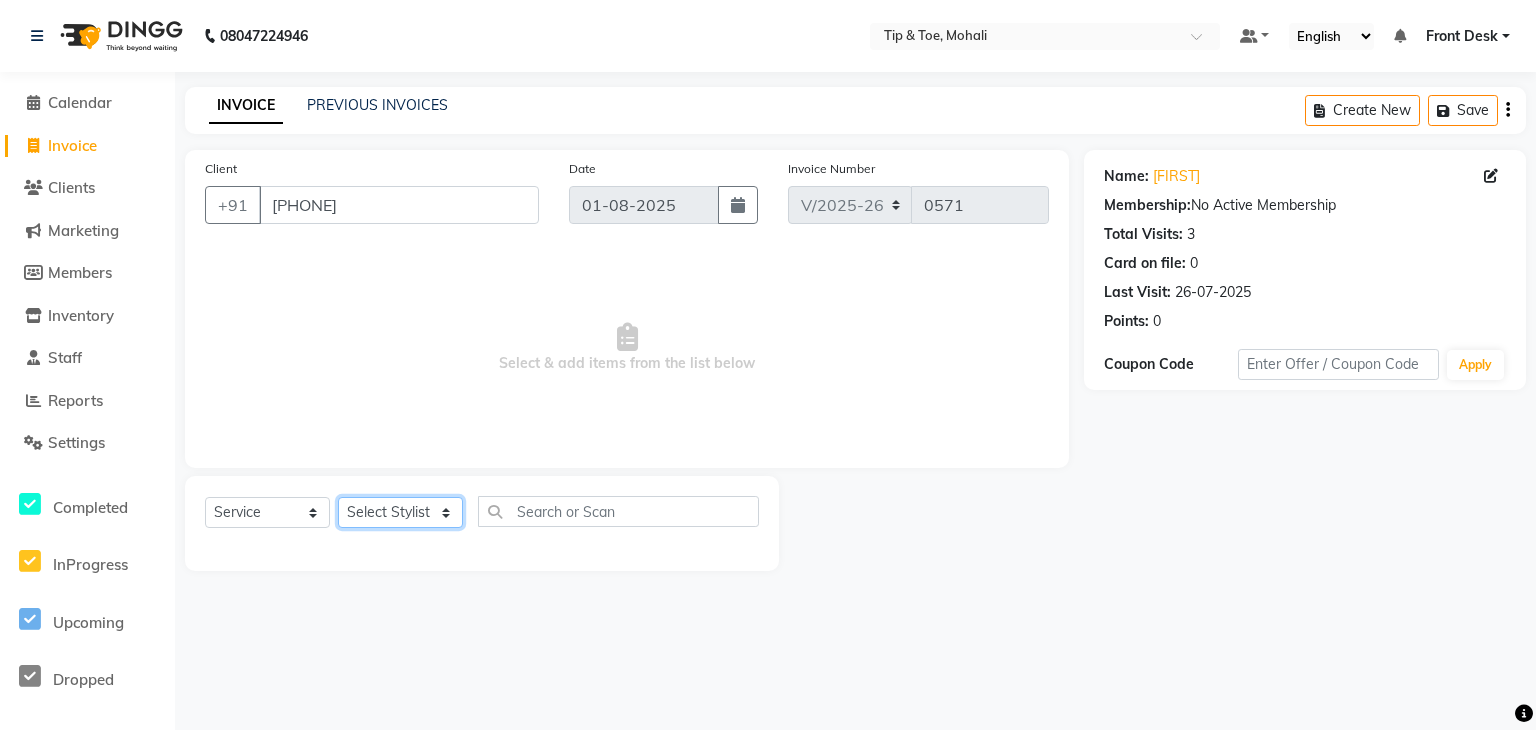 click on "Select Stylist ANSHU Front Desk Kaoto KOMAL MAHOSO MONISH NICK RAJA RAJVEER RANGINA SACHIN SAHIL" 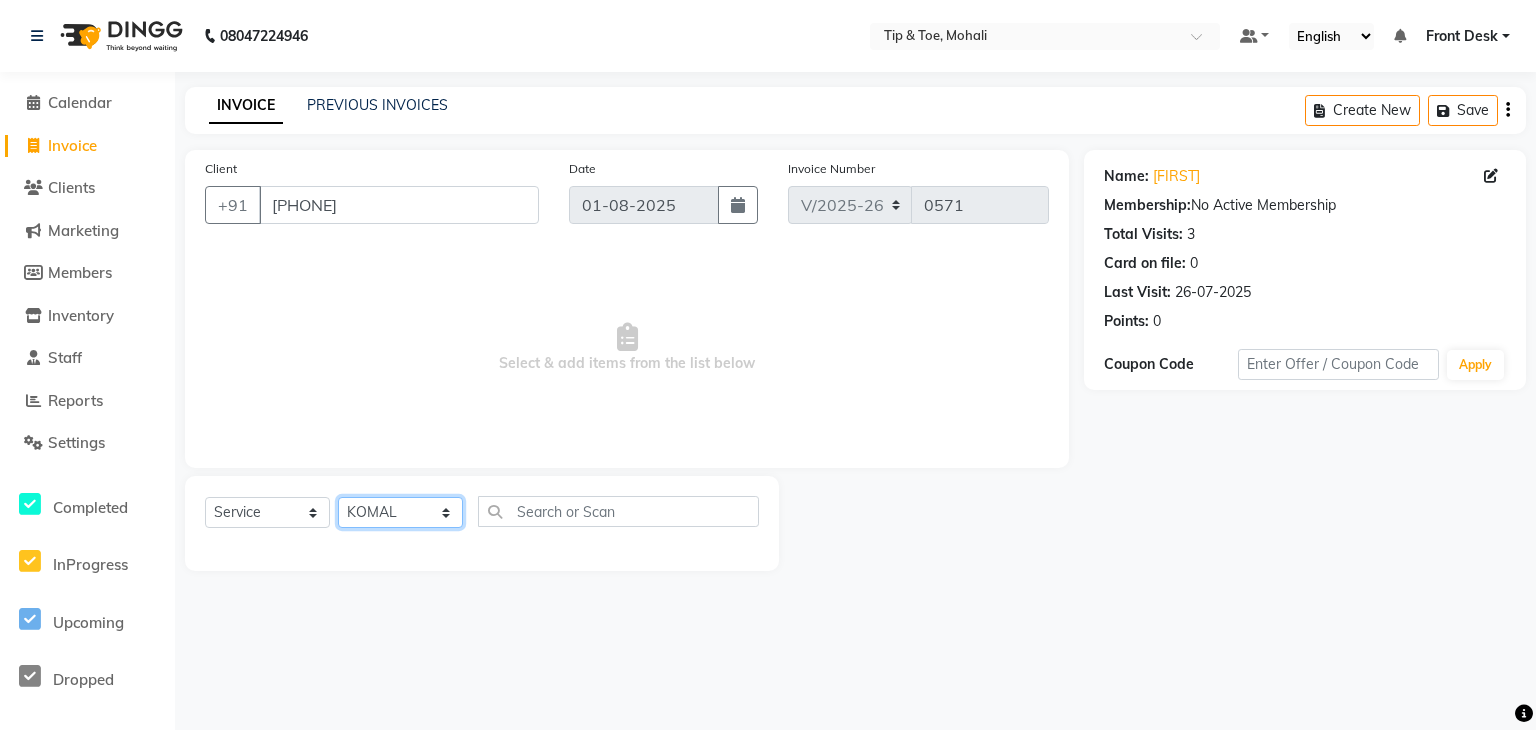 click on "Select Stylist ANSHU Front Desk Kaoto KOMAL MAHOSO MONISH NICK RAJA RAJVEER RANGINA SACHIN SAHIL" 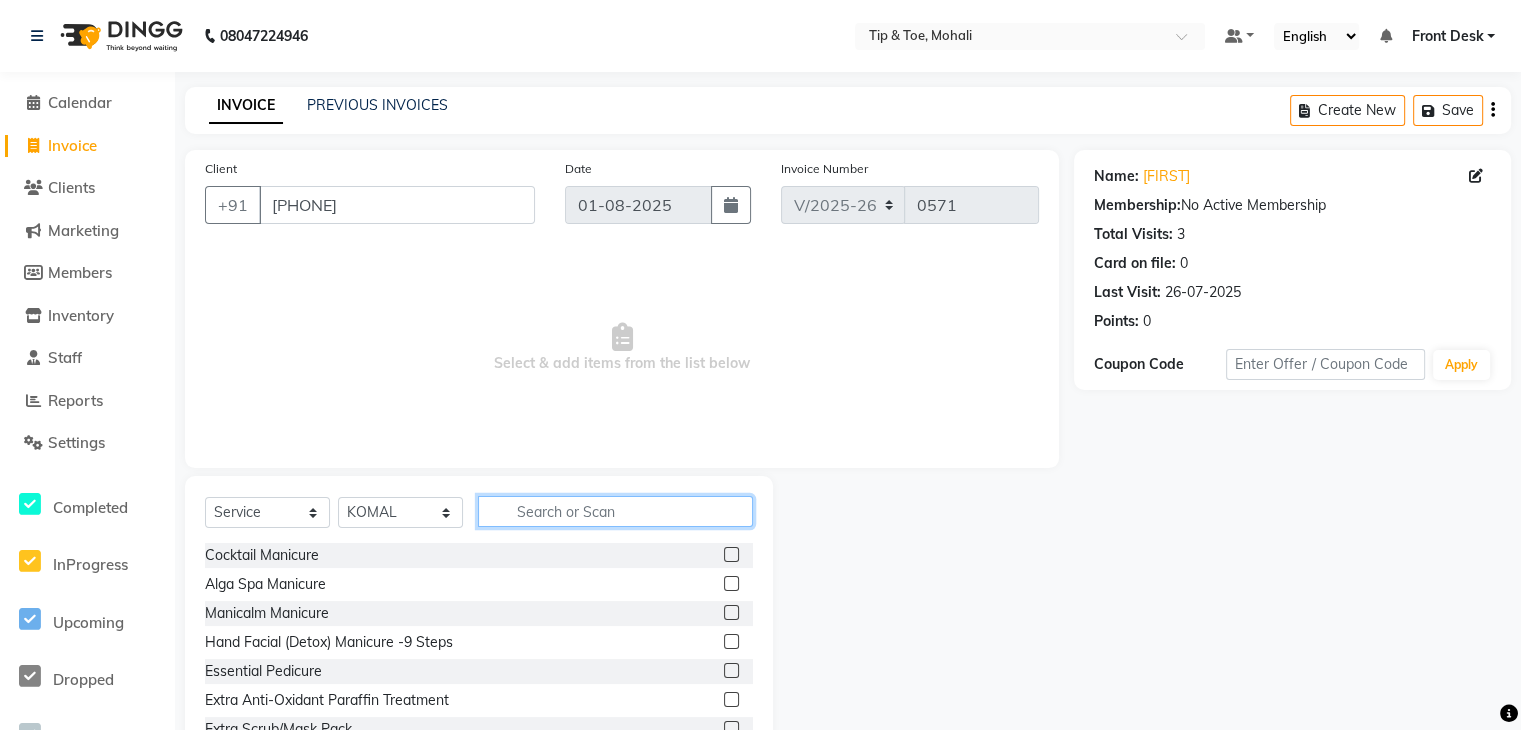 click 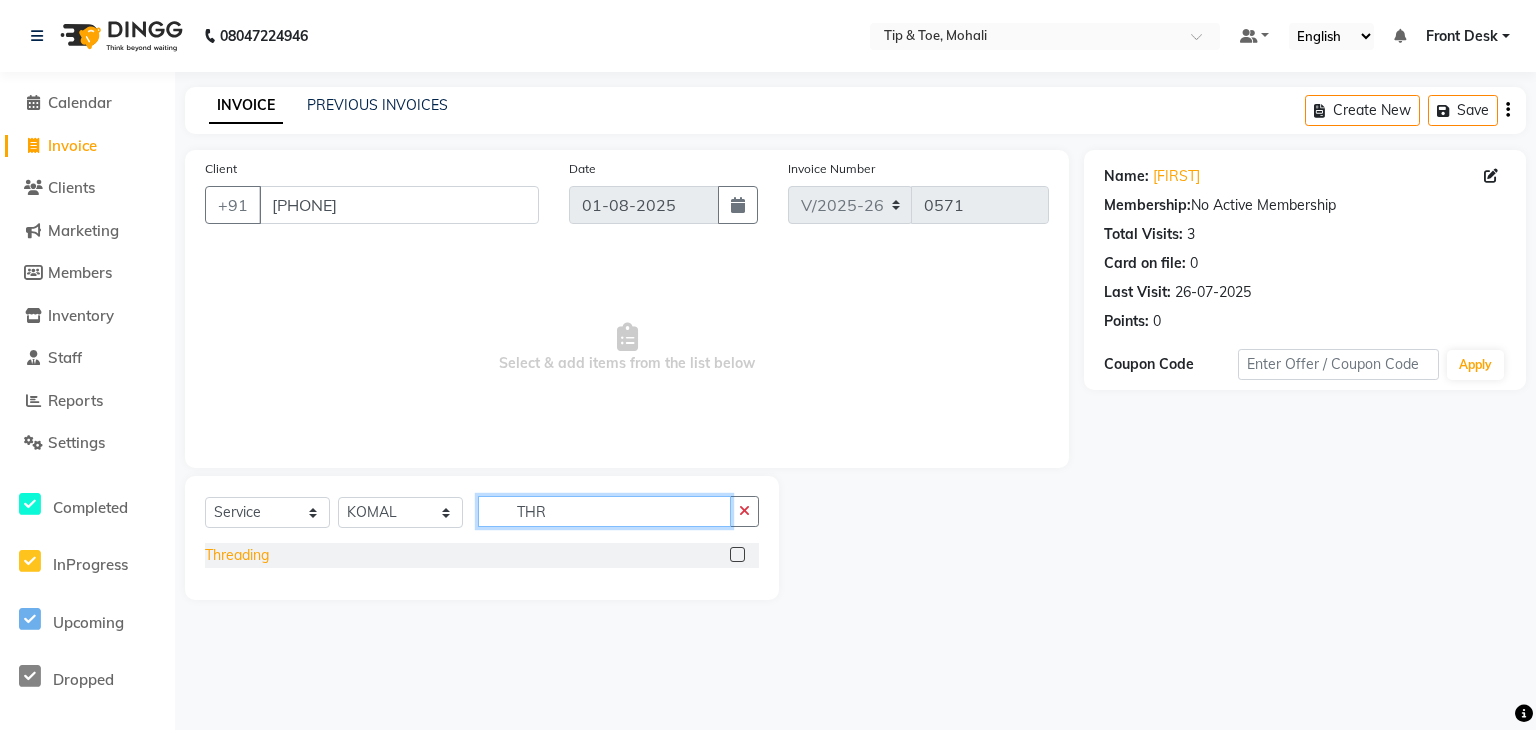 type on "THR" 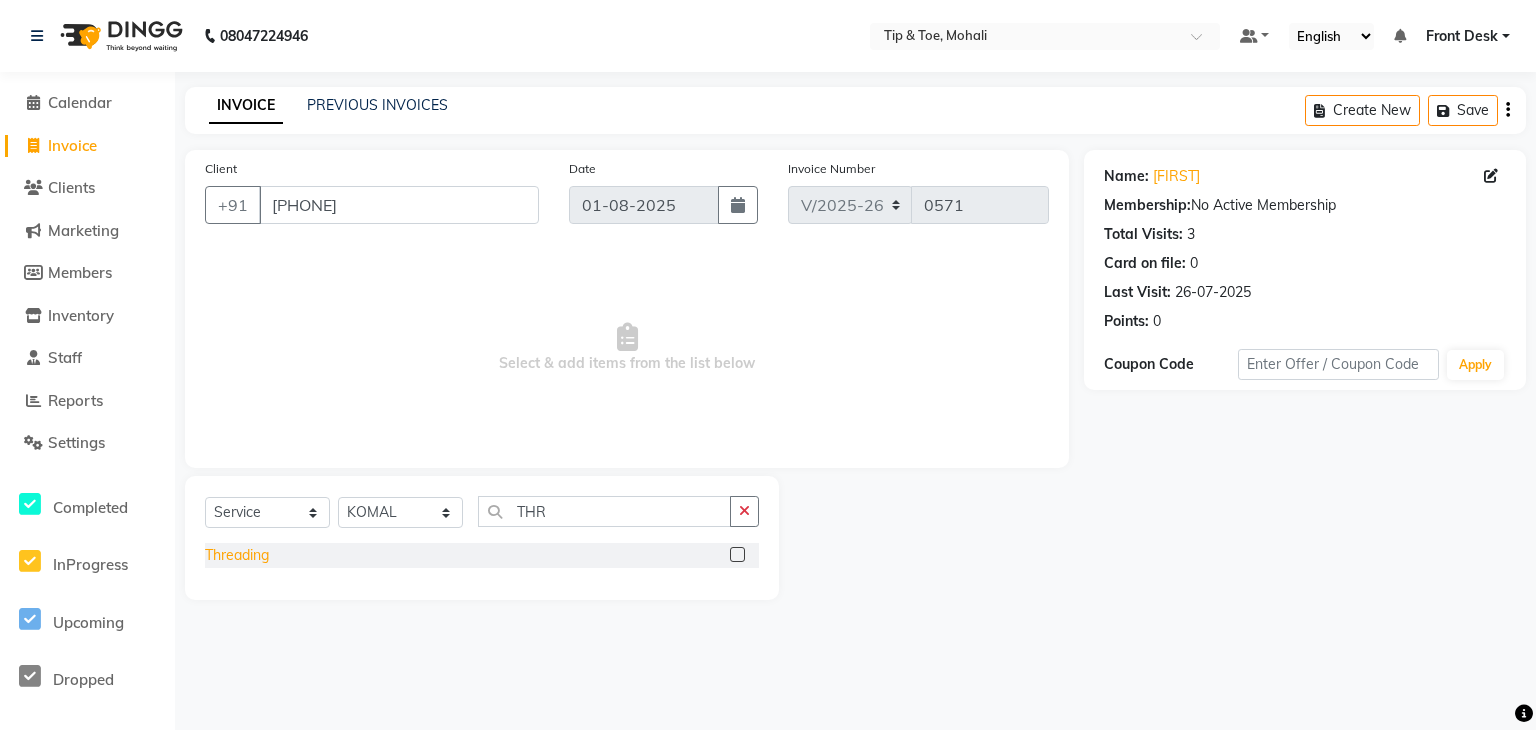 click on "Threading" 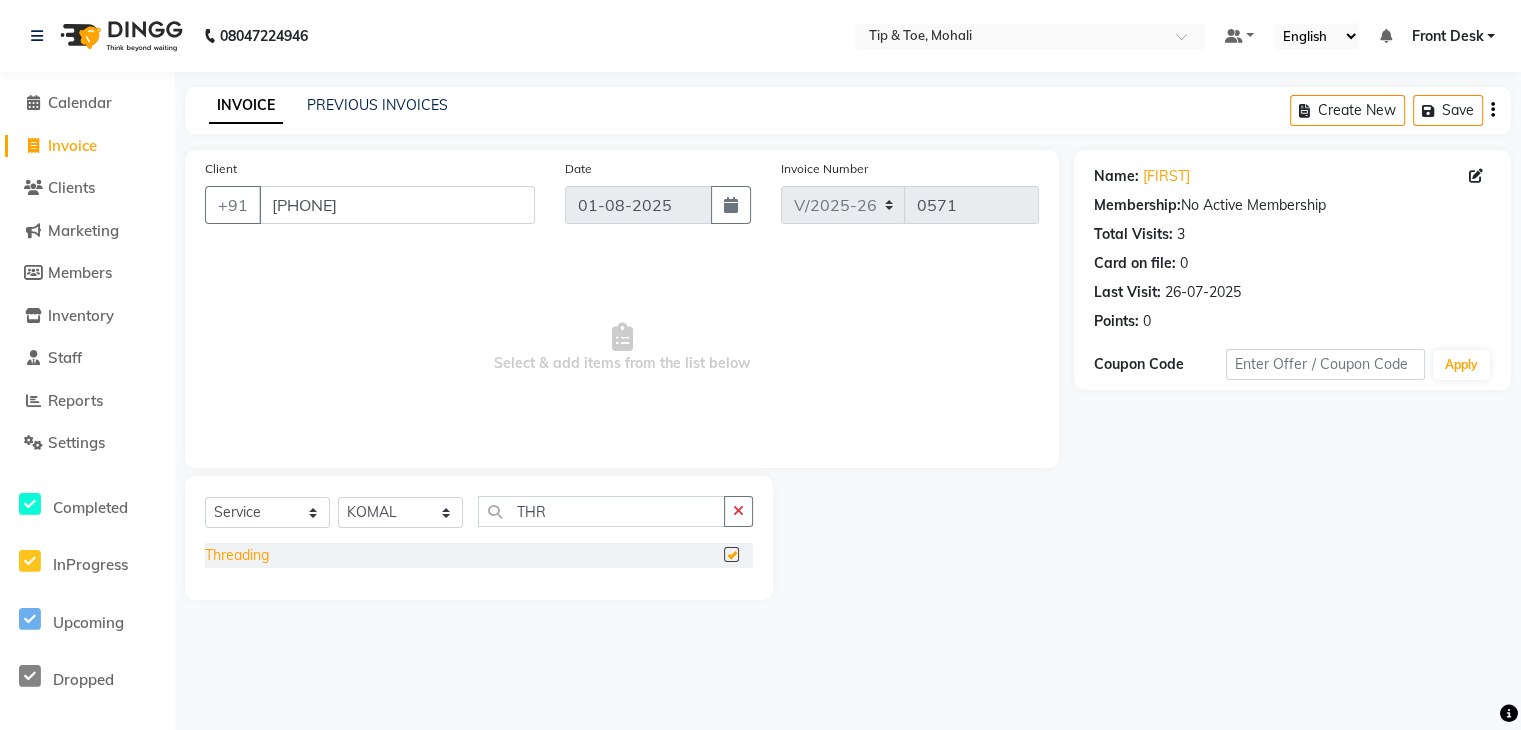 checkbox on "false" 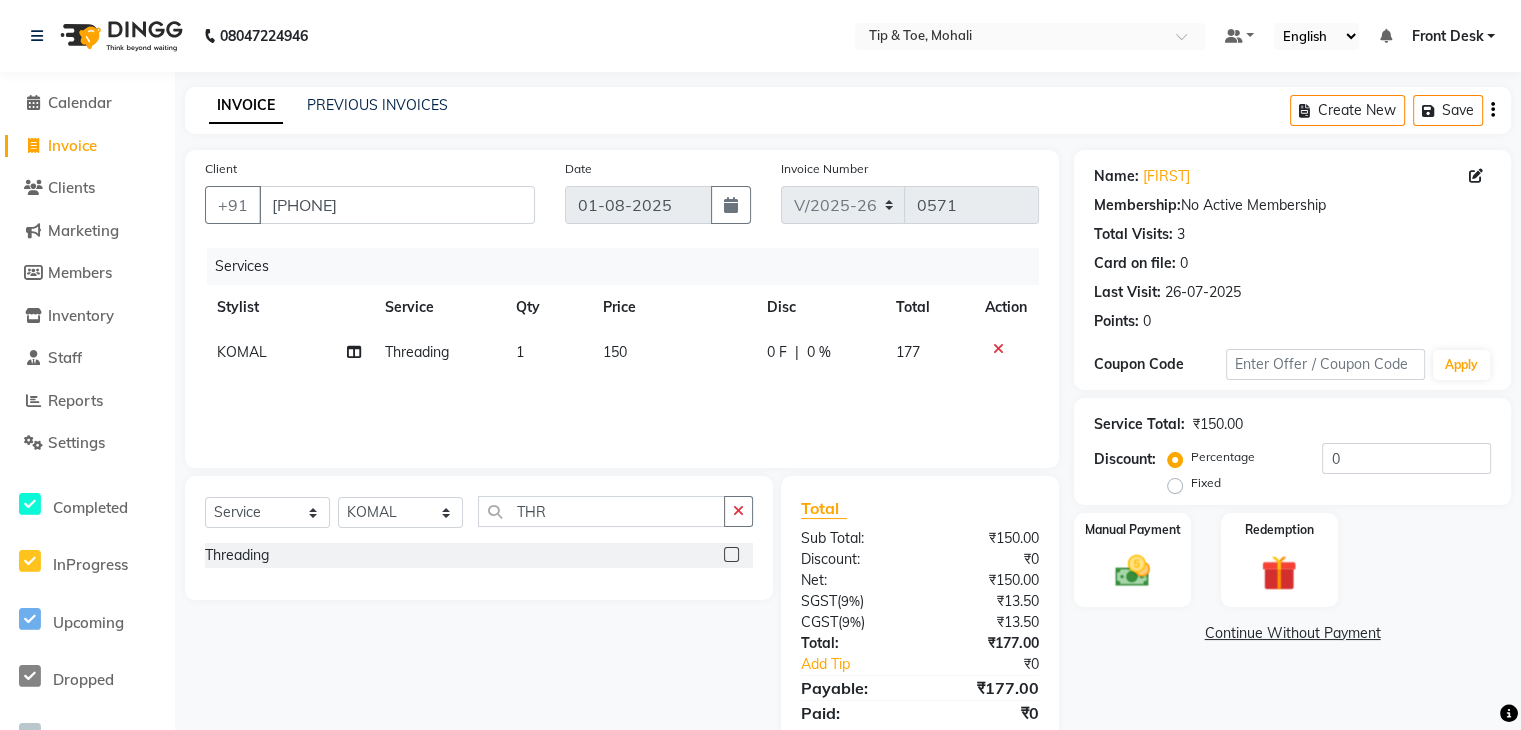 click on "150" 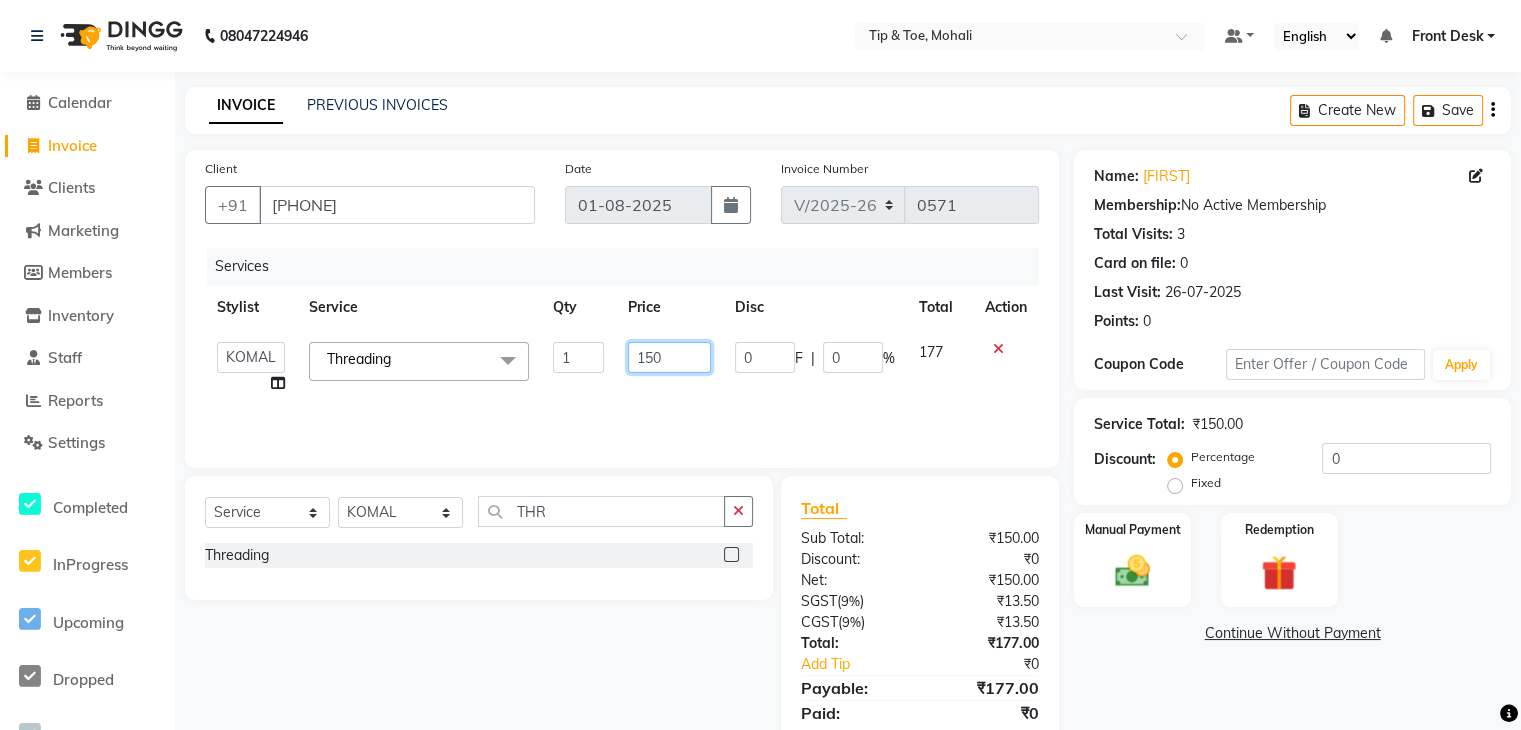 click on "150" 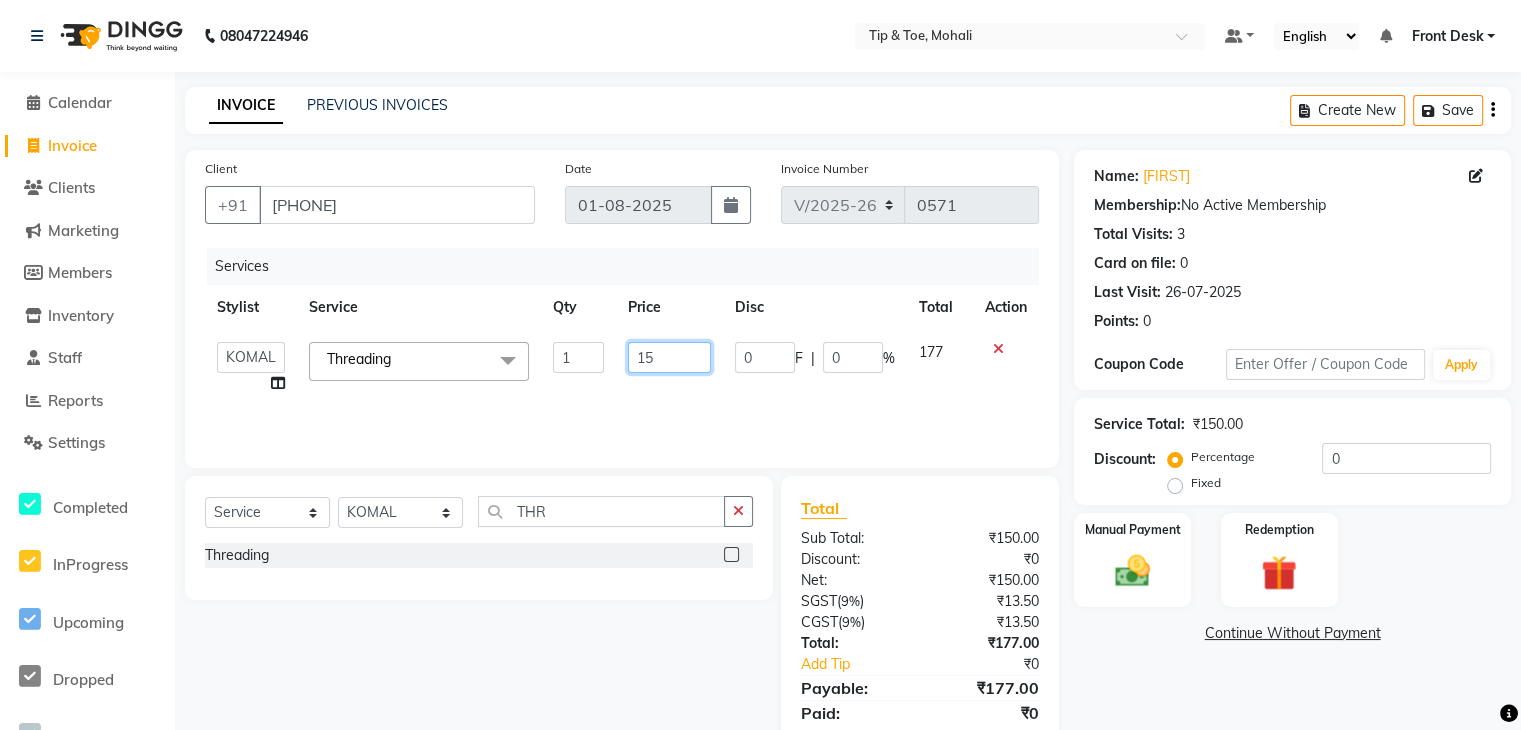 type on "1" 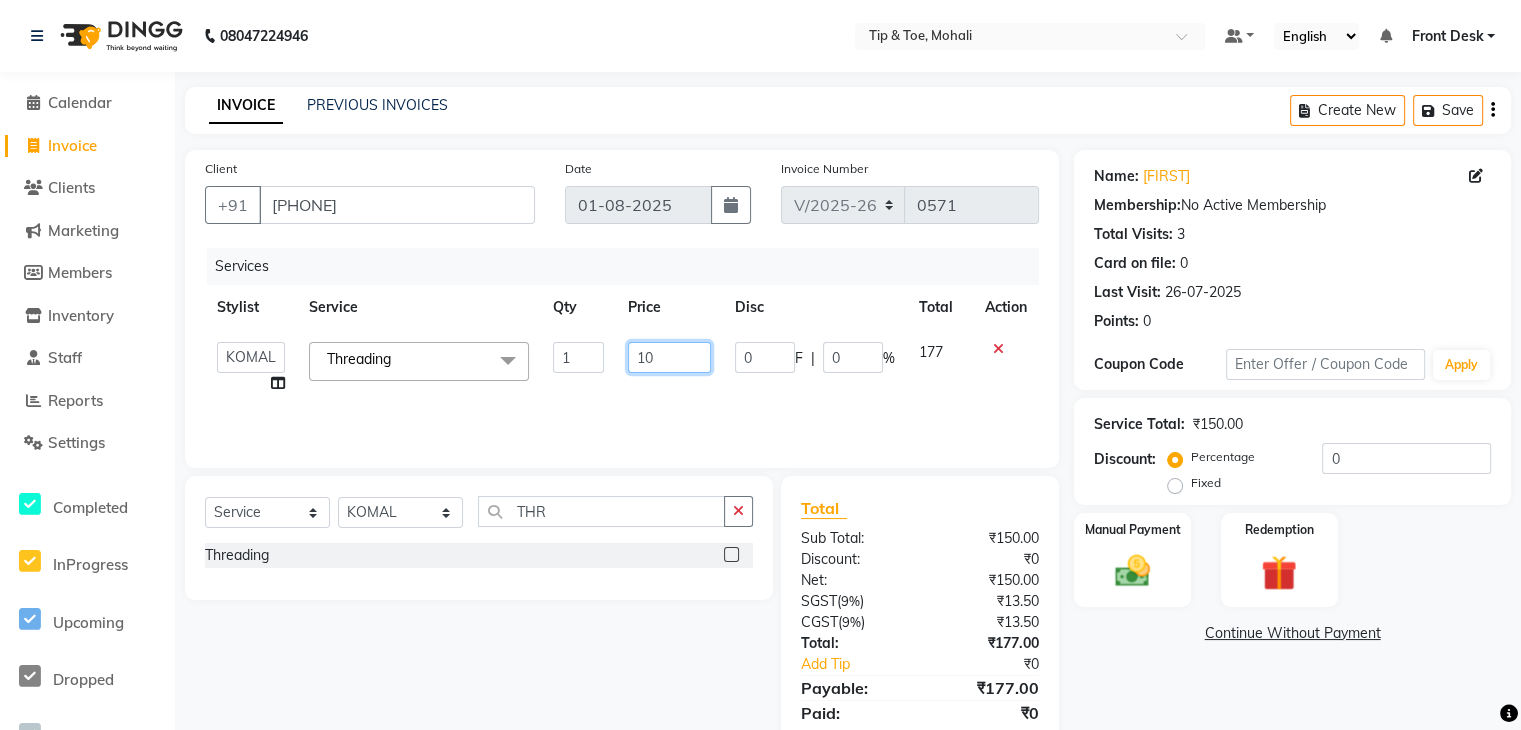 type on "100" 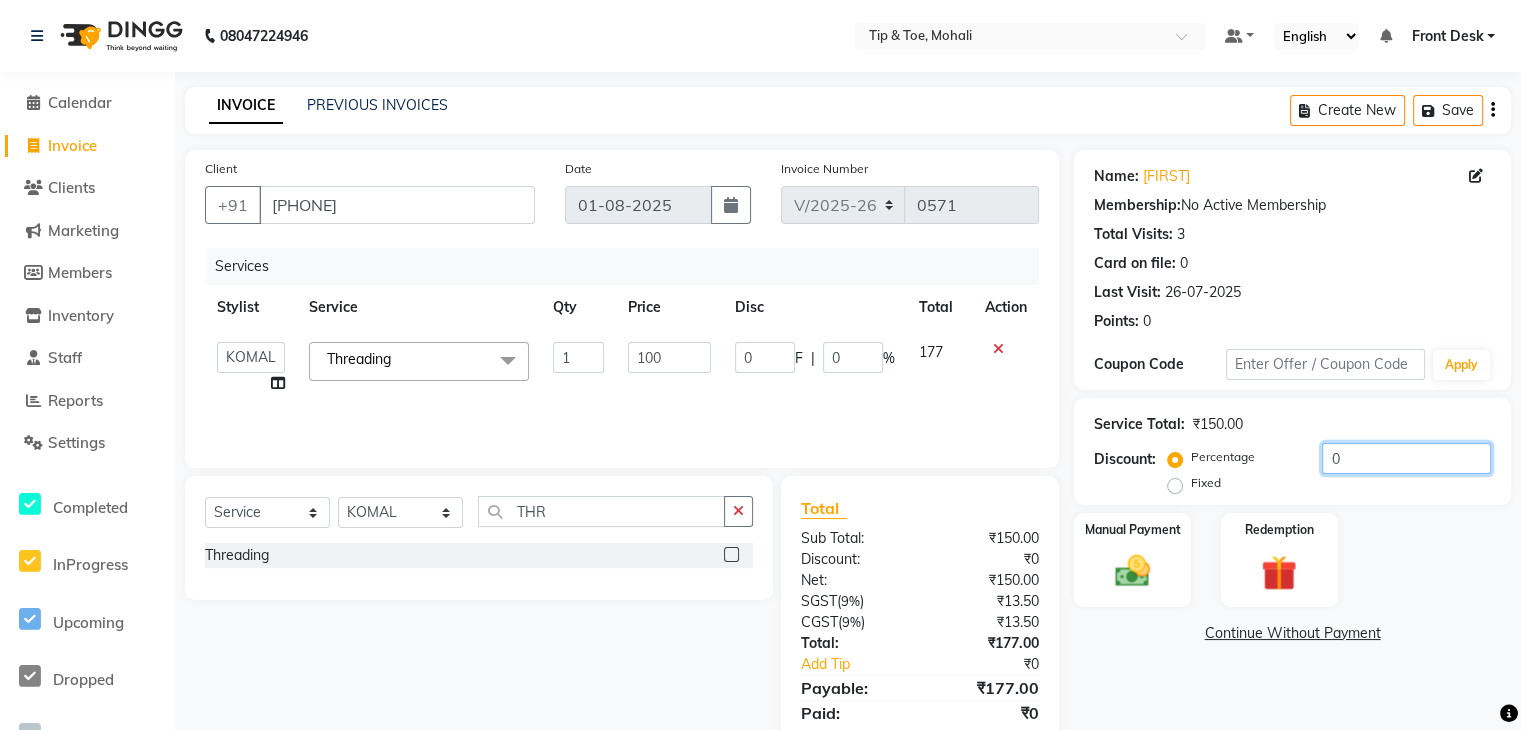 click on "0" 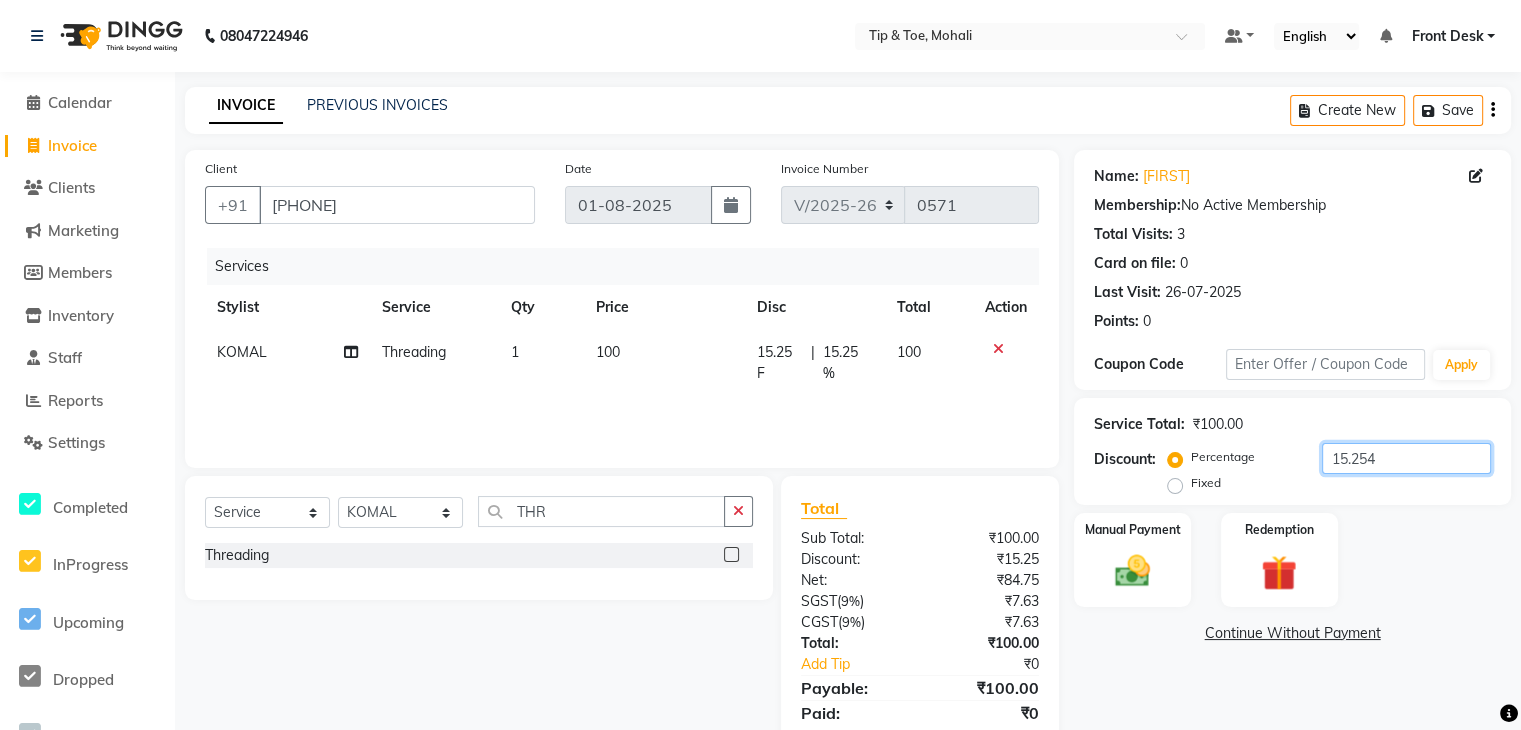 scroll, scrollTop: 71, scrollLeft: 0, axis: vertical 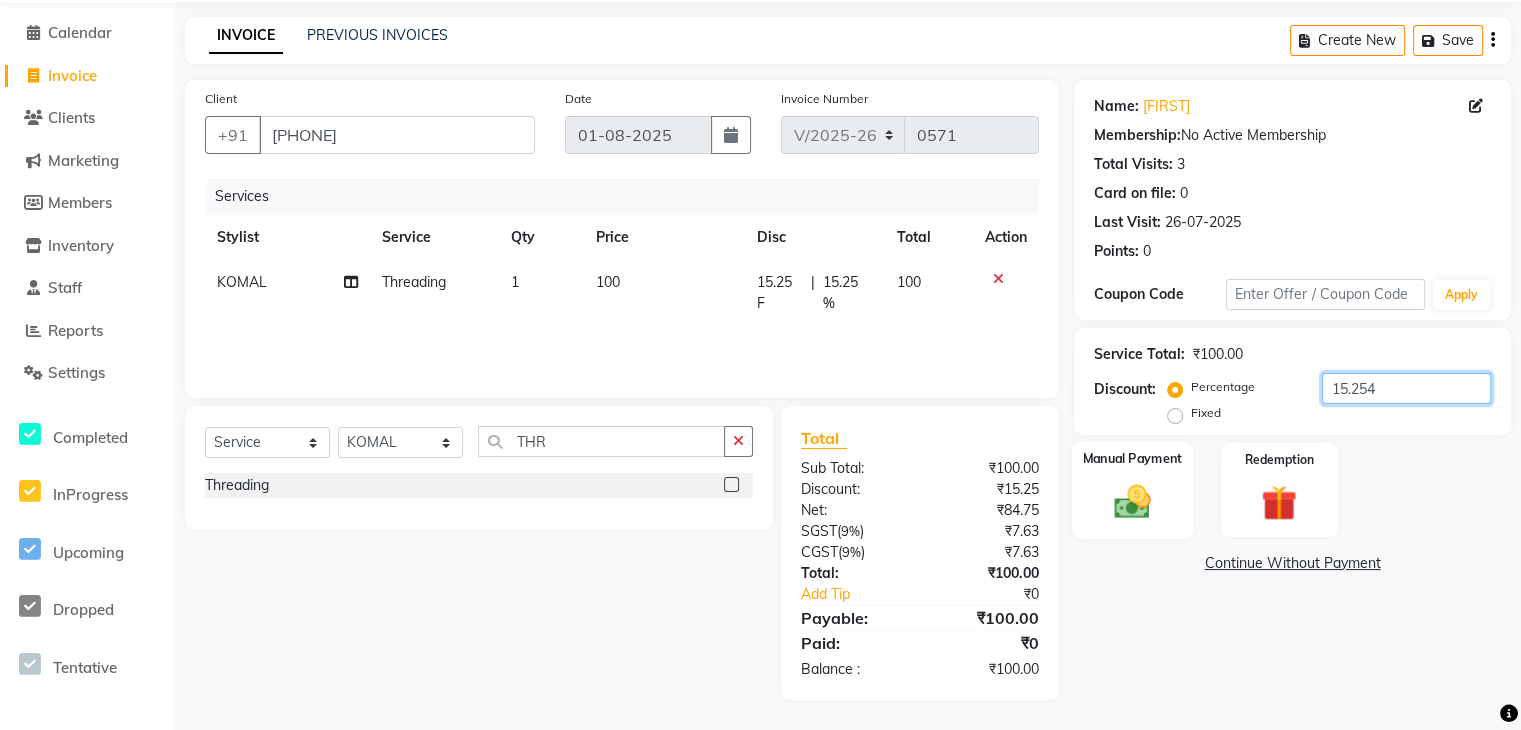 type on "15.254" 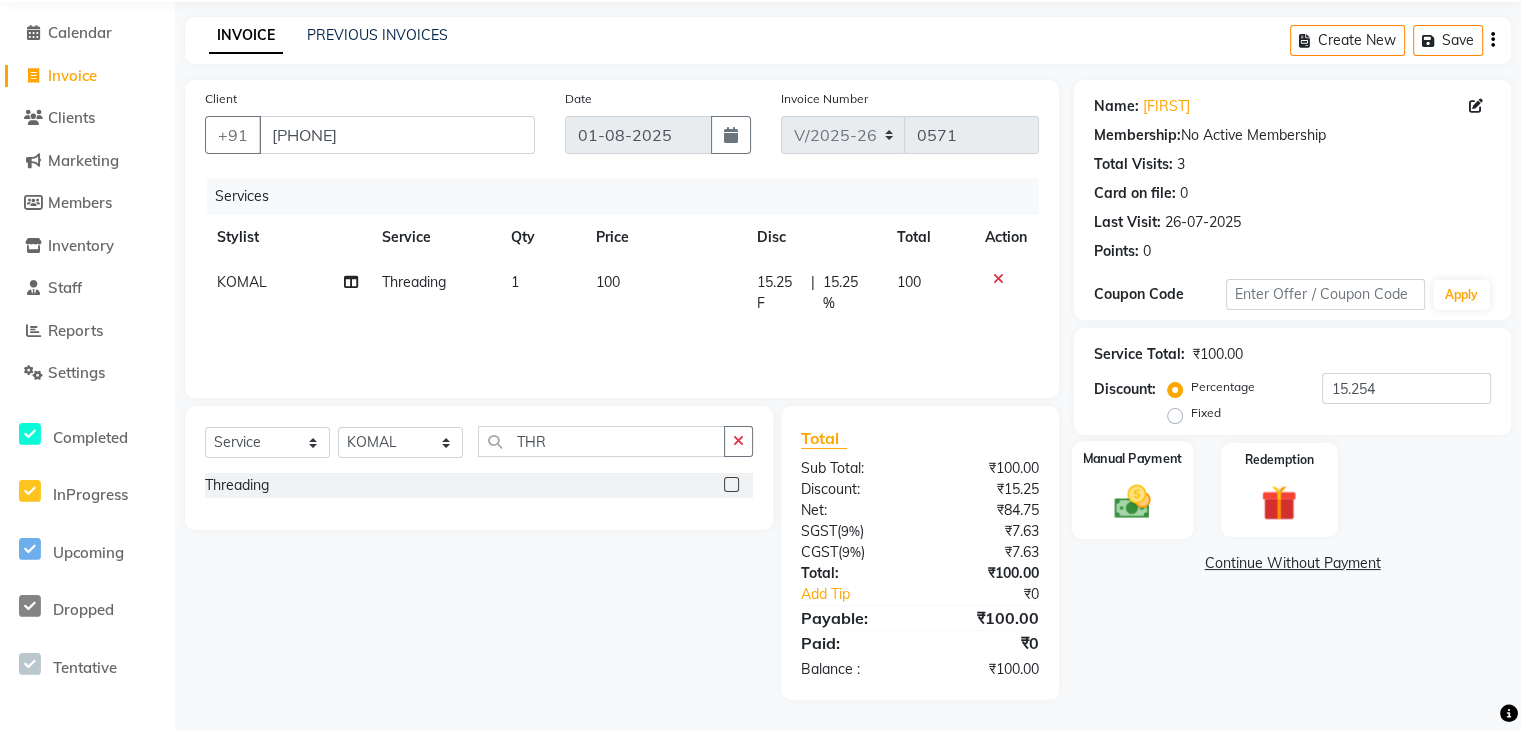 click on "Manual Payment" 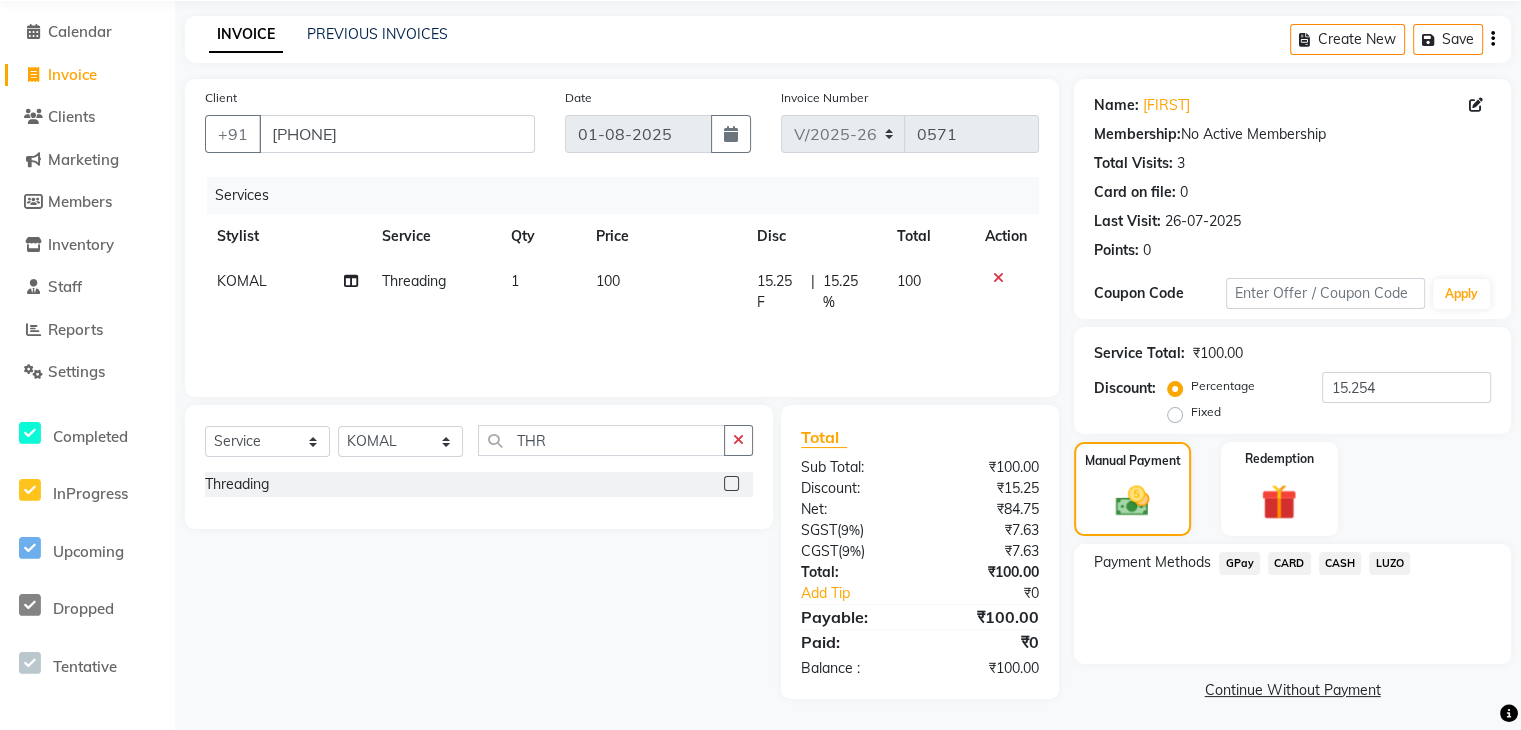 click on "GPay" 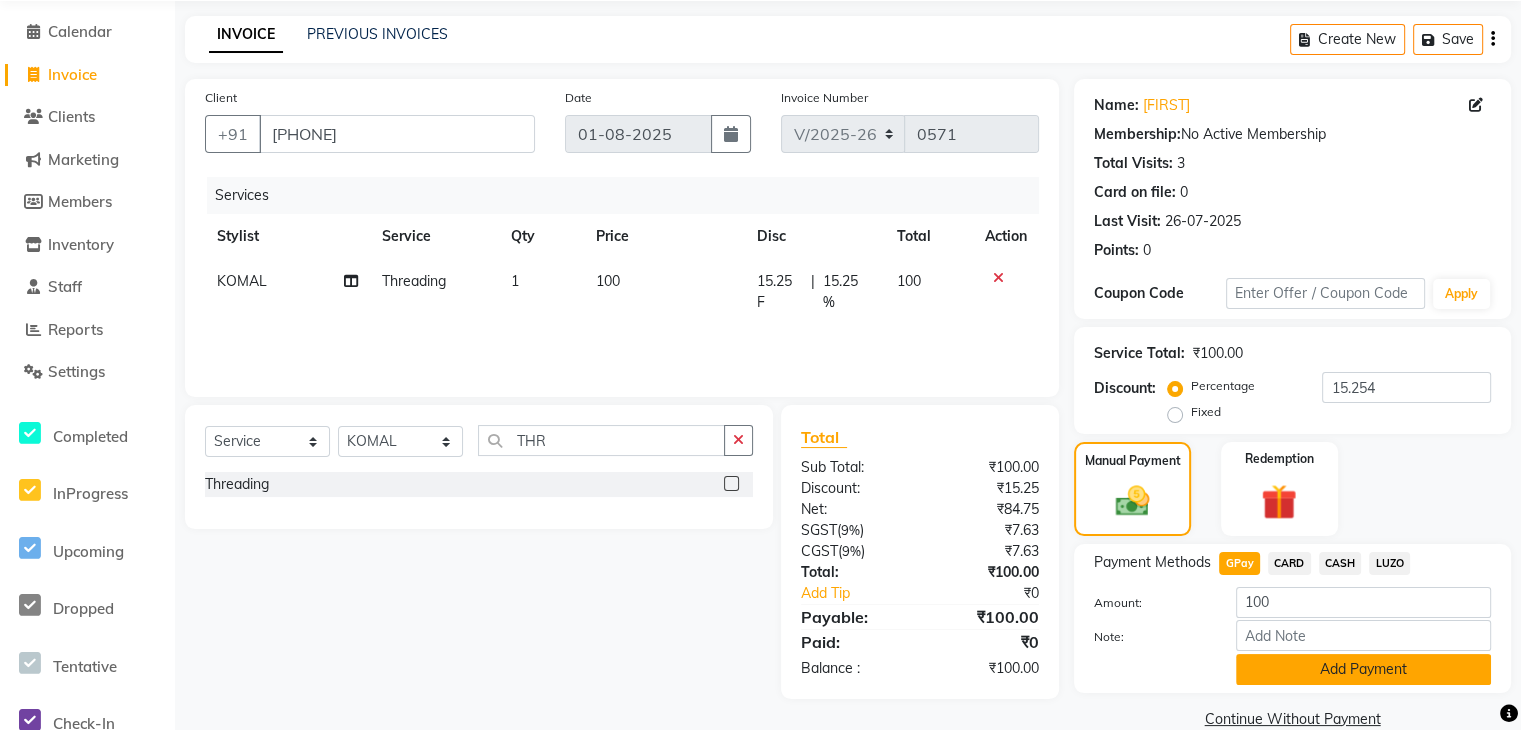 click on "Add Payment" 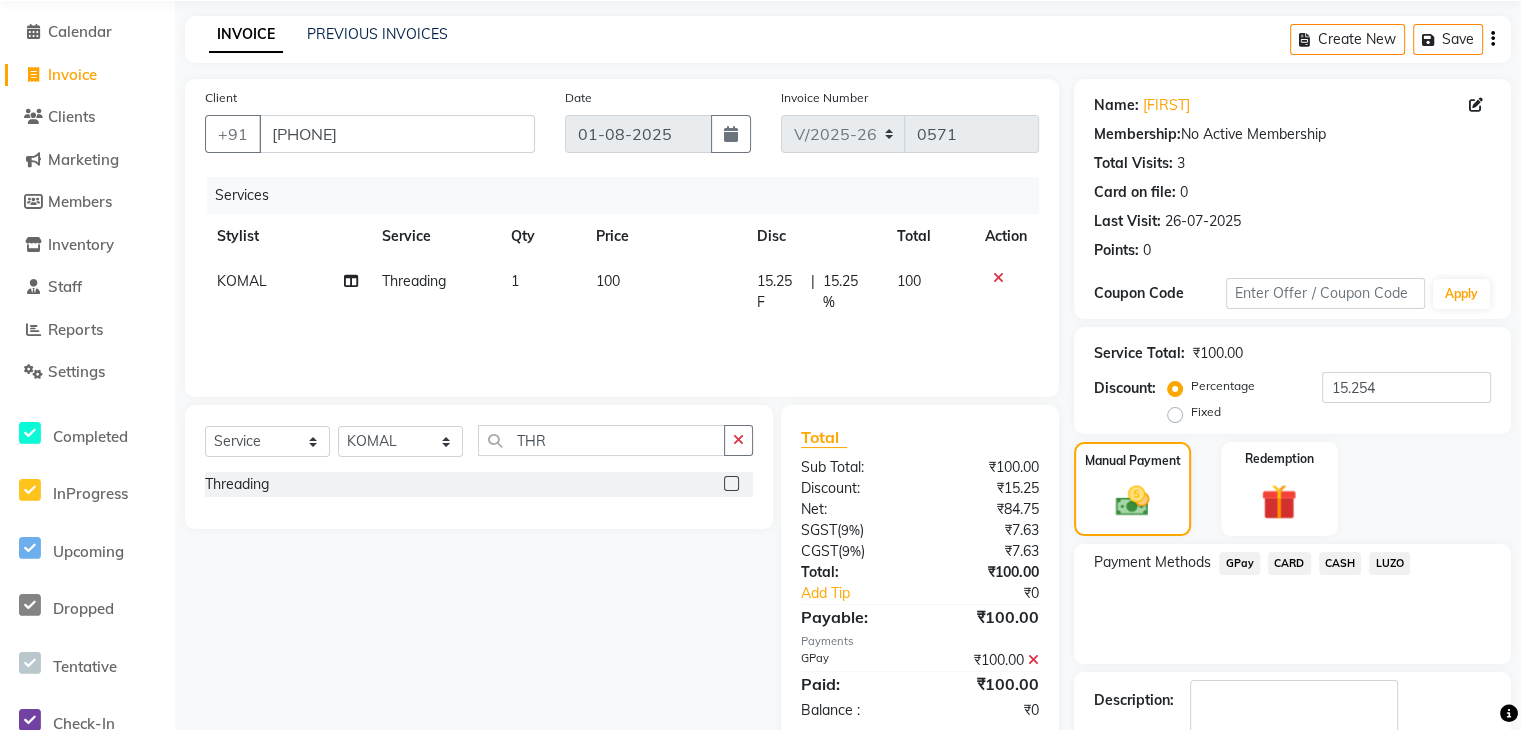 scroll, scrollTop: 188, scrollLeft: 0, axis: vertical 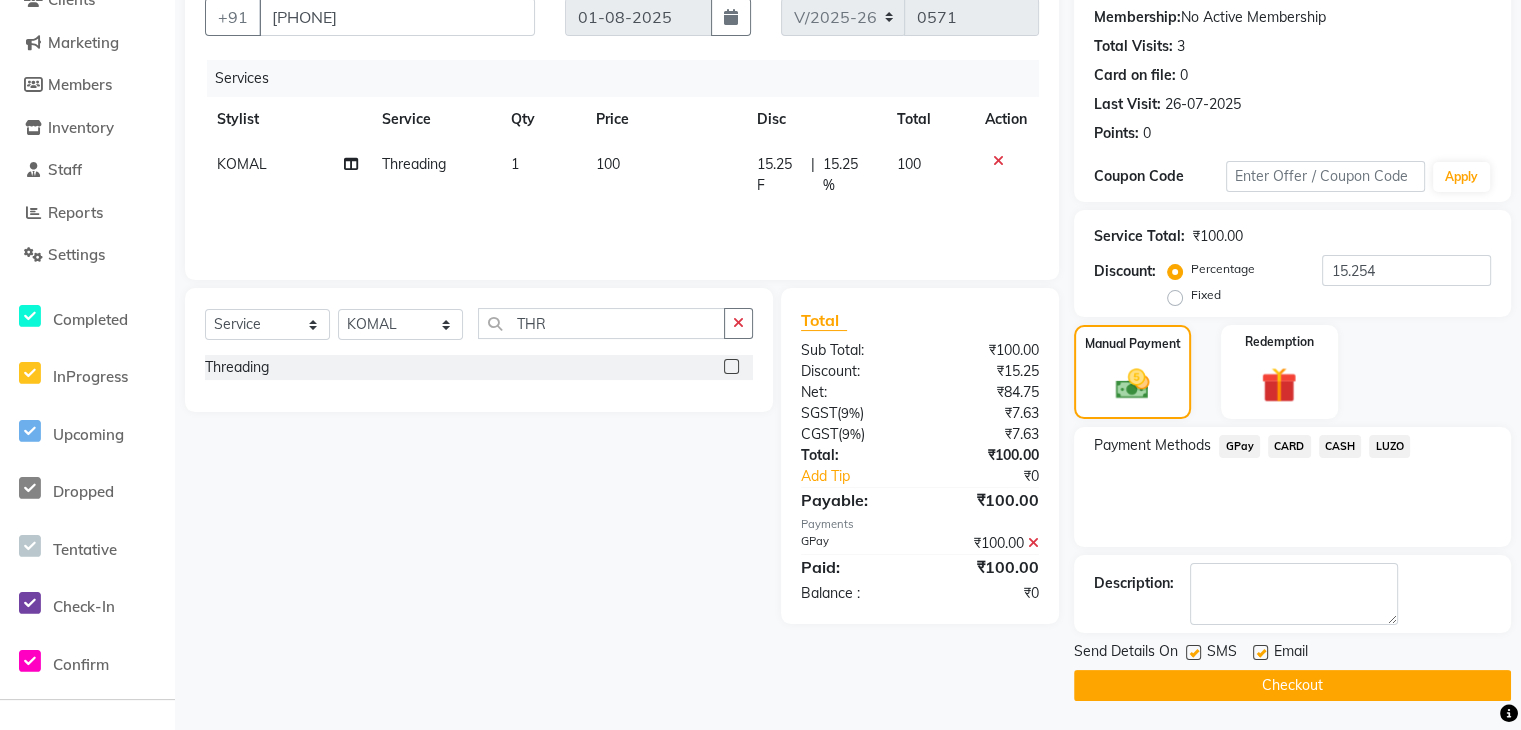 click on "Checkout" 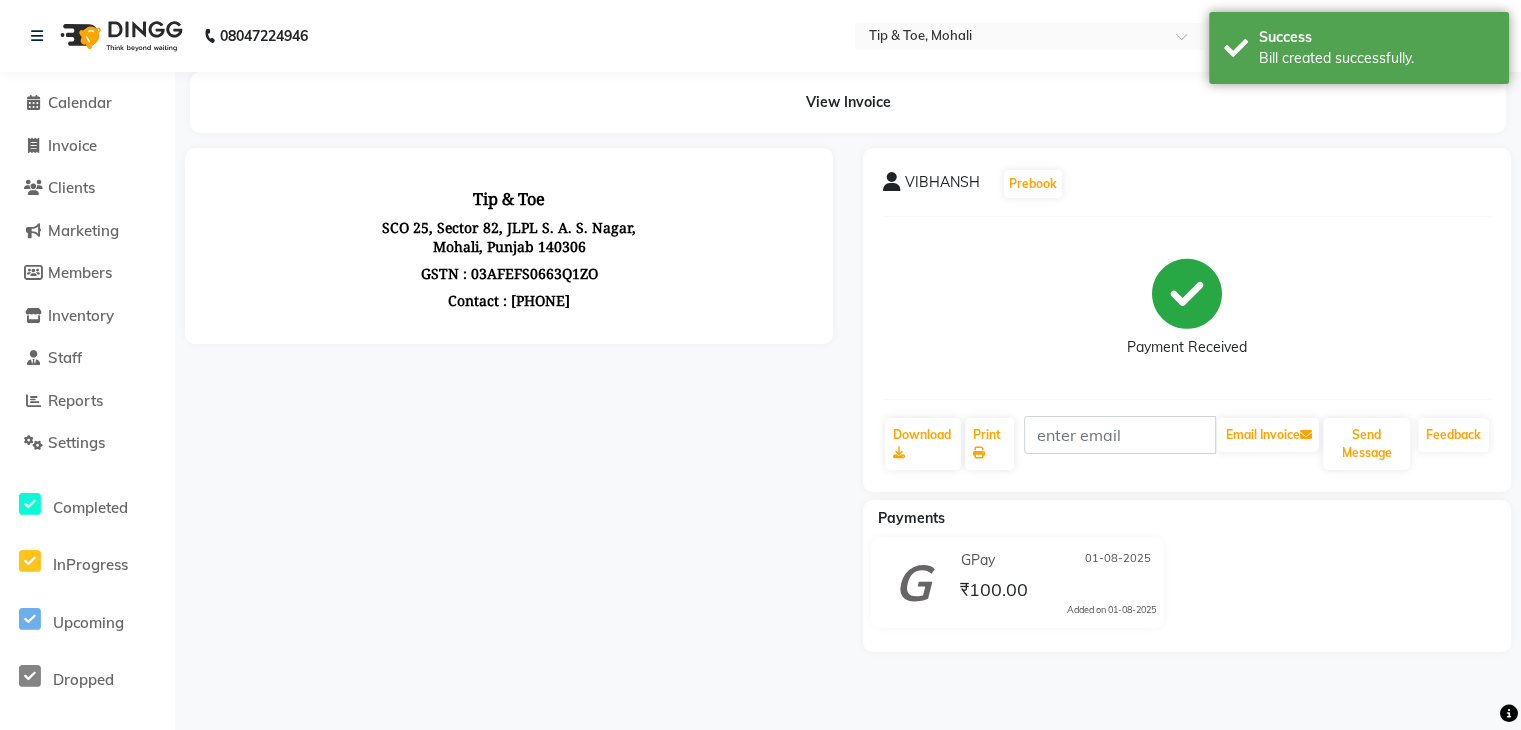 scroll, scrollTop: 0, scrollLeft: 0, axis: both 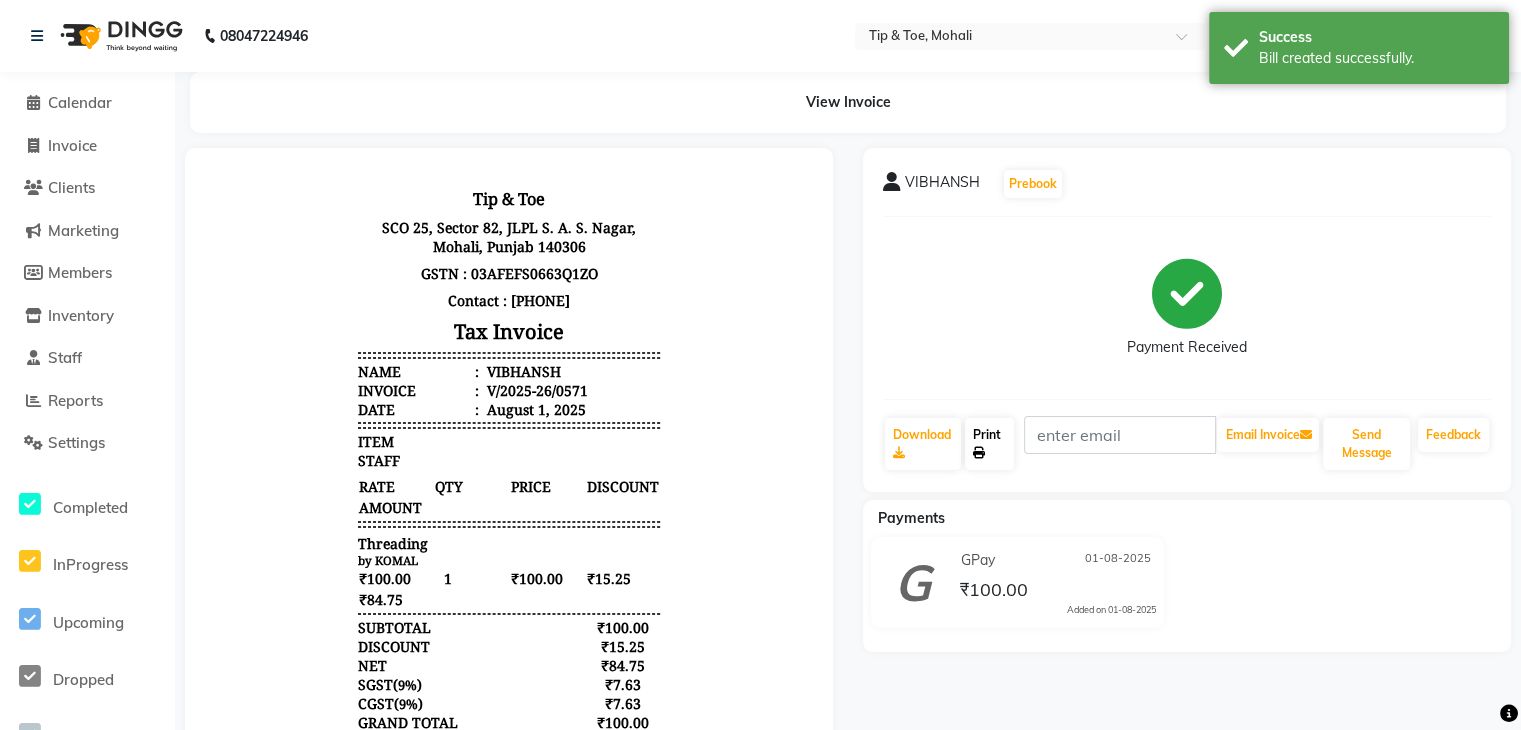 click on "Print" 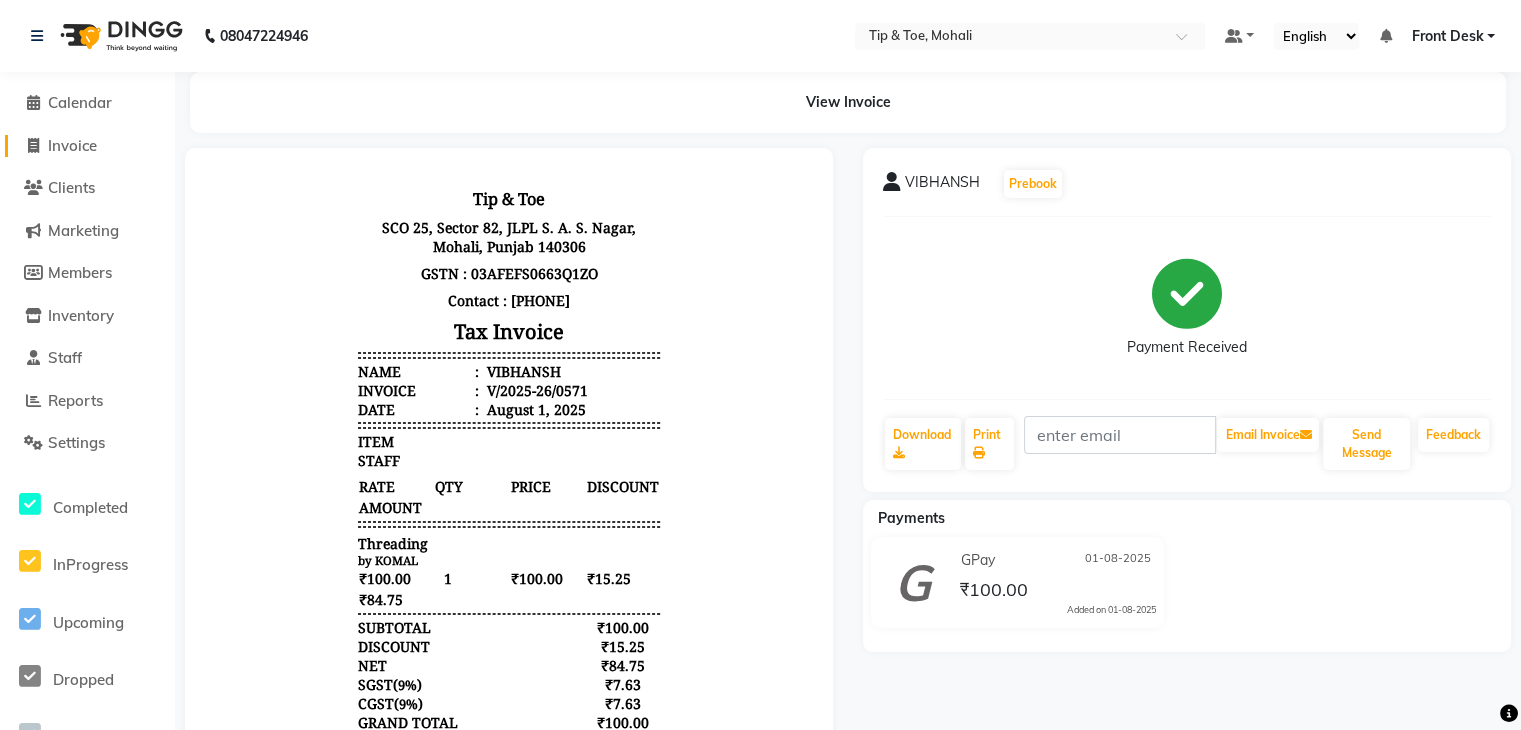 click on "Invoice" 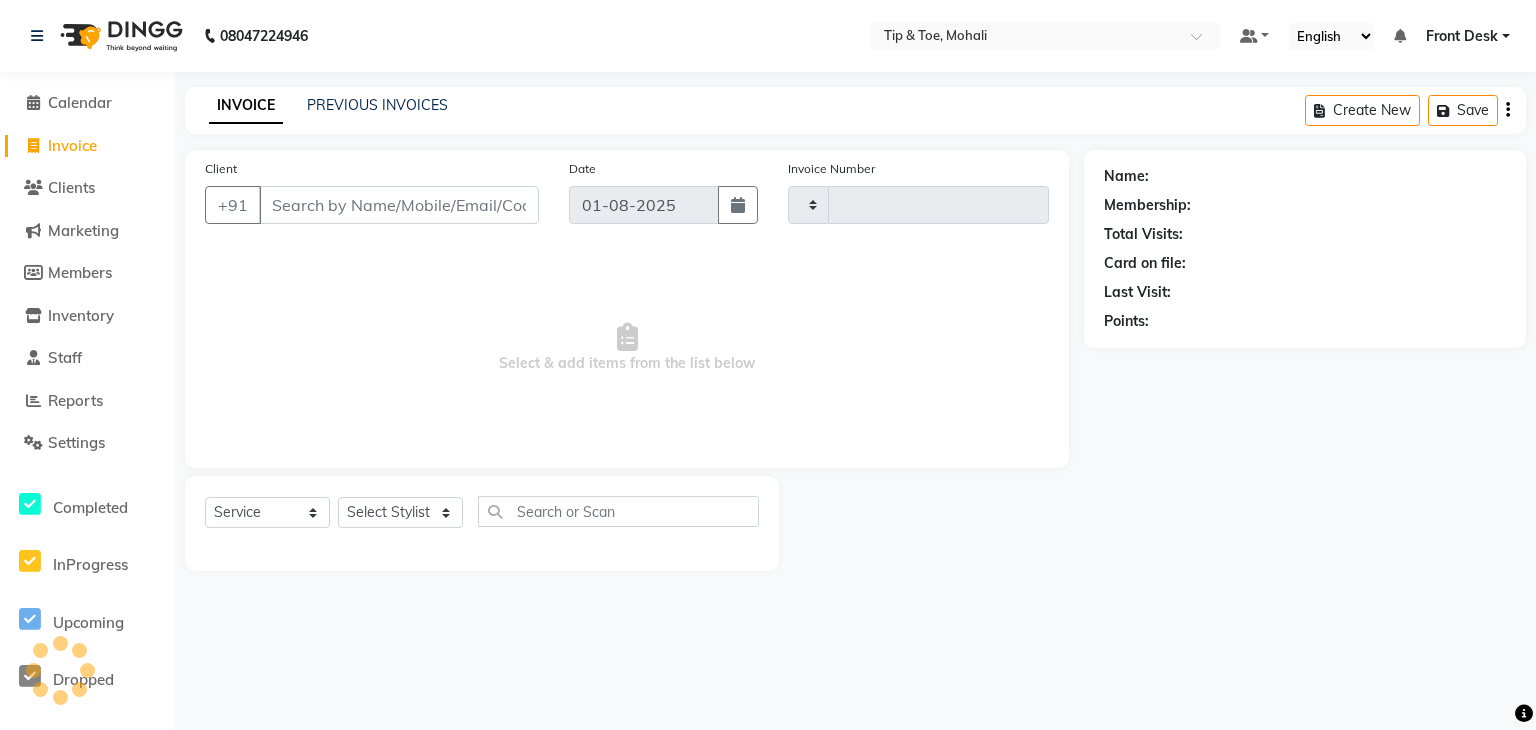type on "0572" 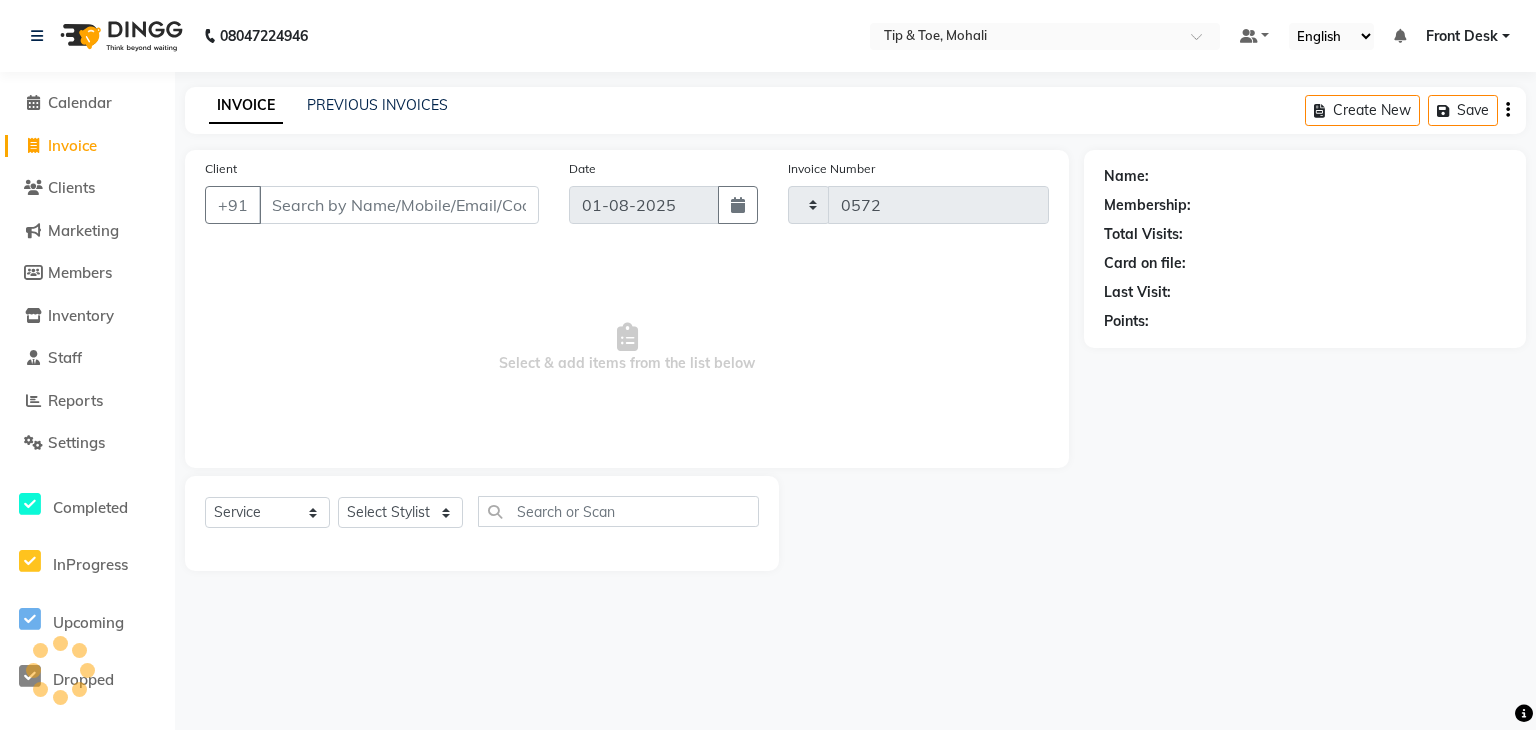 select on "5835" 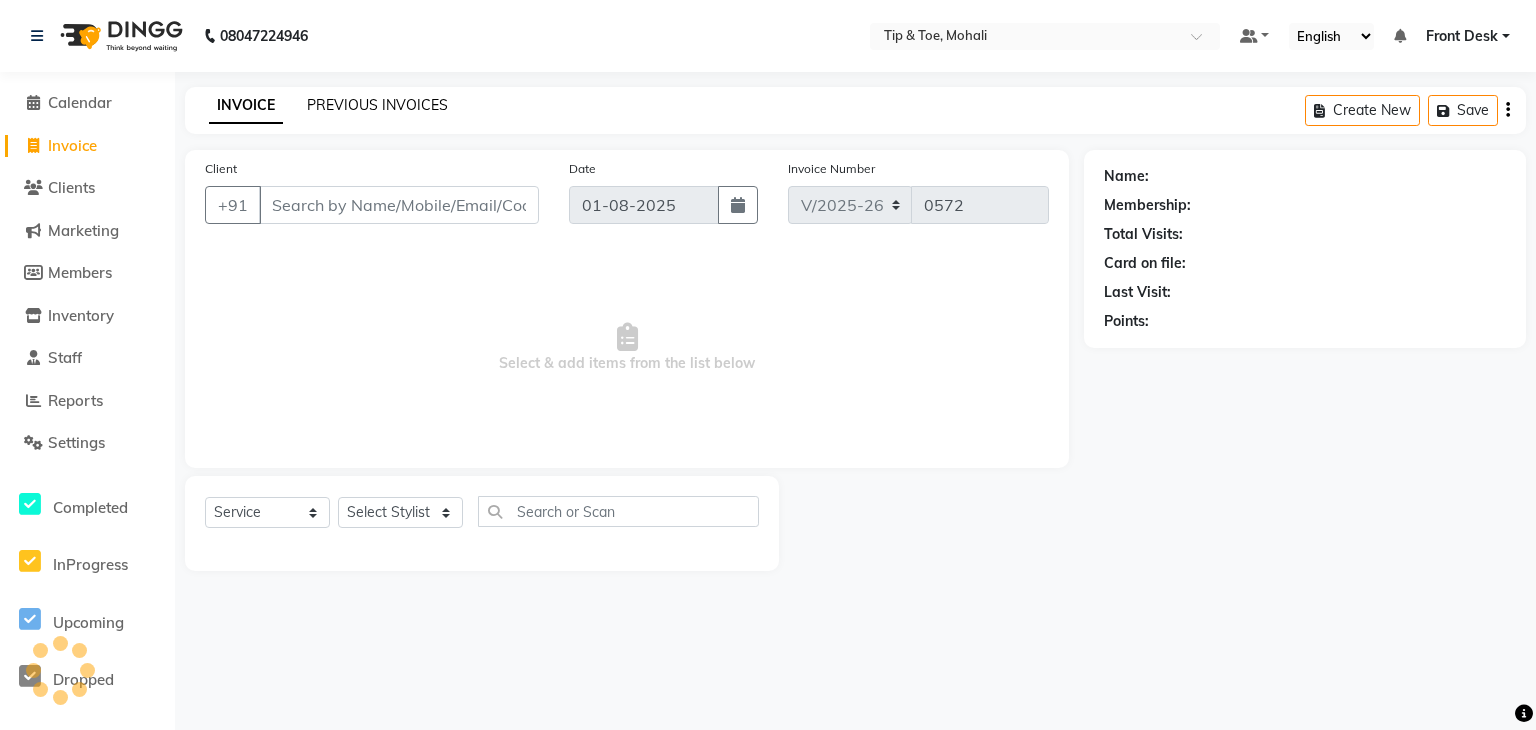 click on "PREVIOUS INVOICES" 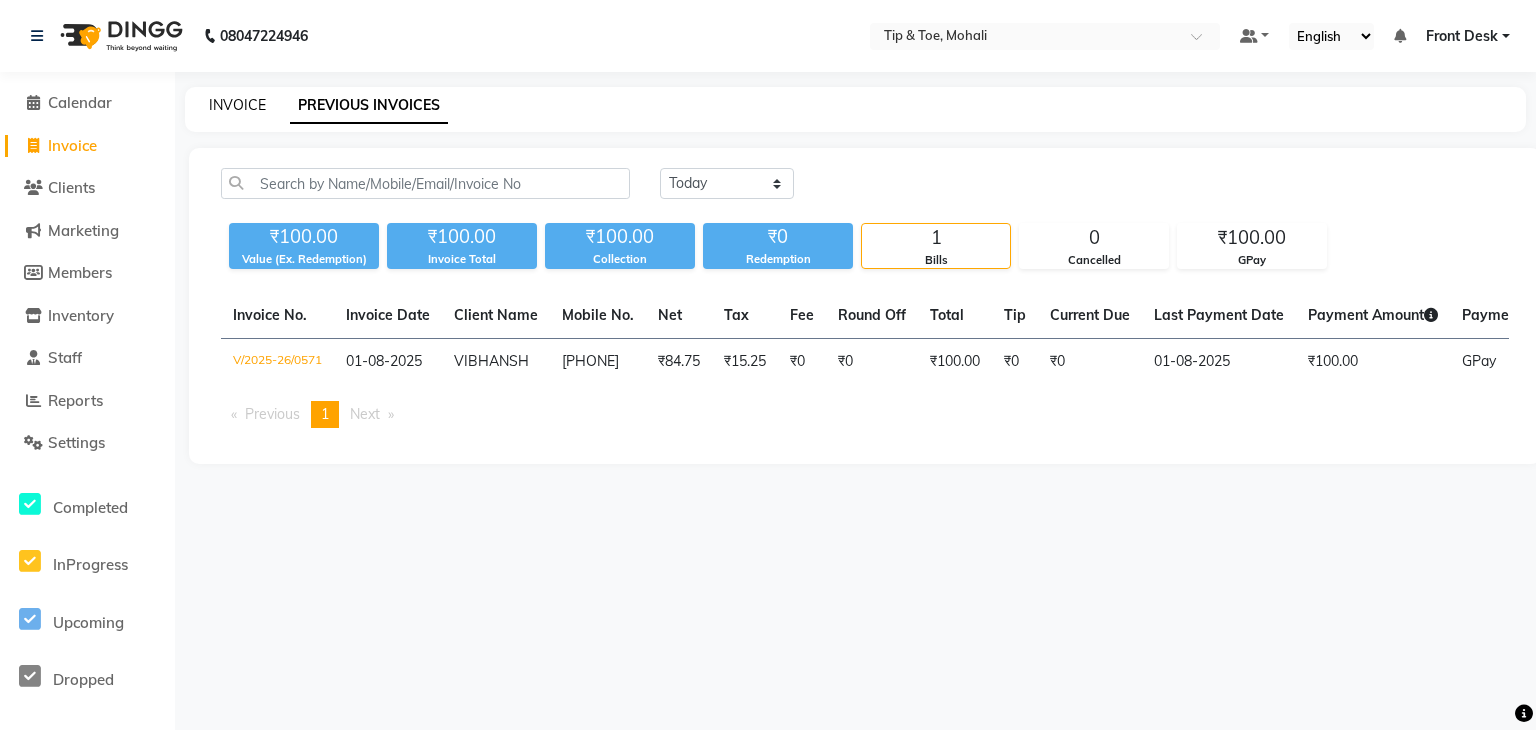 click on "INVOICE" 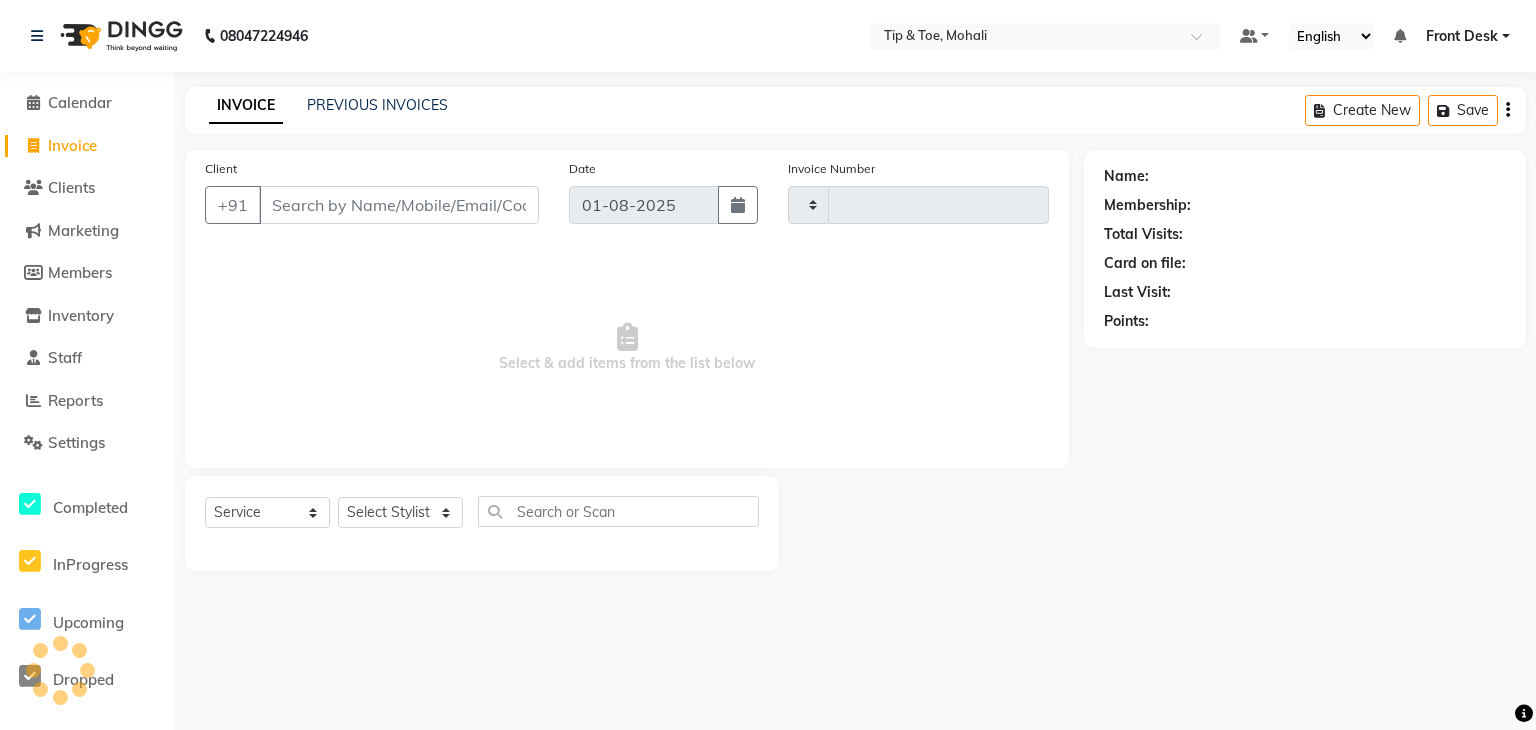 type on "0572" 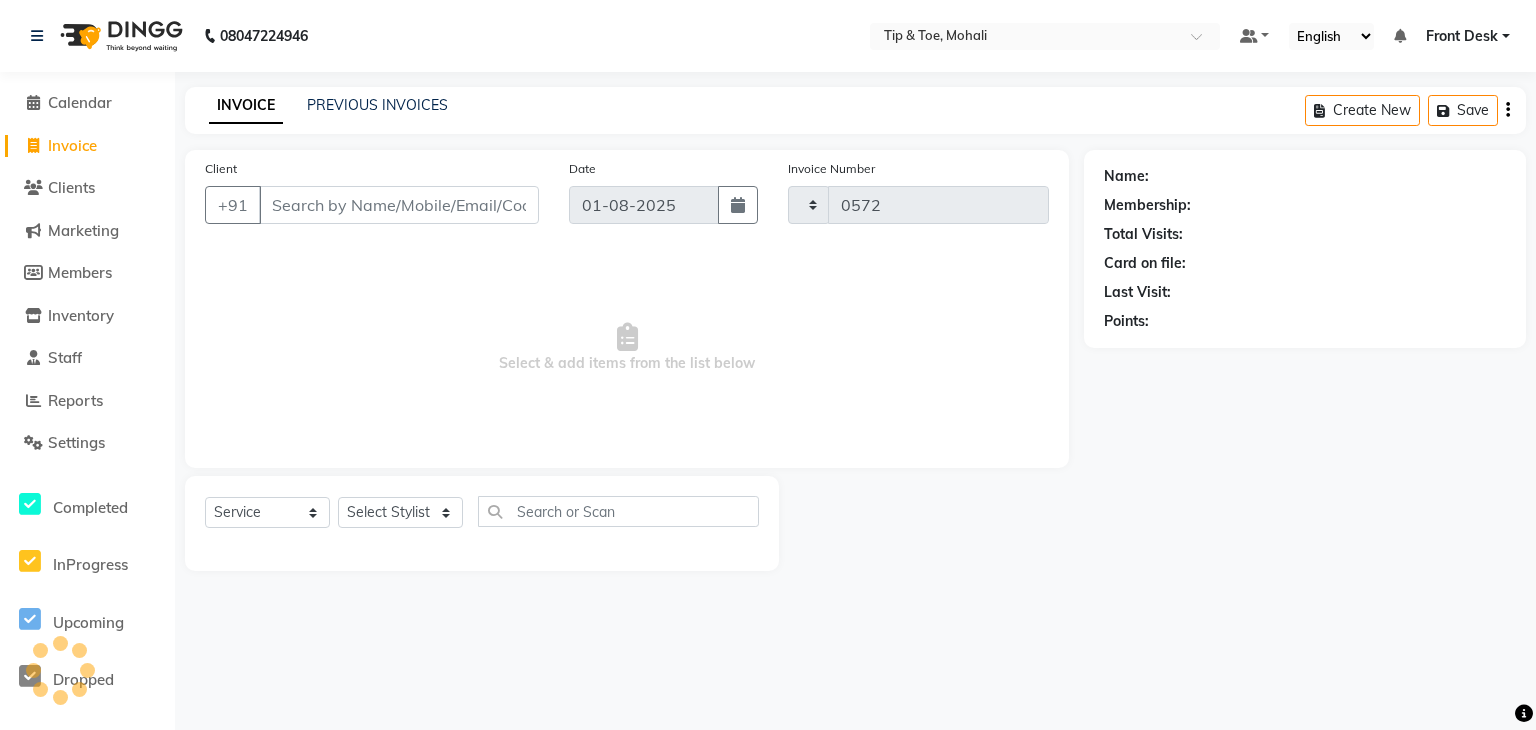 select on "5835" 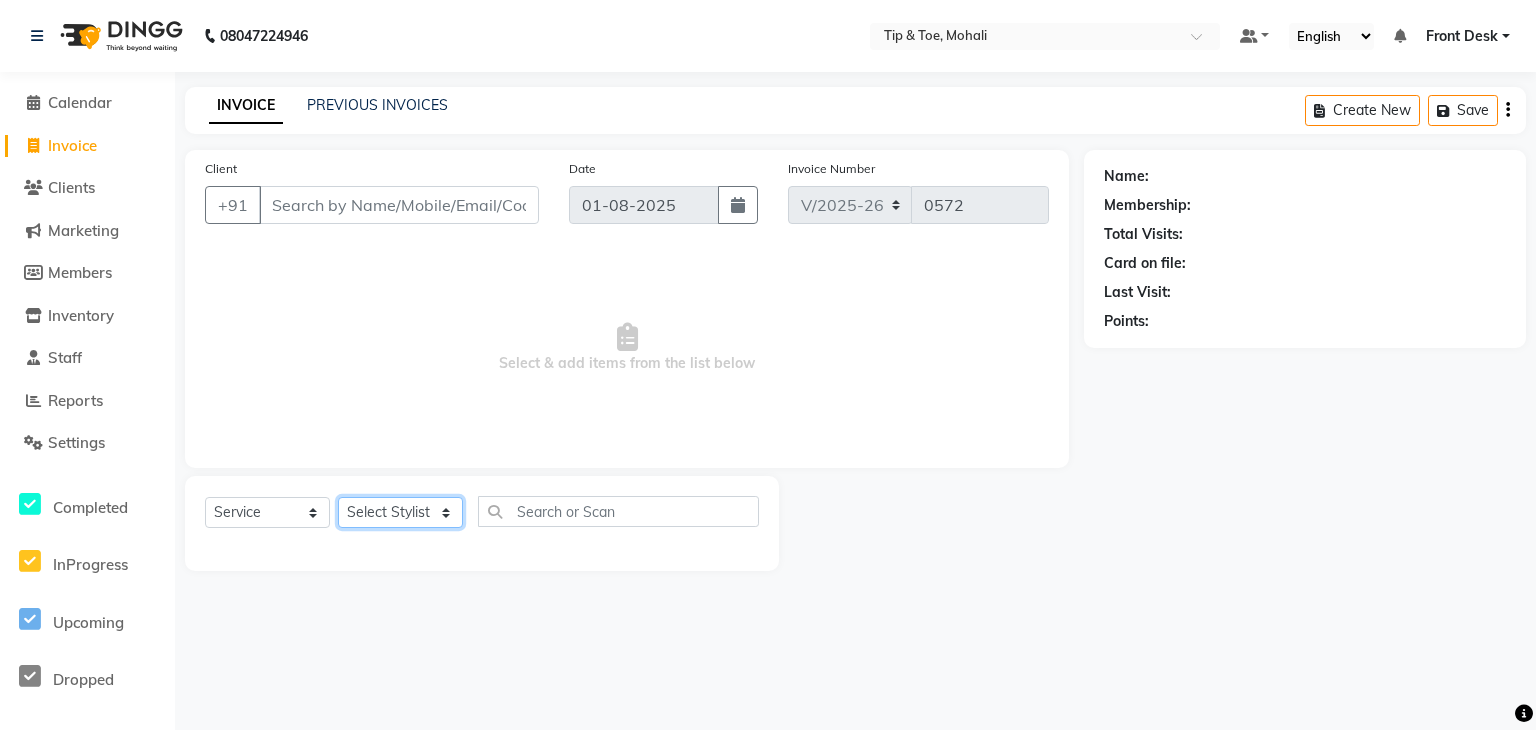 click on "Select Stylist ANSHU Front Desk Kaoto KOMAL MAHOSO MONISH NICK RAJA RAJVEER RANGINA SACHIN SAHIL" 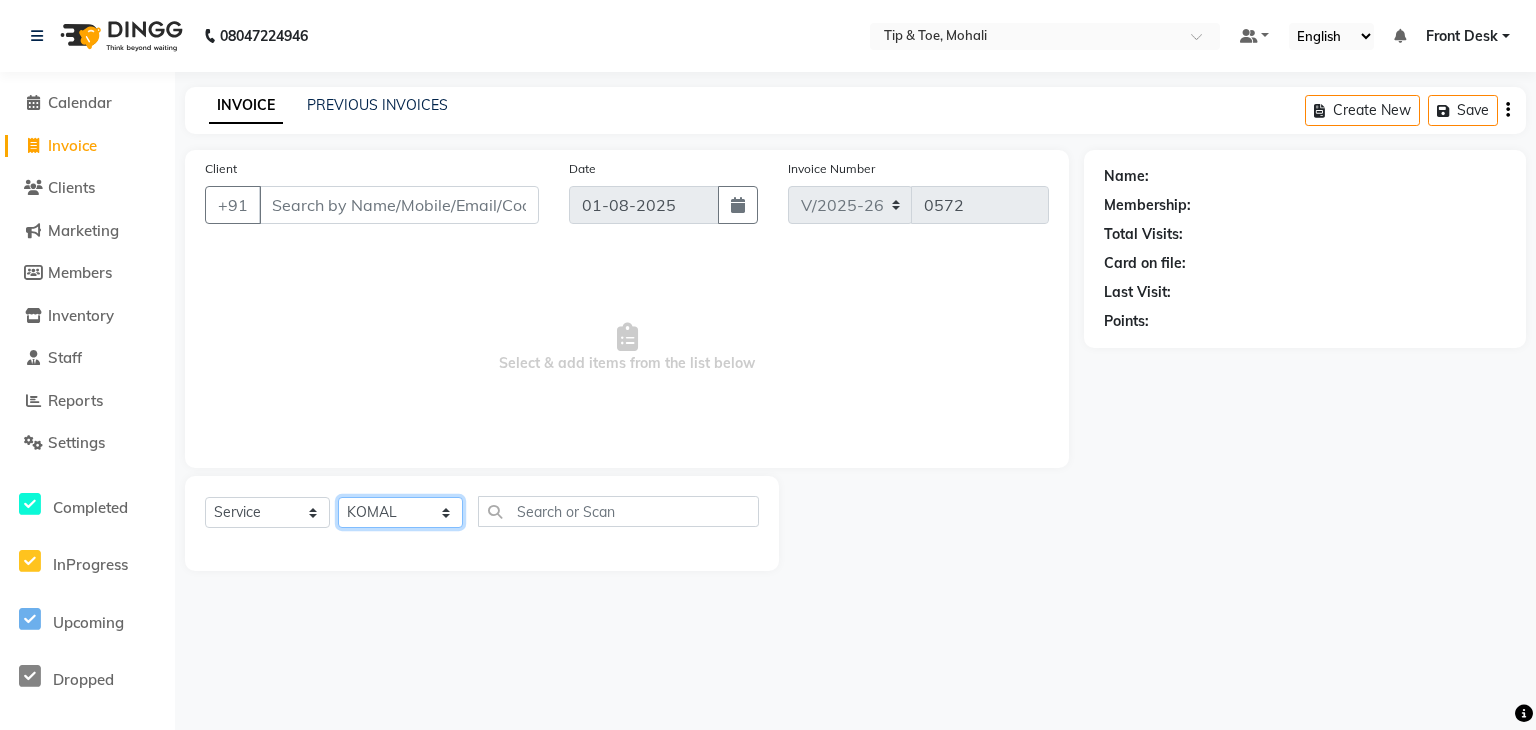 click on "Select Stylist ANSHU Front Desk Kaoto KOMAL MAHOSO MONISH NICK RAJA RAJVEER RANGINA SACHIN SAHIL" 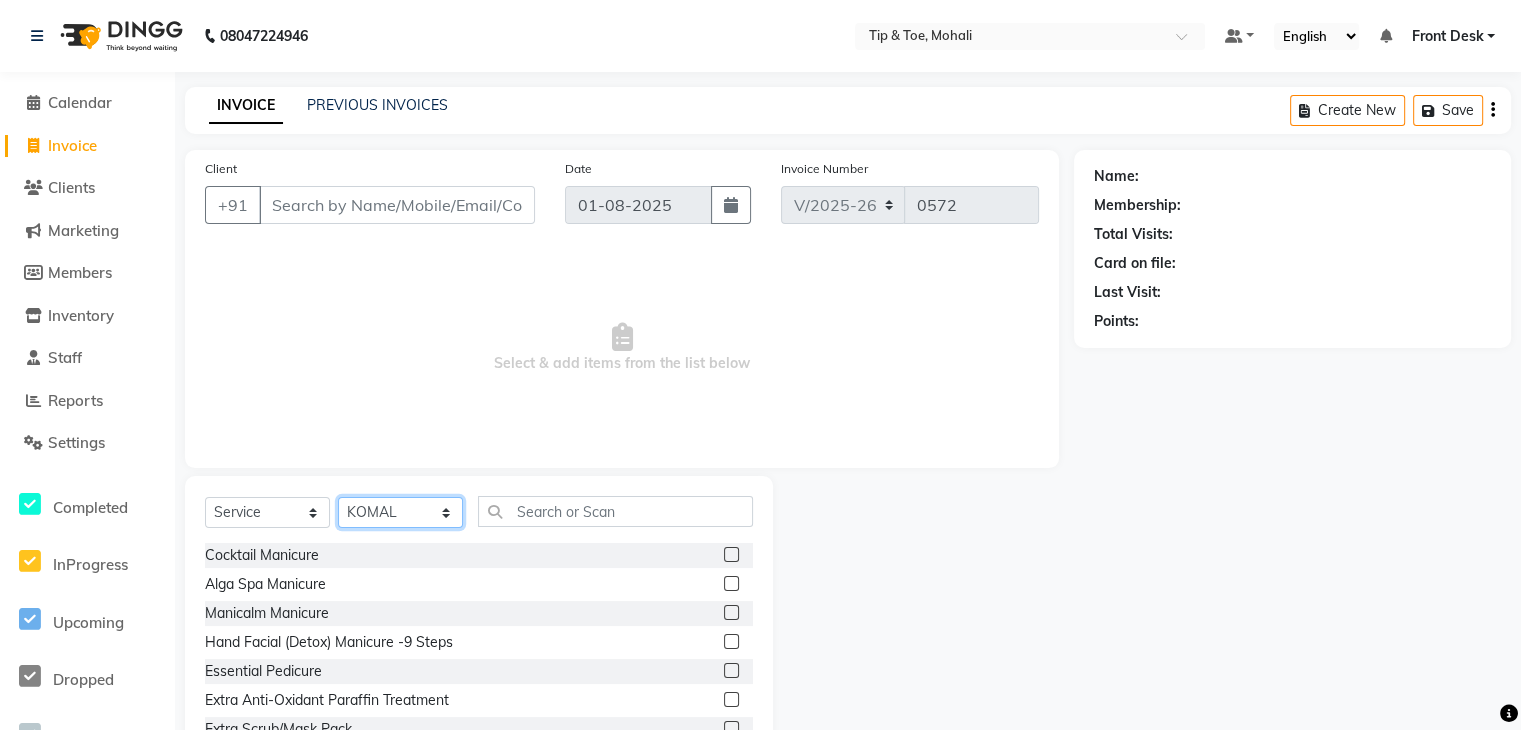 click on "Select Stylist ANSHU Front Desk Kaoto KOMAL MAHOSO MONISH NICK RAJA RAJVEER RANGINA SACHIN SAHIL" 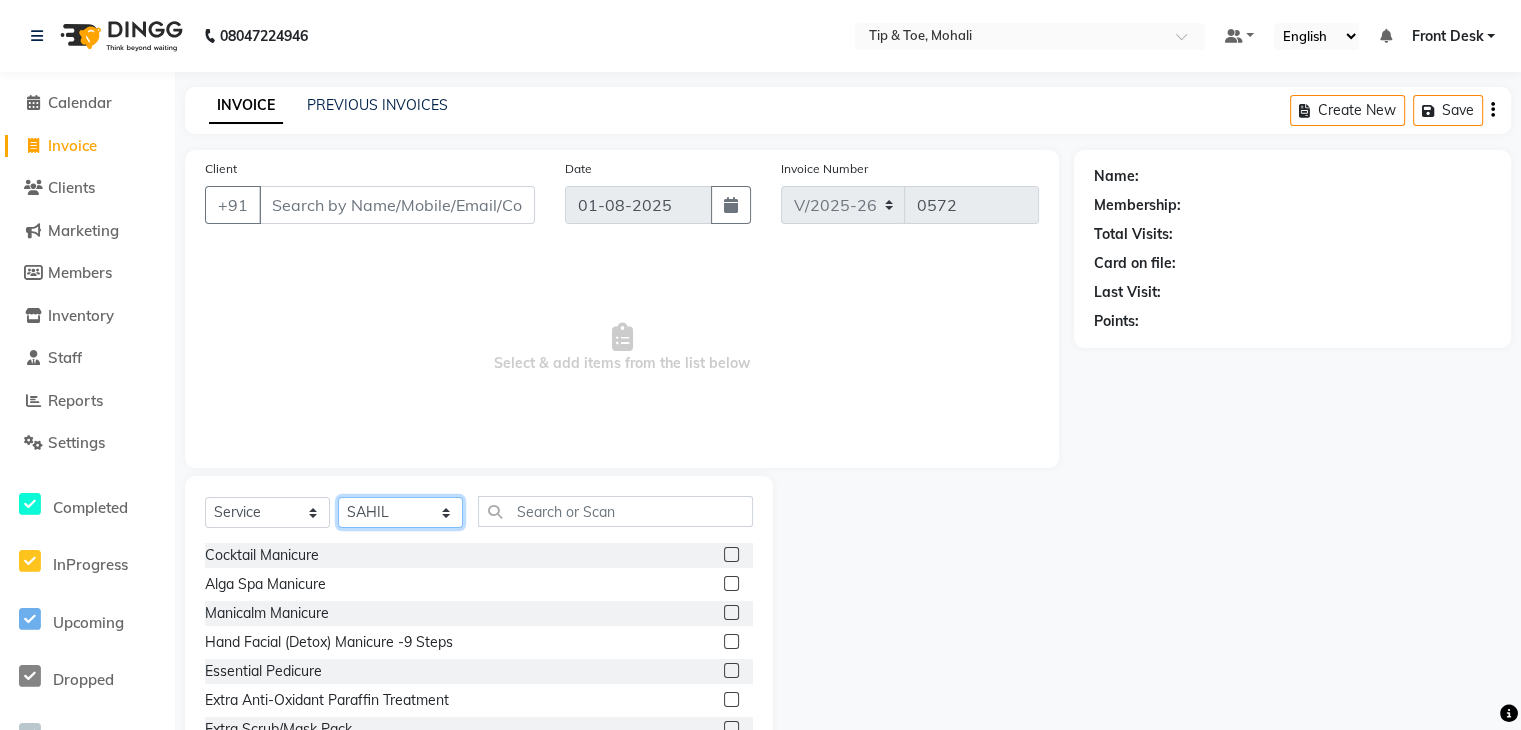 click on "Select Stylist ANSHU Front Desk Kaoto KOMAL MAHOSO MONISH NICK RAJA RAJVEER RANGINA SACHIN SAHIL" 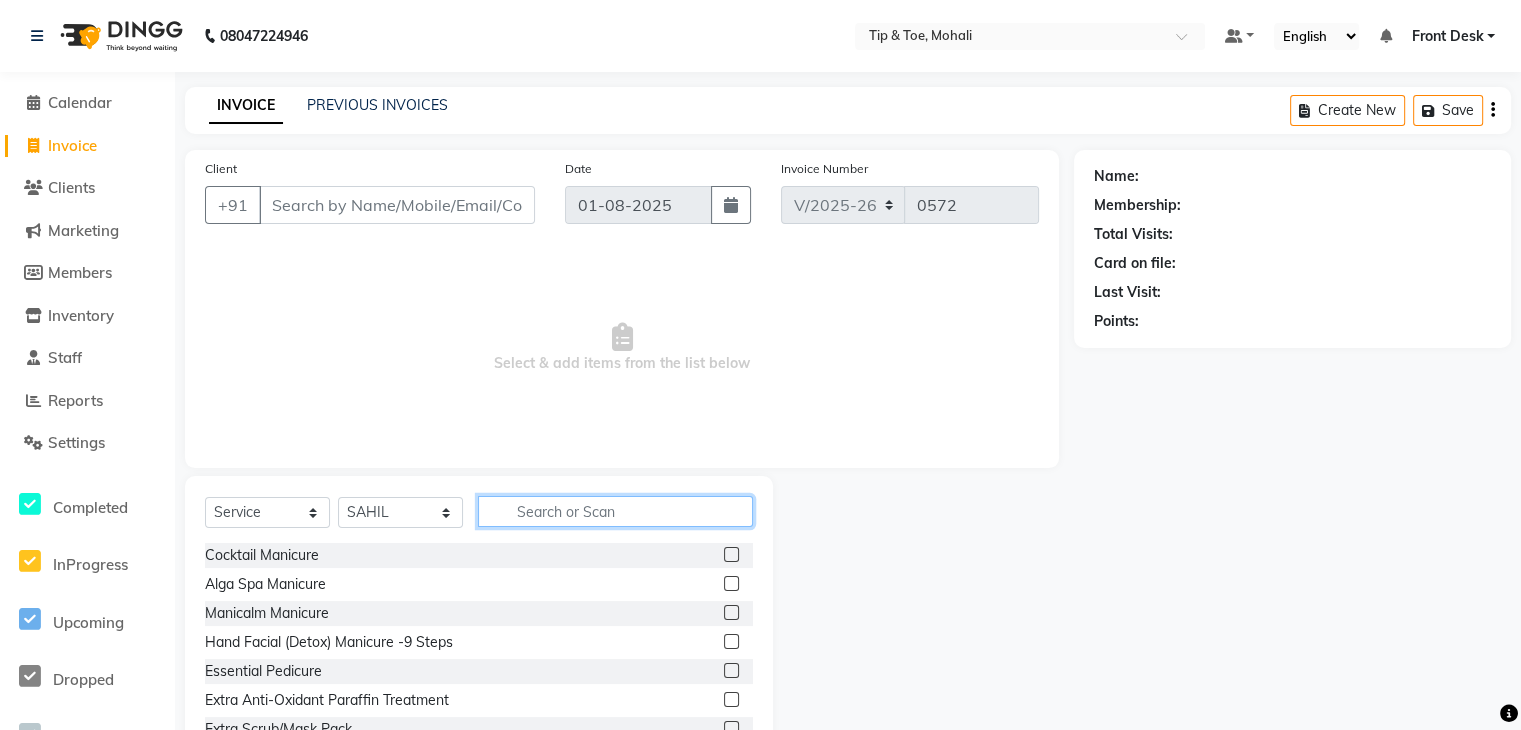 click 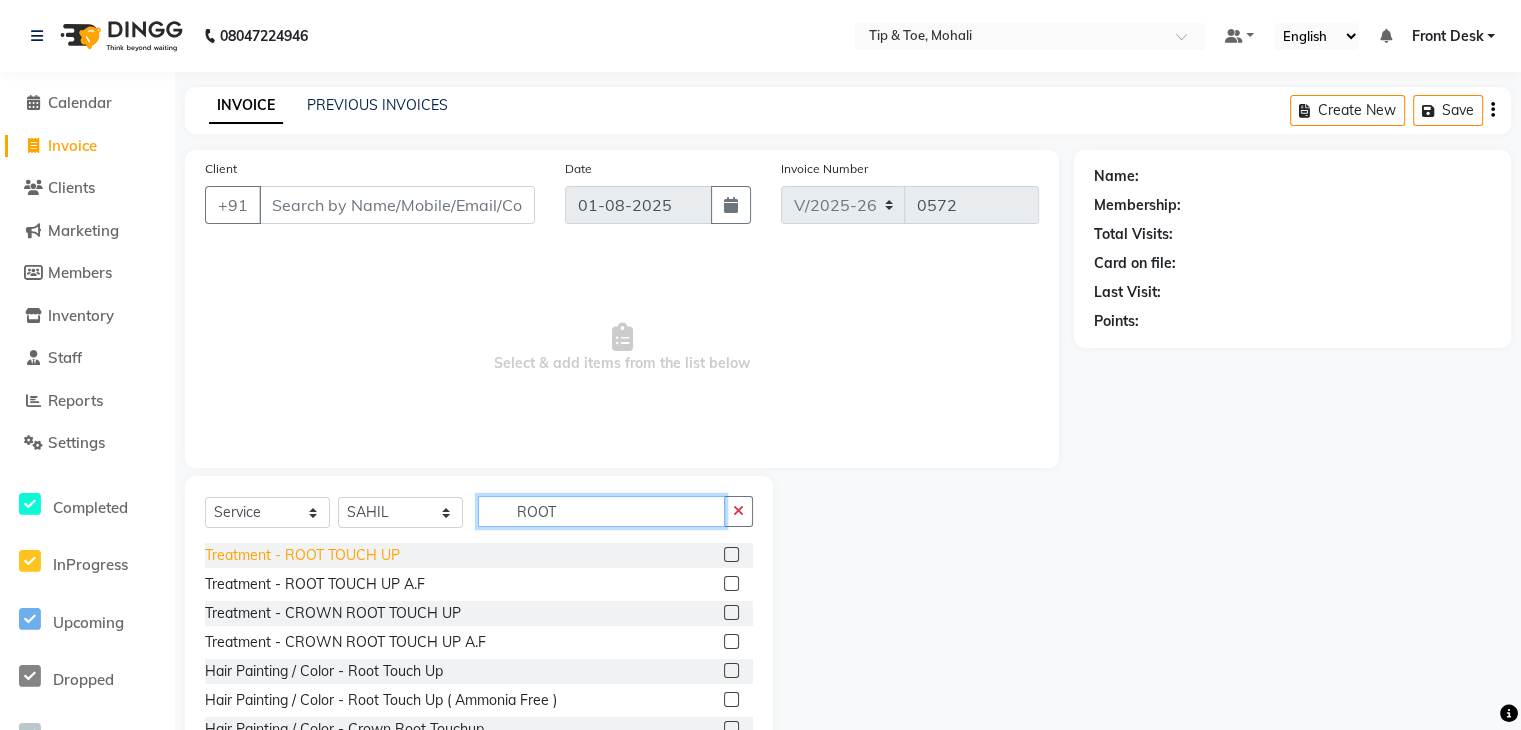 type on "ROOT" 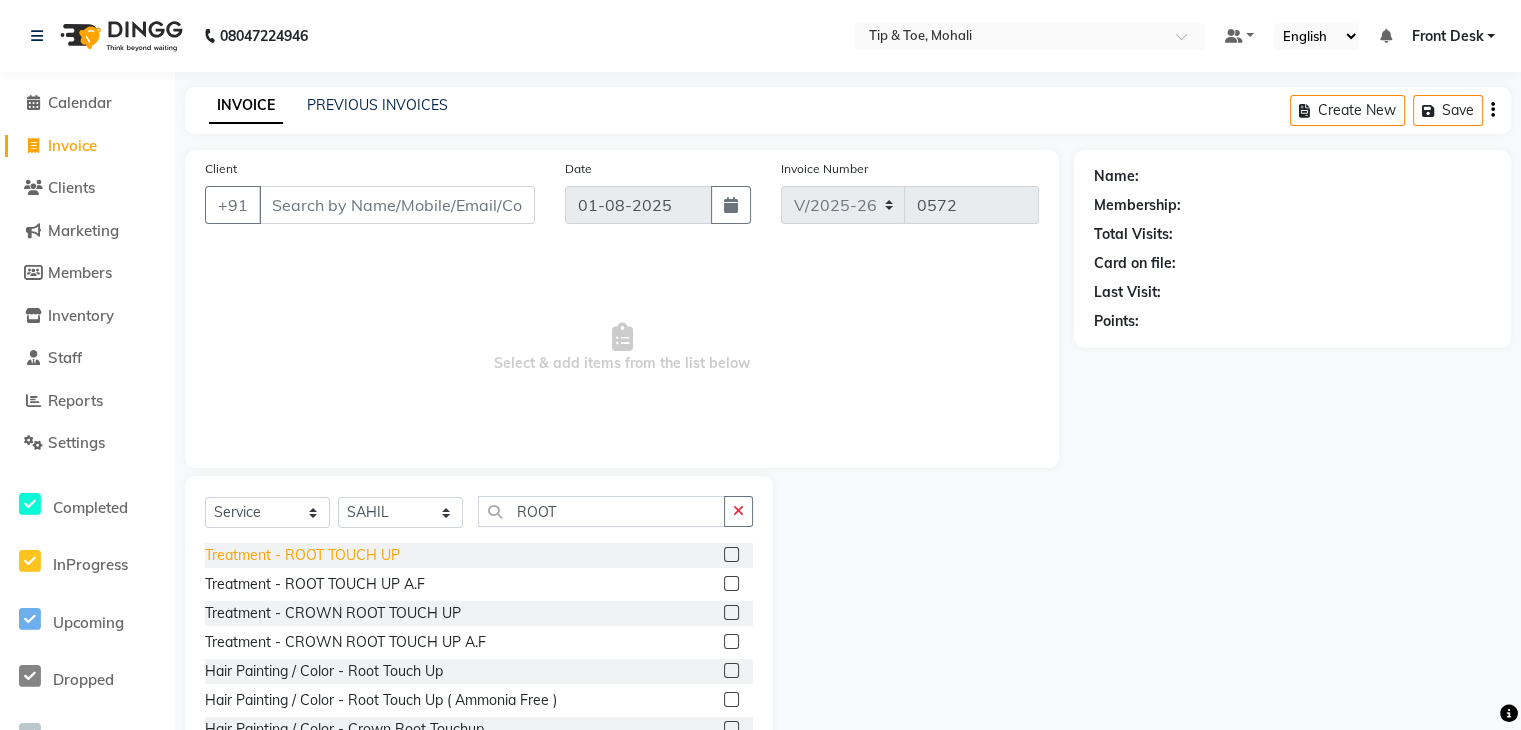 click on "Treatment - ROOT TOUCH UP" 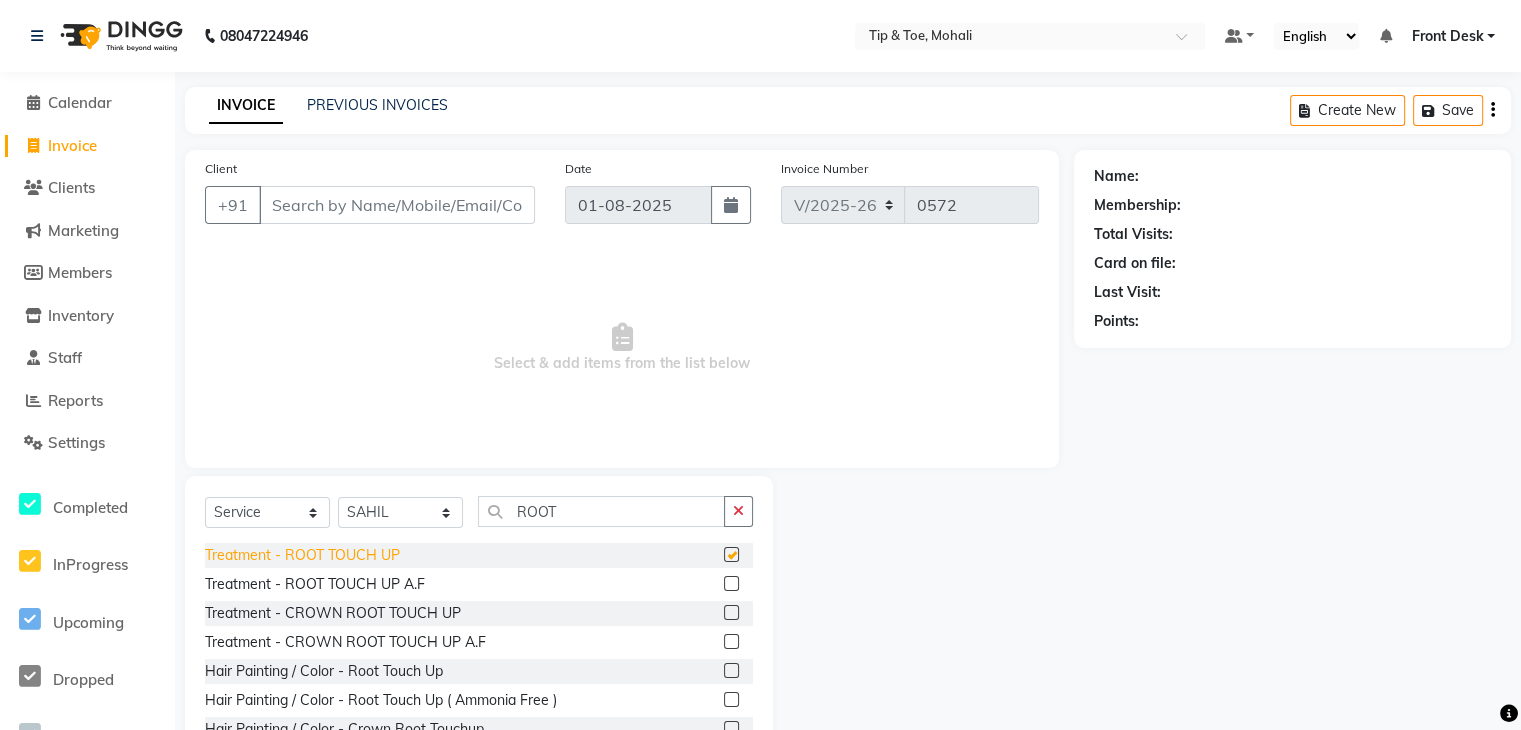 checkbox on "false" 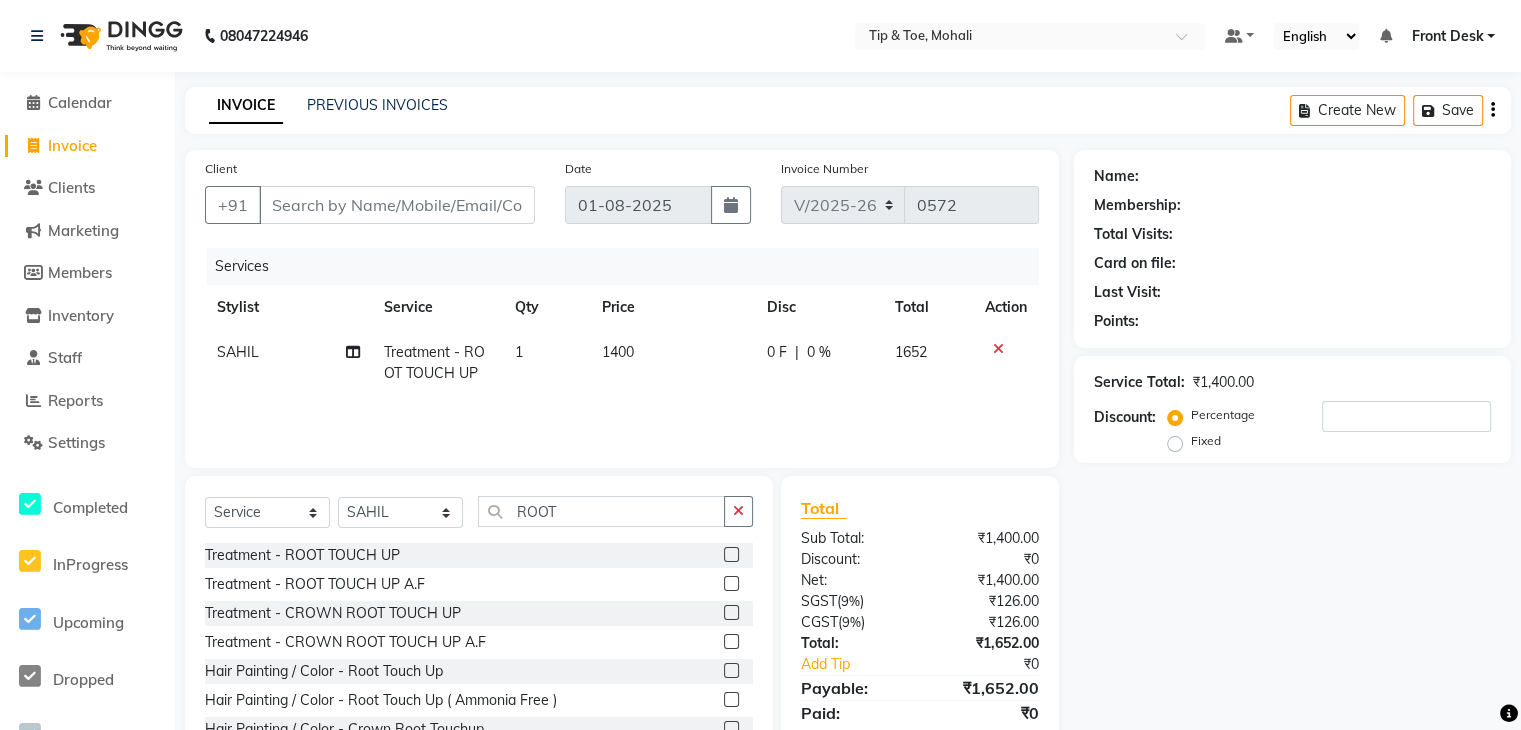 click on "1400" 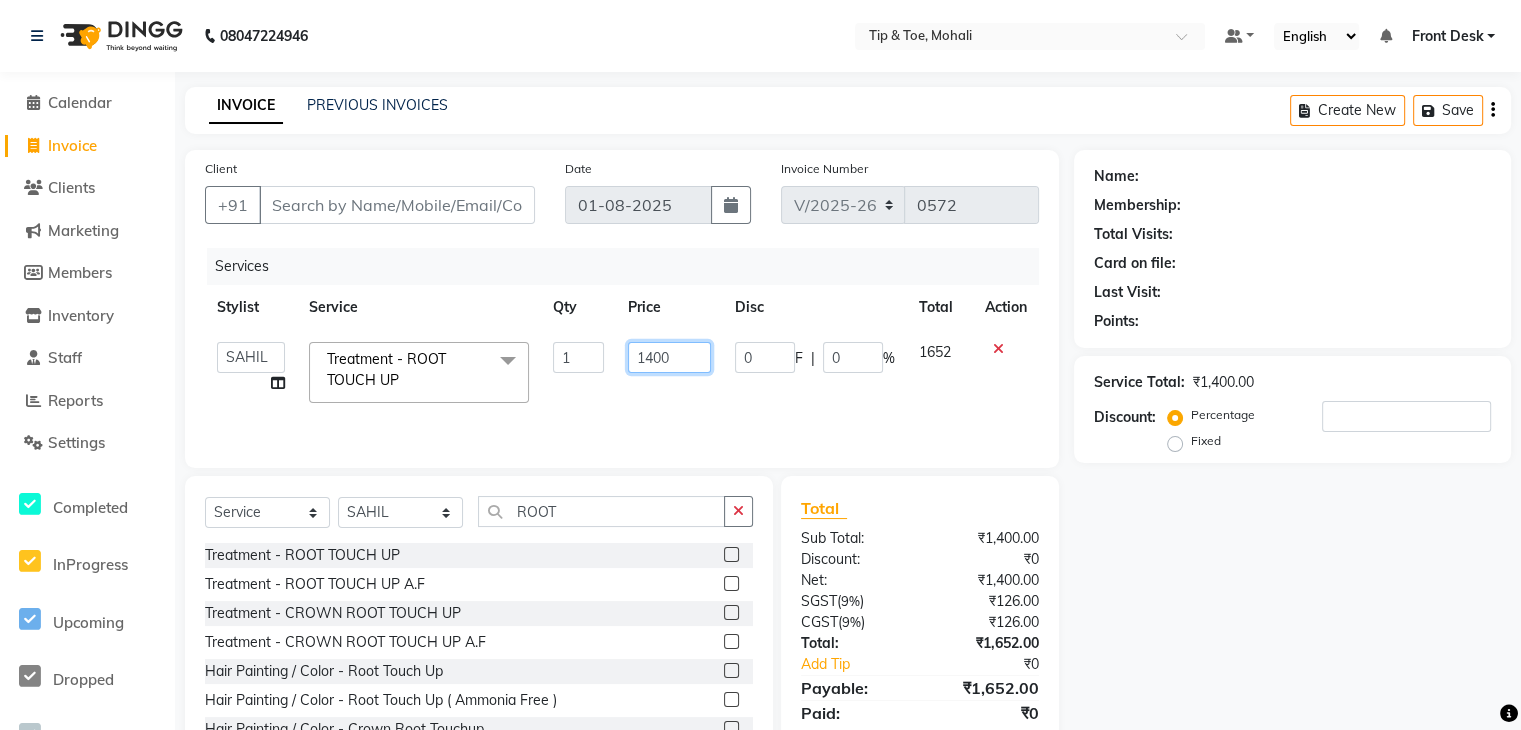 click on "1400" 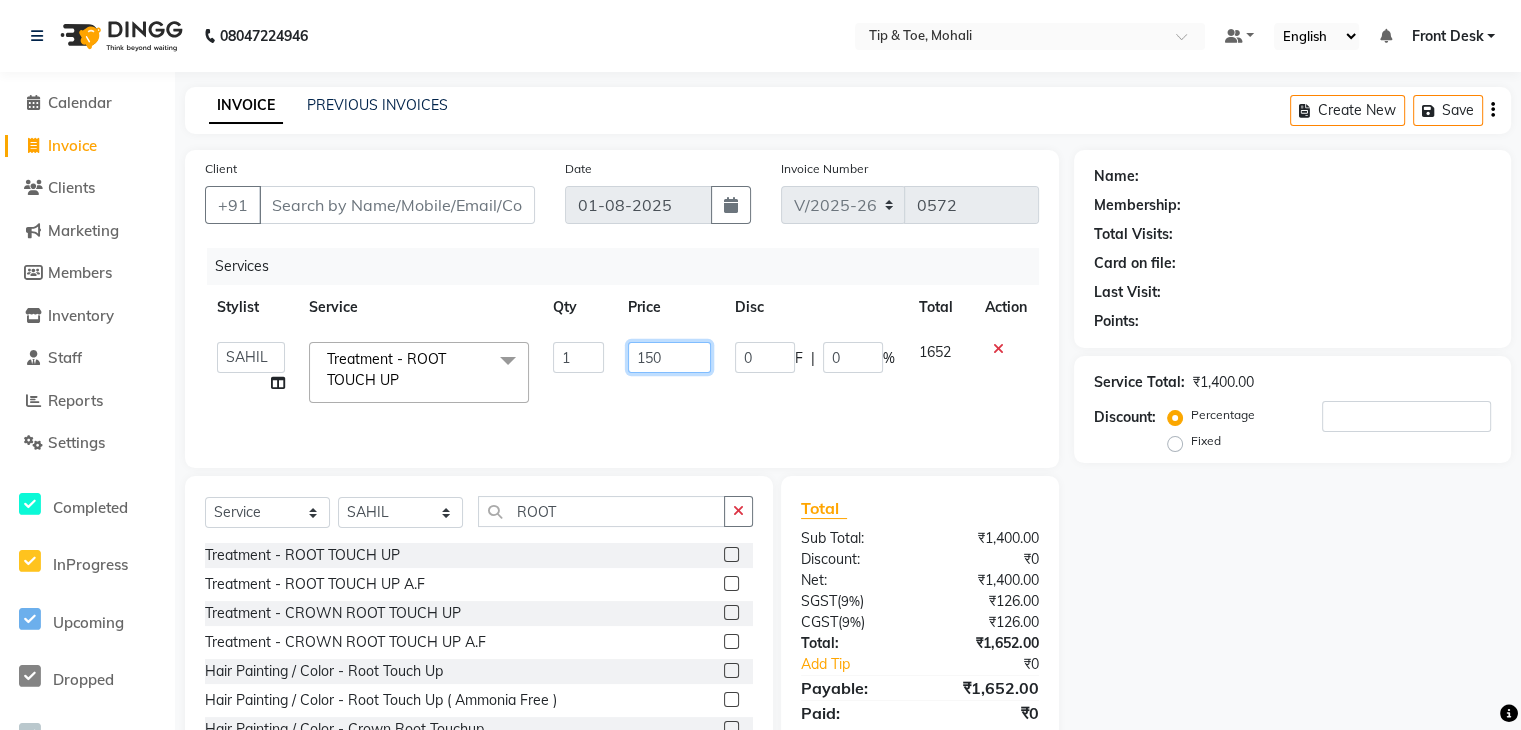 type on "1500" 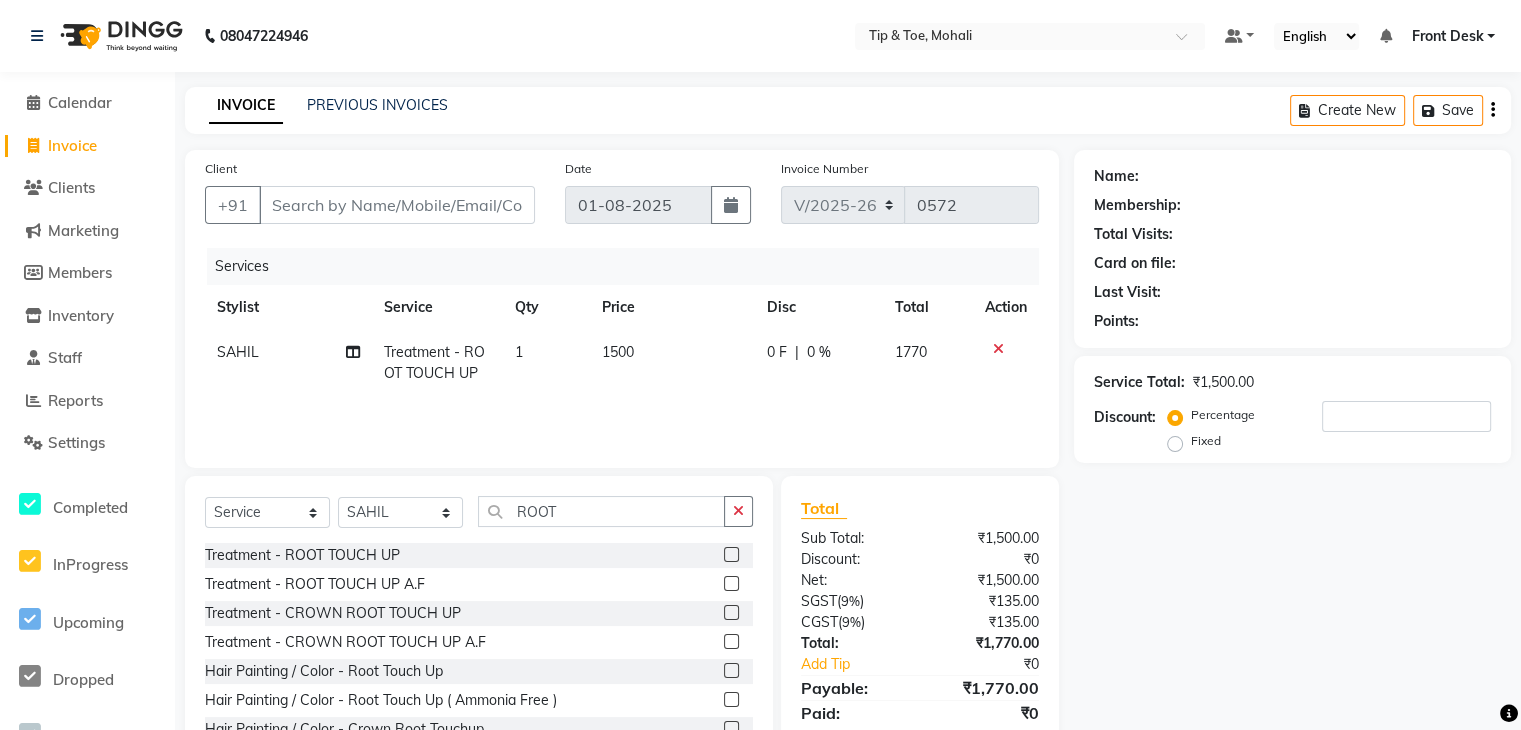 click on "Name: Membership: Total Visits: Card on file: Last Visit:  Points:  Service Total:  ₹1,500.00  Discount:  Percentage   Fixed" 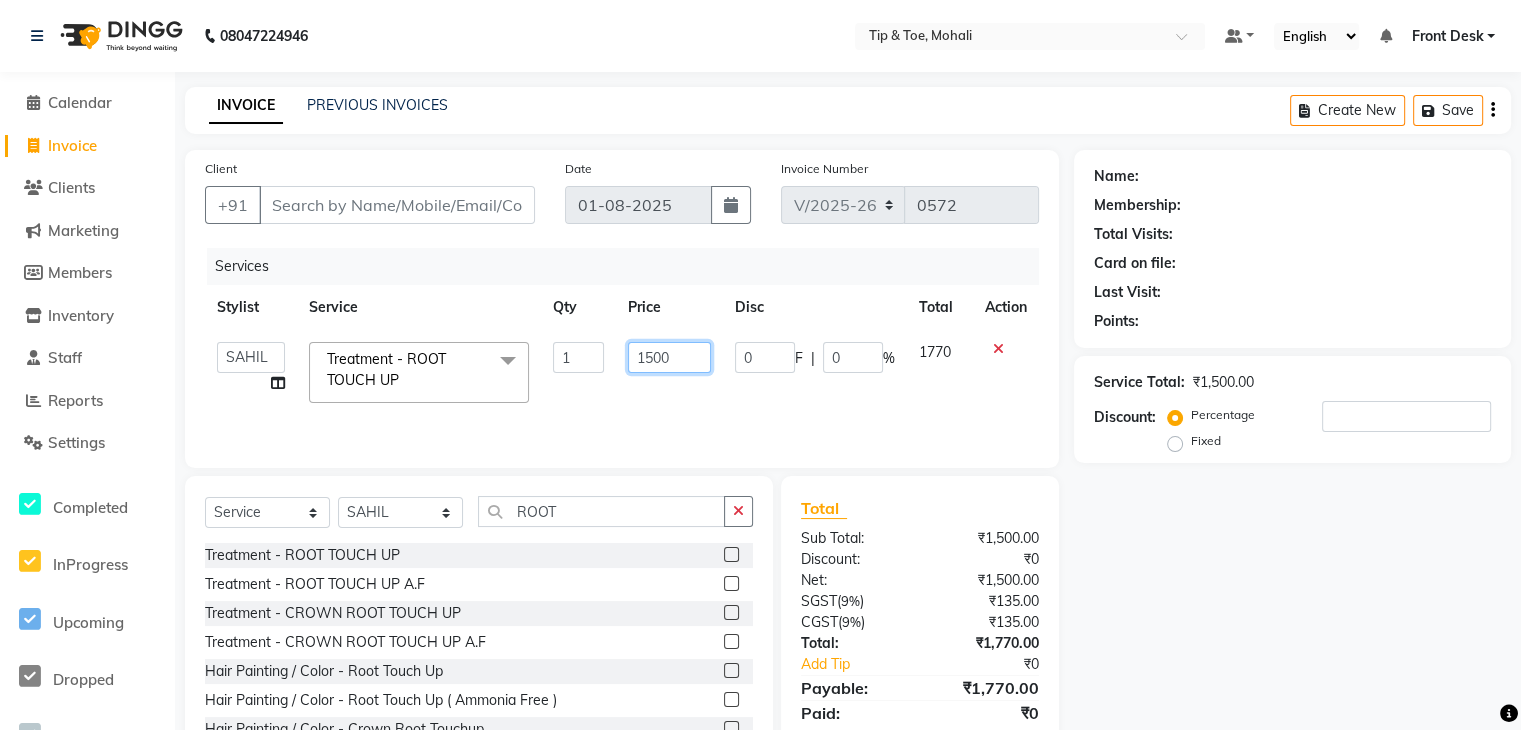 click on "1500" 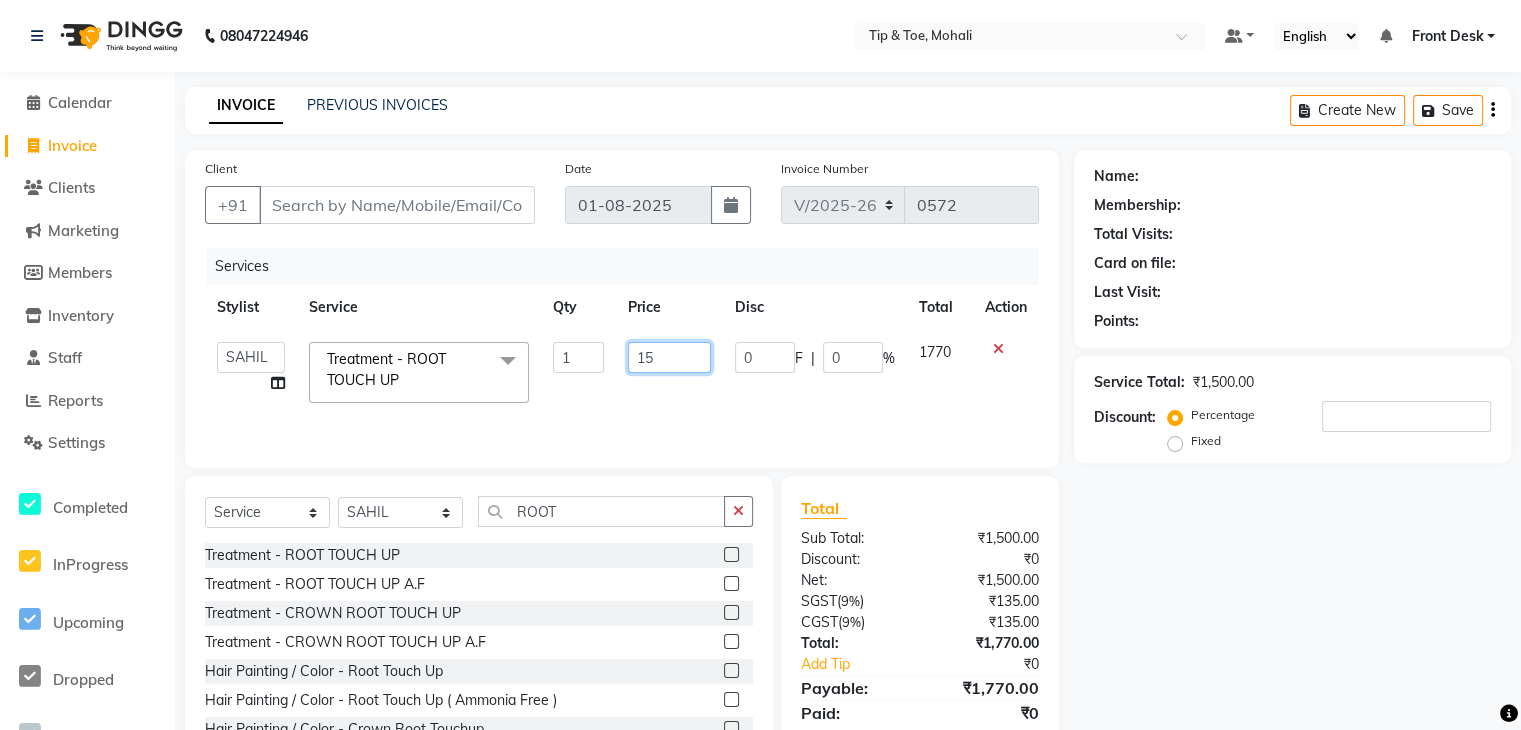 type on "1" 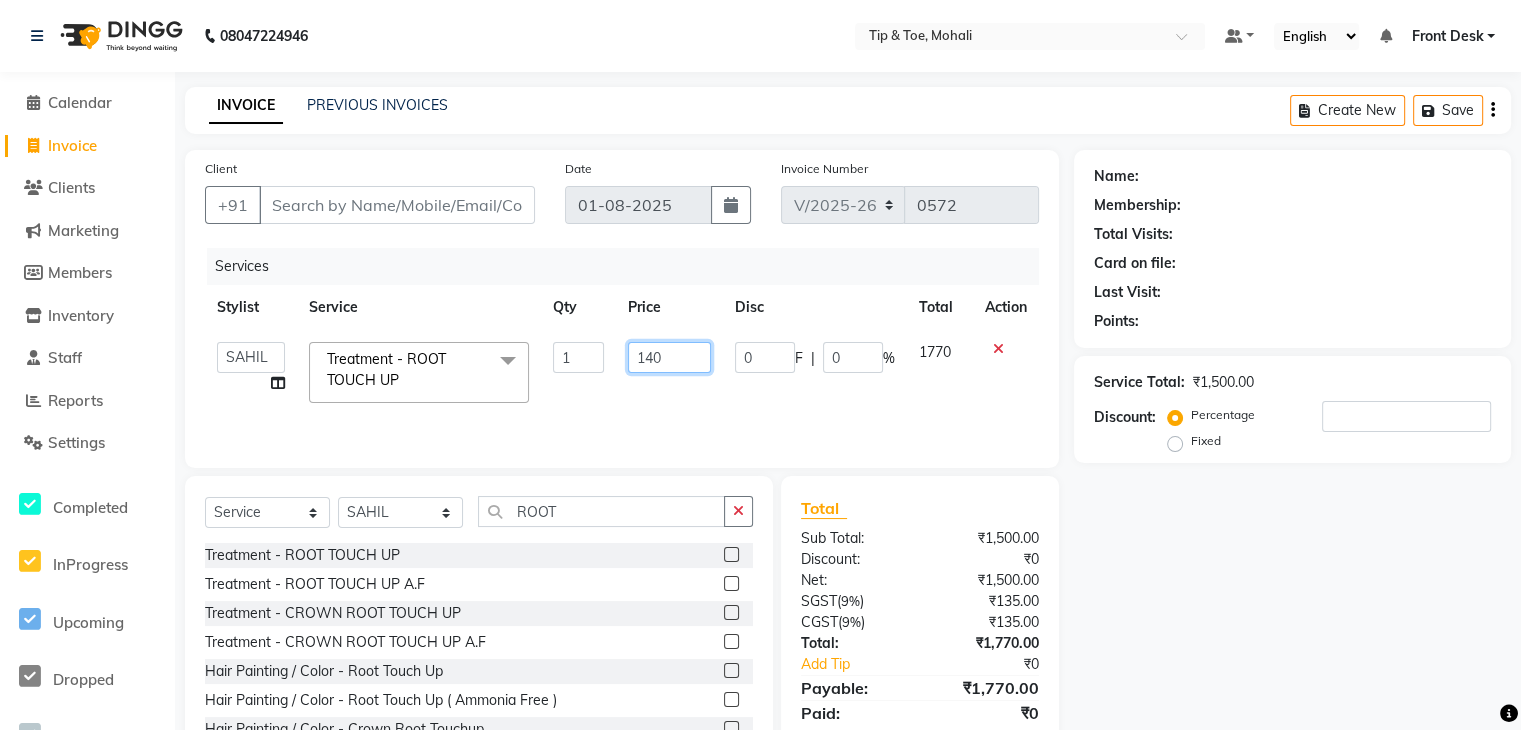 type on "1400" 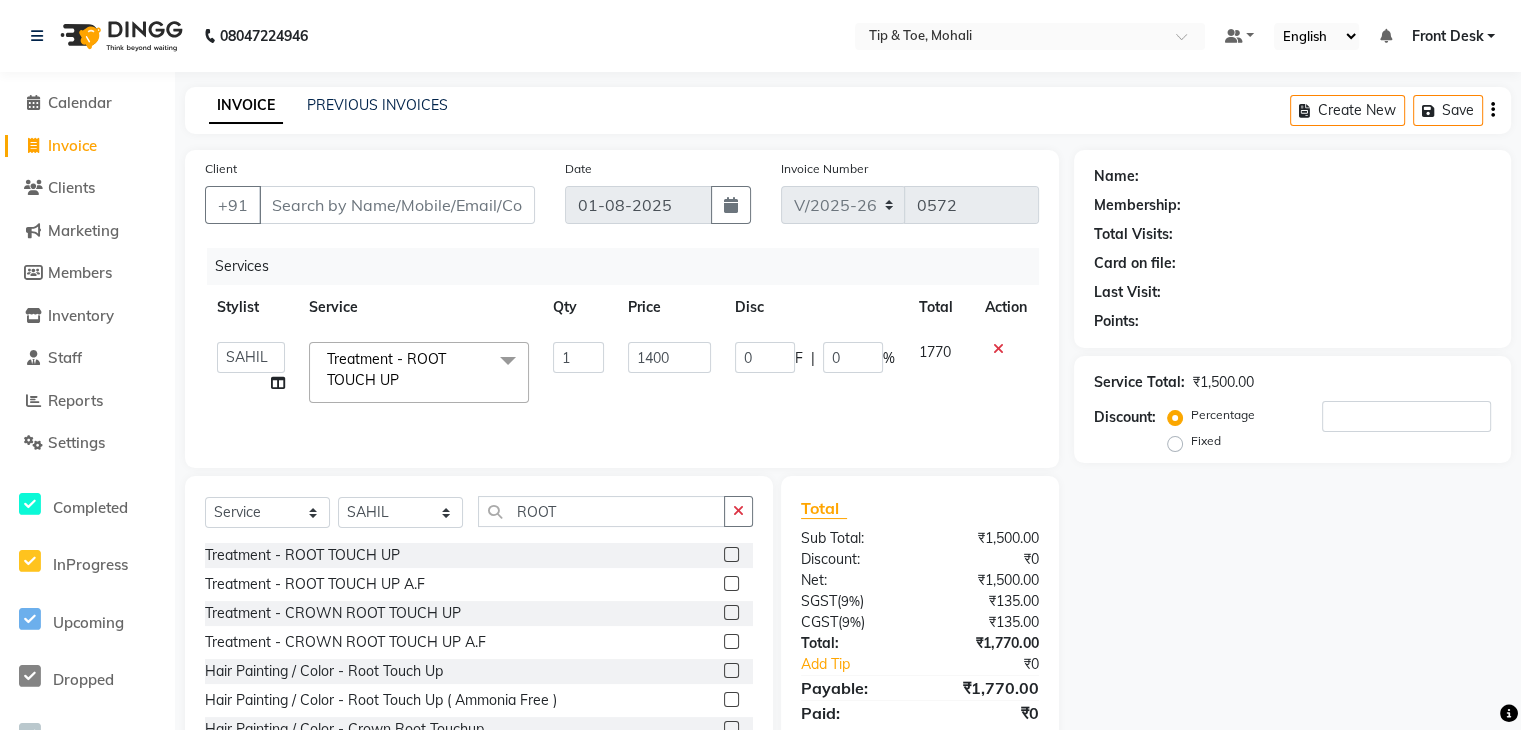 click on "Name: Membership: Total Visits: Card on file: Last Visit:  Points:  Service Total:  ₹1,500.00  Discount:  Percentage   Fixed" 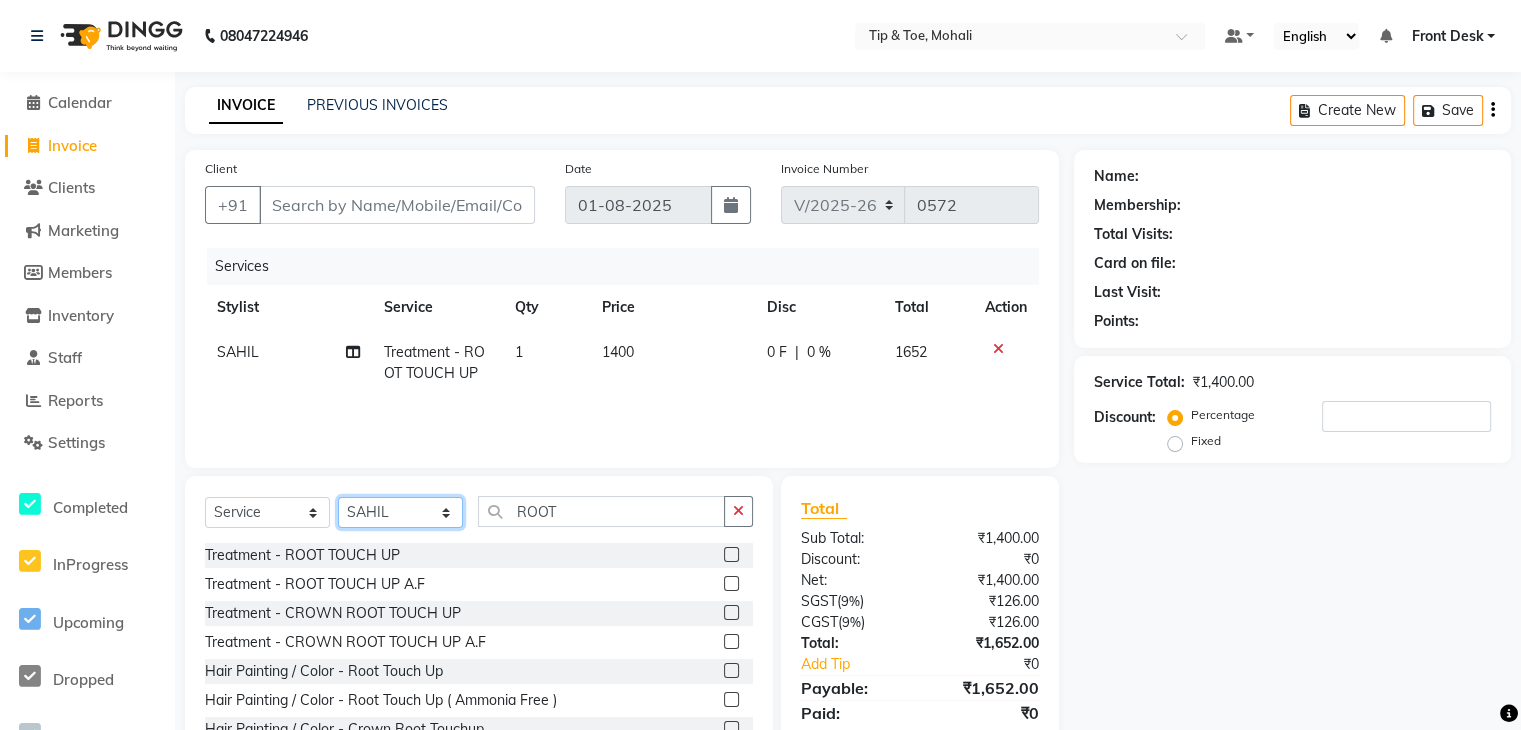 click on "Select Stylist ANSHU Front Desk Kaoto KOMAL MAHOSO MONISH NICK RAJA RAJVEER RANGINA SACHIN SAHIL" 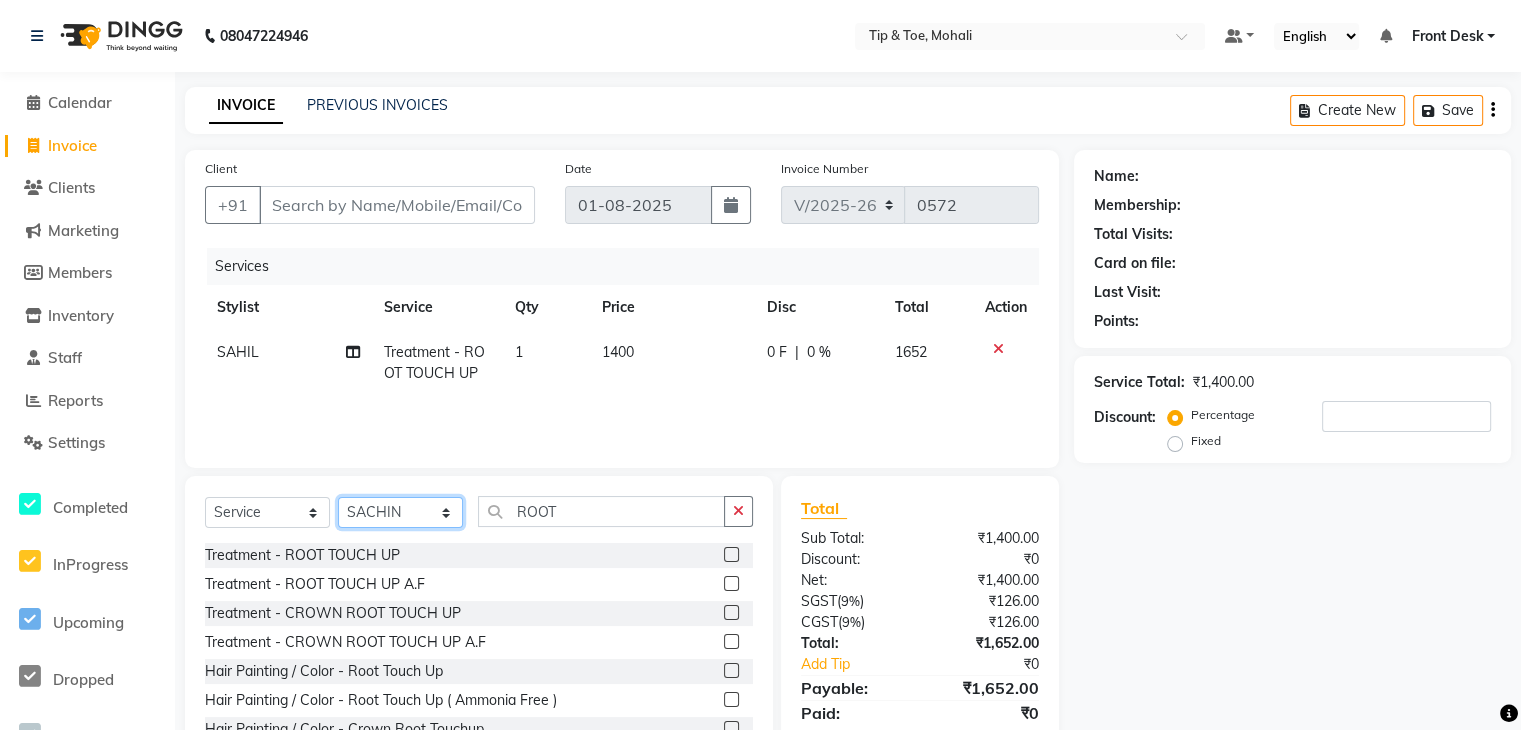 click on "Select Stylist ANSHU Front Desk Kaoto KOMAL MAHOSO MONISH NICK RAJA RAJVEER RANGINA SACHIN SAHIL" 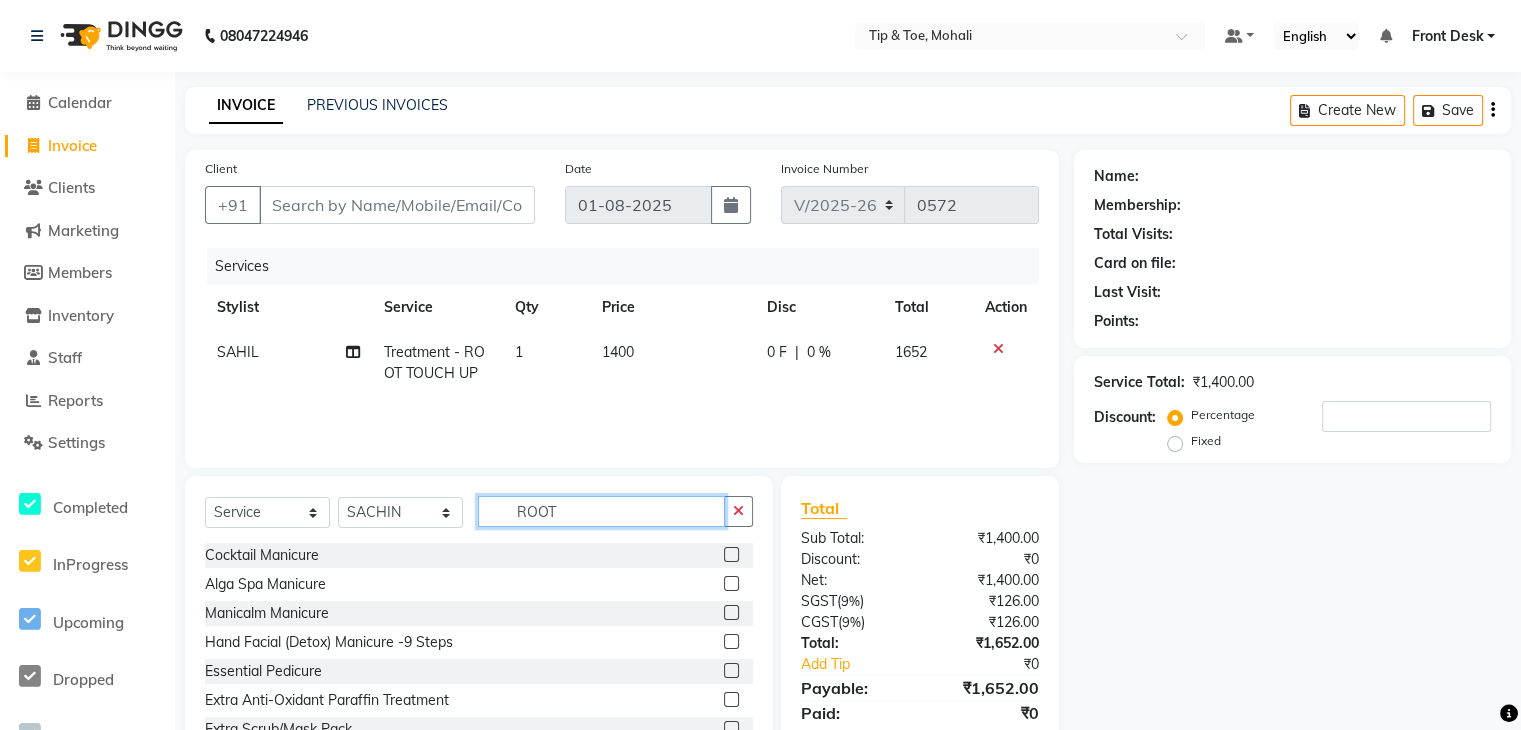 click on "ROOT" 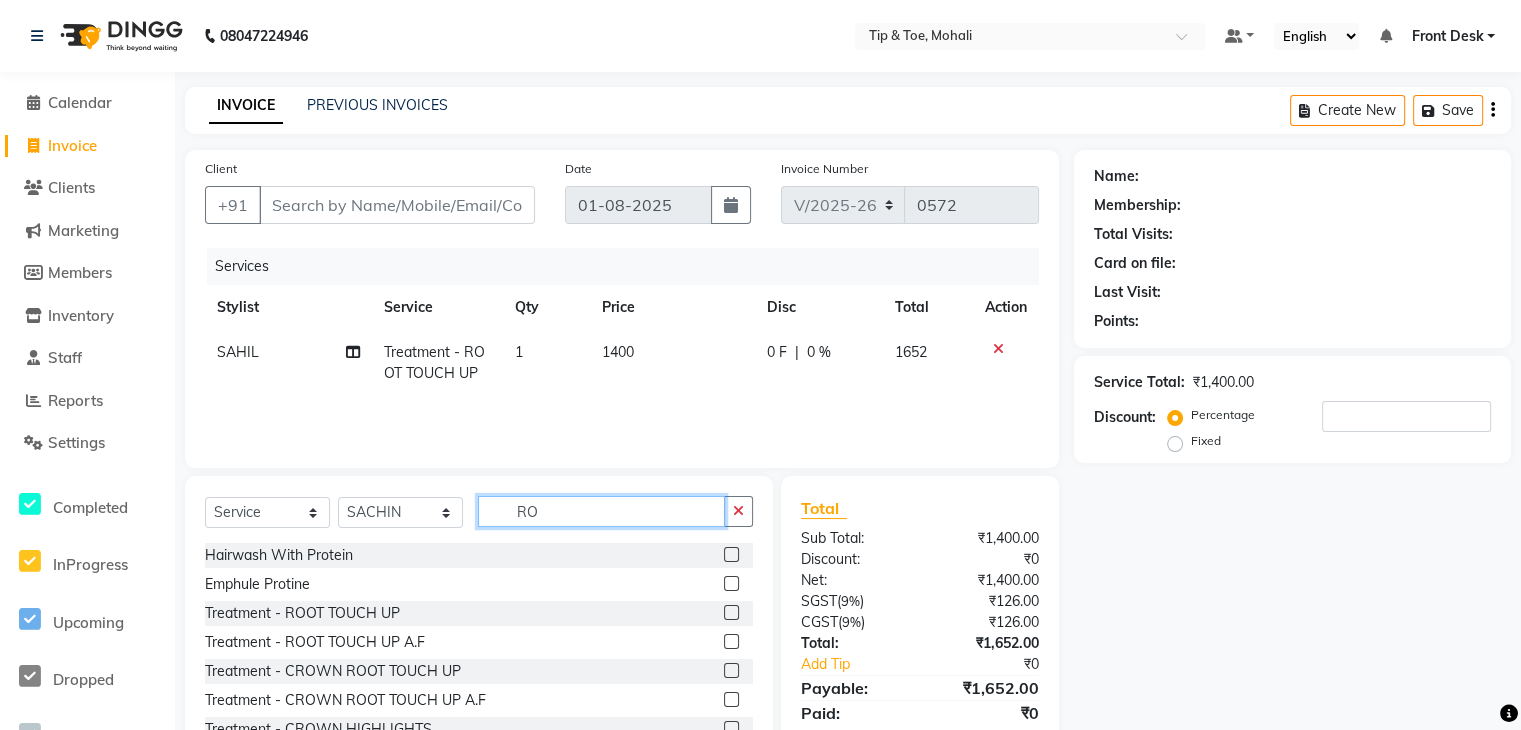 type on "R" 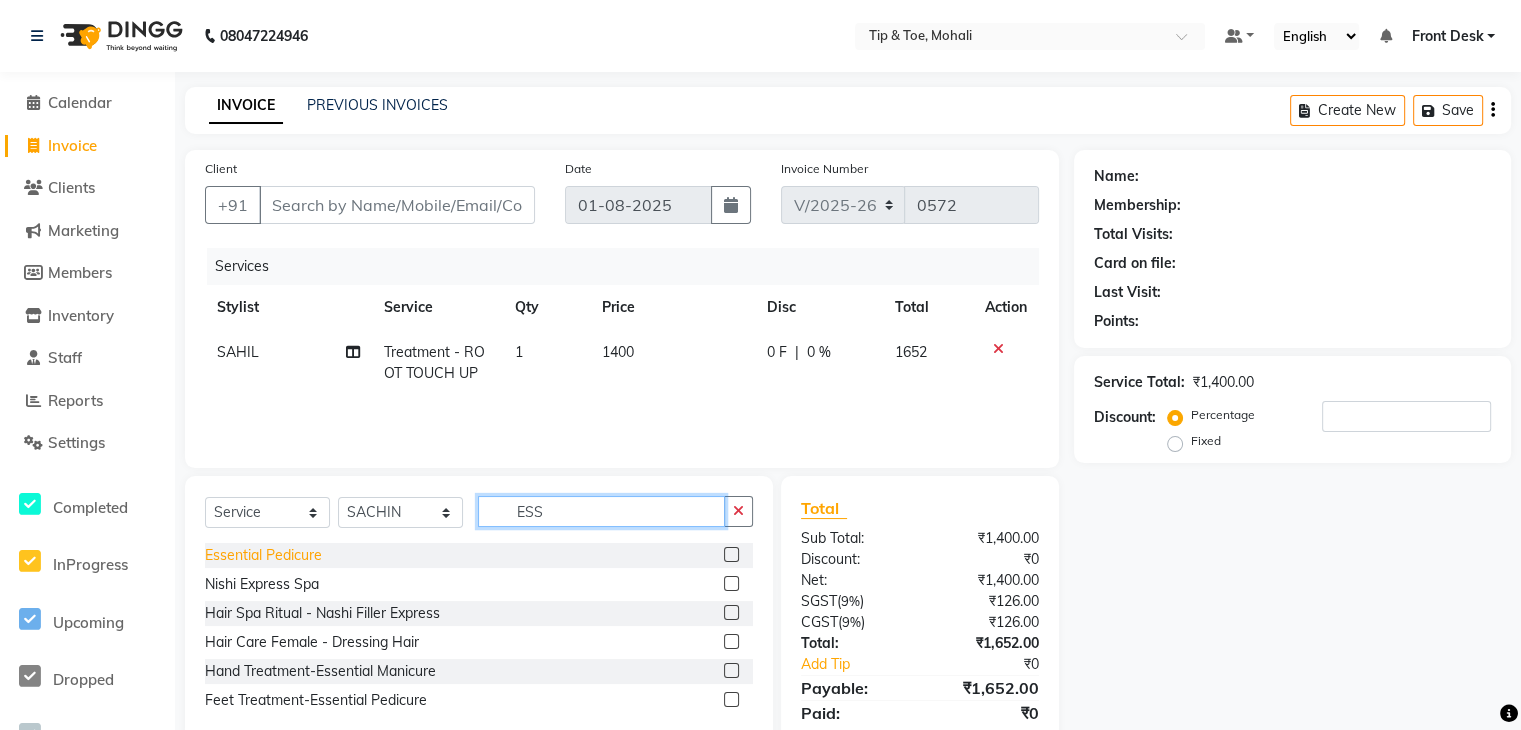 type on "ESS" 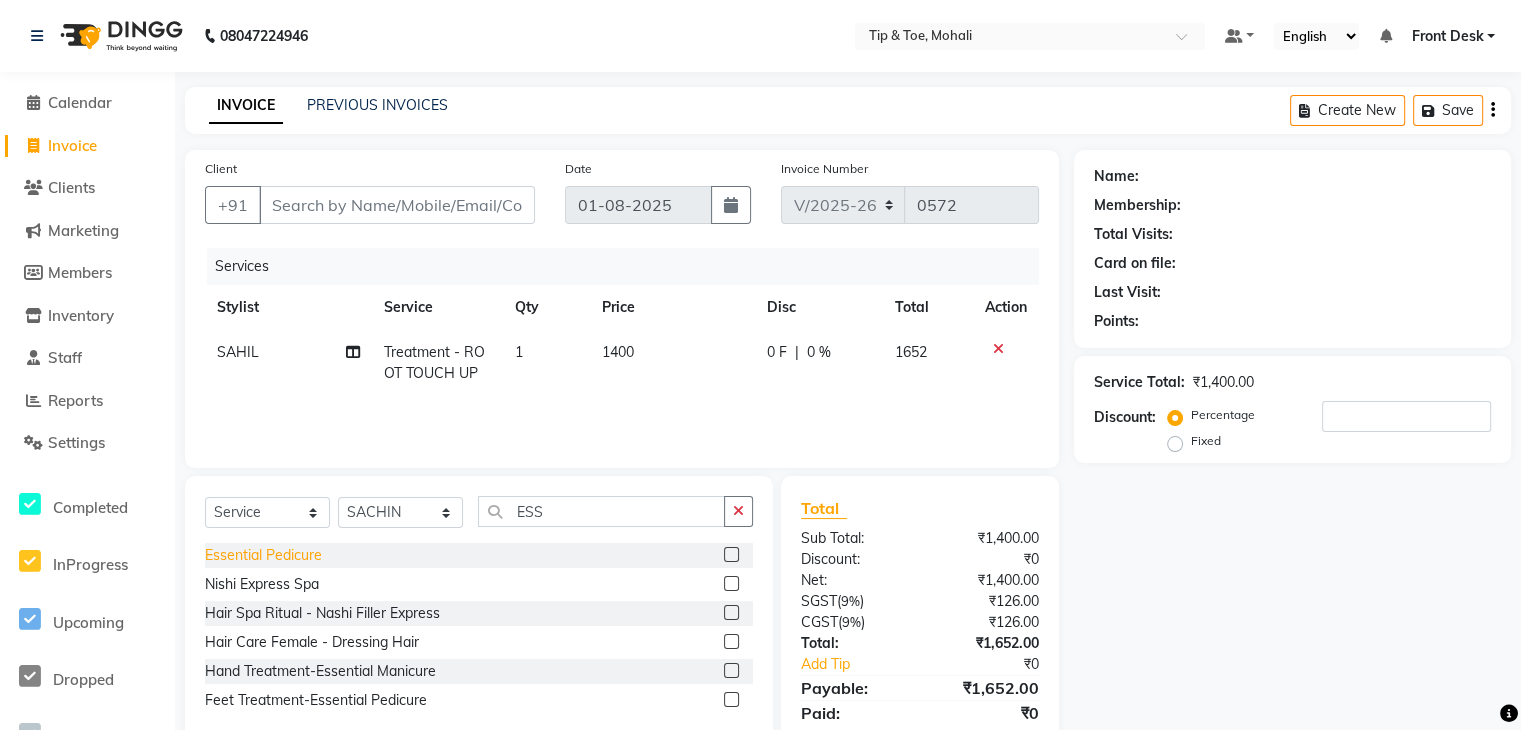 click on "Essential Pedicure" 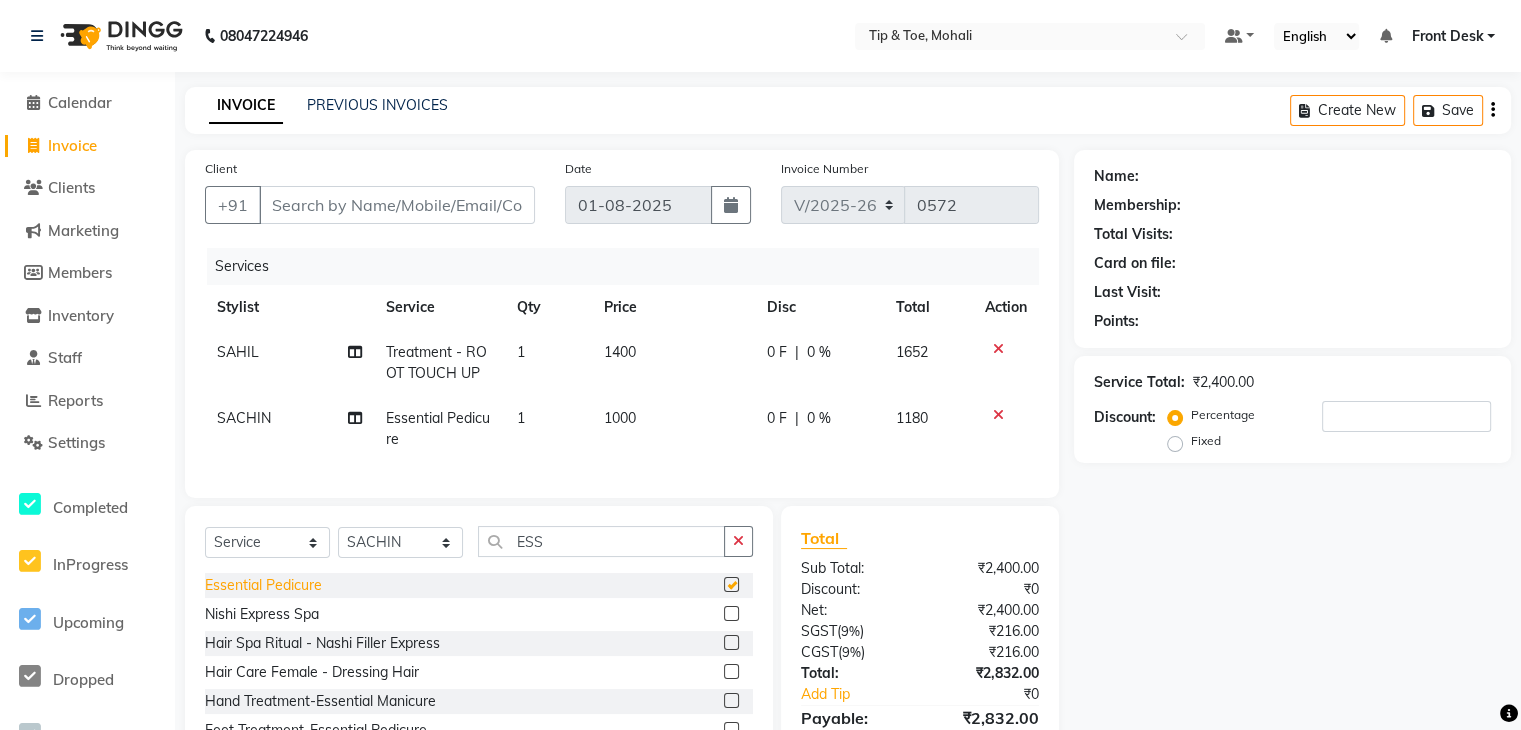 checkbox on "false" 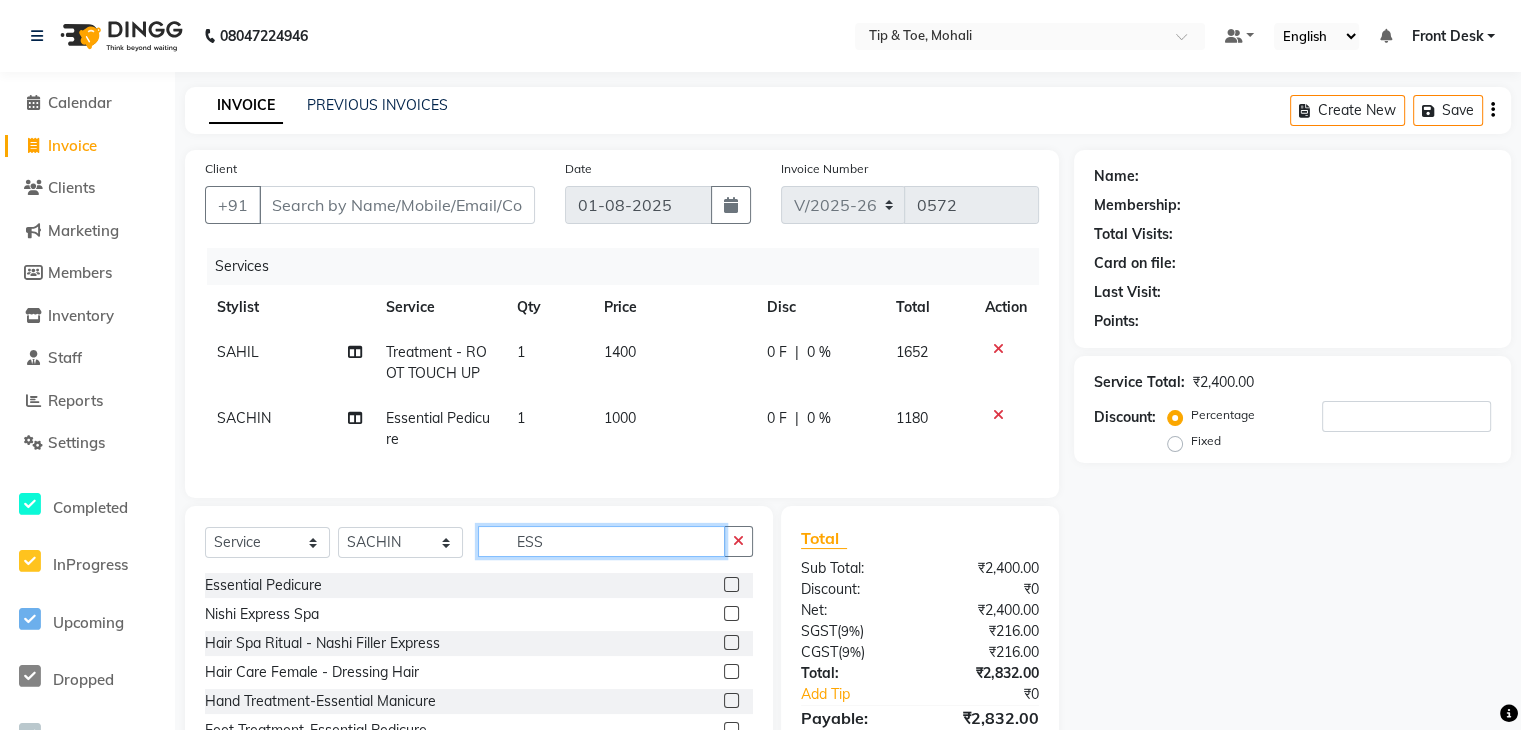 click on "ESS" 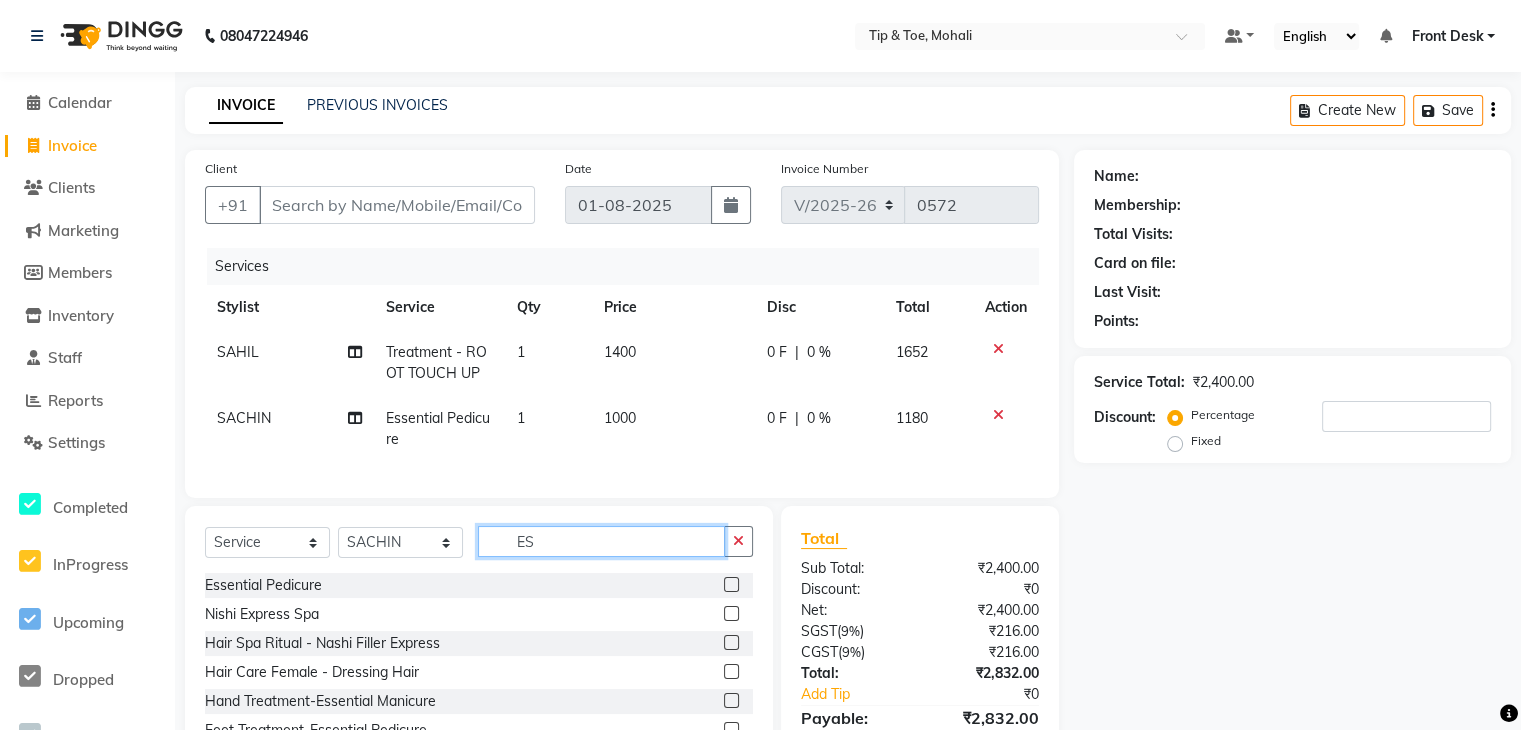 type on "E" 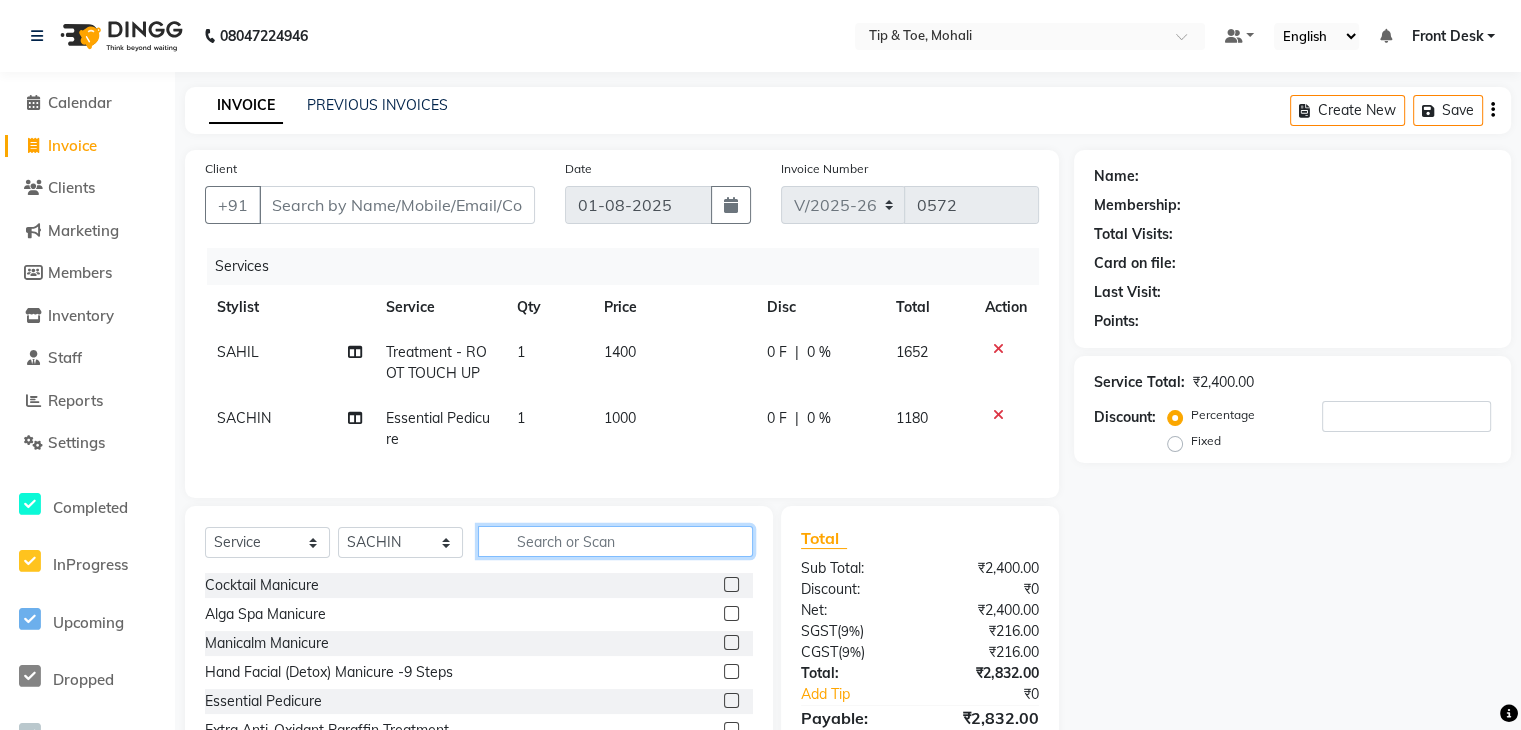 type 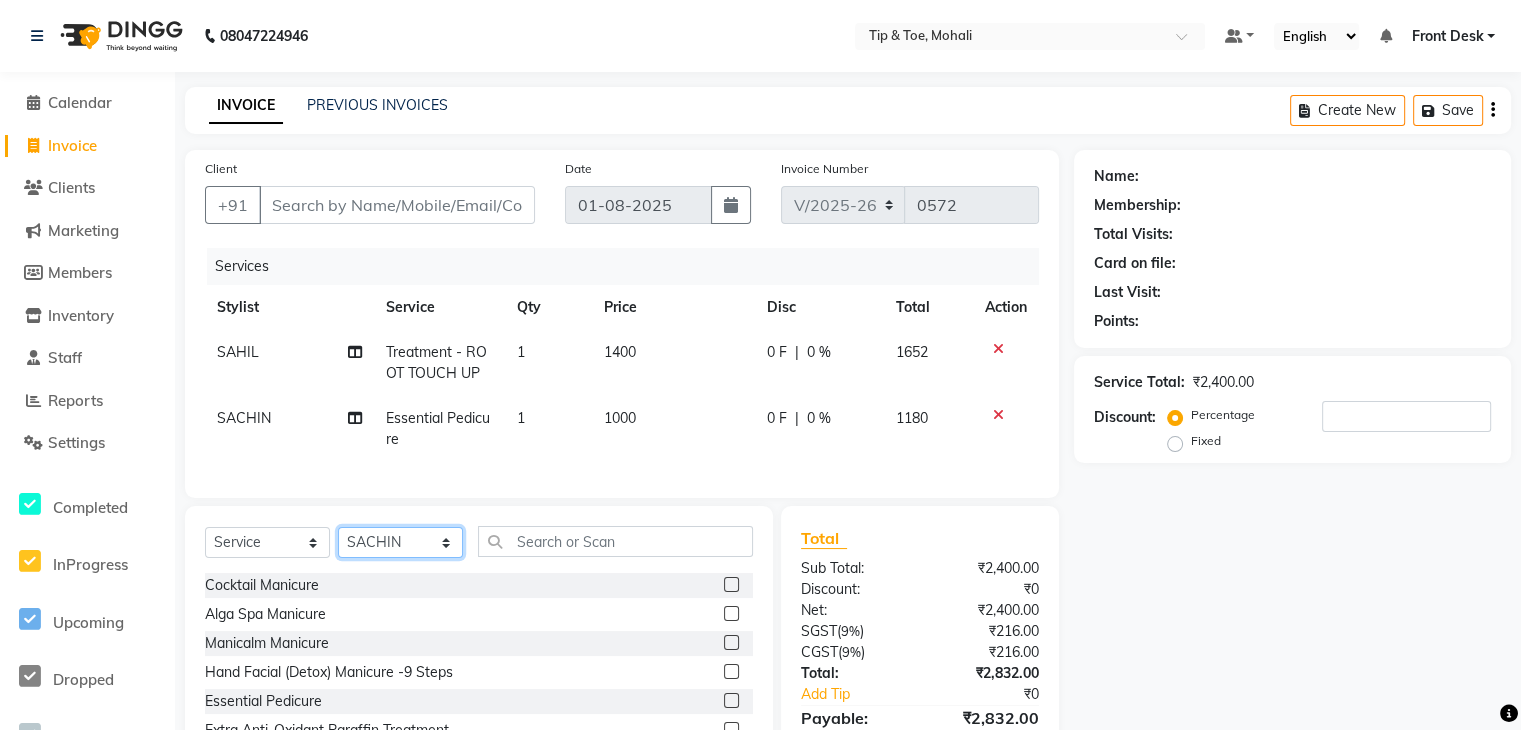 click on "Select Stylist ANSHU Front Desk Kaoto KOMAL MAHOSO MONISH NICK RAJA RAJVEER RANGINA SACHIN SAHIL" 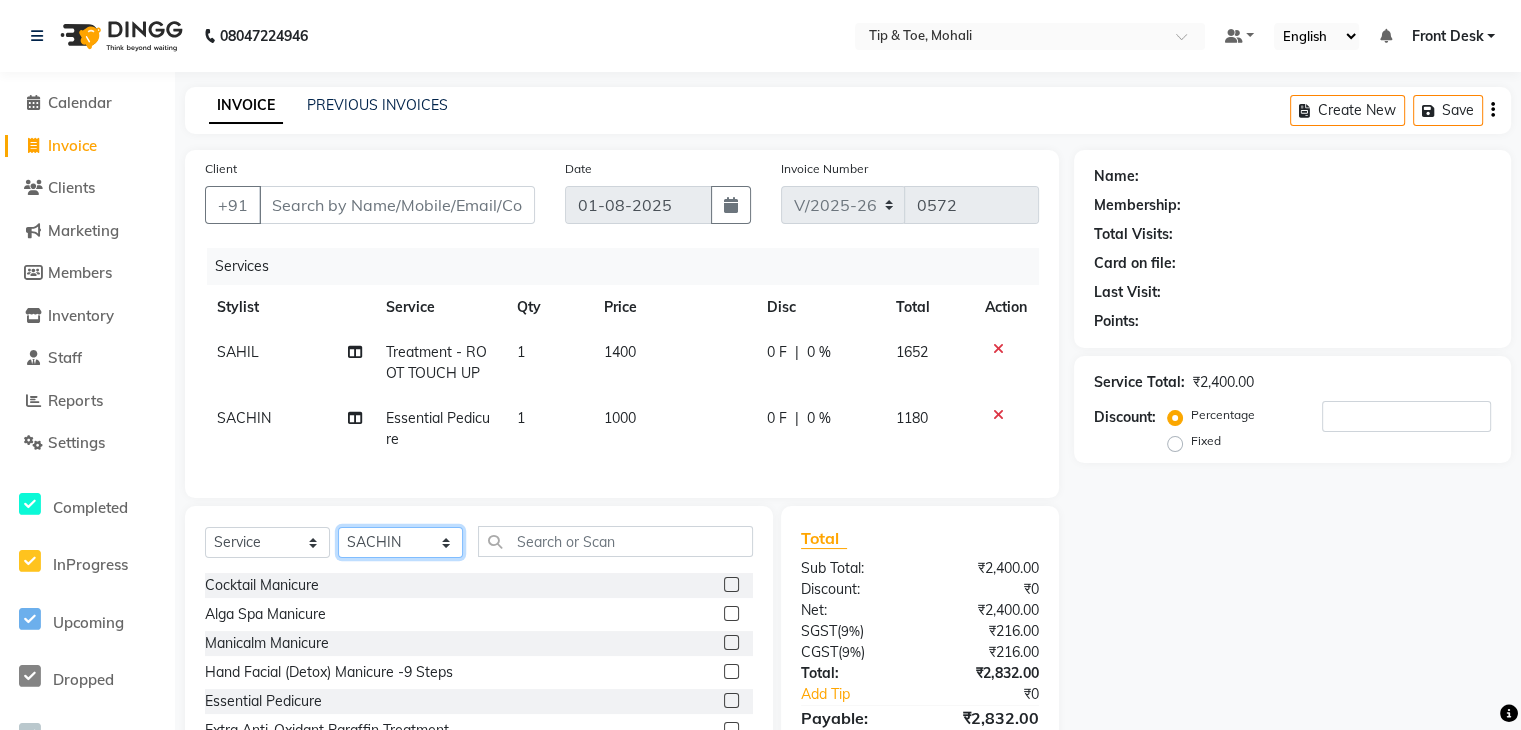 select on "62242" 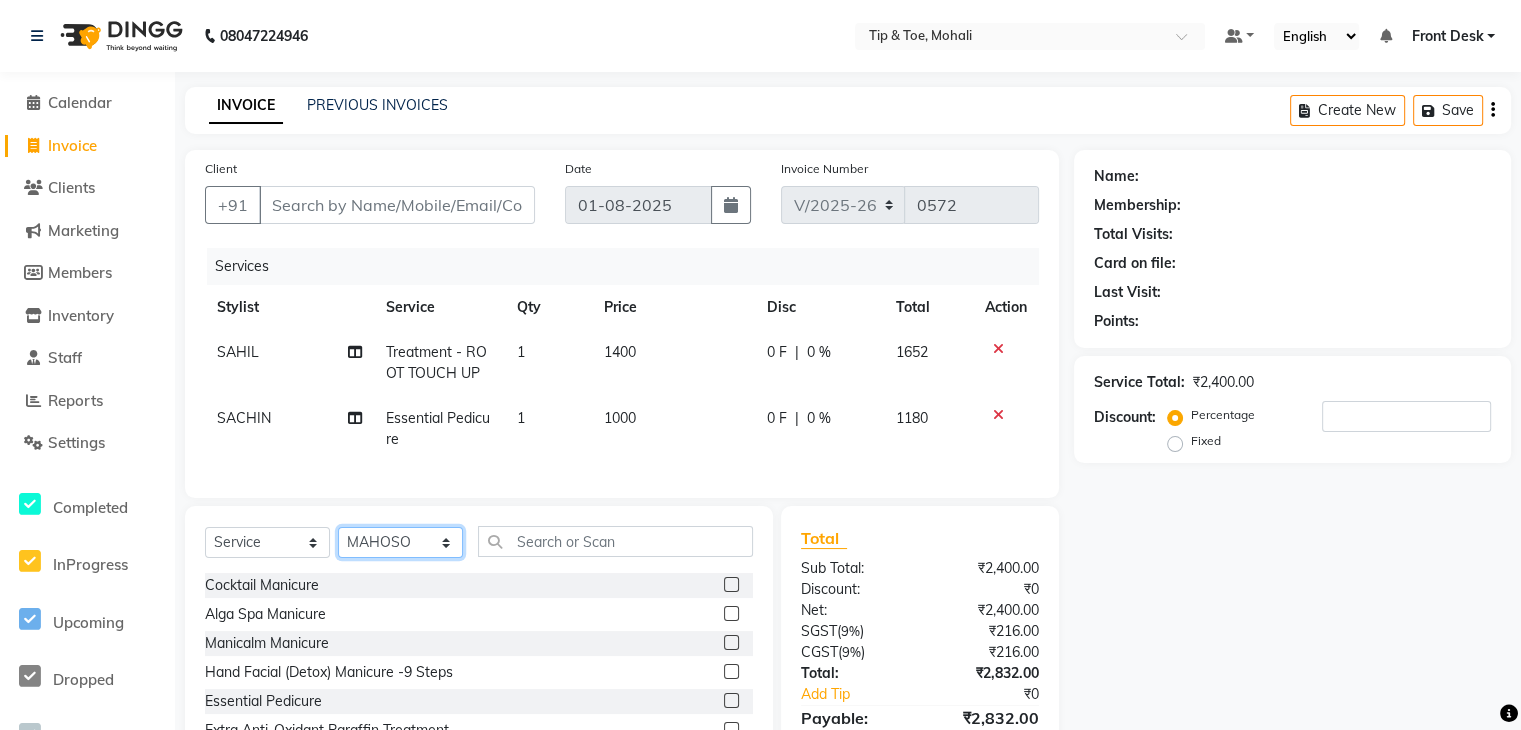 click on "Select Stylist ANSHU Front Desk Kaoto KOMAL MAHOSO MONISH NICK RAJA RAJVEER RANGINA SACHIN SAHIL" 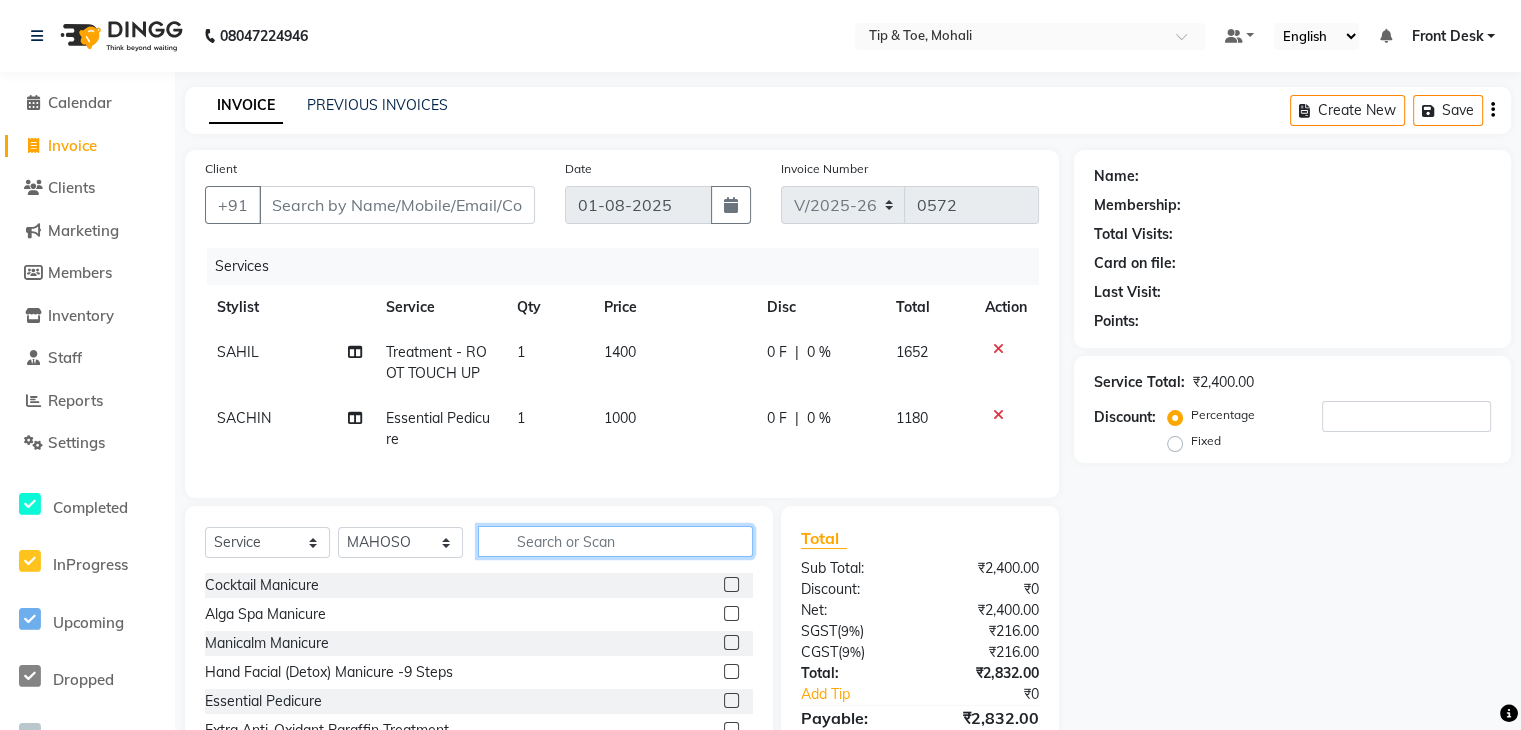 click 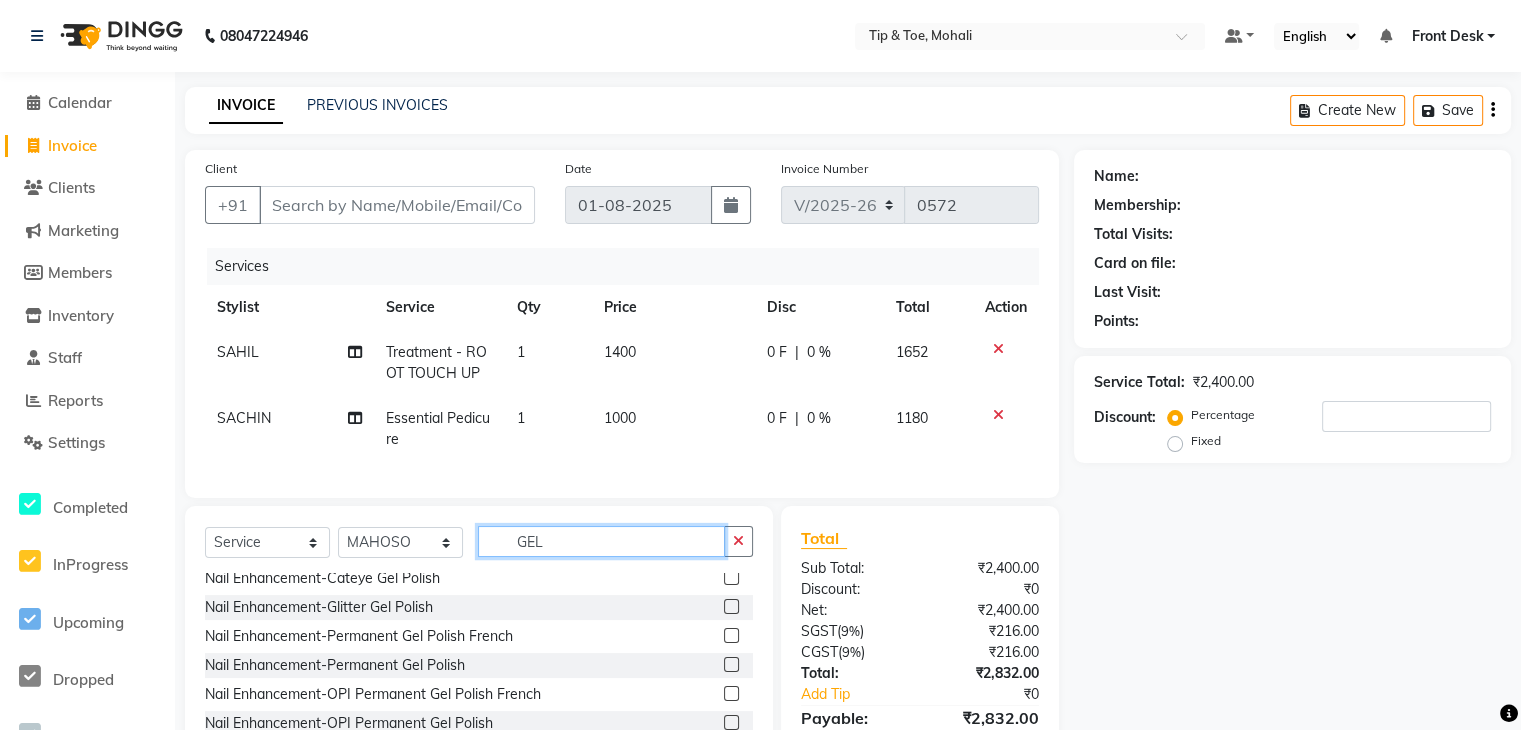 scroll, scrollTop: 387, scrollLeft: 0, axis: vertical 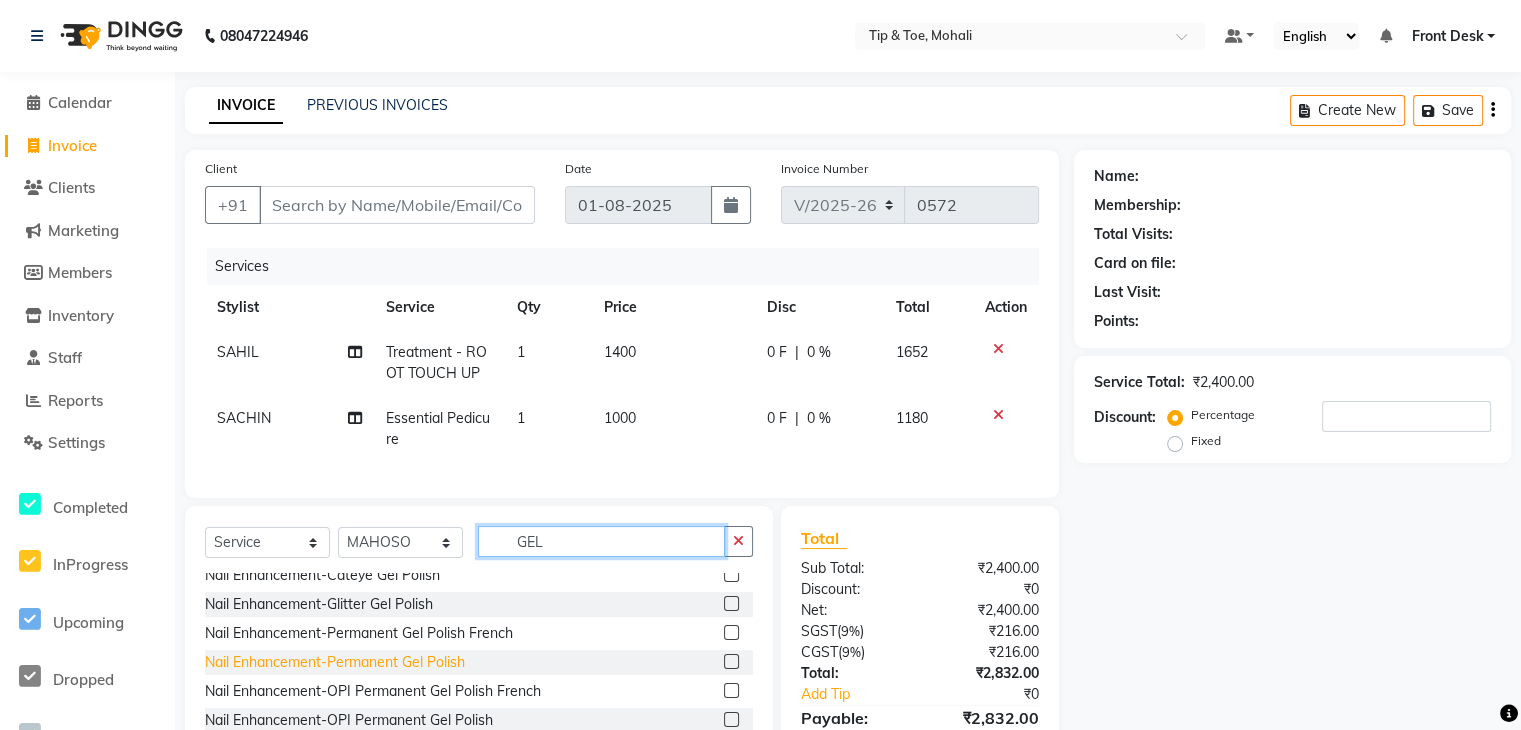 type on "GEL" 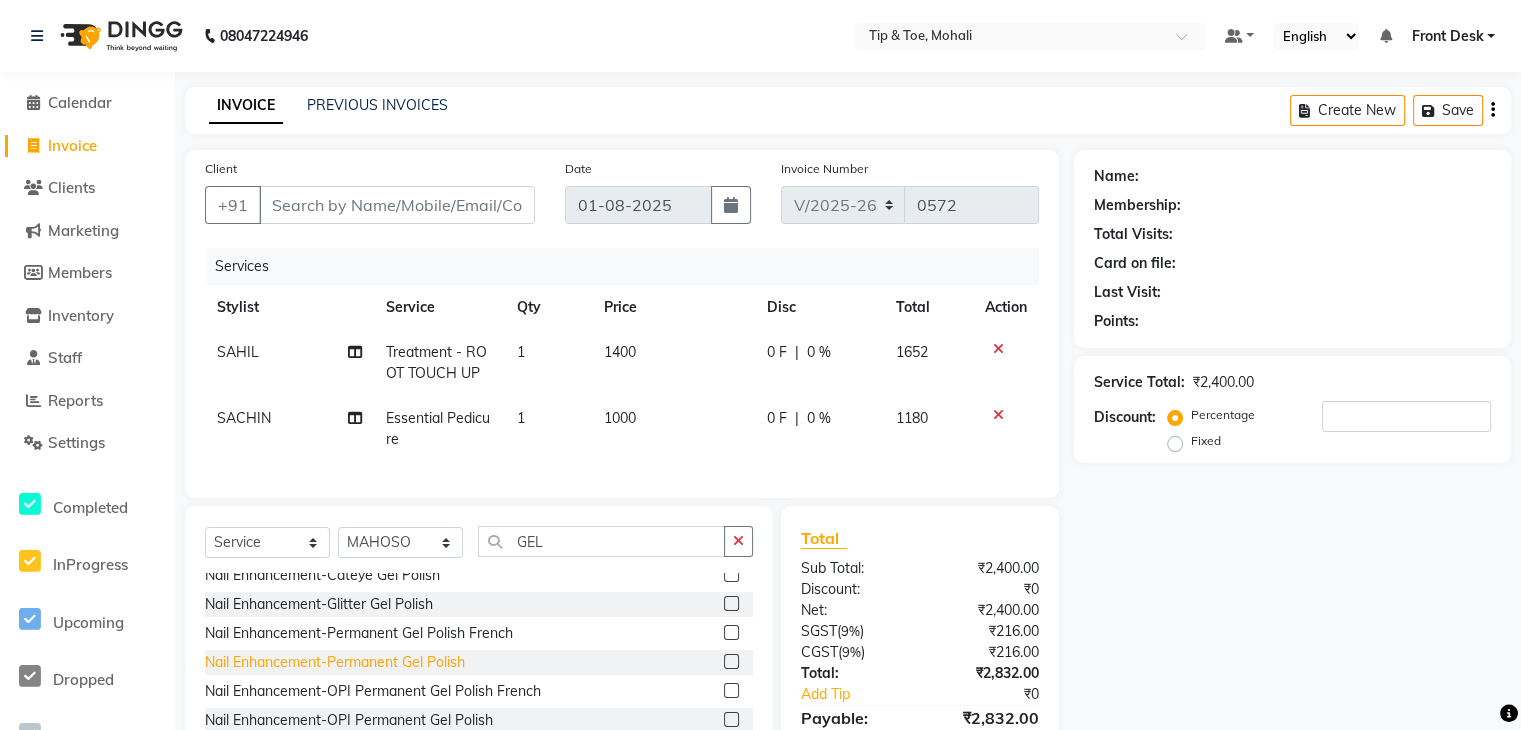click on "Nail Enhancement-Permanent Gel Polish" 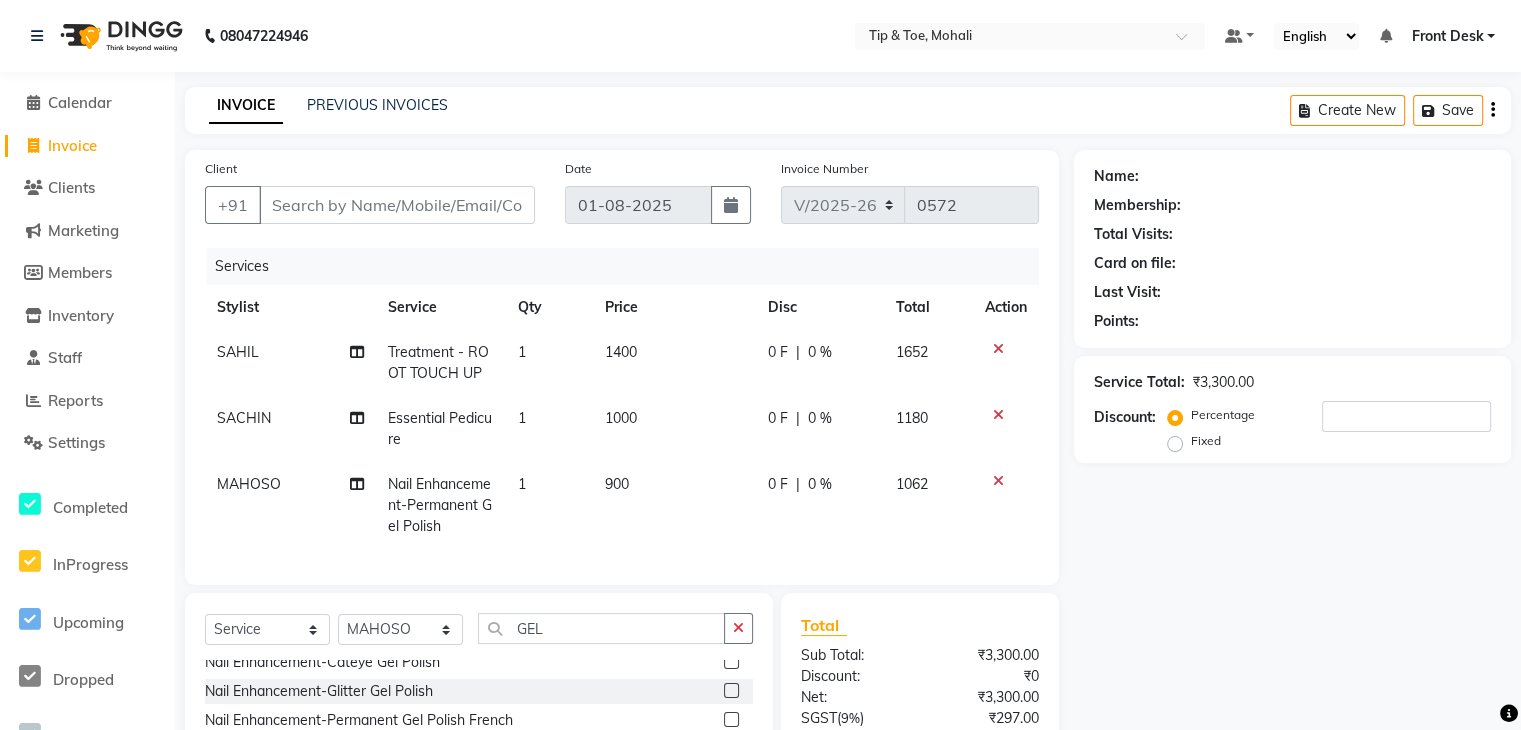 checkbox on "false" 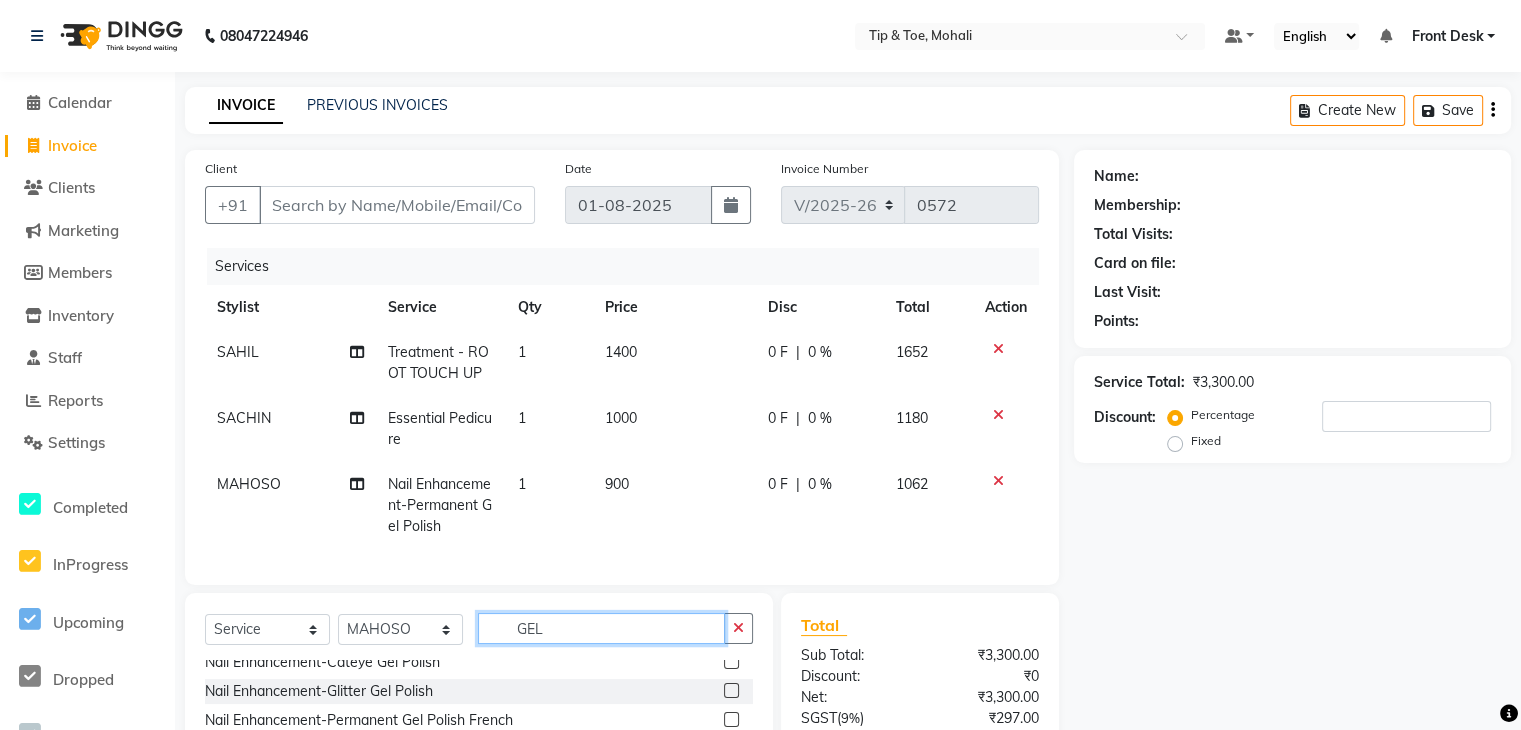 click on "GEL" 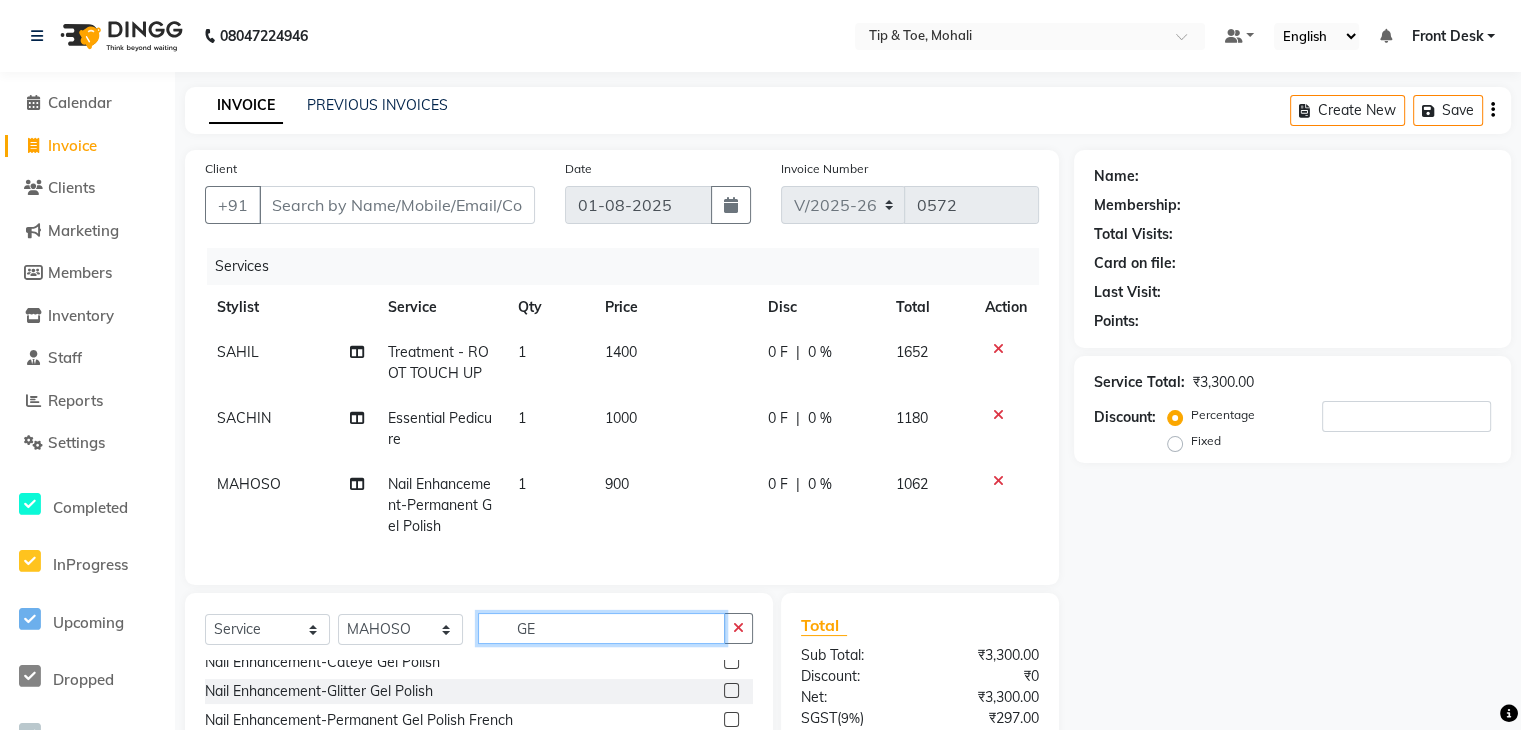 scroll, scrollTop: 880, scrollLeft: 0, axis: vertical 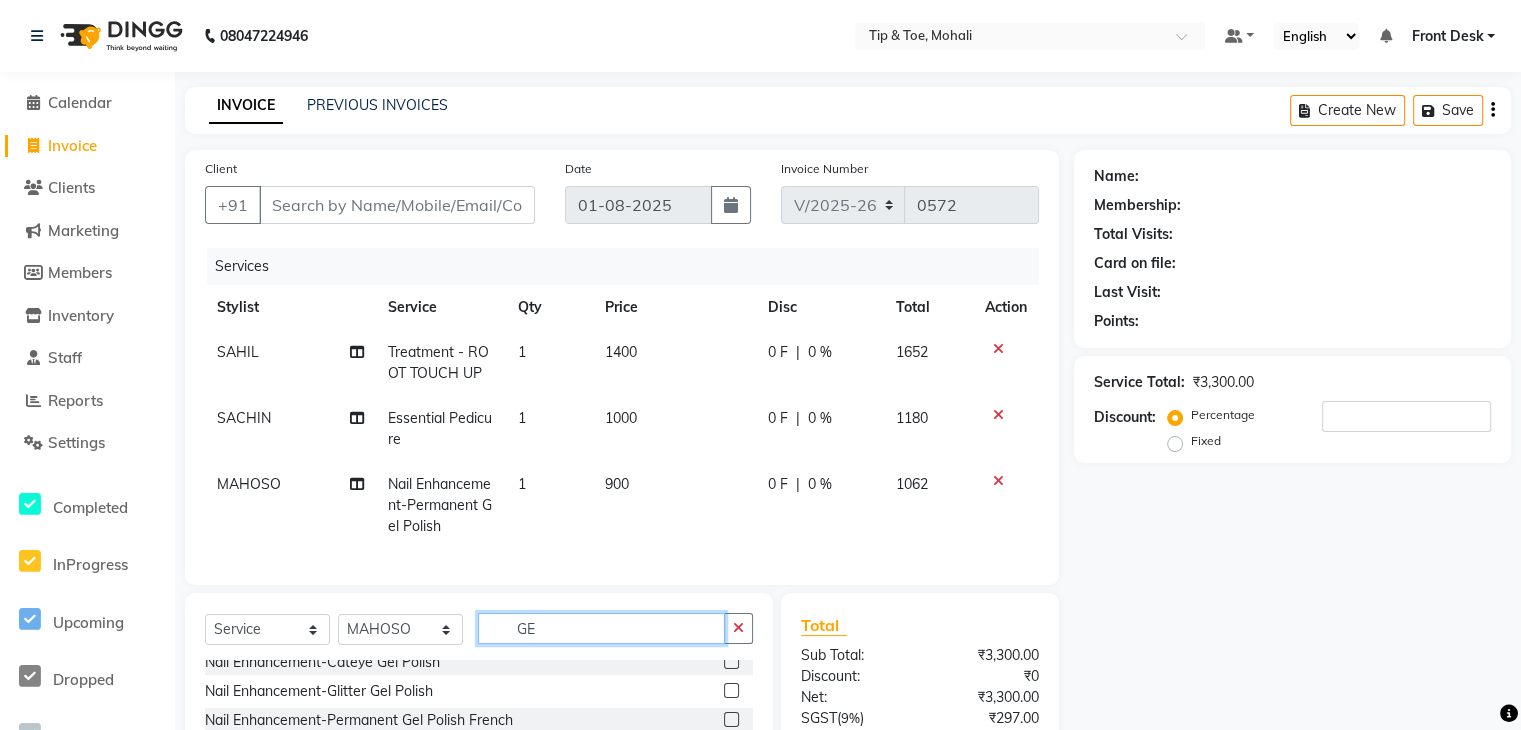 type on "G" 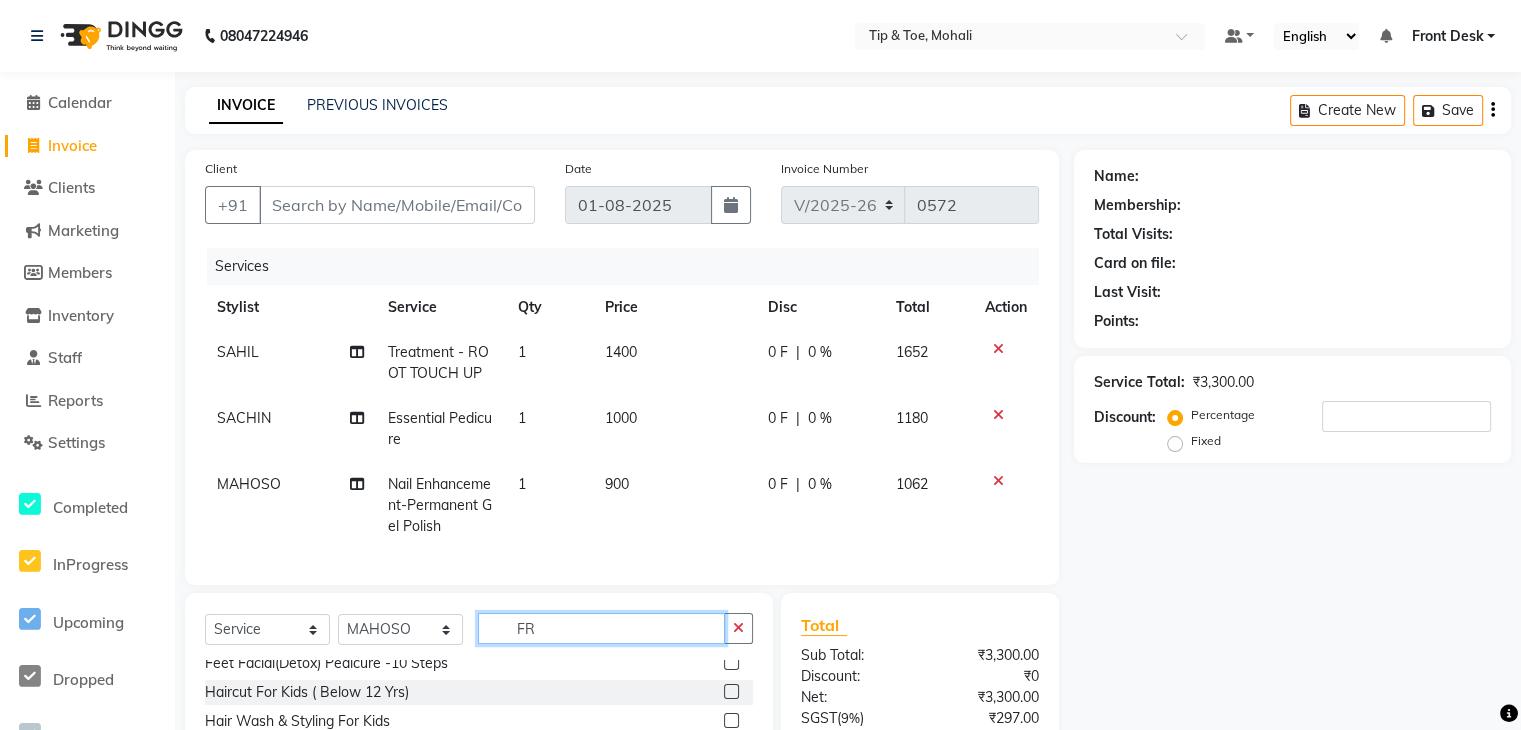 scroll, scrollTop: 0, scrollLeft: 0, axis: both 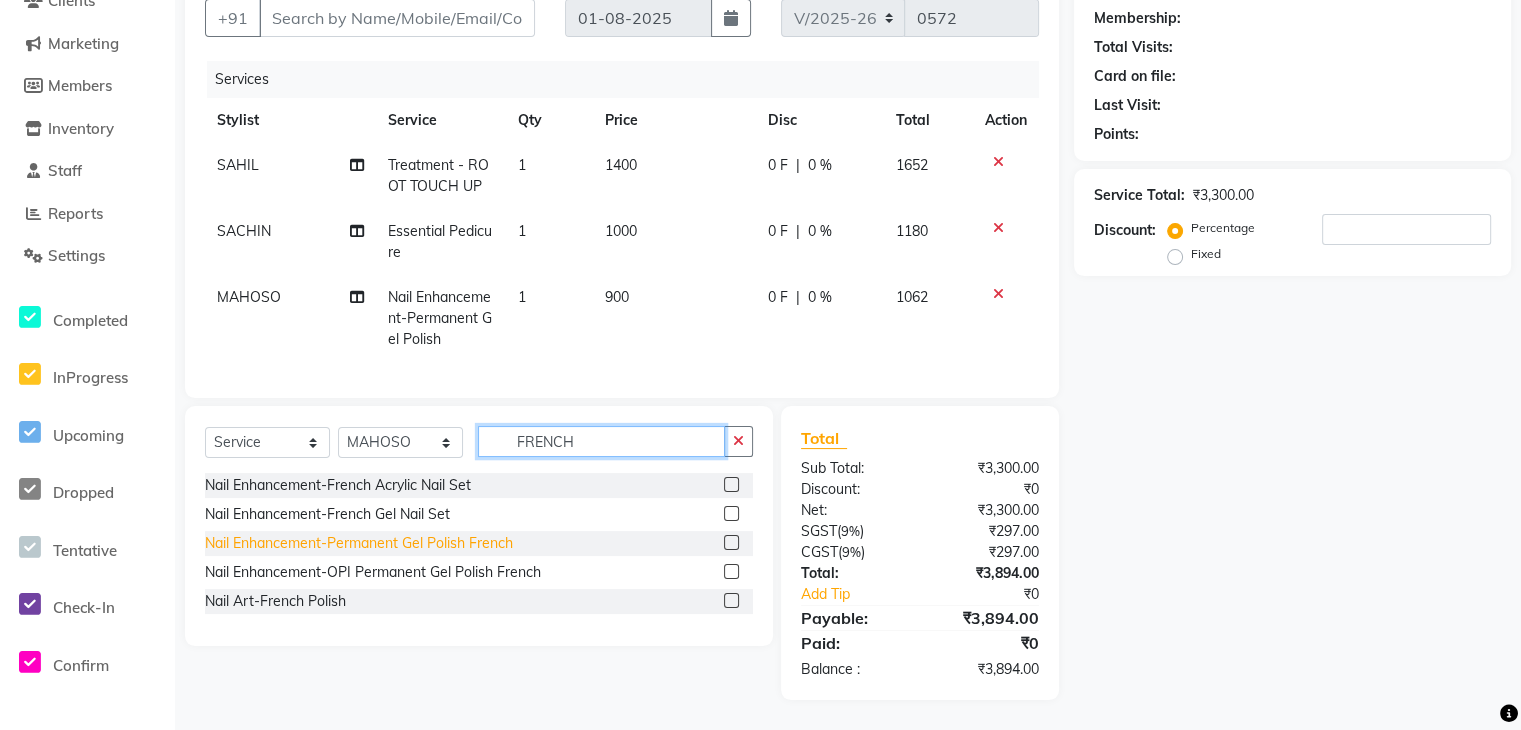 type on "FRENCH" 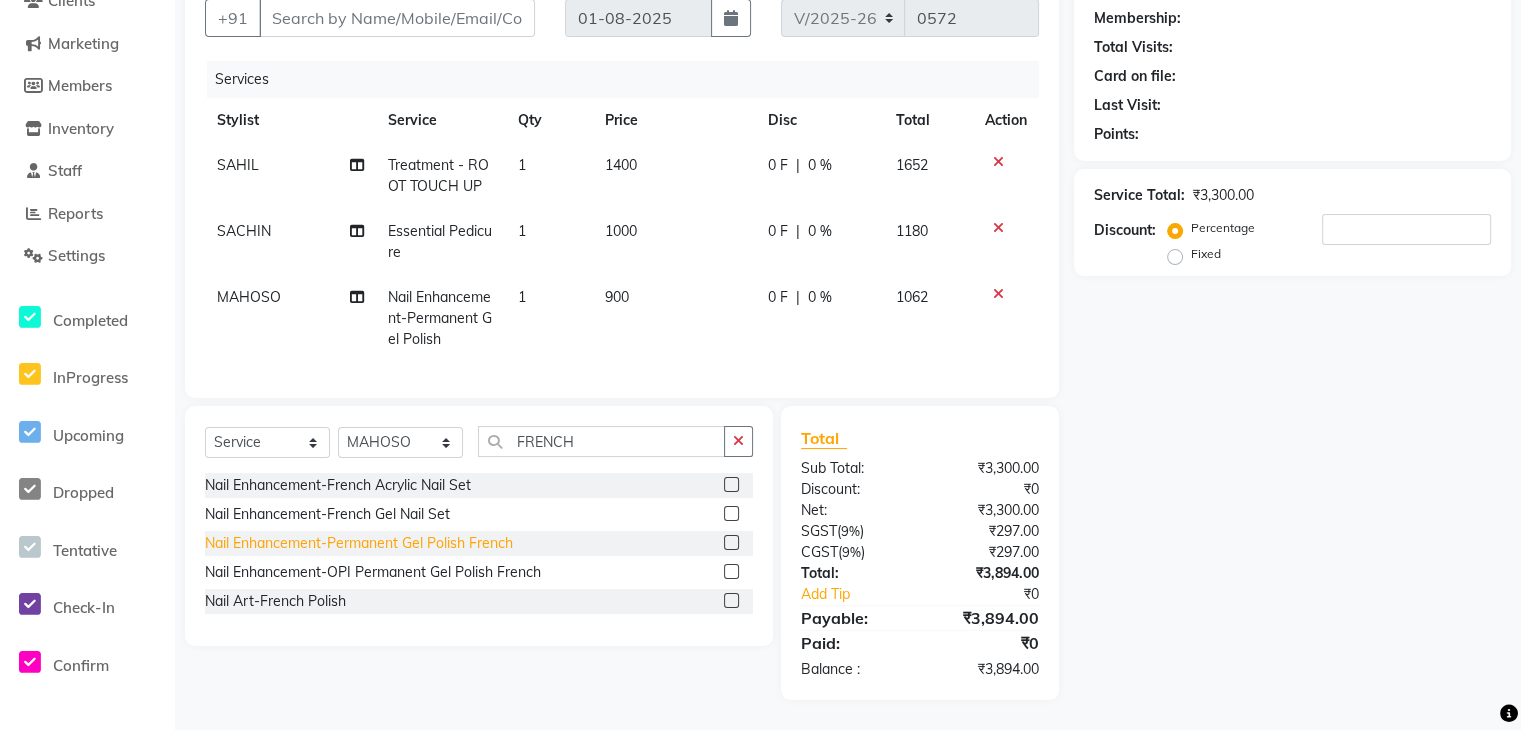 click on "Nail Enhancement-Permanent Gel Polish French" 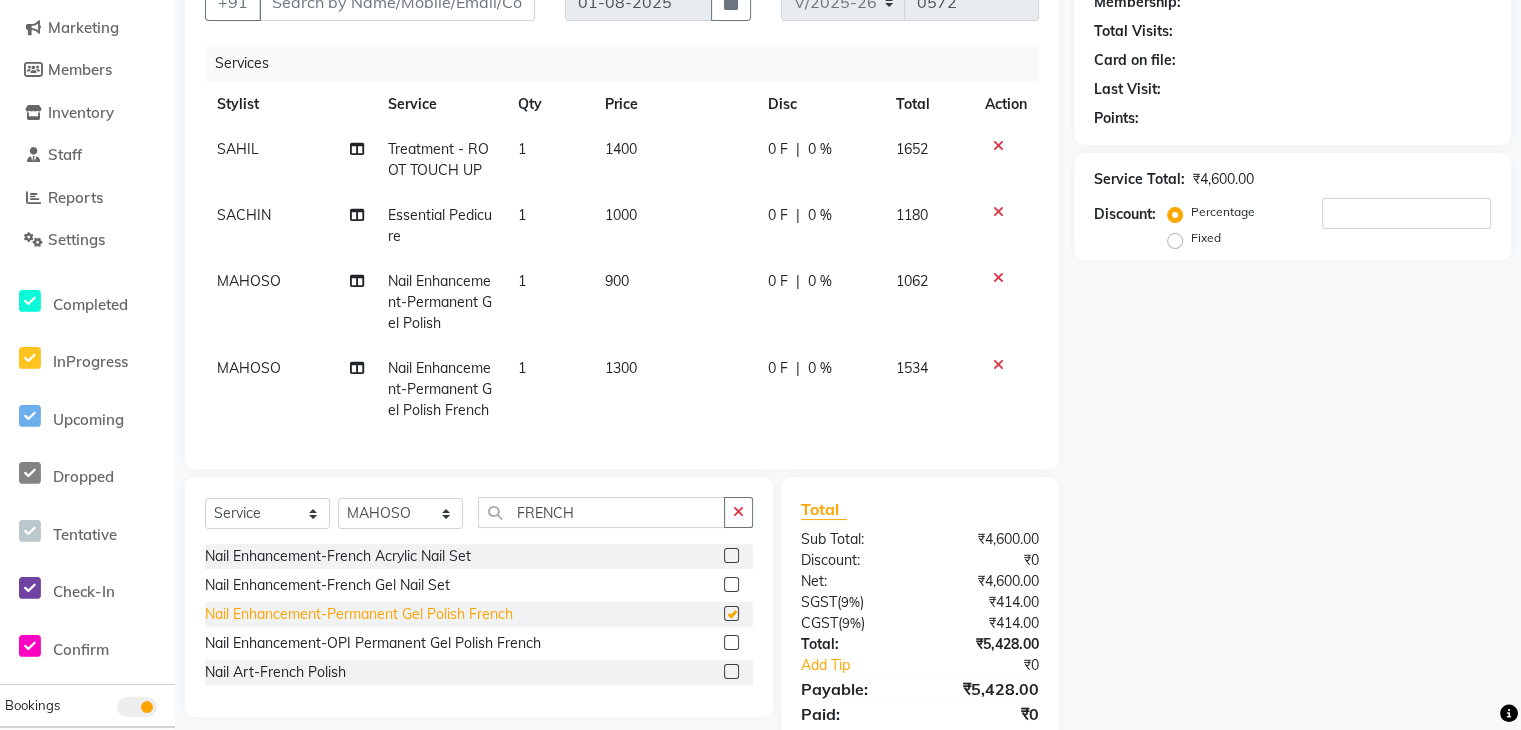 checkbox on "false" 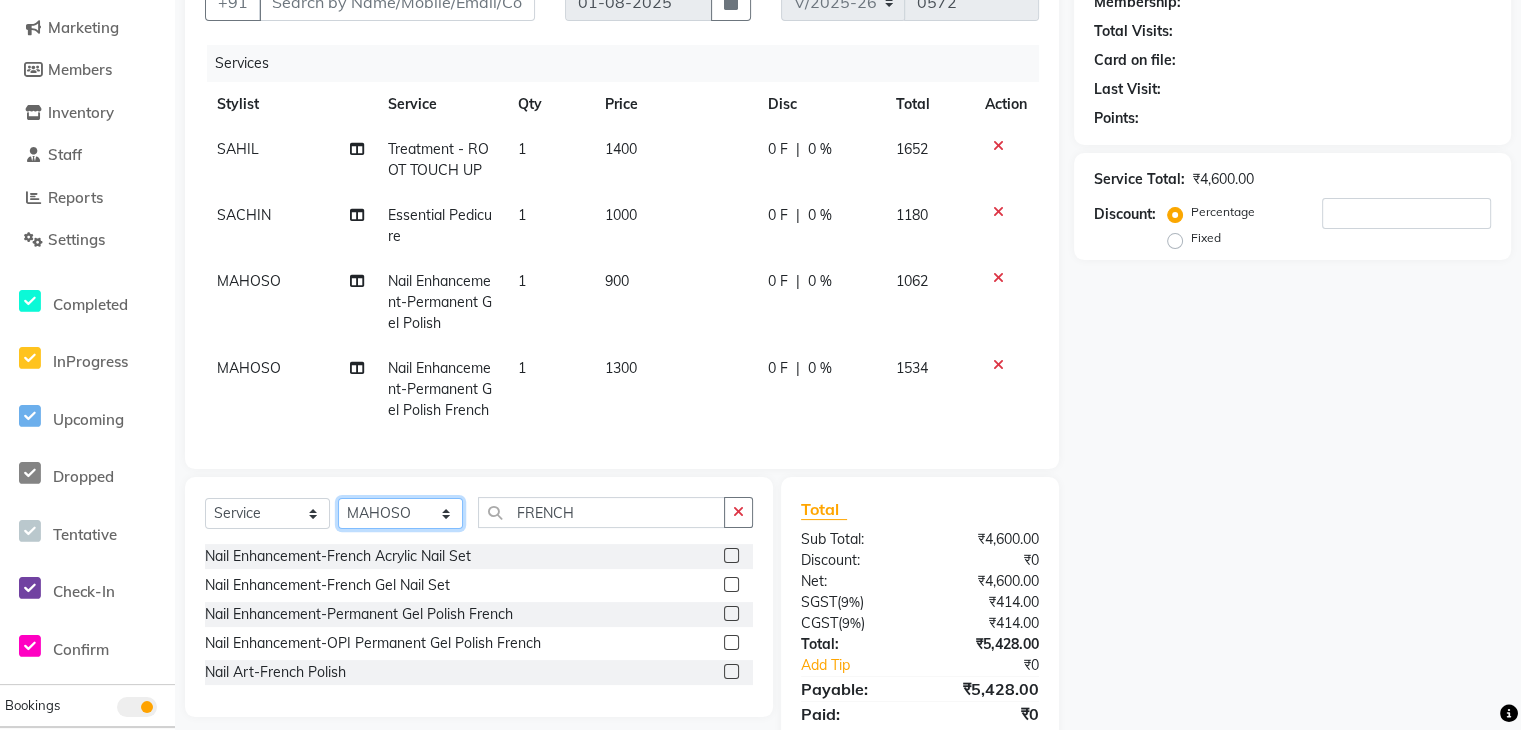 click on "Select Stylist ANSHU Front Desk Kaoto KOMAL MAHOSO MONISH NICK RAJA RAJVEER RANGINA SACHIN SAHIL" 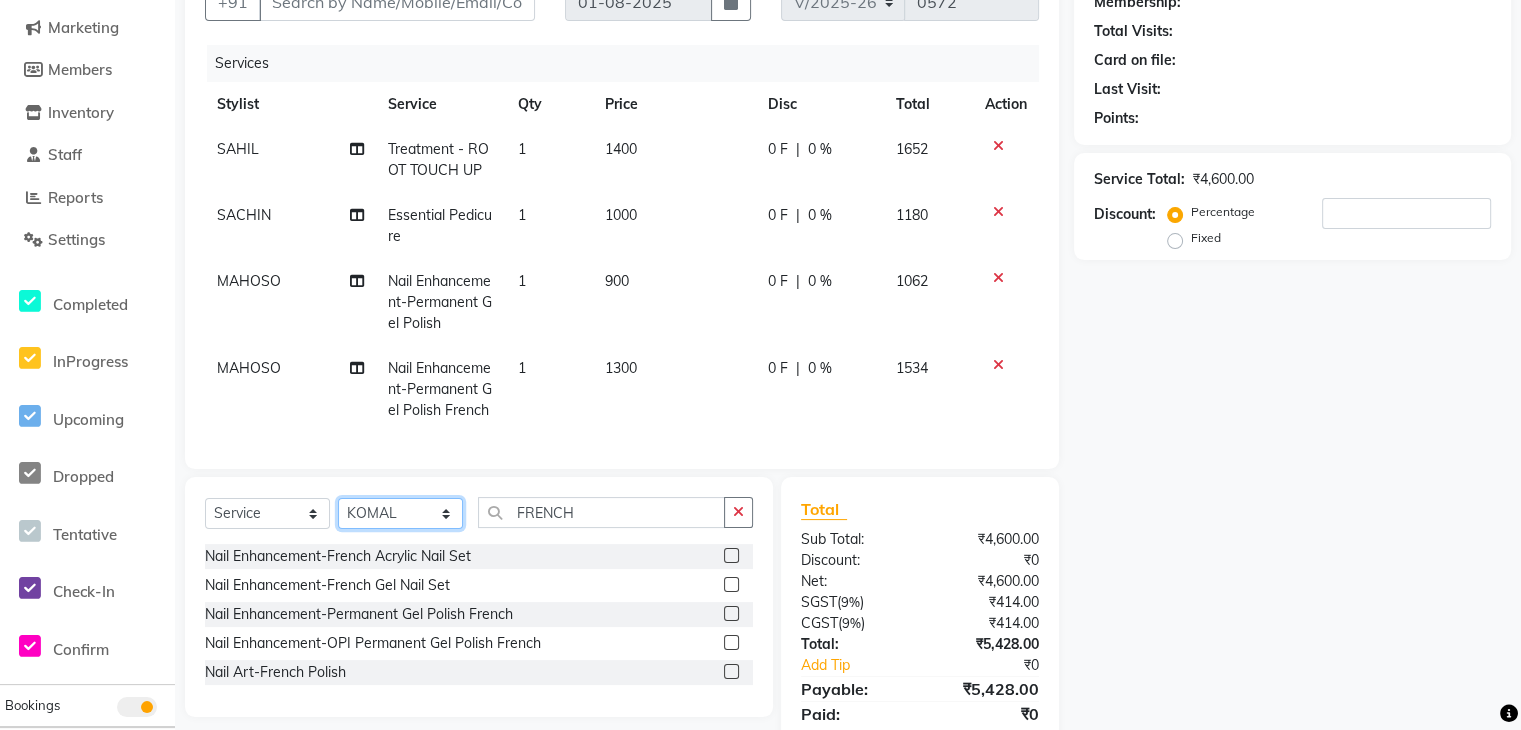 click on "Select Stylist ANSHU Front Desk Kaoto KOMAL MAHOSO MONISH NICK RAJA RAJVEER RANGINA SACHIN SAHIL" 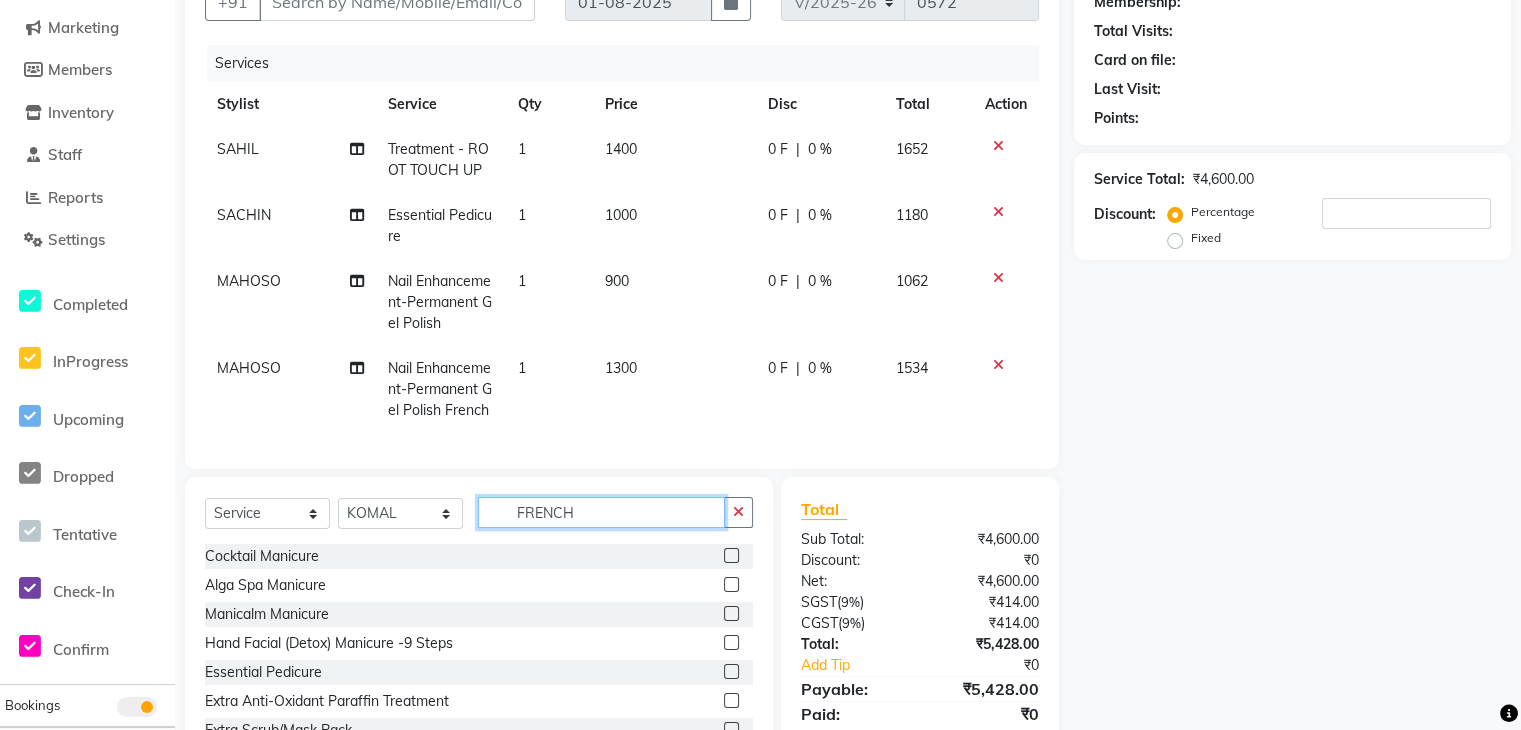 click on "FRENCH" 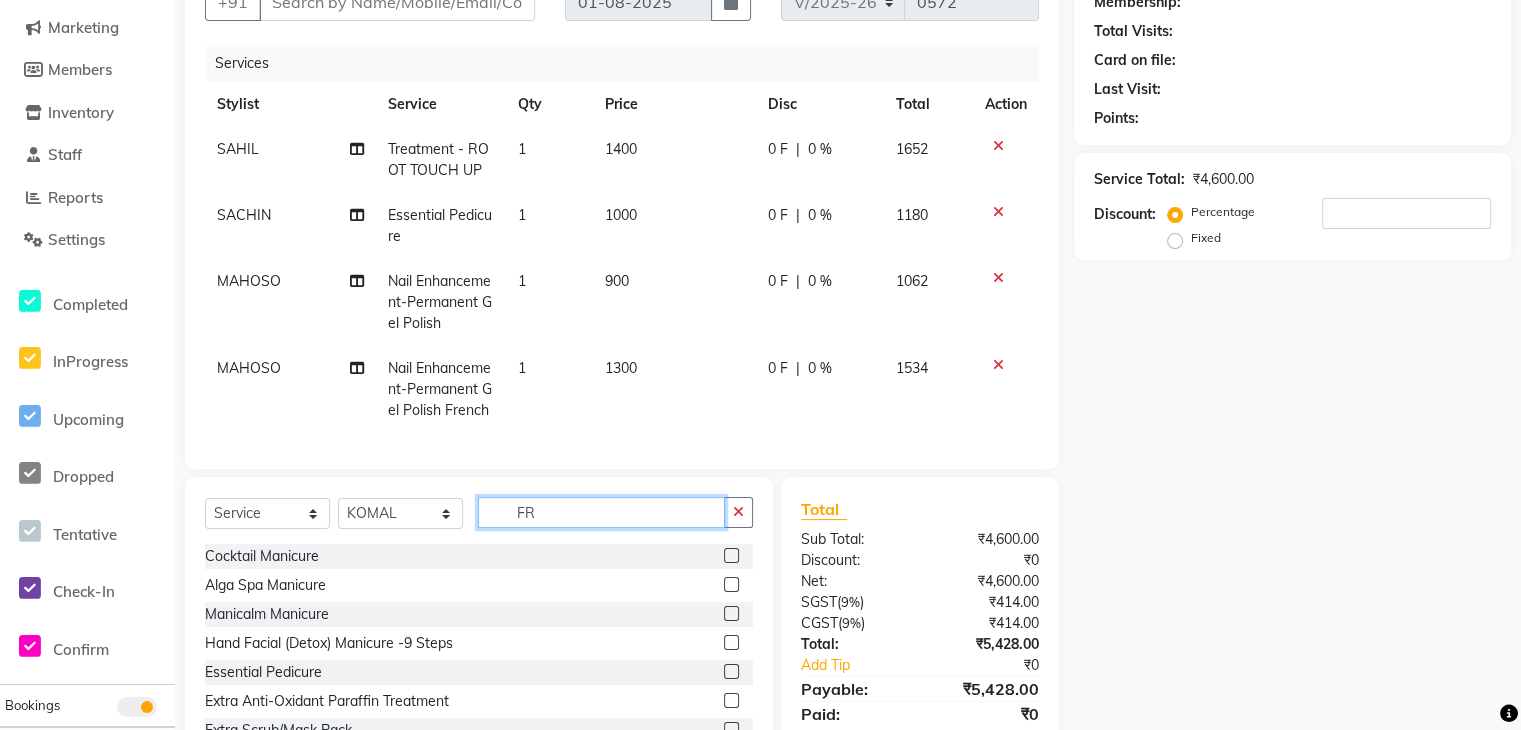 type on "F" 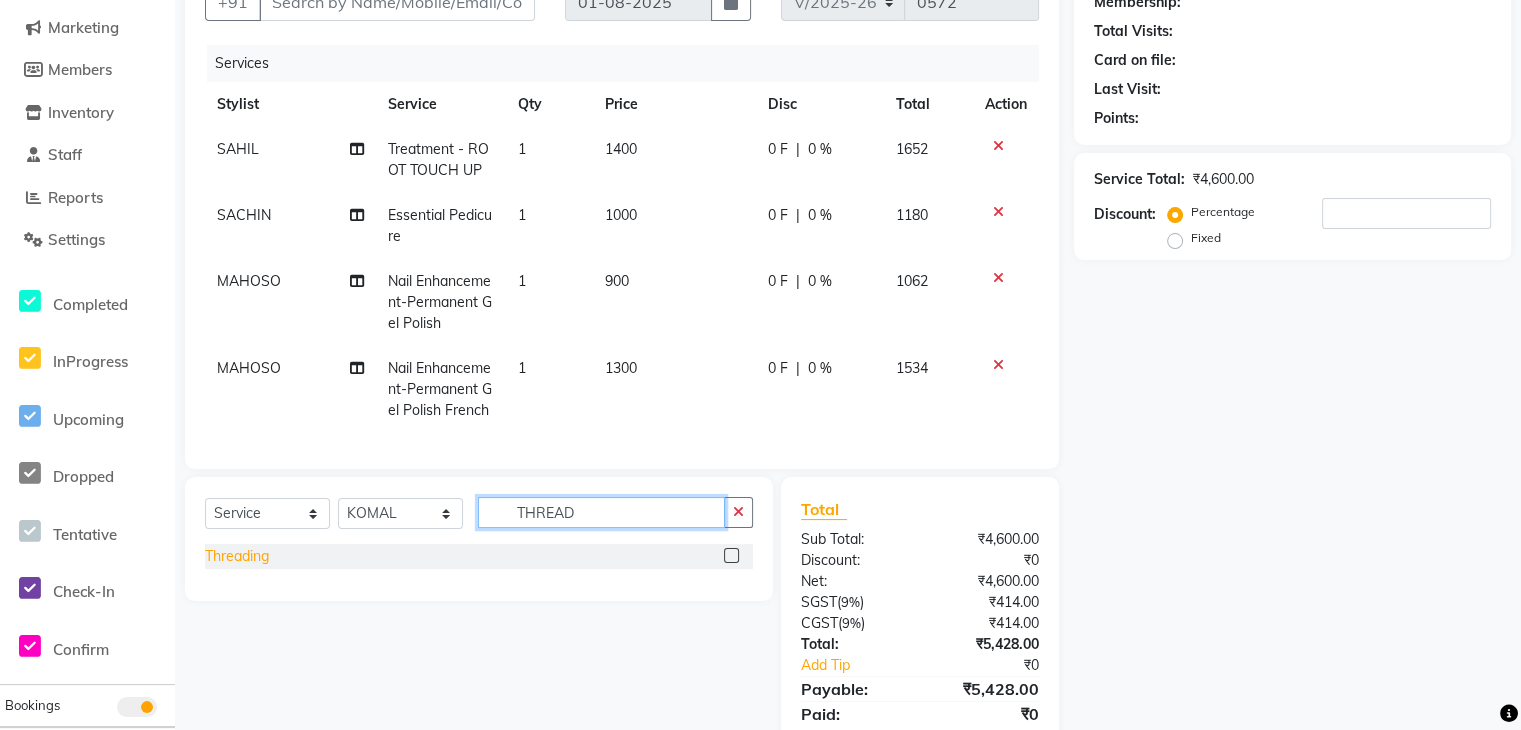 type on "THREAD" 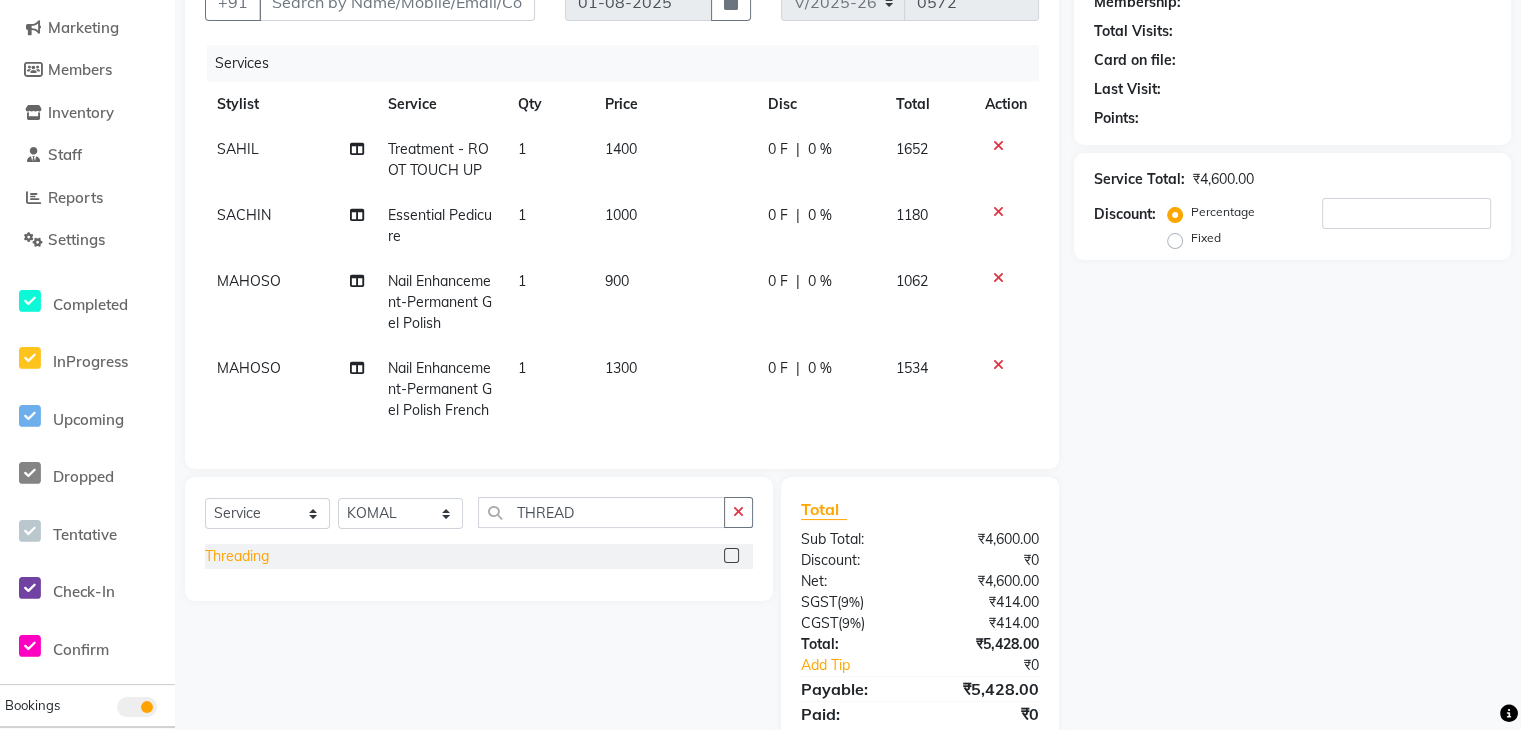 click on "Threading" 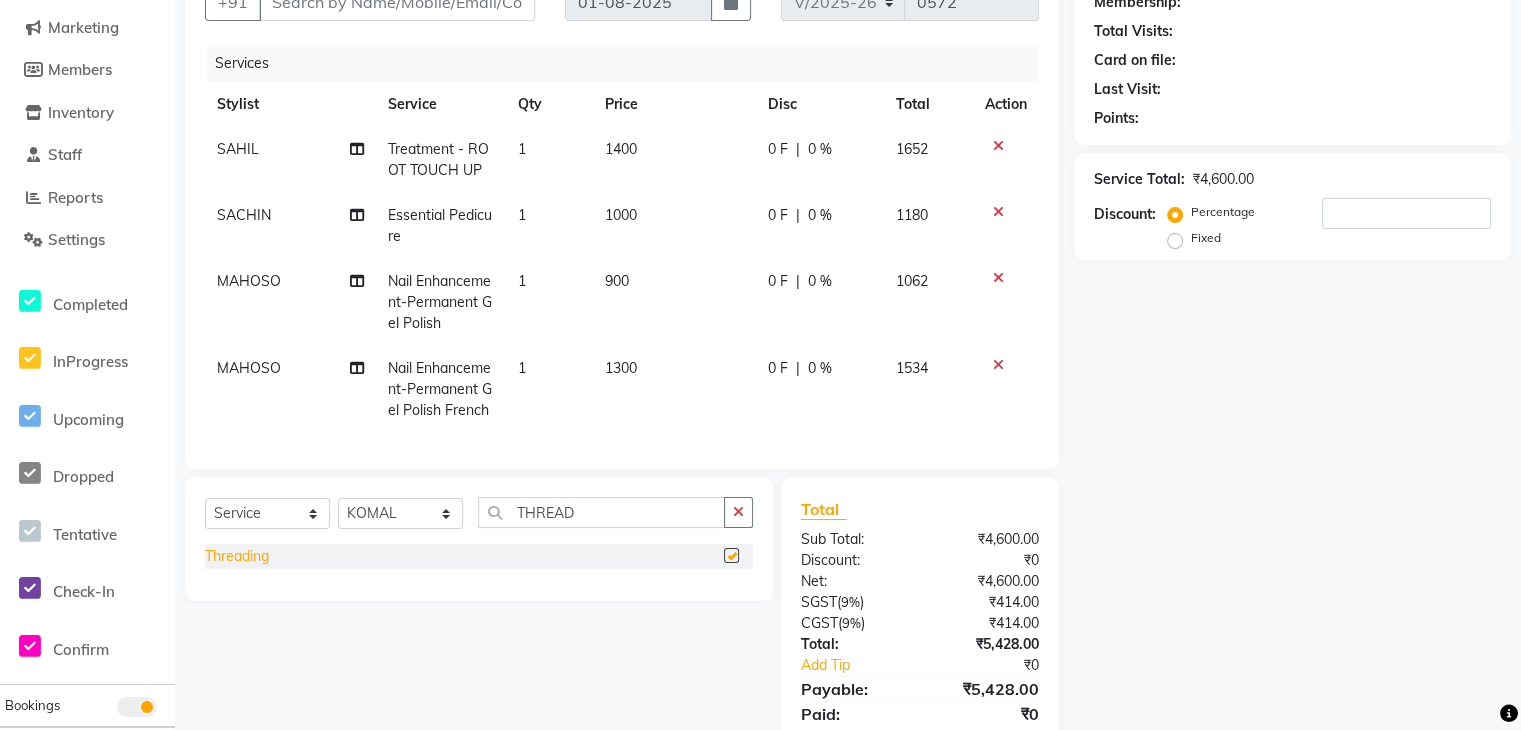 checkbox on "false" 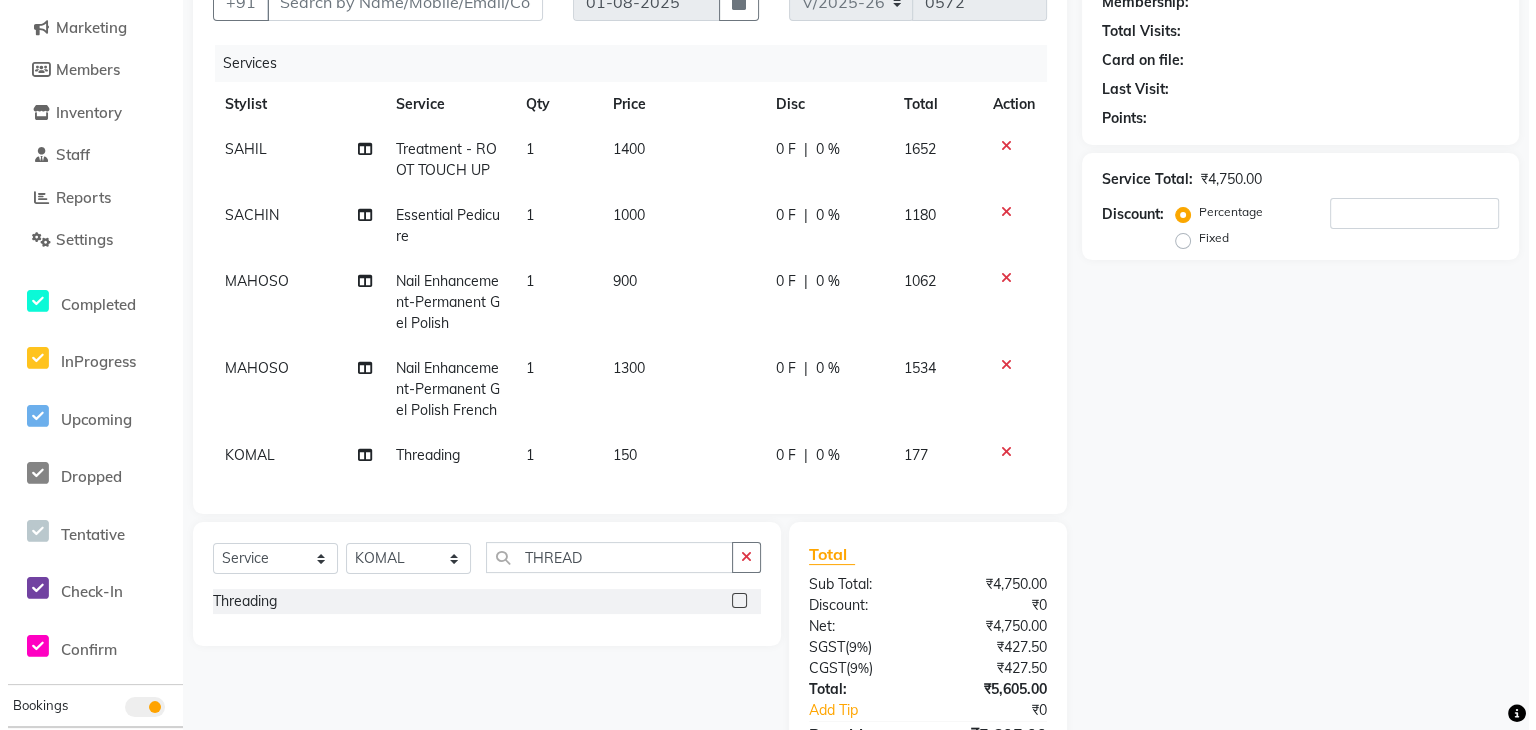 scroll, scrollTop: 0, scrollLeft: 0, axis: both 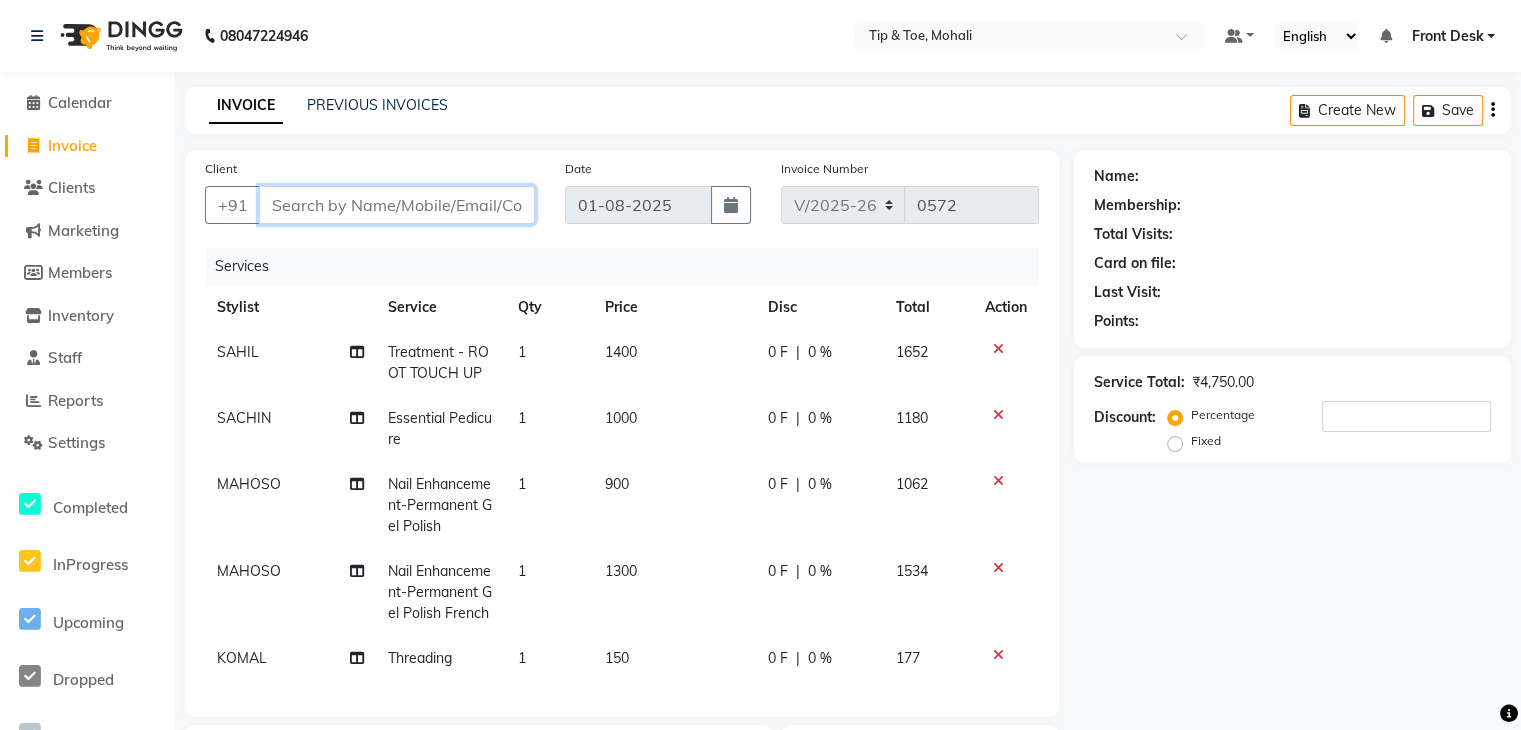 click on "Client" at bounding box center [397, 205] 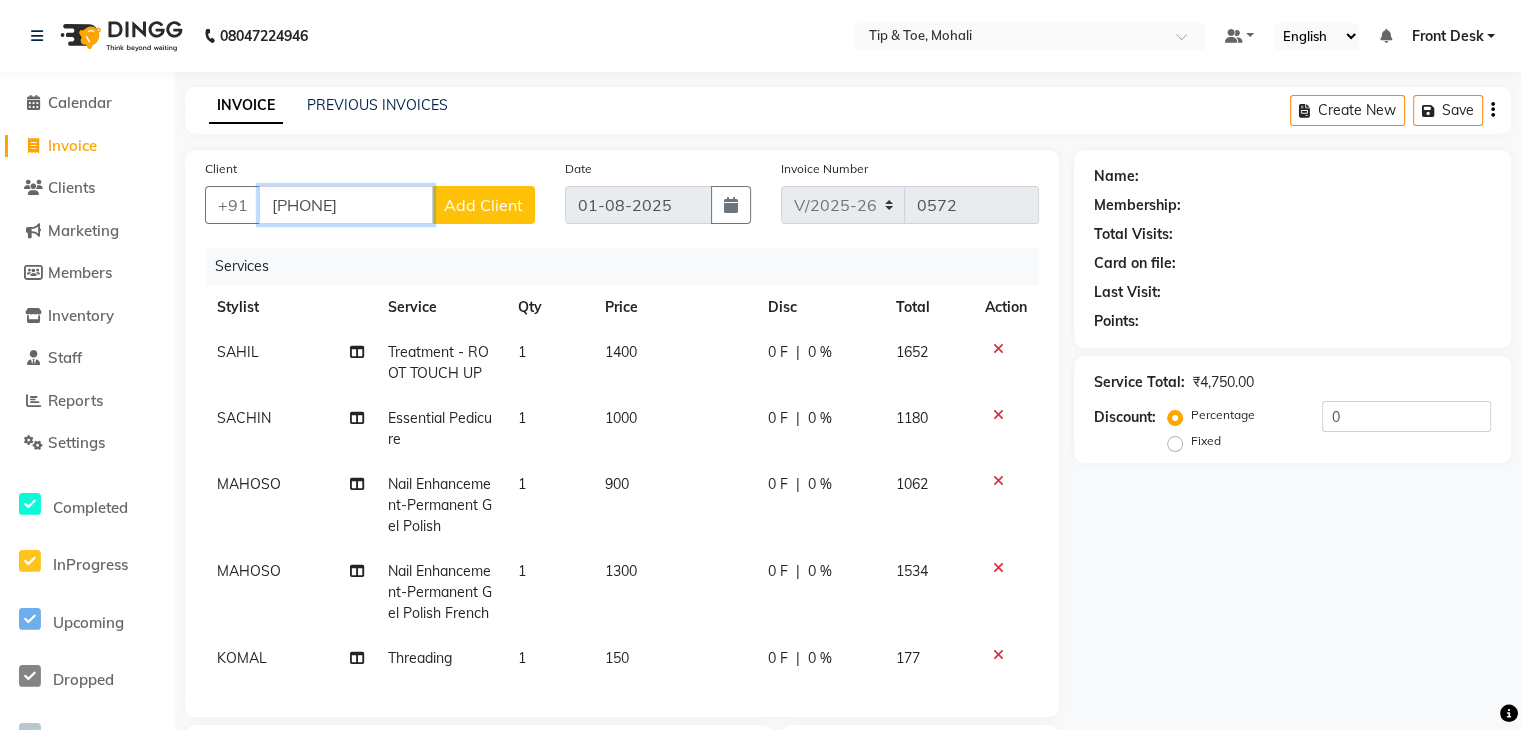 type on "9910141327" 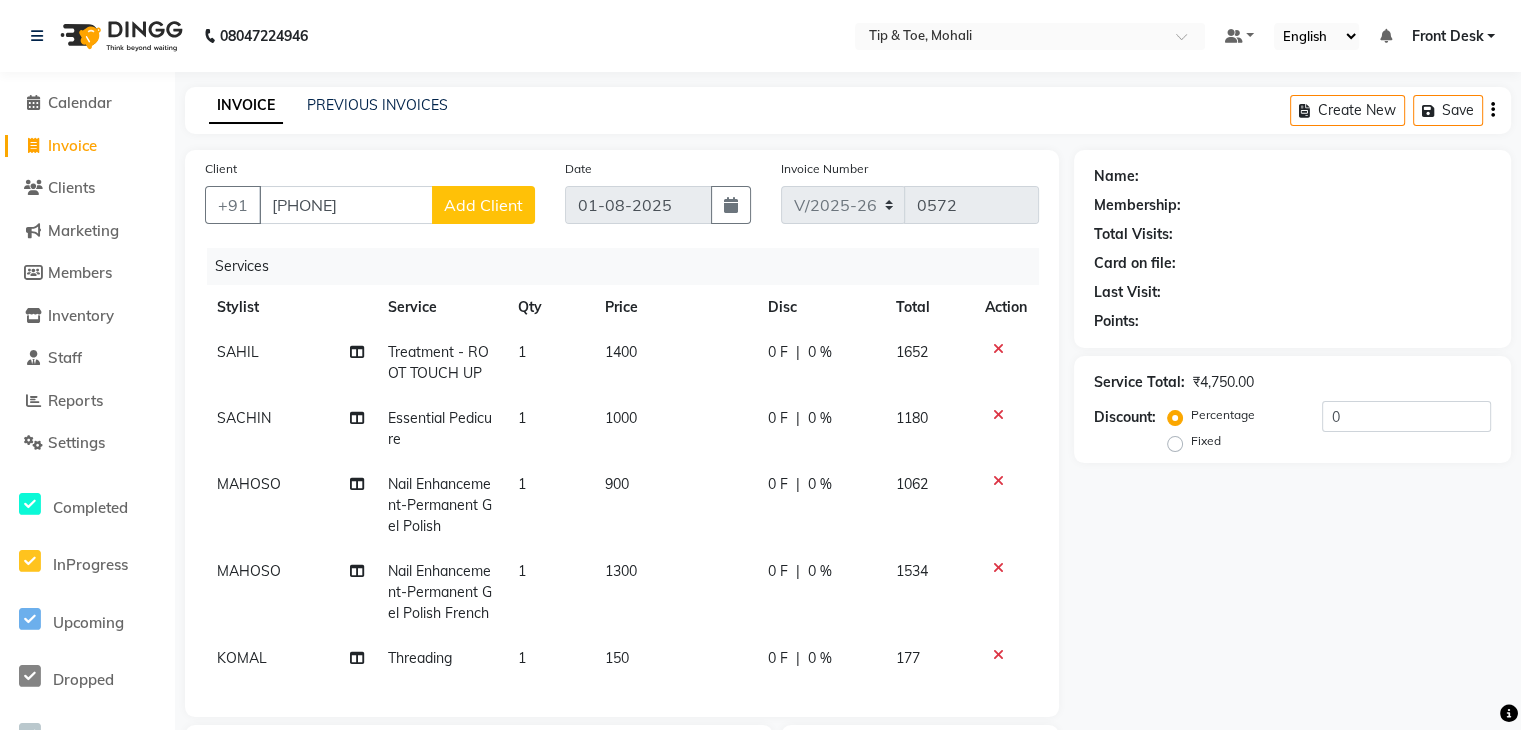 click on "Add Client" 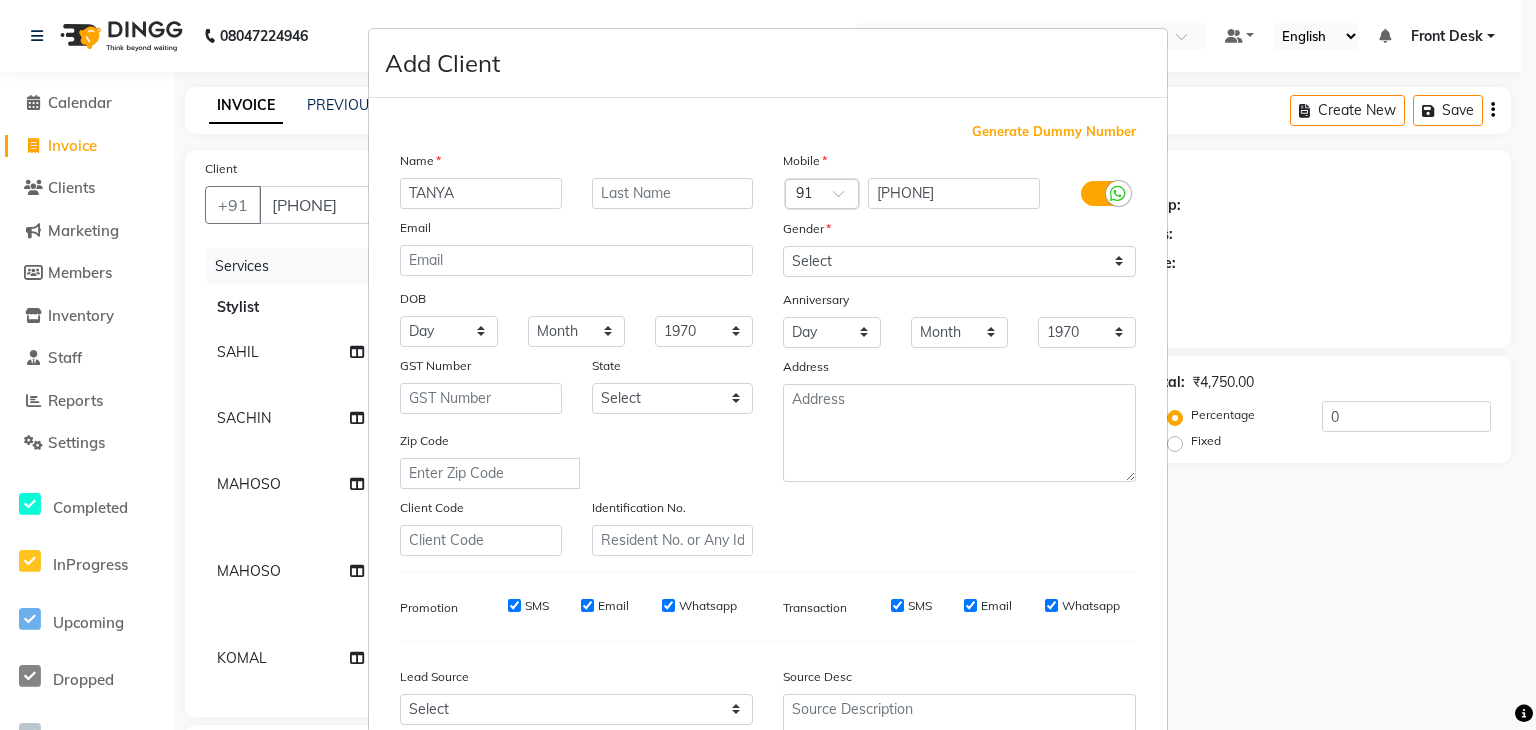 type on "TANYA" 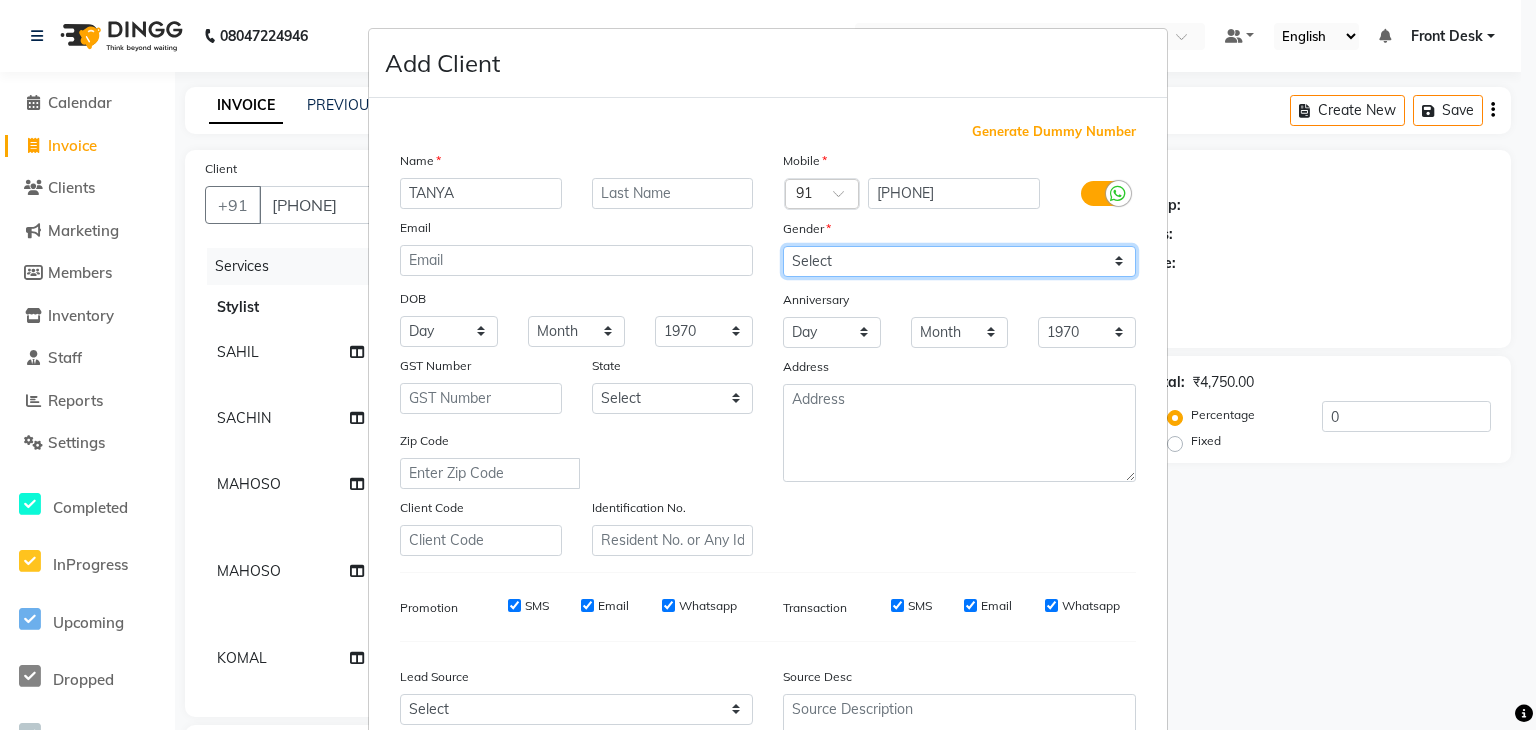 click on "Select Male Female Other Prefer Not To Say" at bounding box center [959, 261] 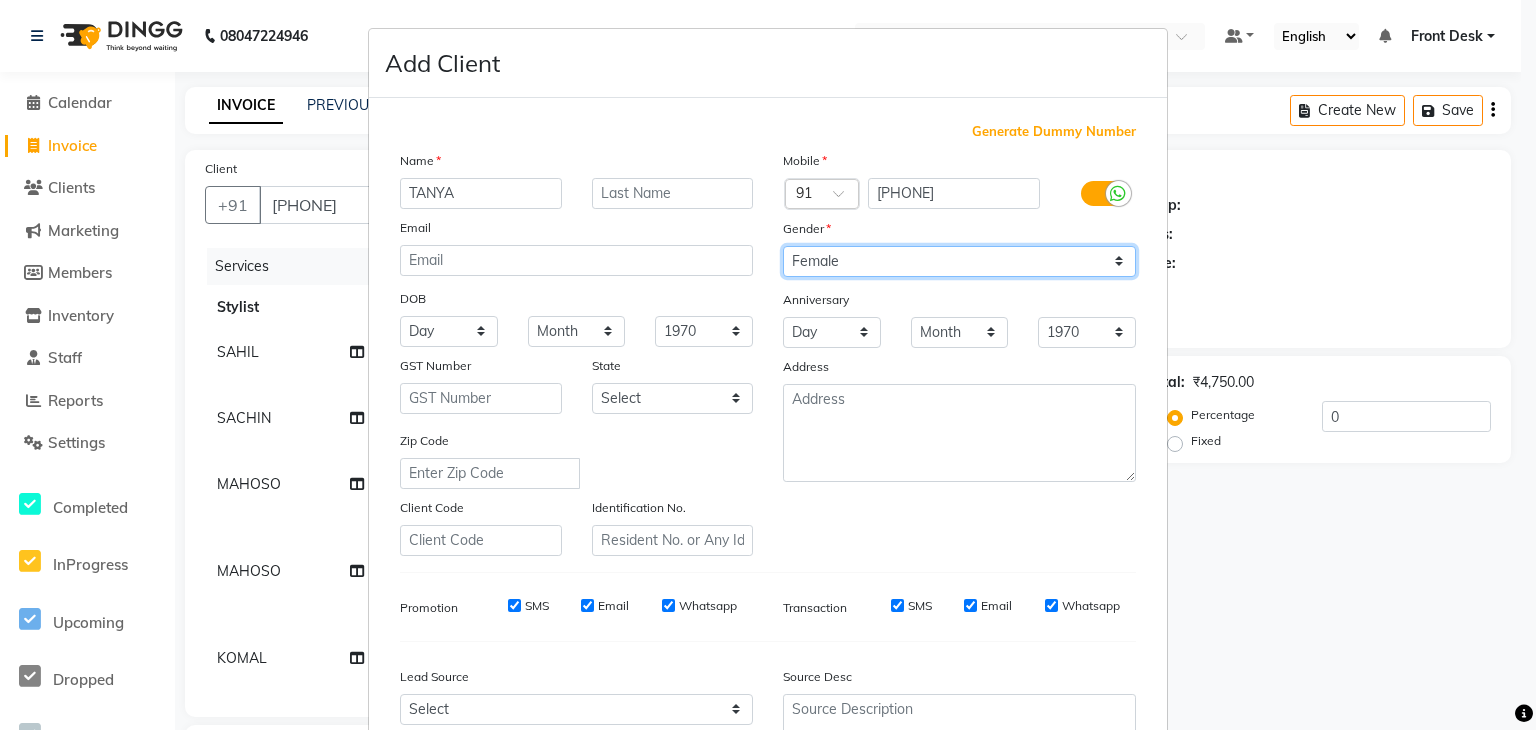 click on "Select Male Female Other Prefer Not To Say" at bounding box center [959, 261] 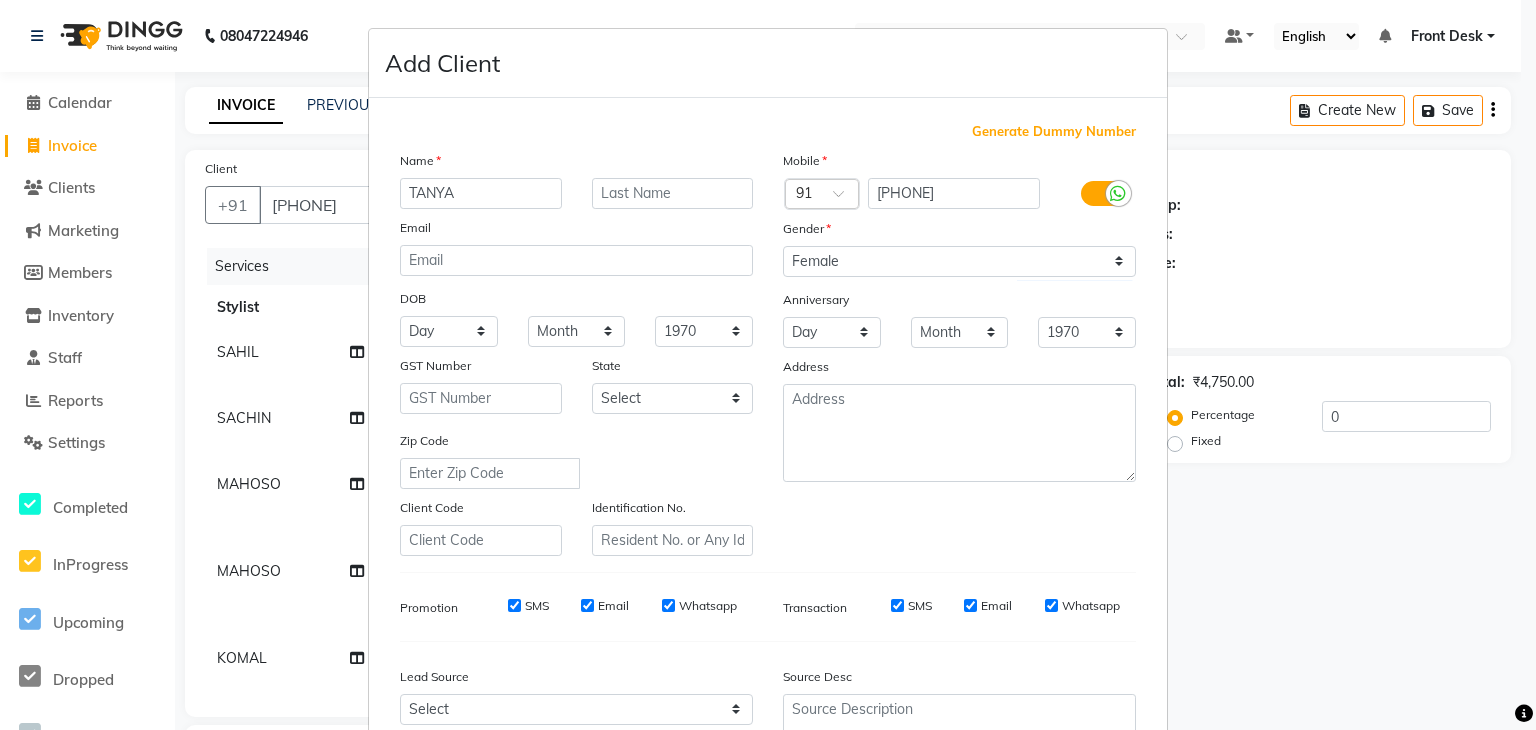 click on "SMS" at bounding box center (514, 605) 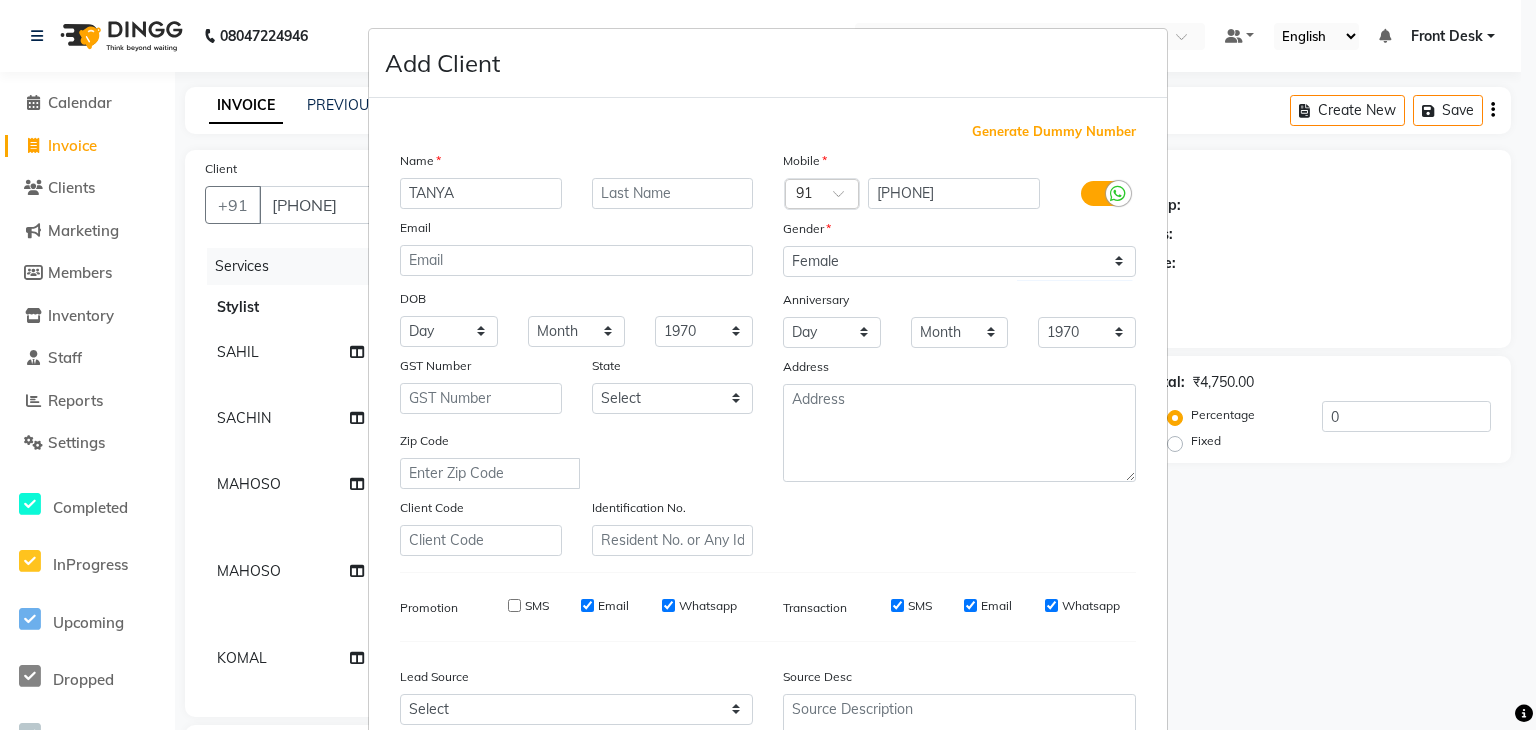 click on "Email" at bounding box center [587, 605] 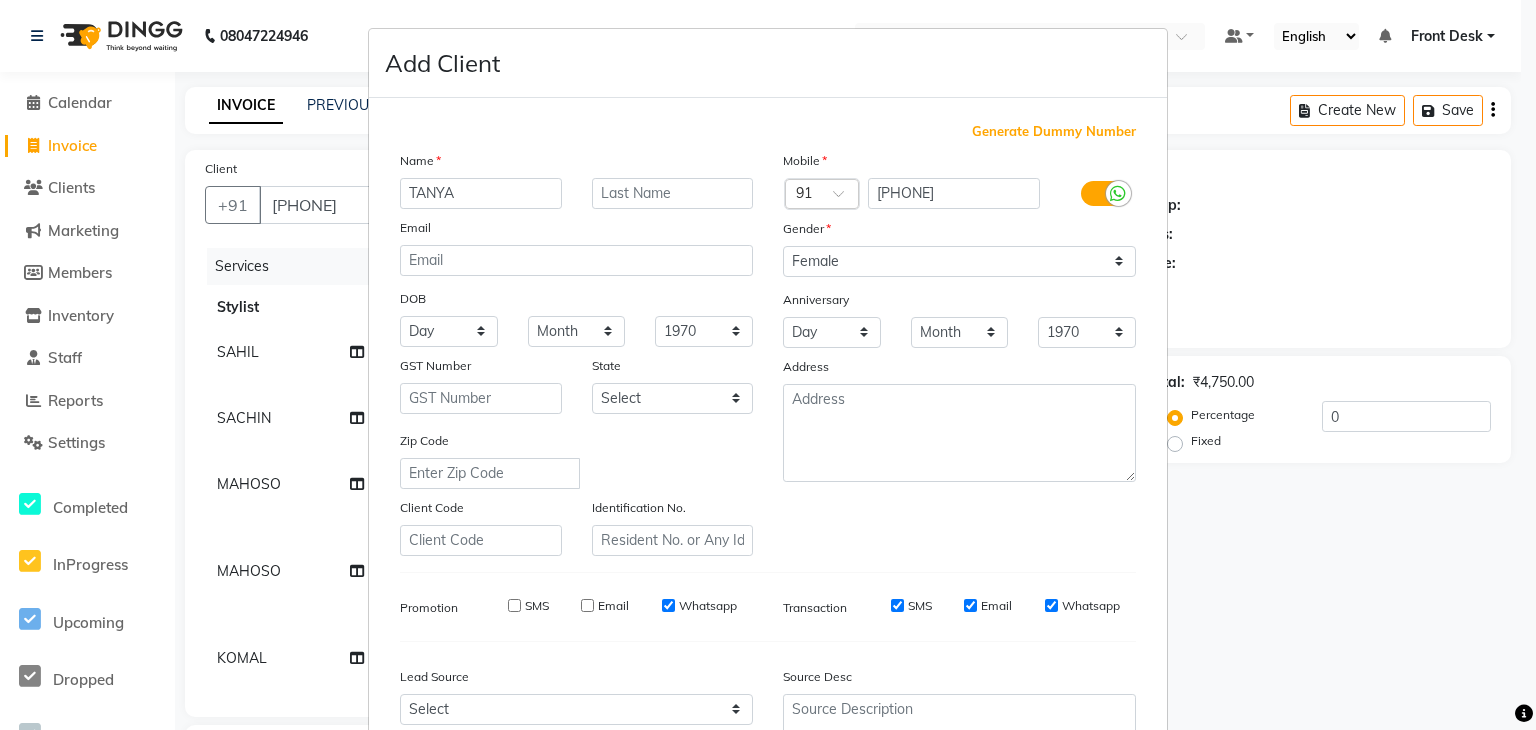 click on "SMS" at bounding box center [897, 605] 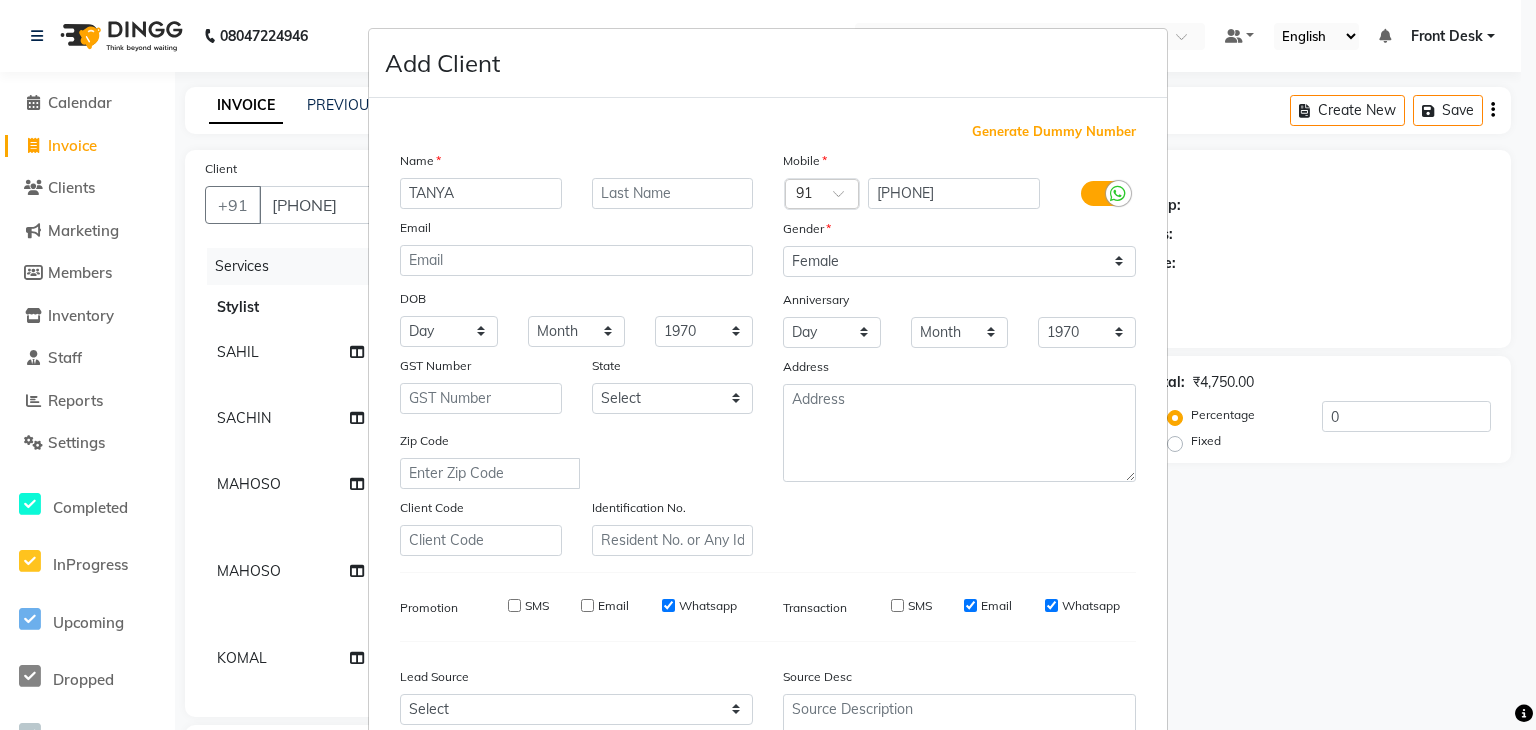click on "Email" at bounding box center (970, 605) 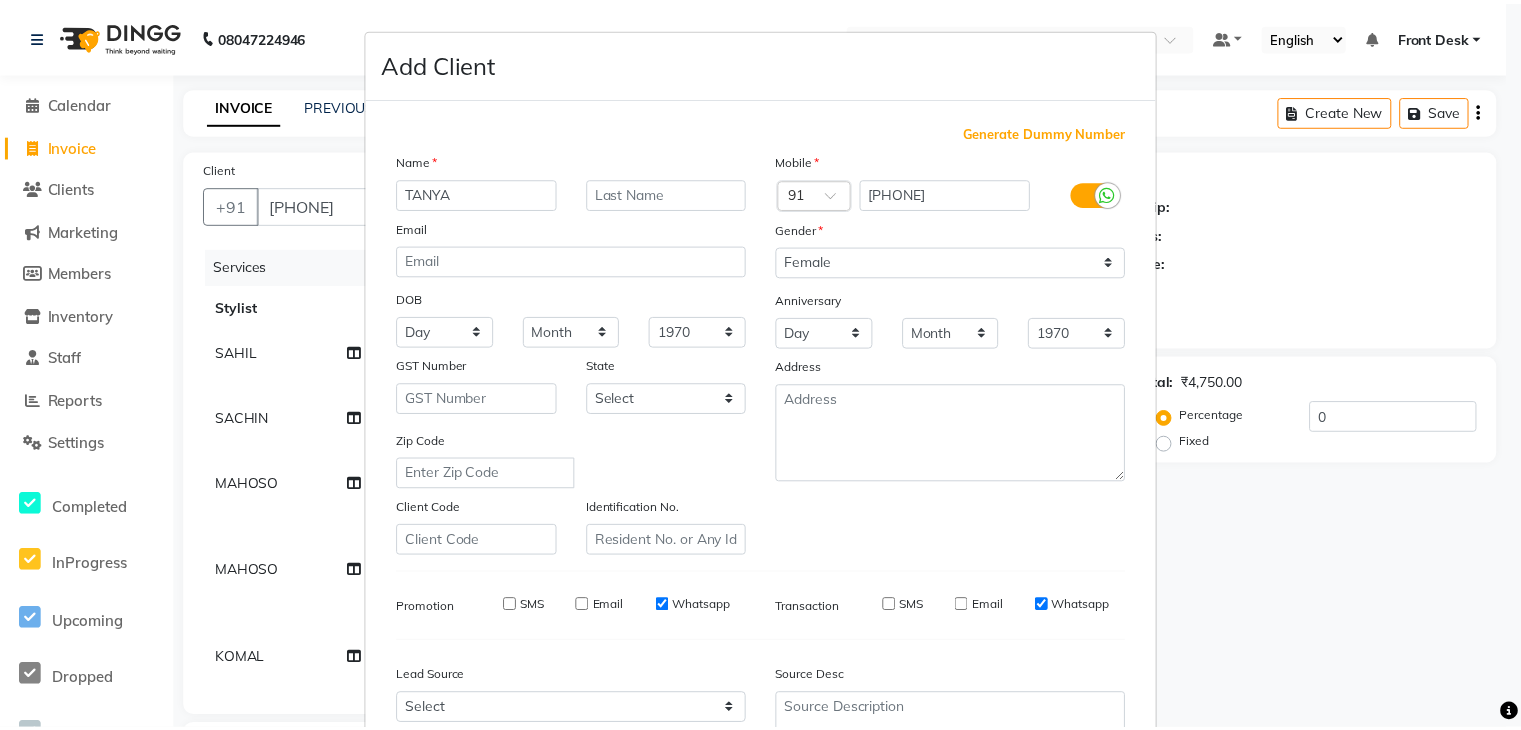scroll, scrollTop: 203, scrollLeft: 0, axis: vertical 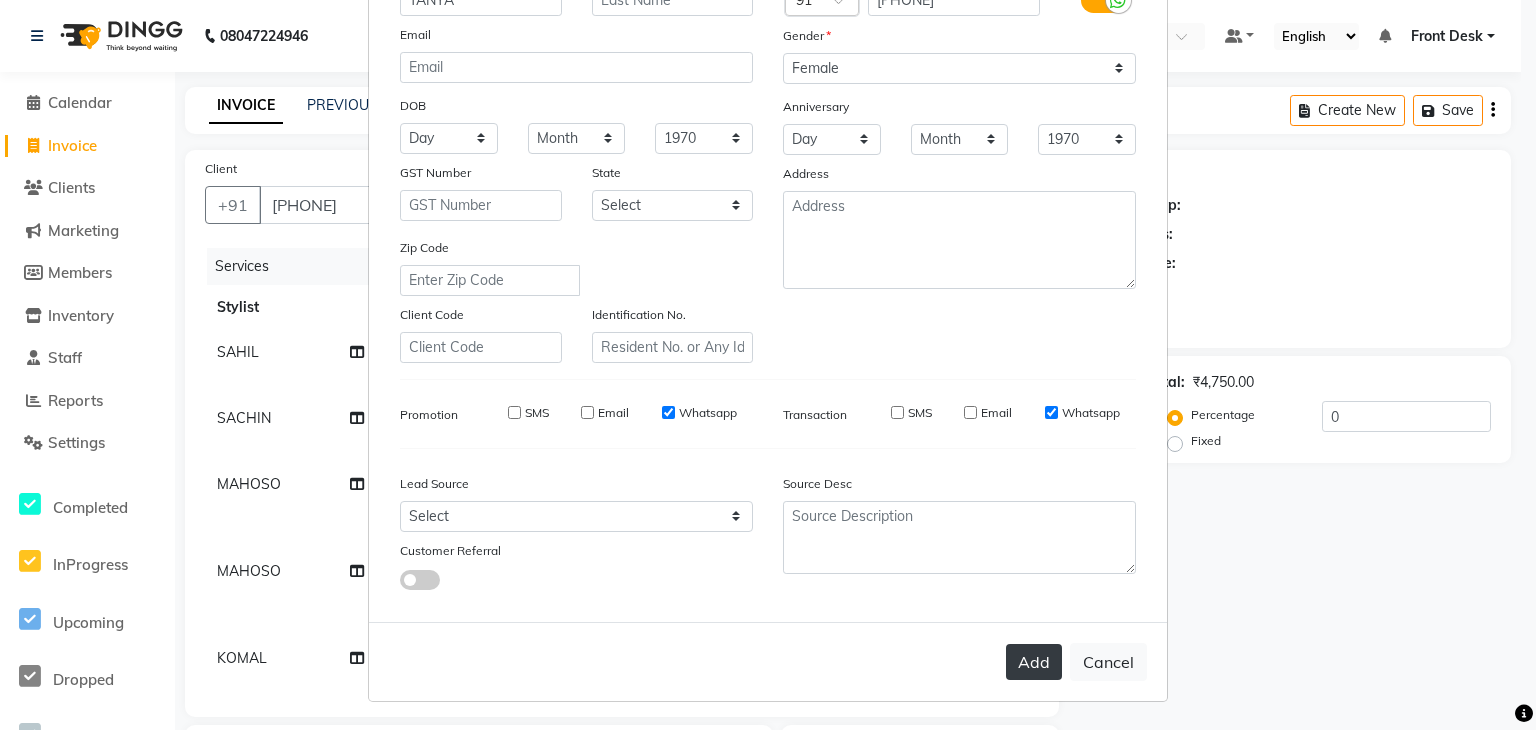 click on "Add" at bounding box center (1034, 662) 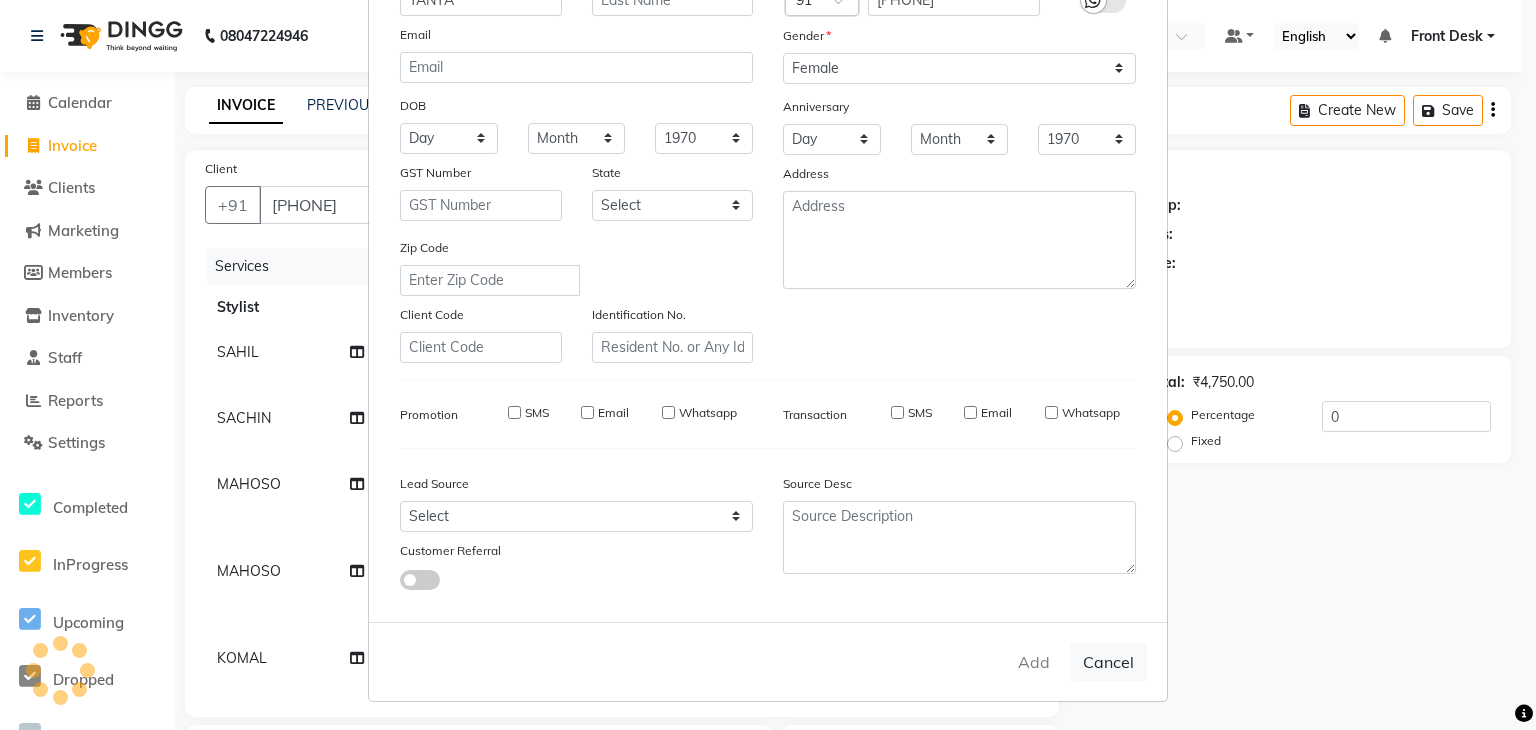 type 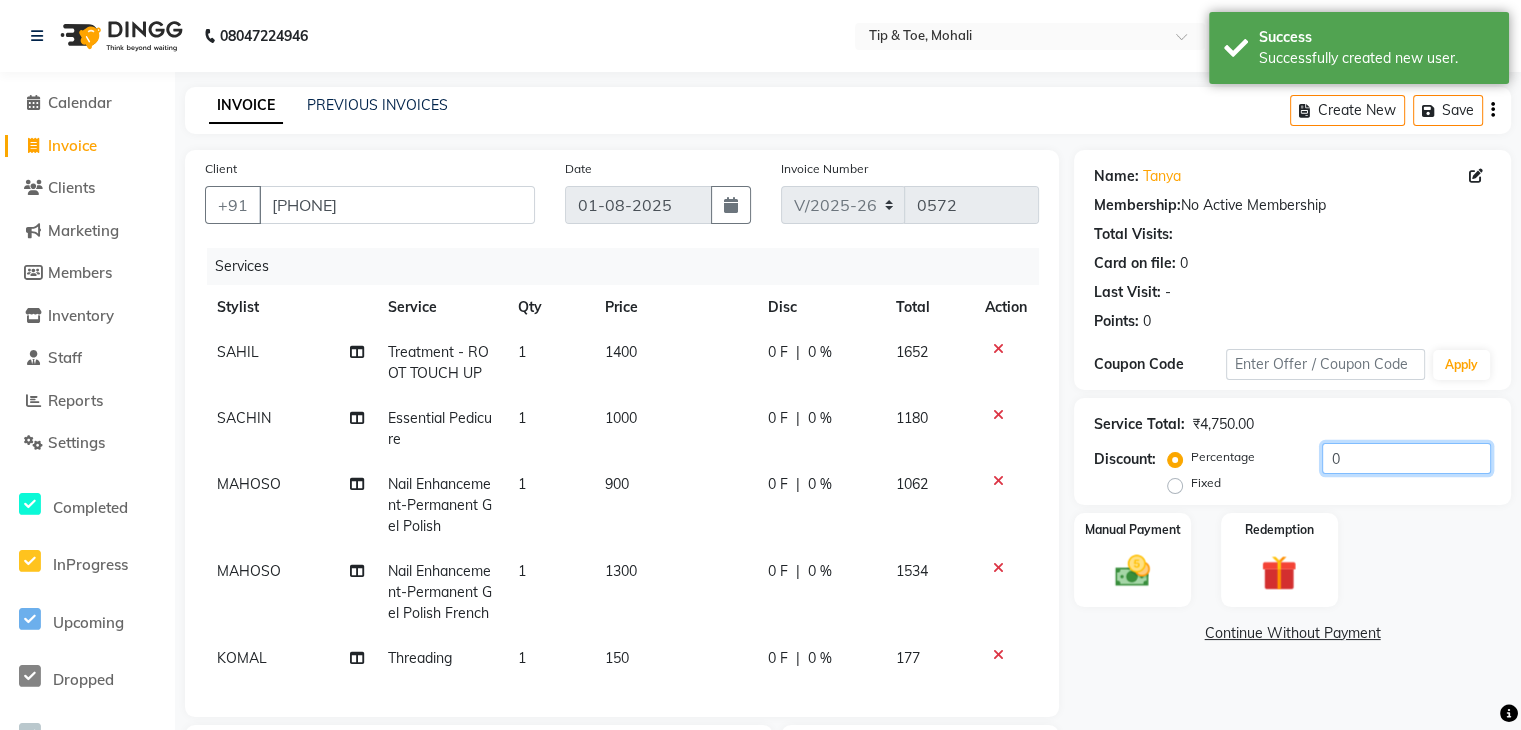 click on "0" 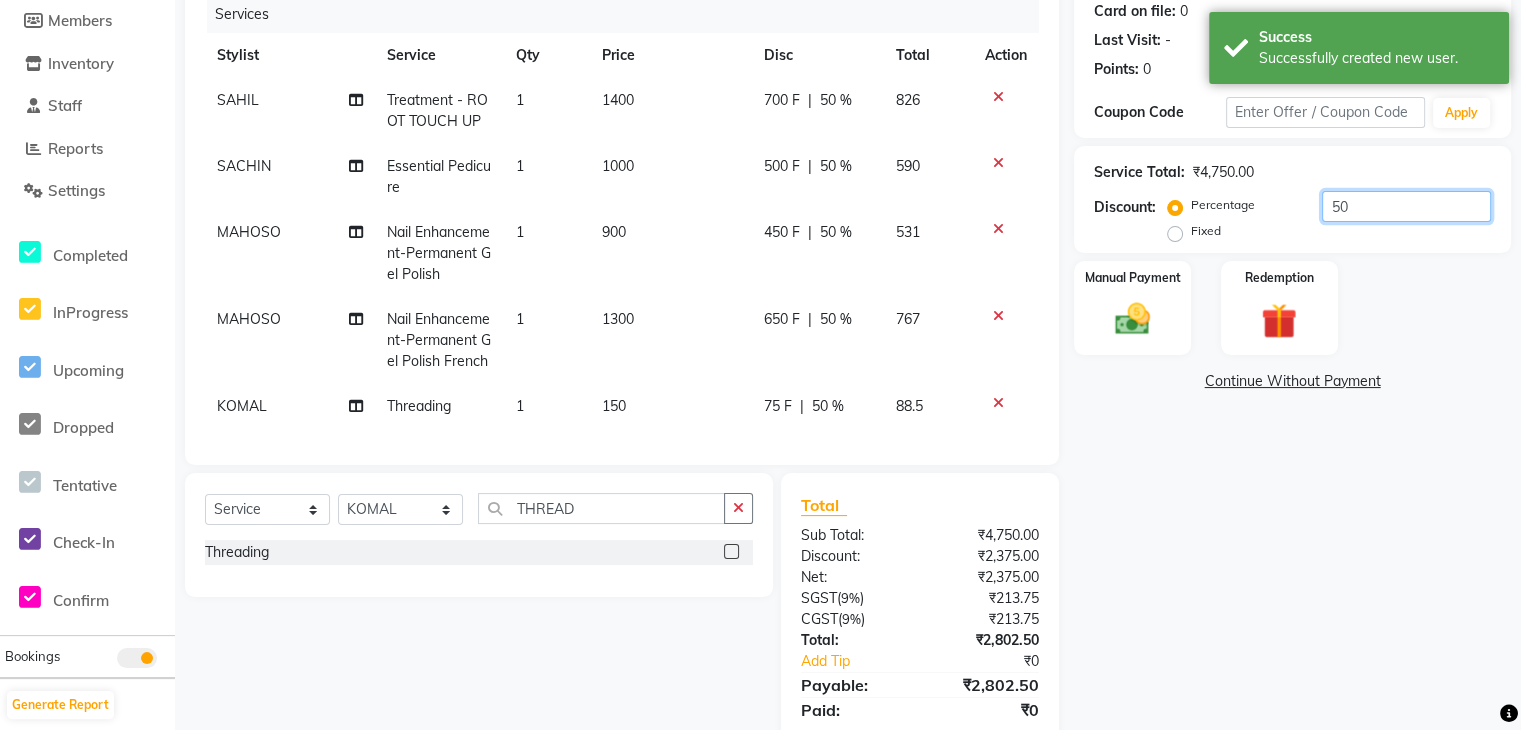 scroll, scrollTop: 252, scrollLeft: 0, axis: vertical 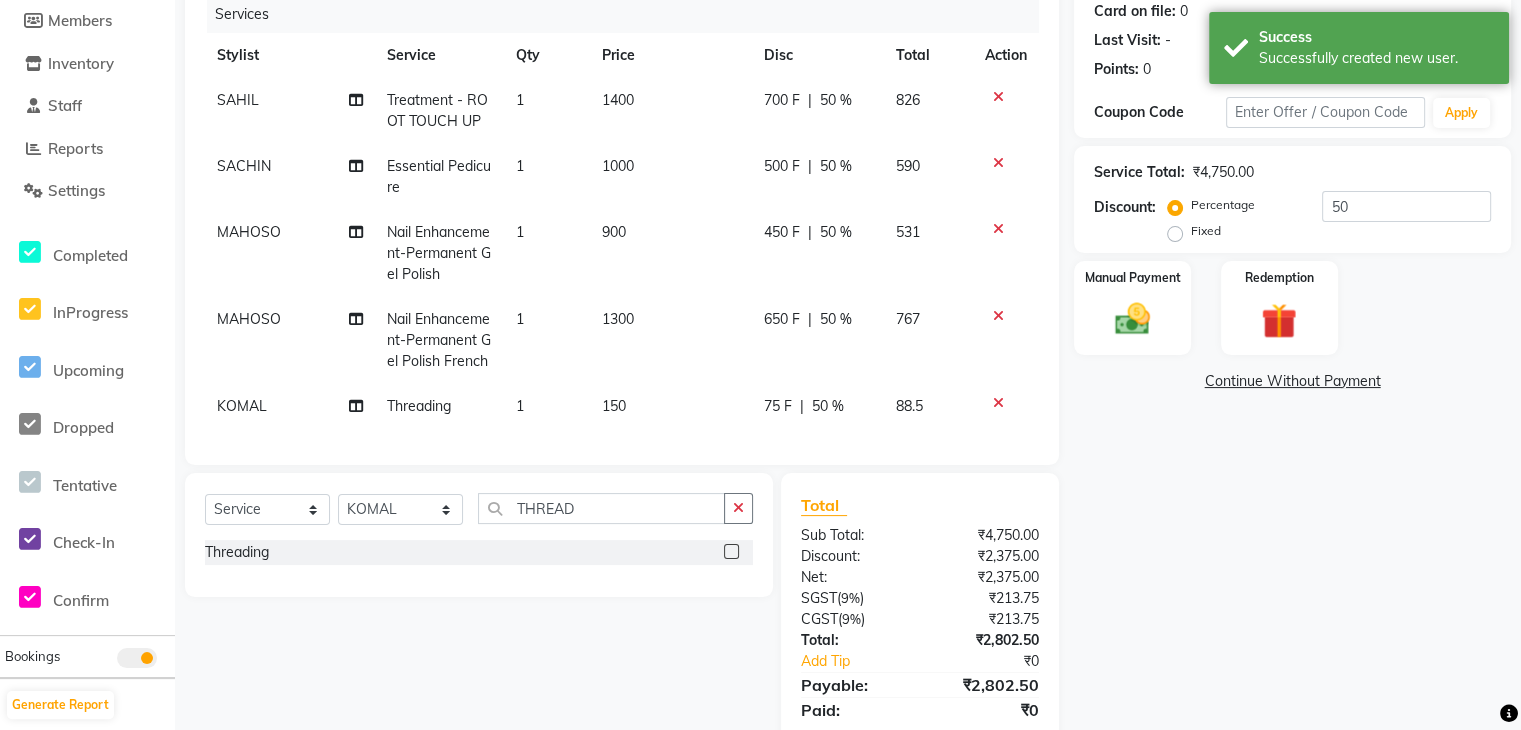 click 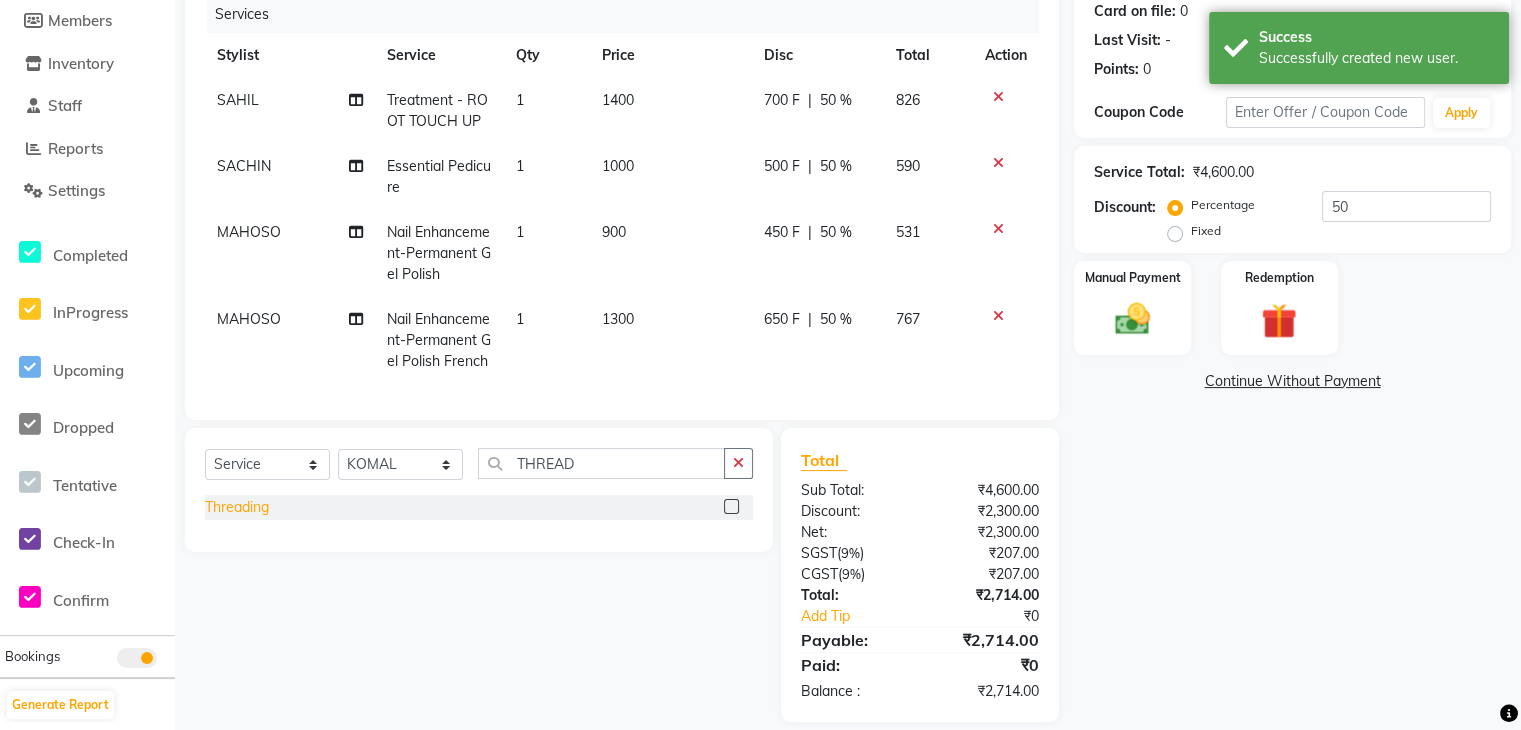 click on "Threading" 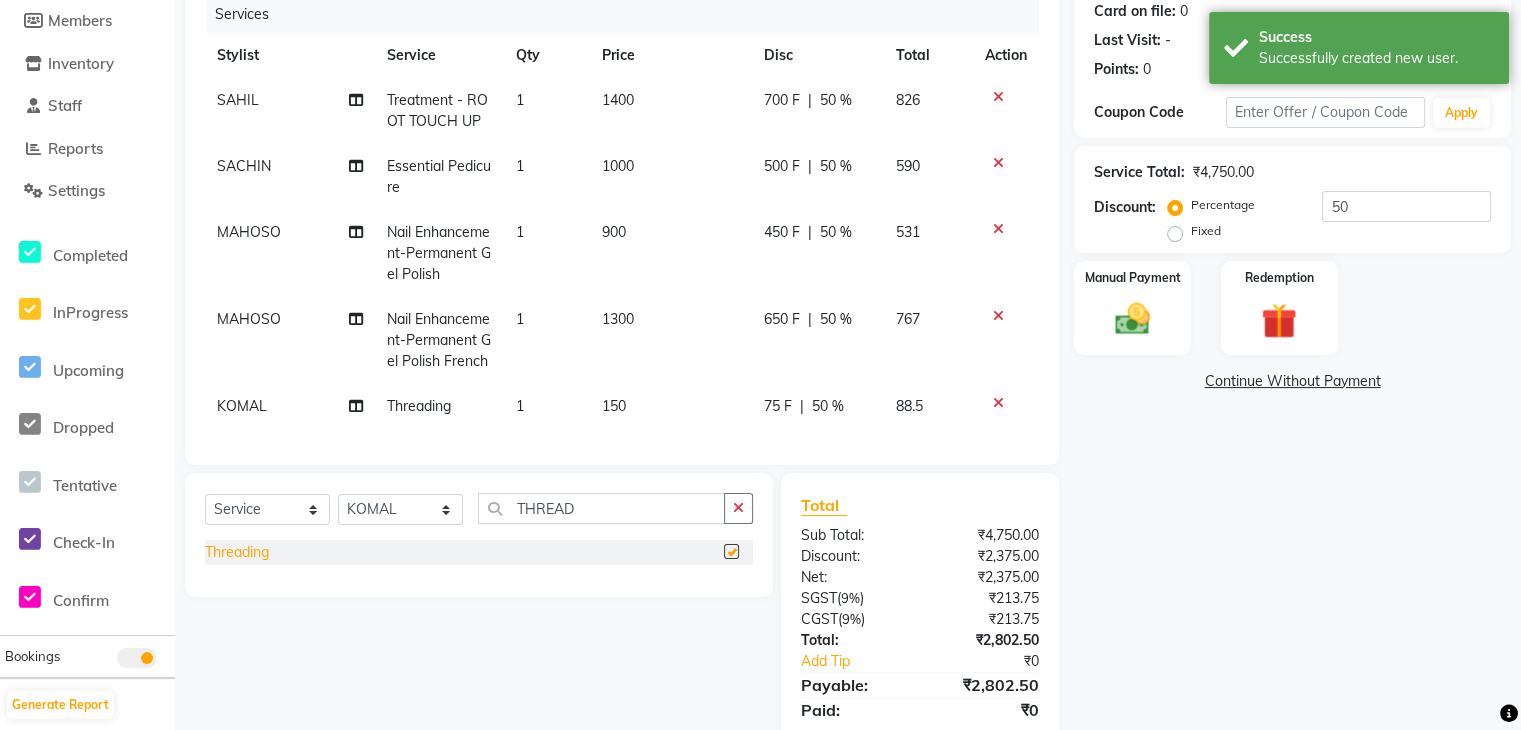 checkbox on "false" 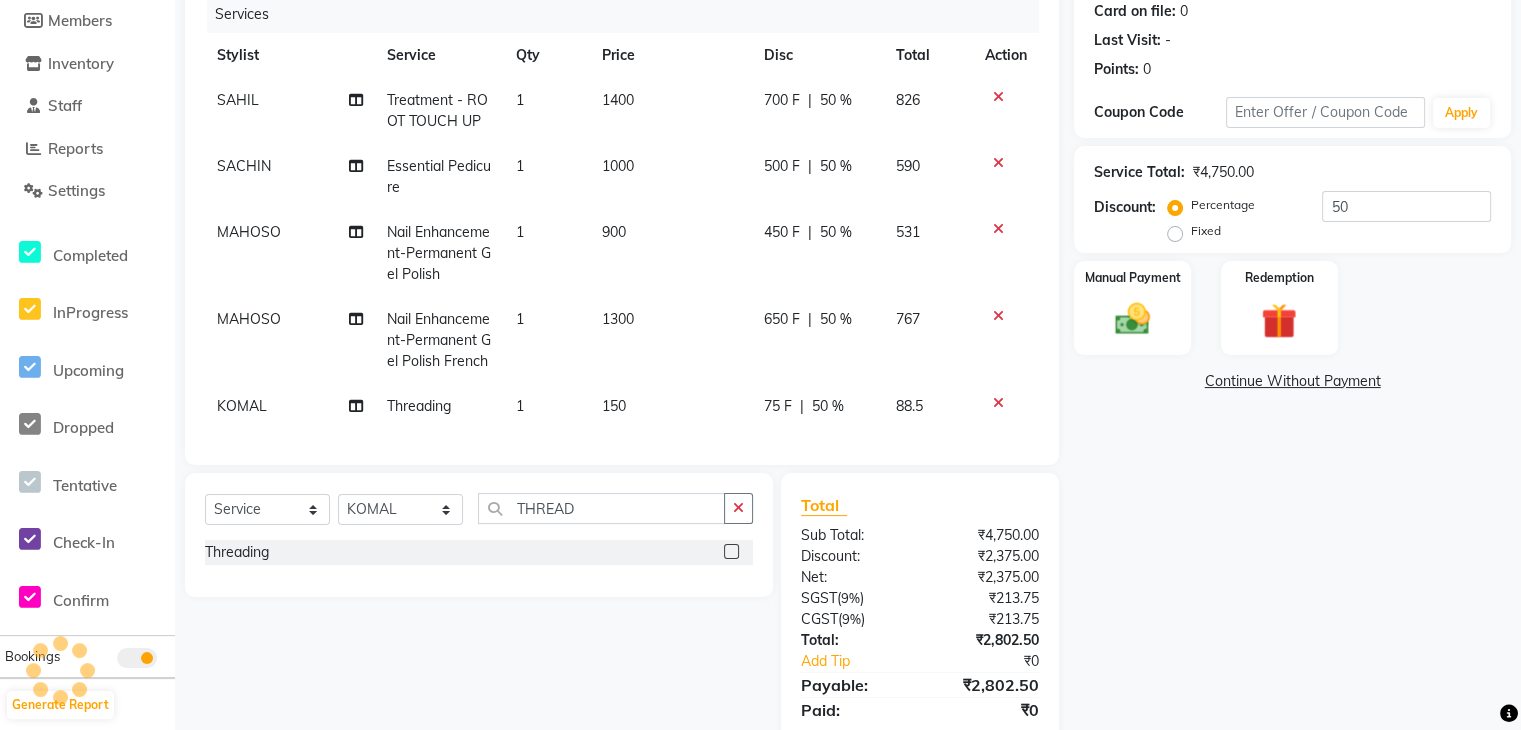 click on "50 %" 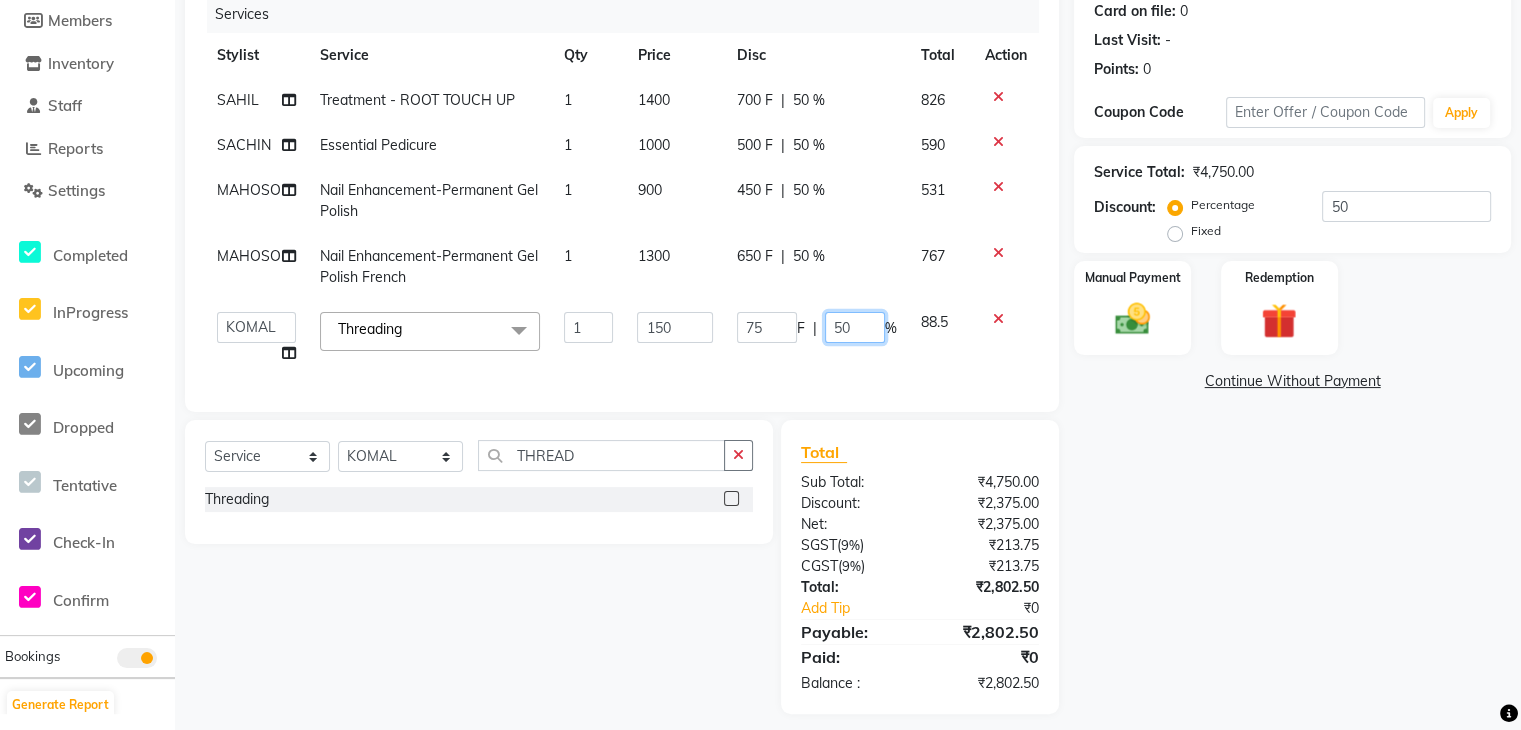 click on "50" 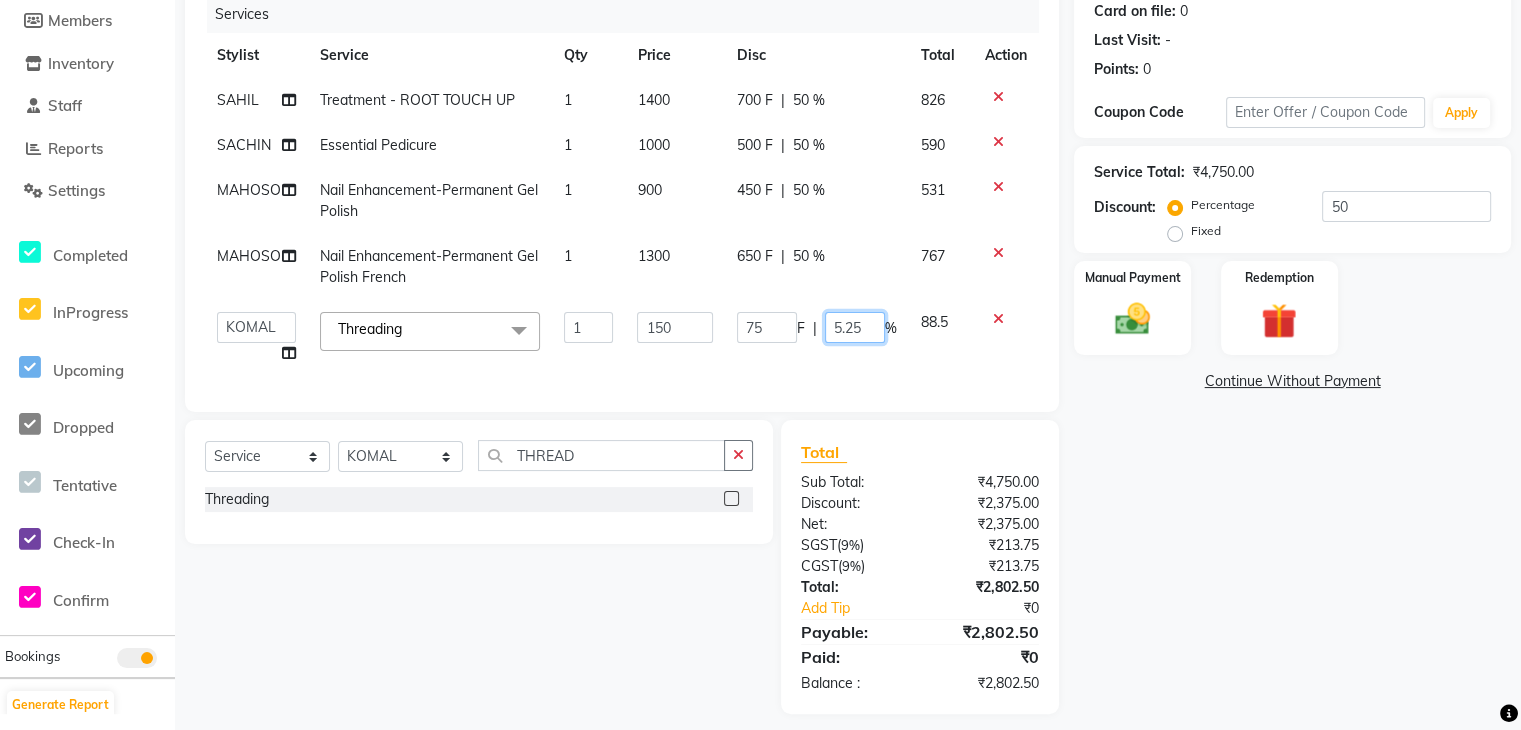 type on "5.254" 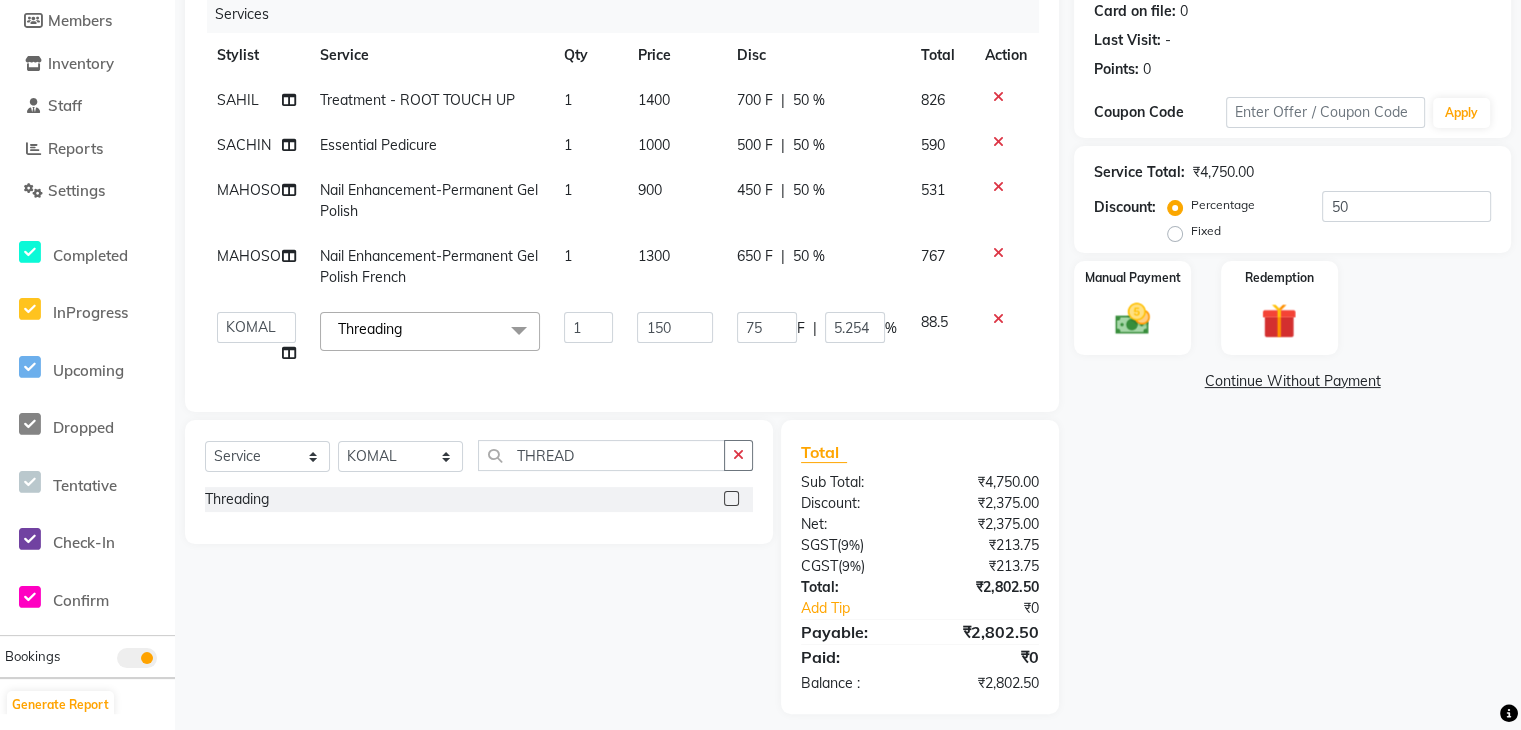 click on "Name: Tanya  Membership:  No Active Membership  Total Visits:   Card on file:  0 Last Visit:   - Points:   0  Coupon Code Apply Service Total:  ₹4,750.00  Discount:  Percentage   Fixed  50 Manual Payment Redemption  Continue Without Payment" 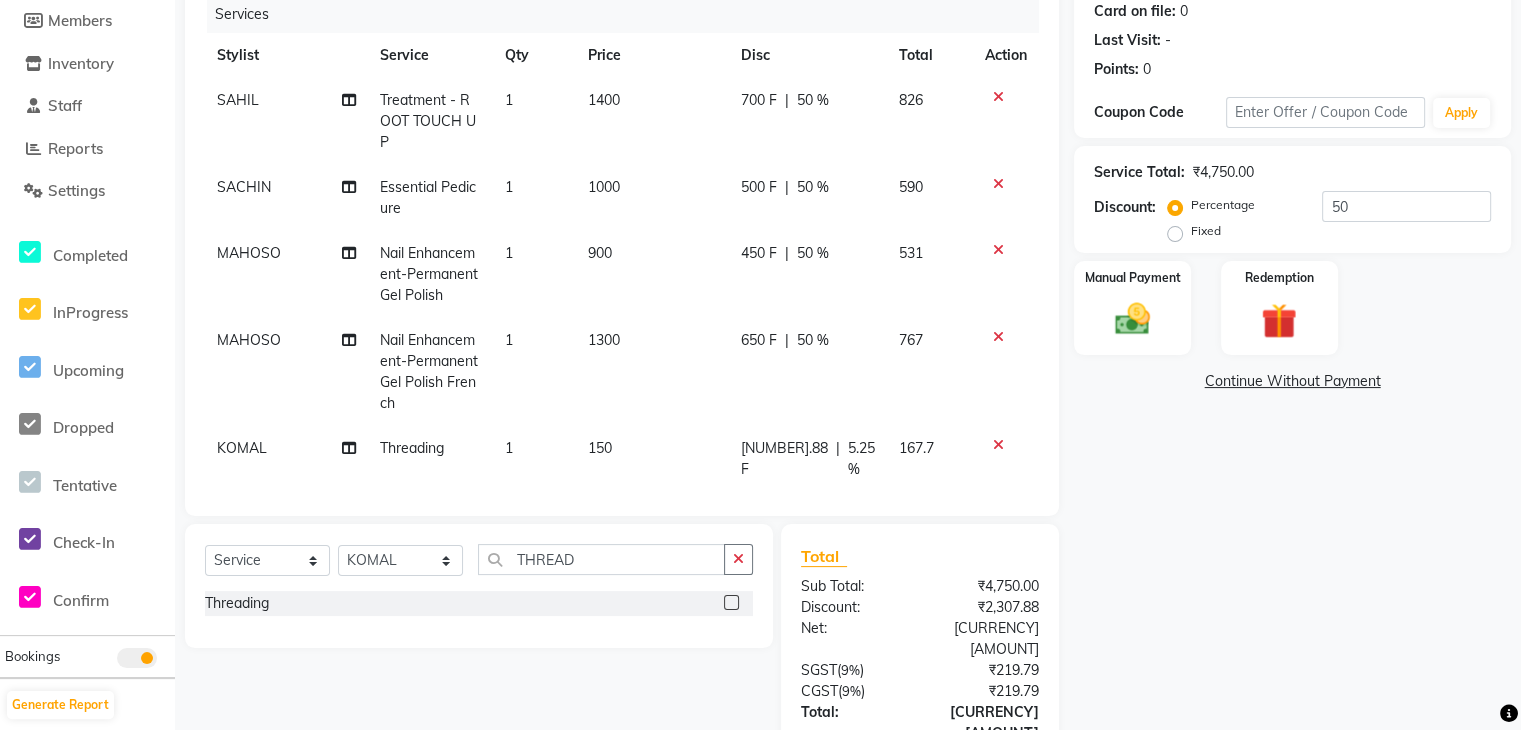click on "5.25 %" 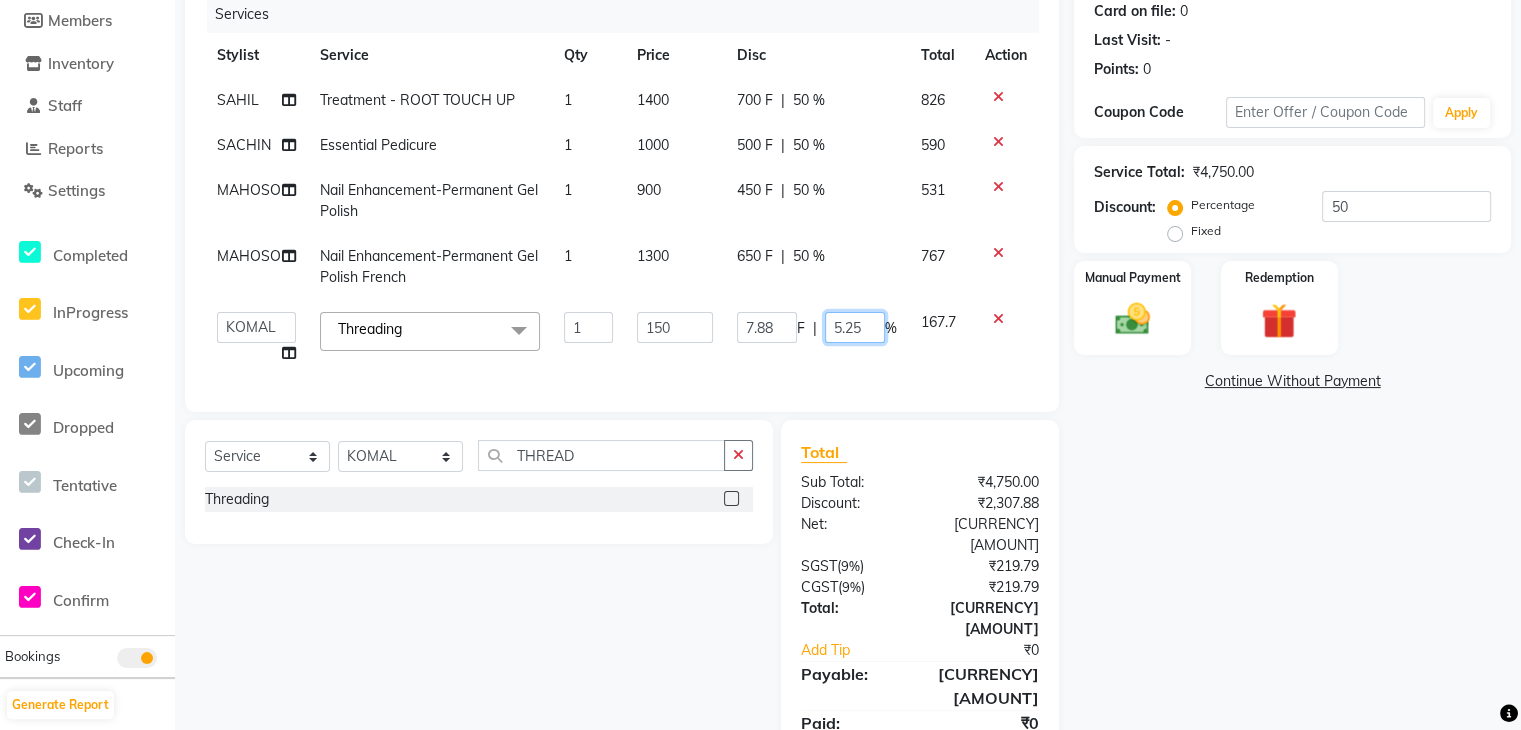 click on "5.25" 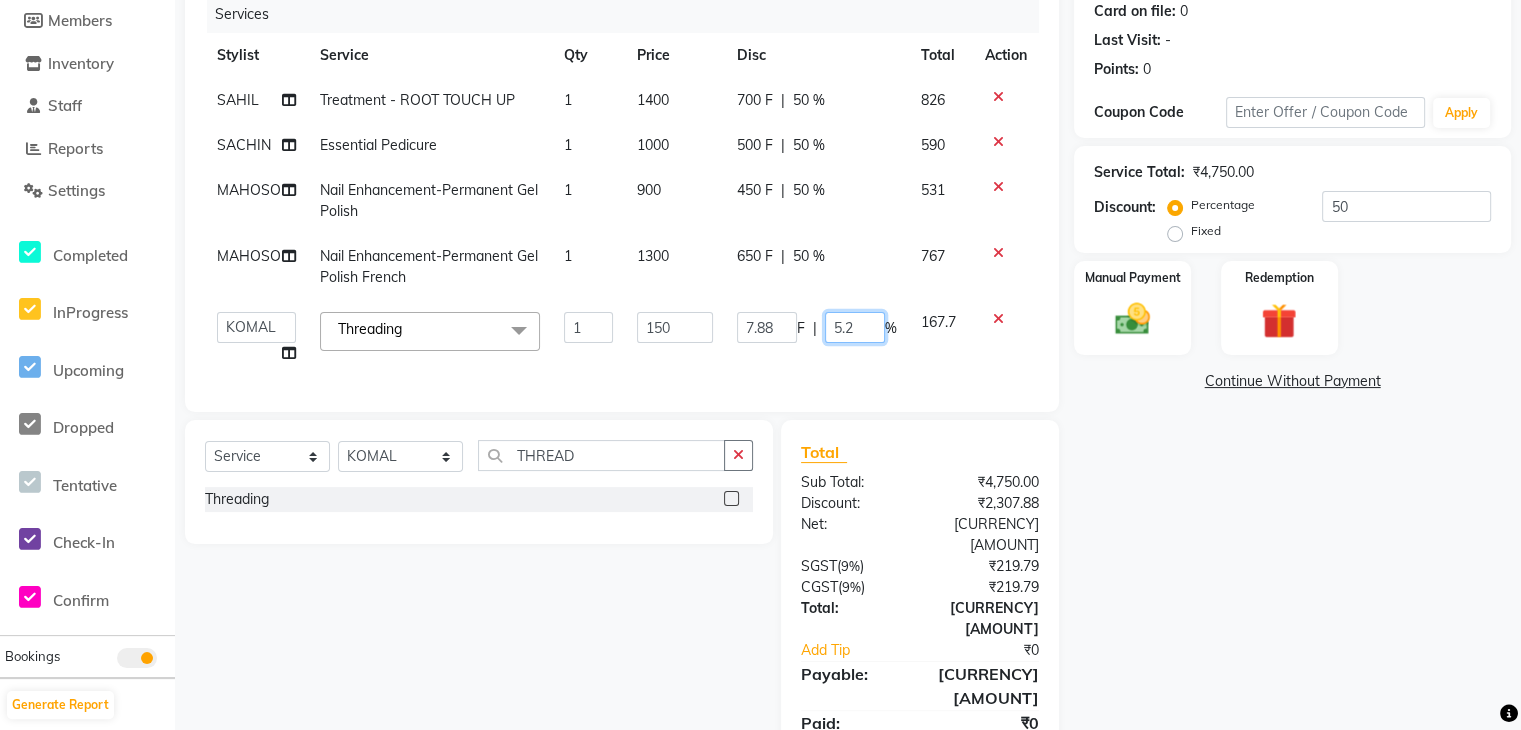 type on "5" 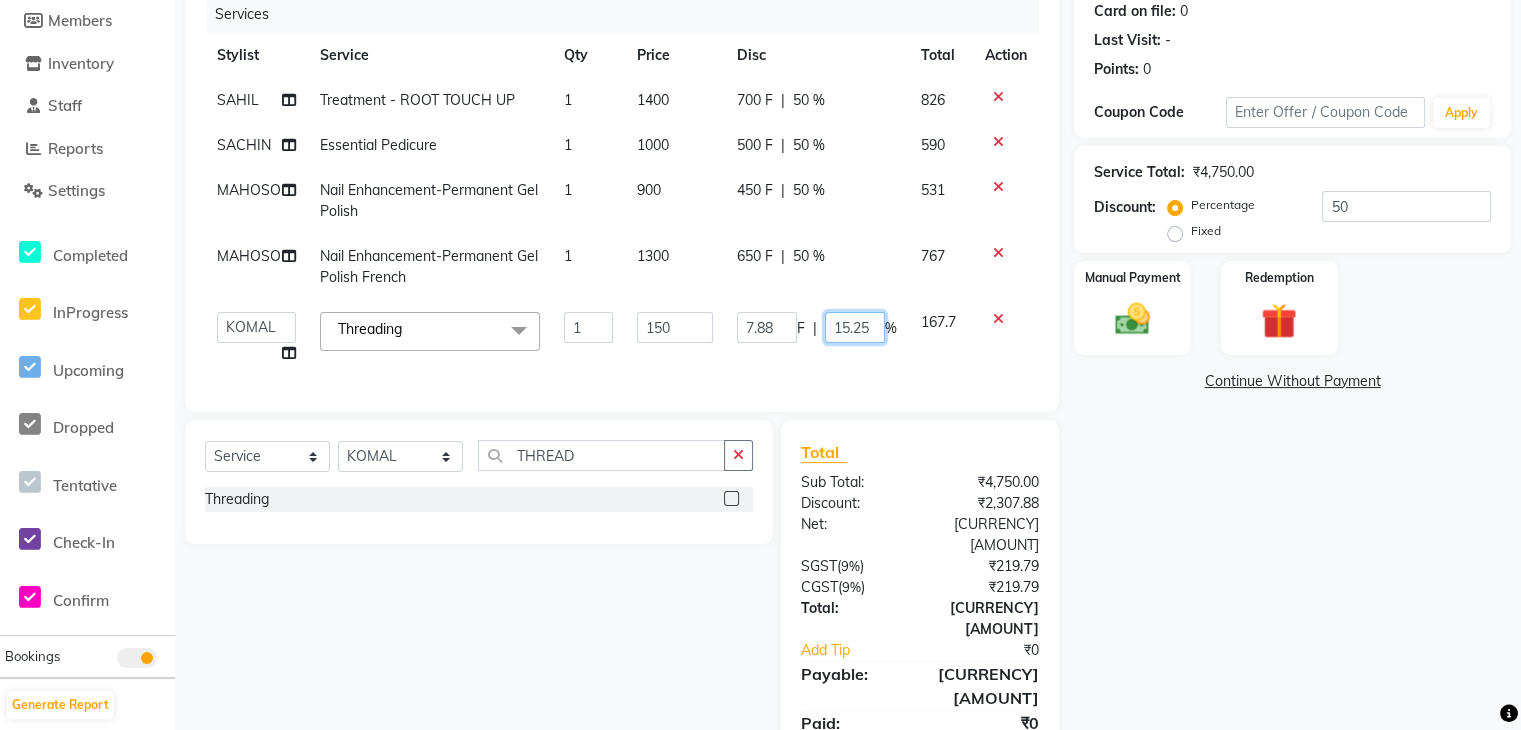 type on "15.254" 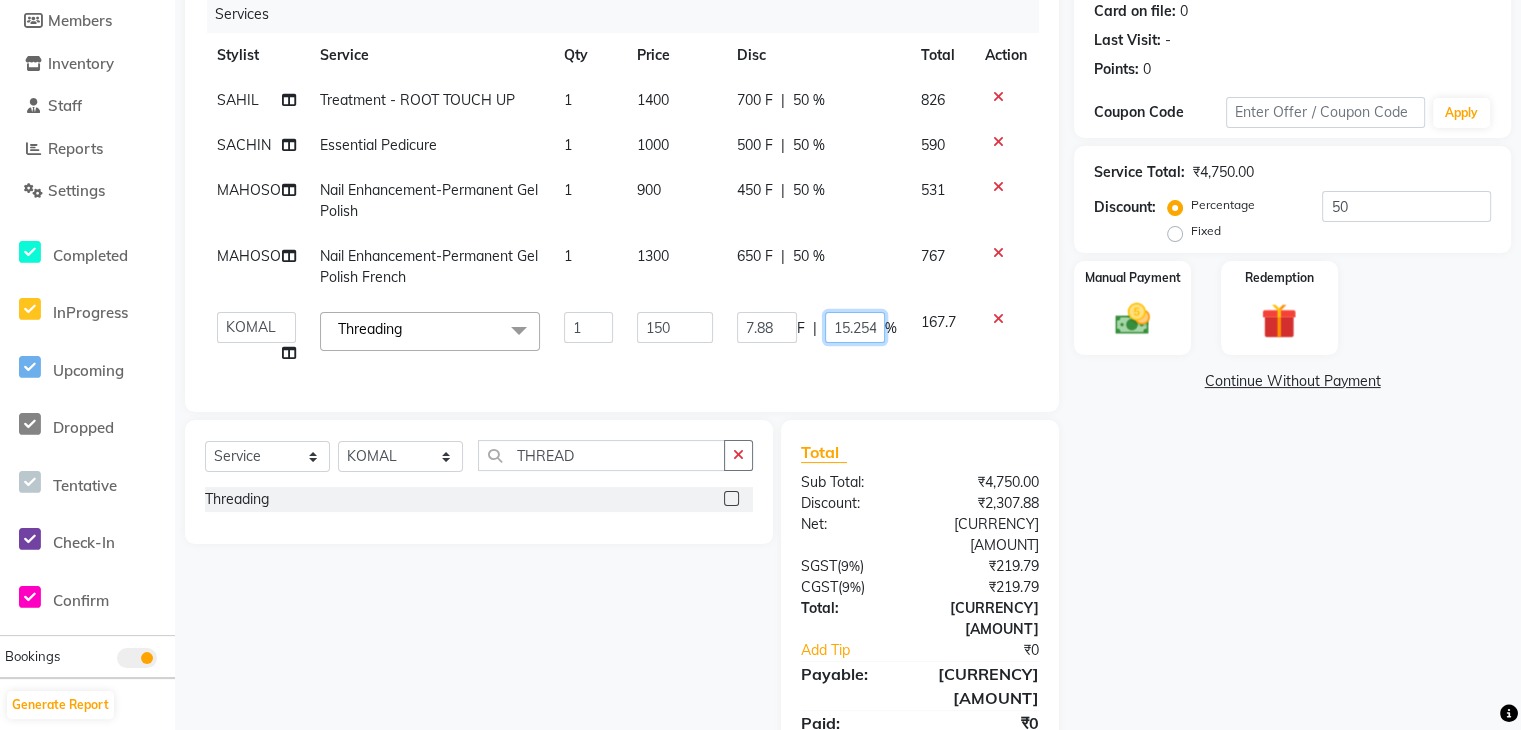 scroll, scrollTop: 0, scrollLeft: 3, axis: horizontal 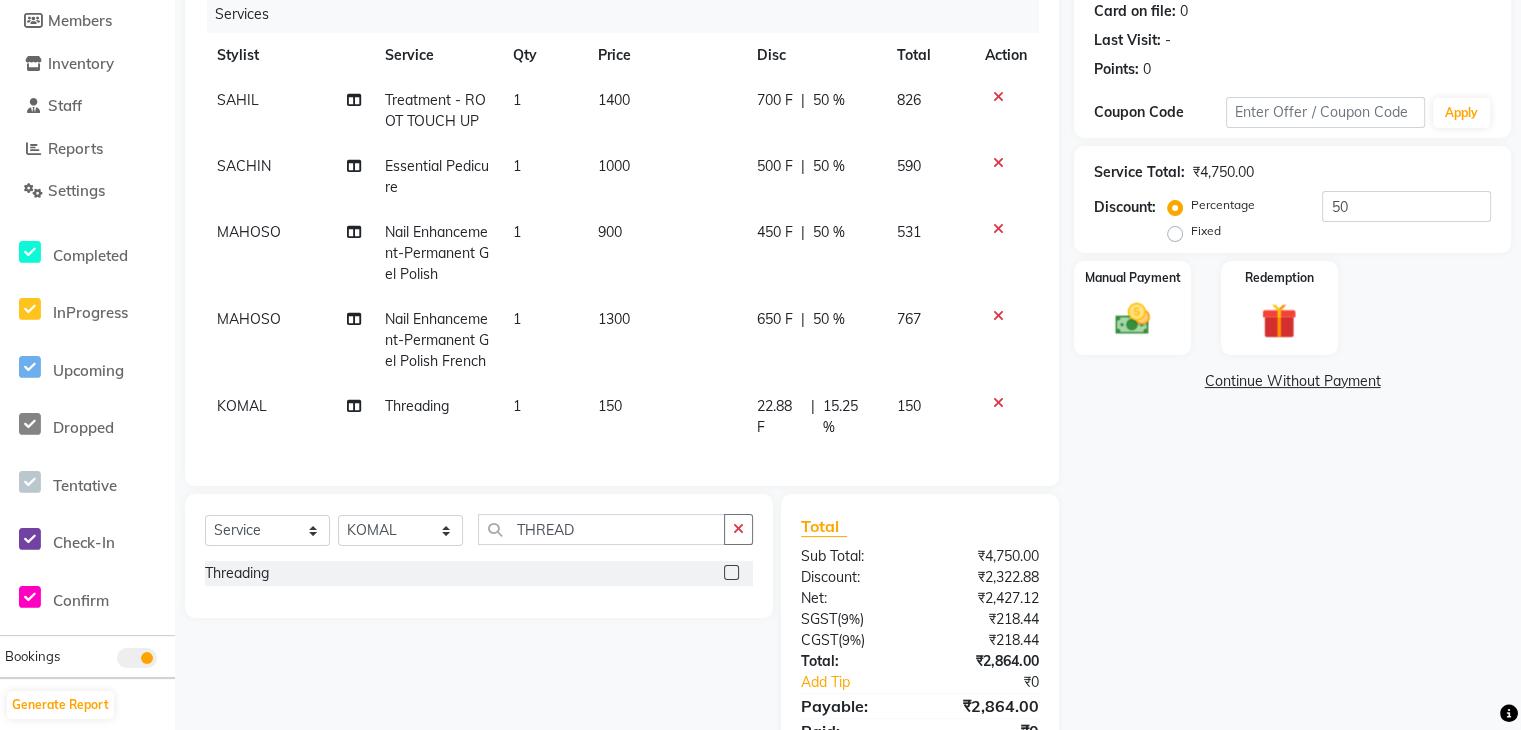 click on "Name: Tanya  Membership:  No Active Membership  Total Visits:   Card on file:  0 Last Visit:   - Points:   0  Coupon Code Apply Service Total:  ₹4,750.00  Discount:  Percentage   Fixed  50 Manual Payment Redemption  Continue Without Payment" 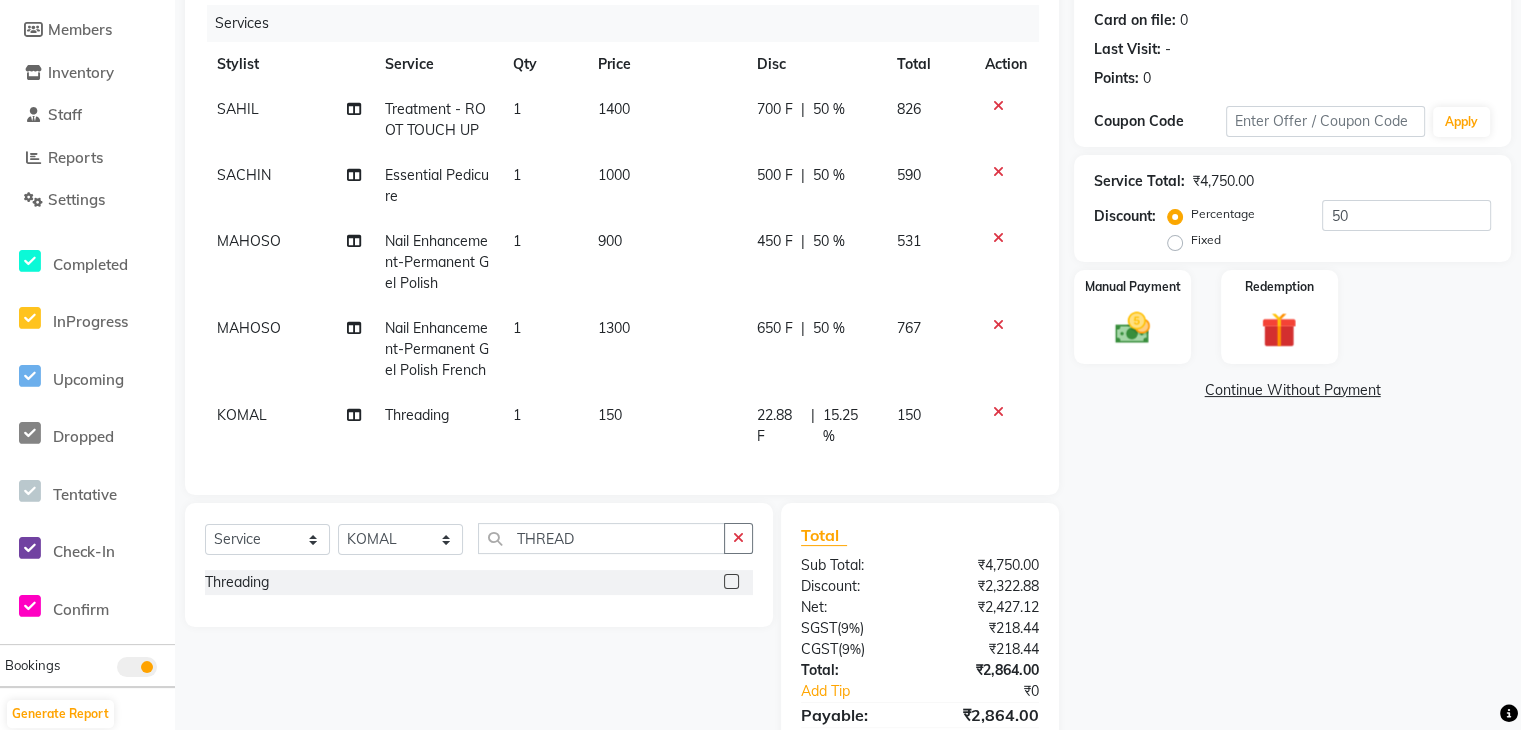 scroll, scrollTop: 371, scrollLeft: 0, axis: vertical 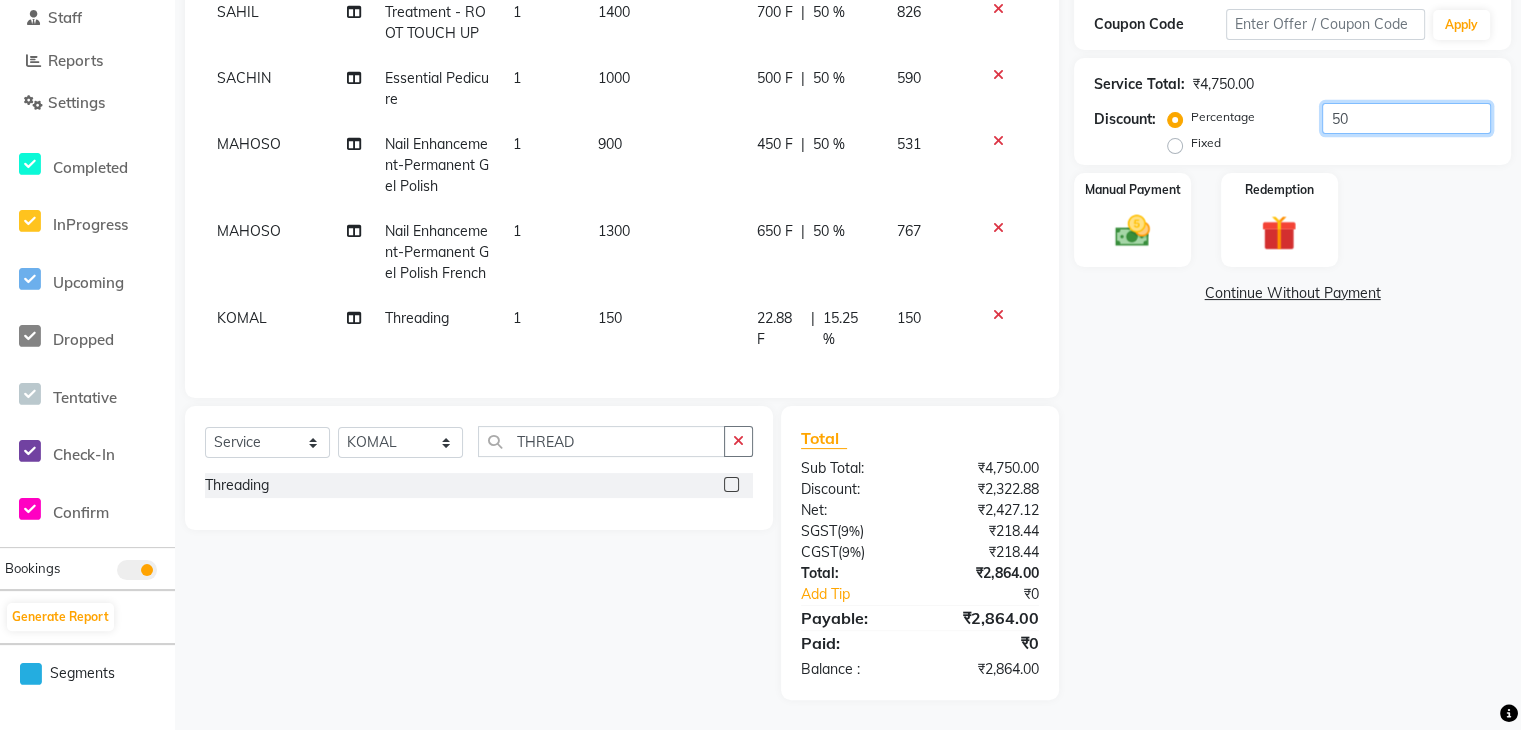 click on "50" 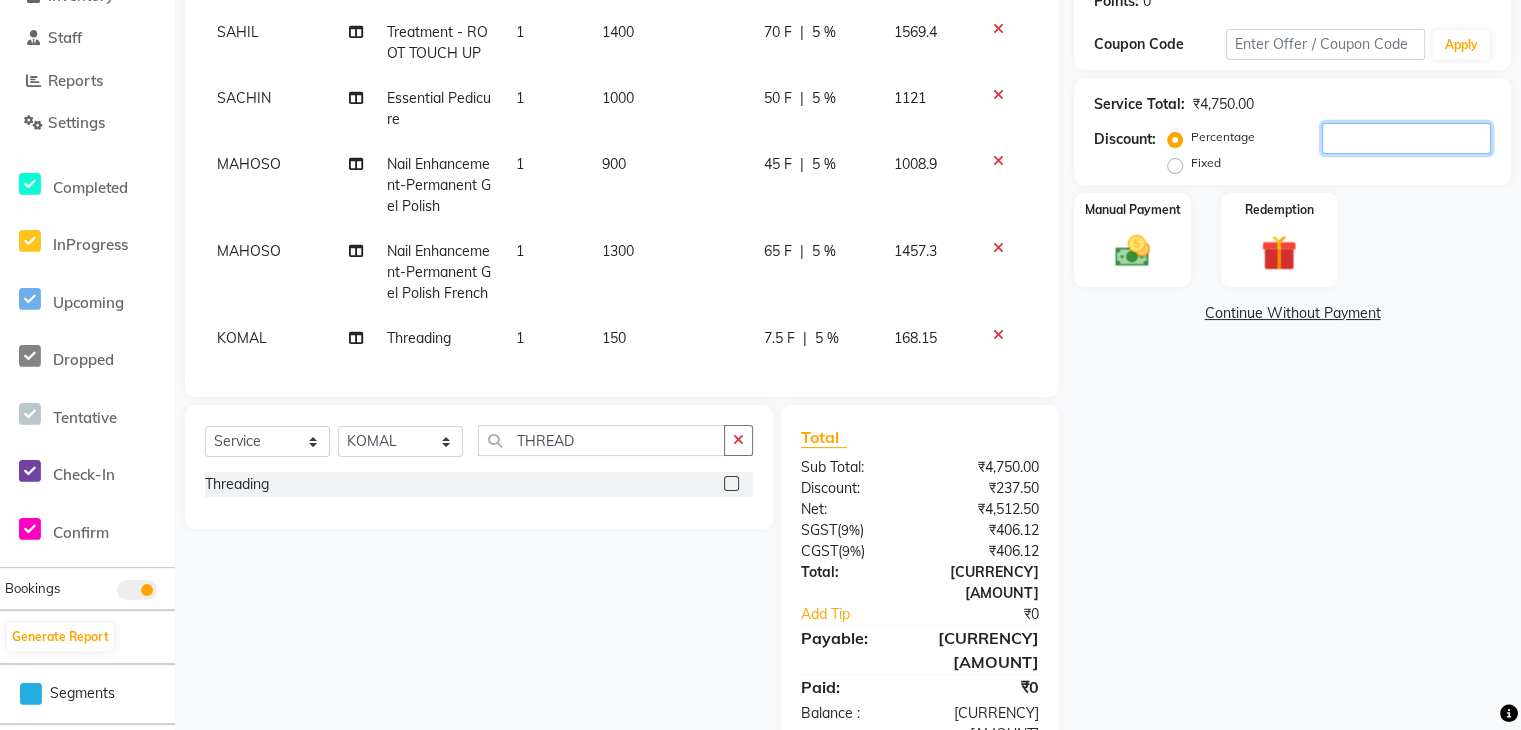 scroll, scrollTop: 335, scrollLeft: 0, axis: vertical 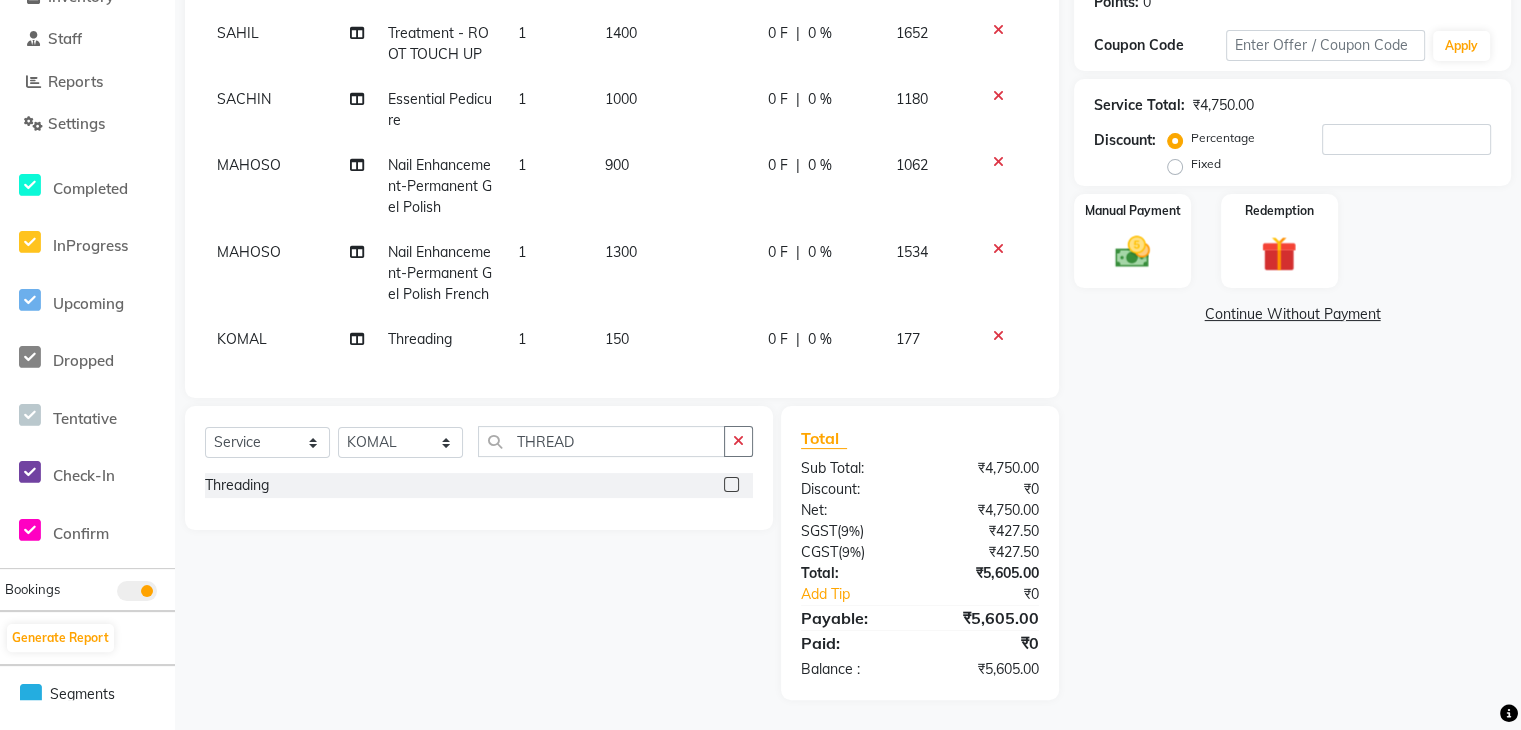 click 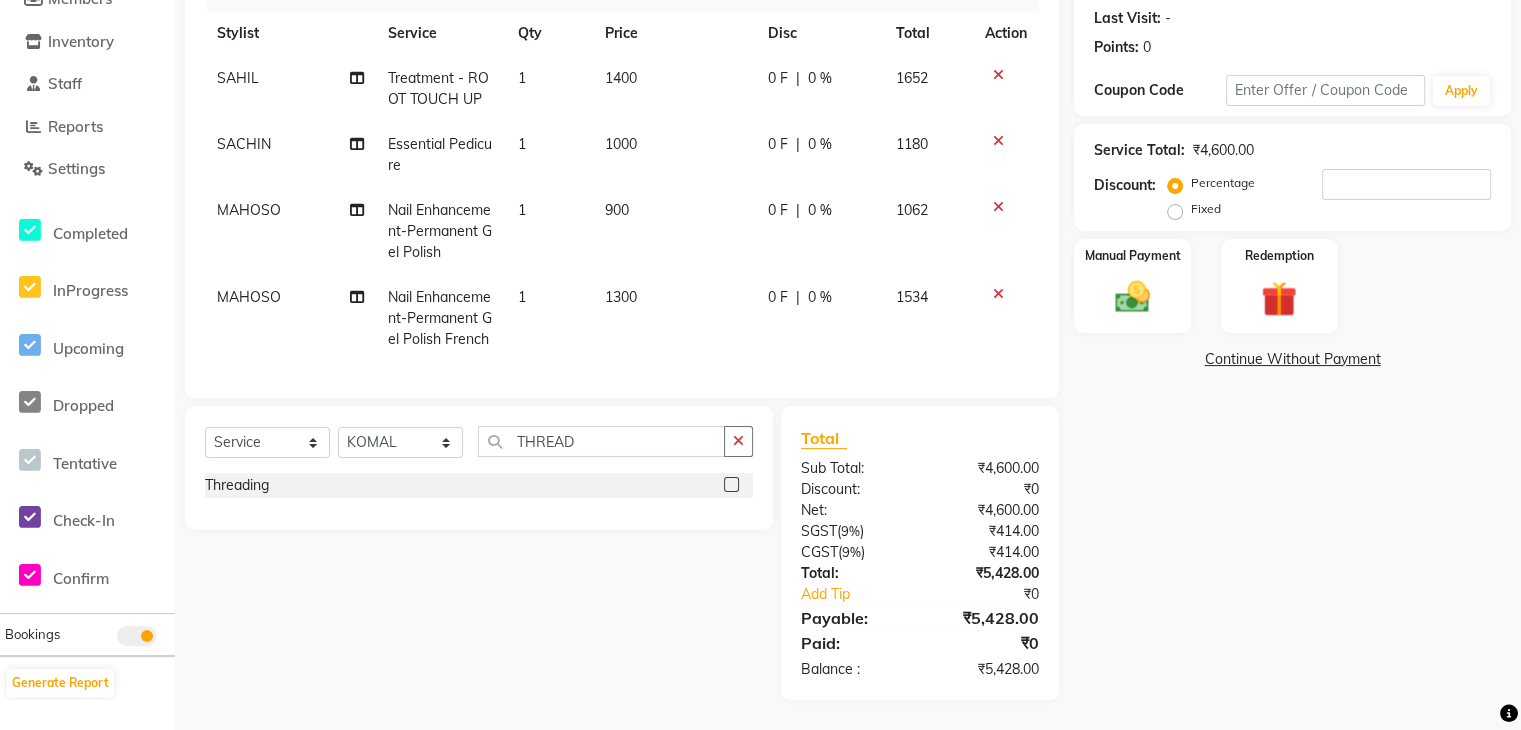 scroll, scrollTop: 290, scrollLeft: 0, axis: vertical 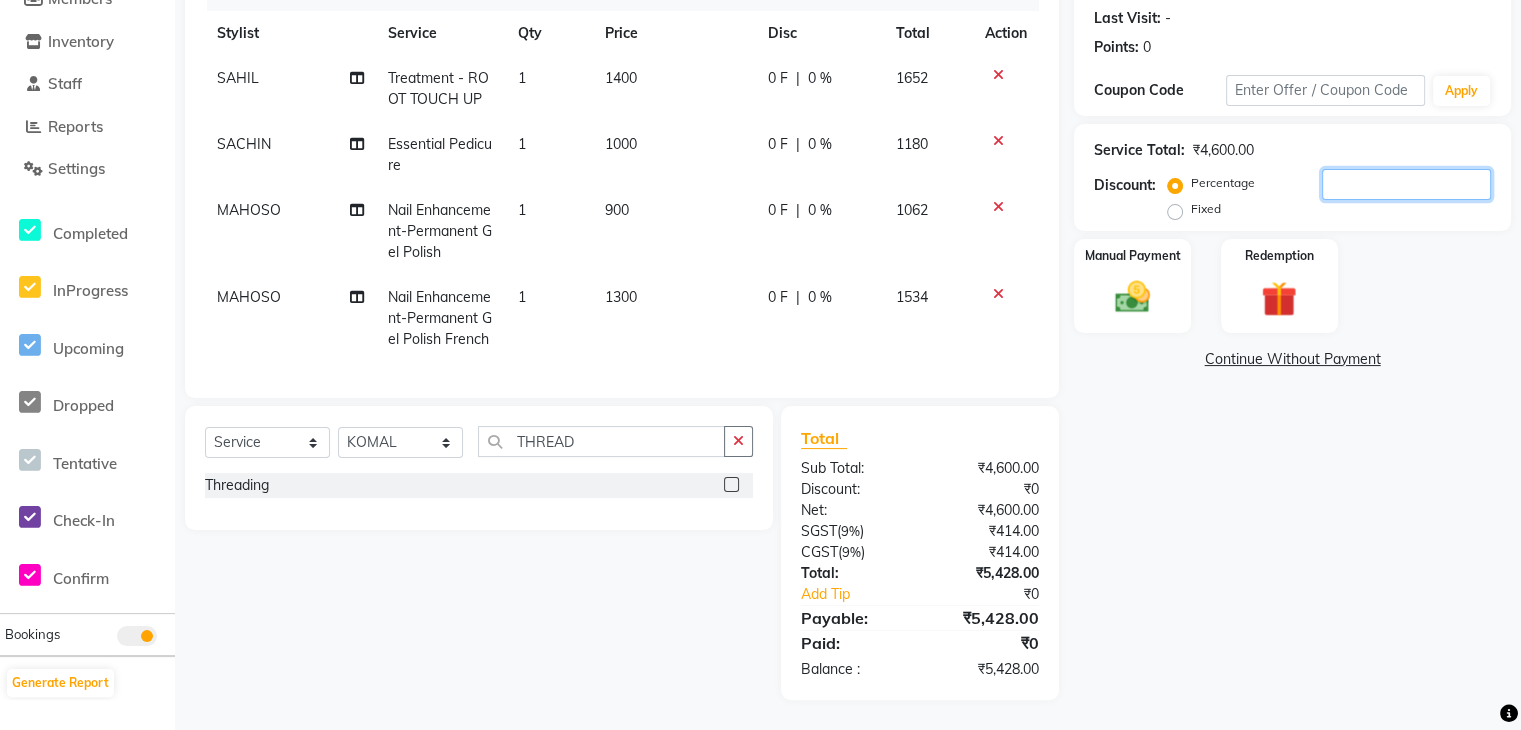 click 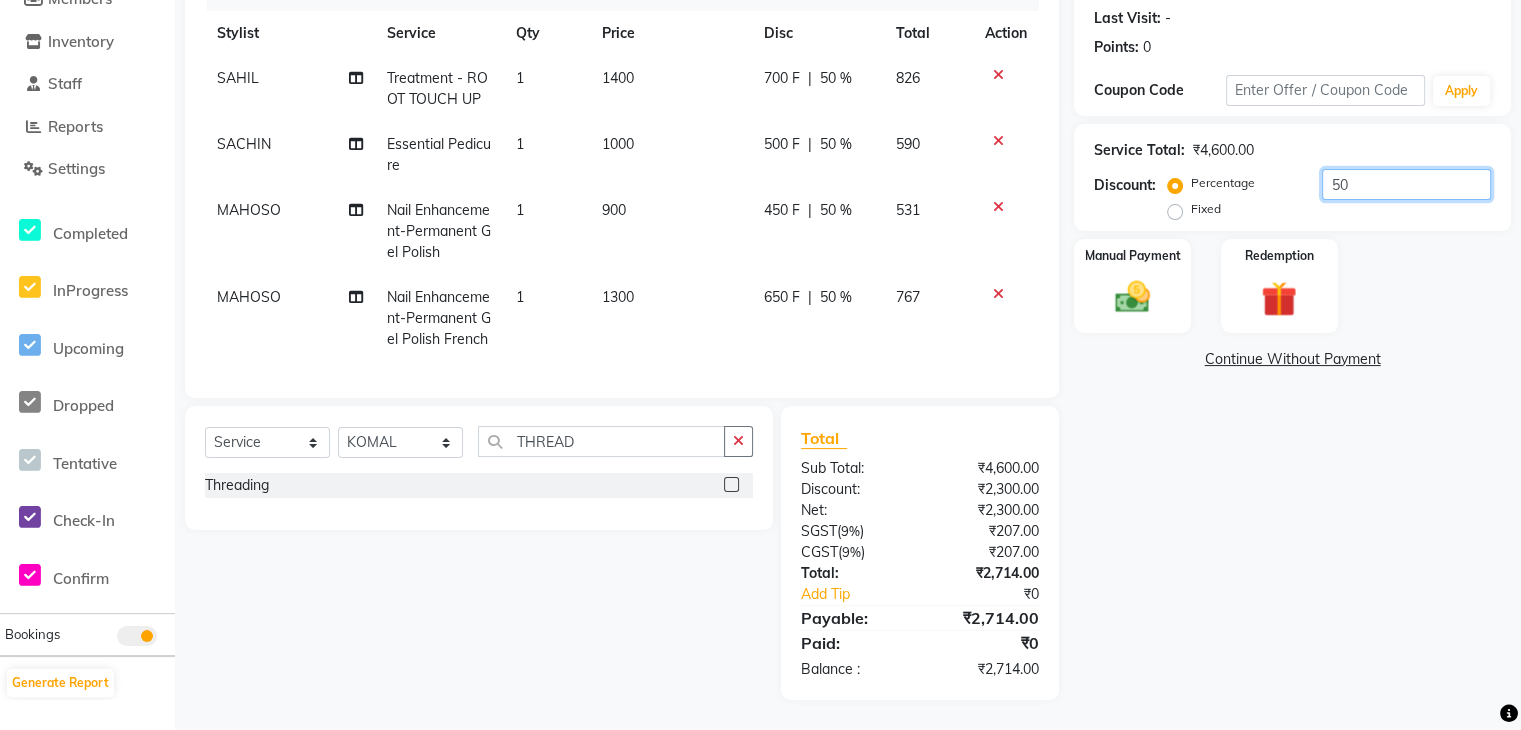 click on "50" 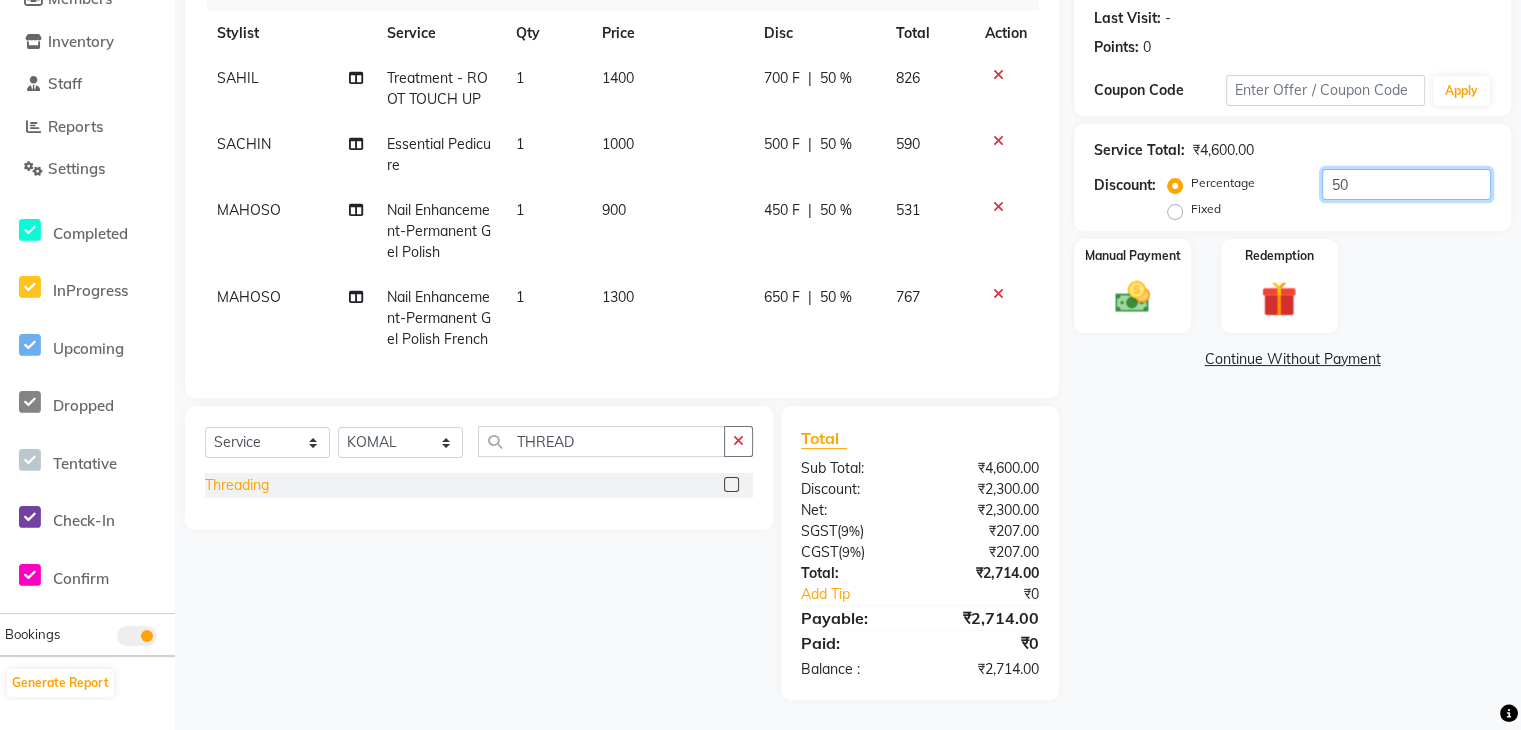 type on "50" 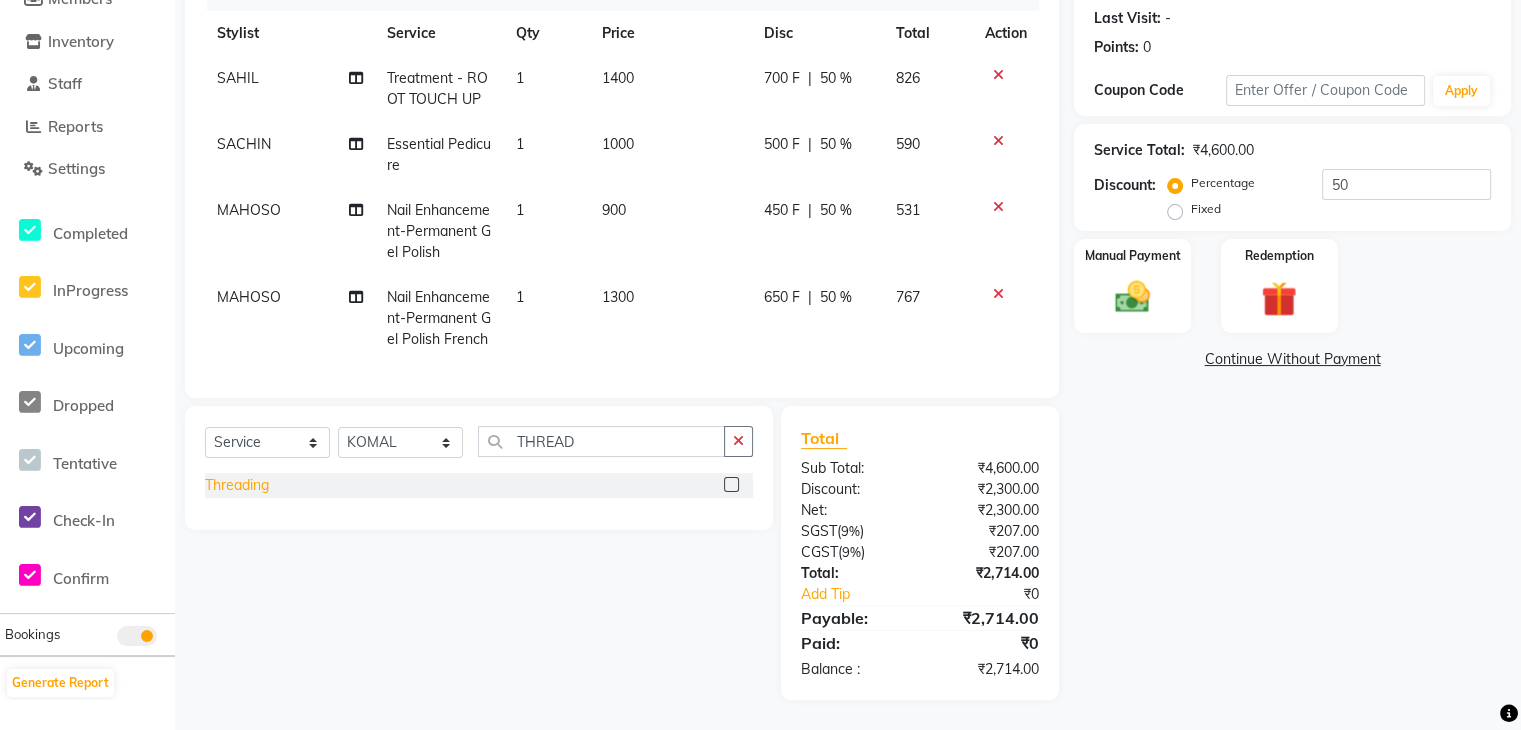 click on "Threading" 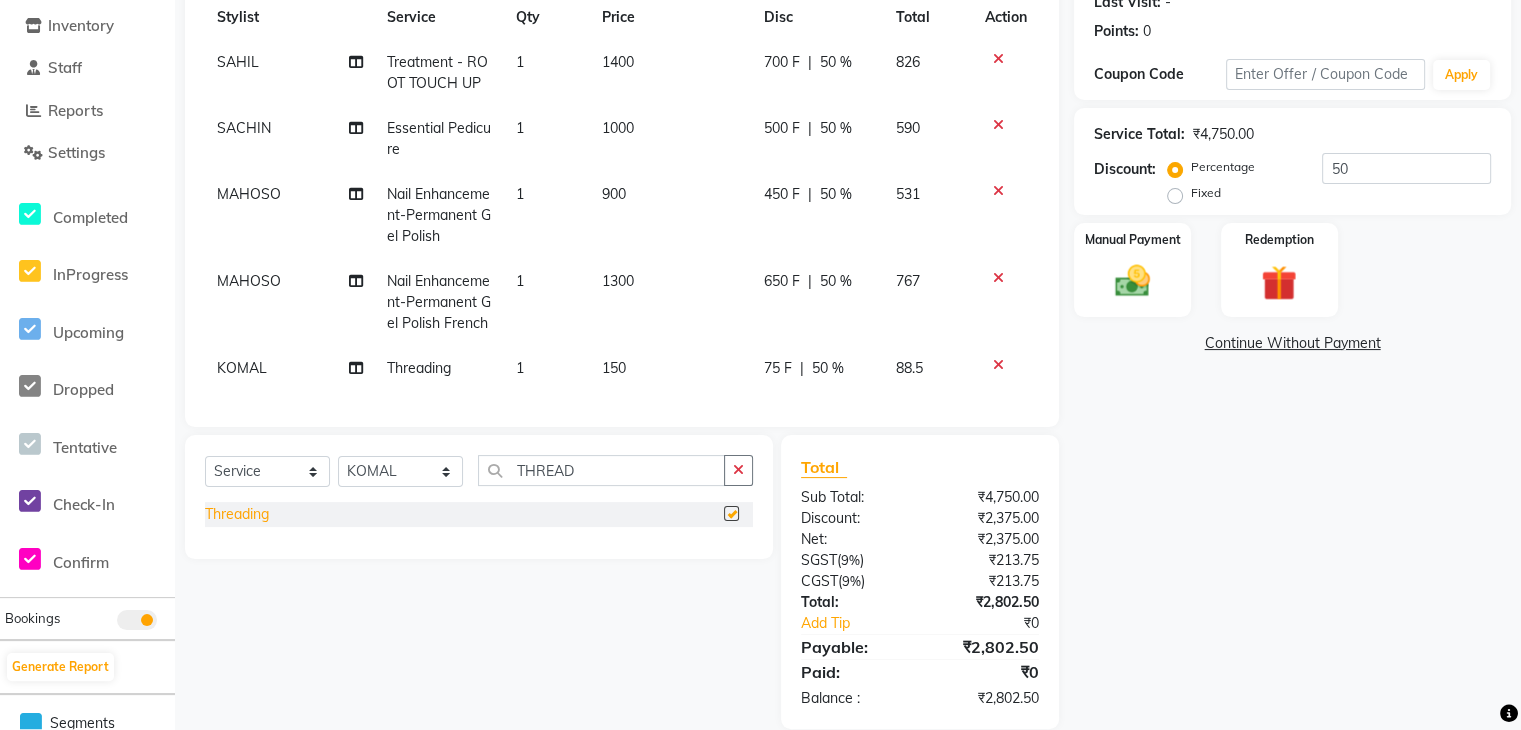 checkbox on "false" 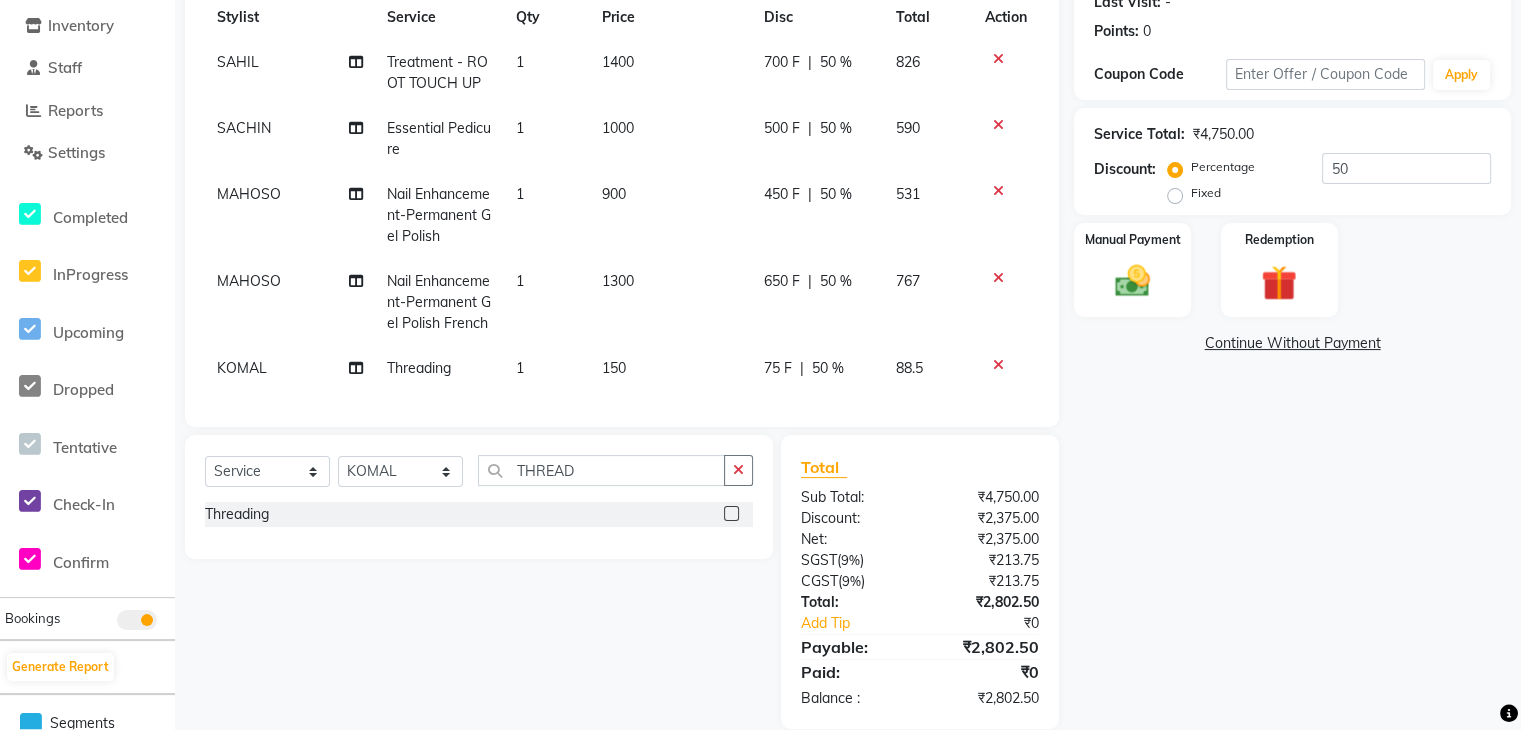 click on "50 %" 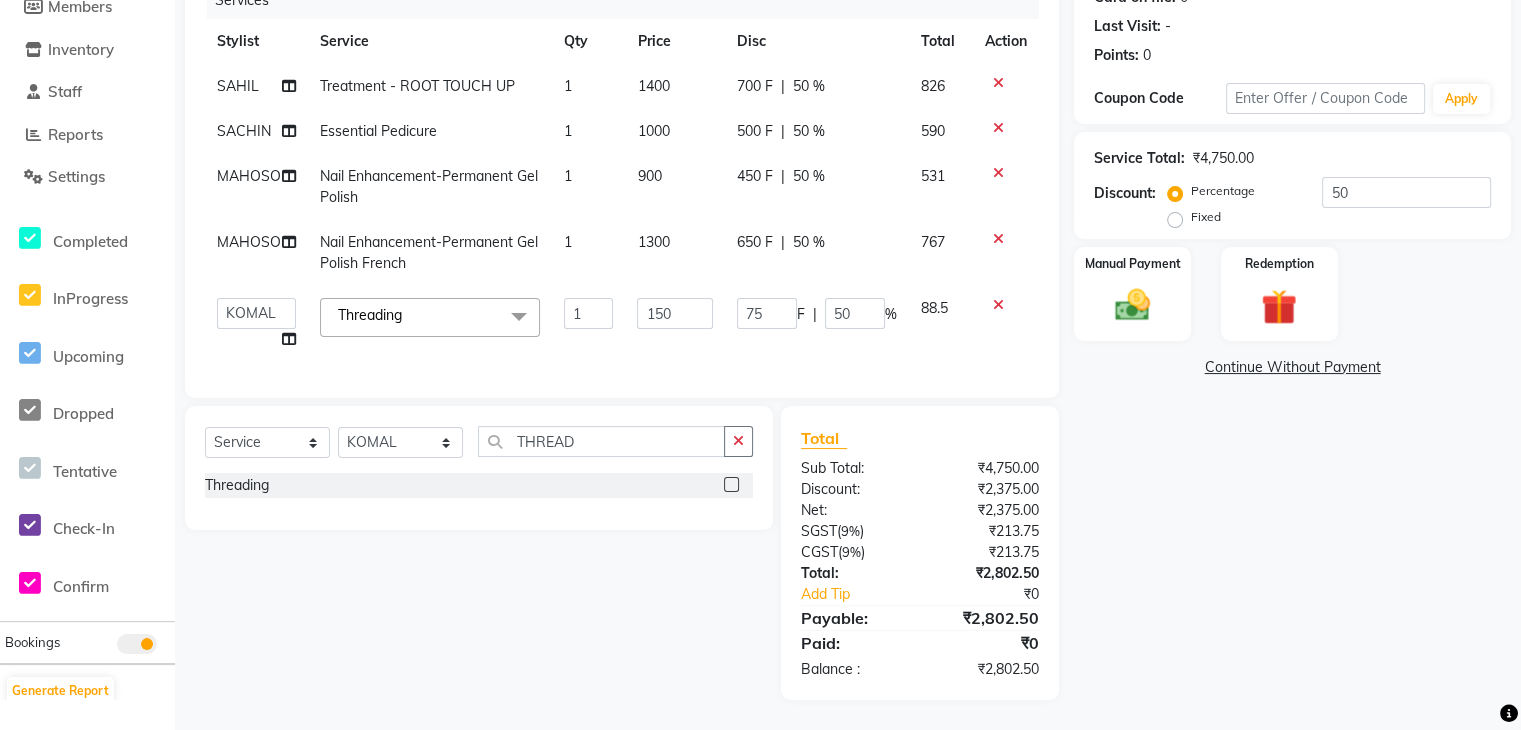 scroll, scrollTop: 282, scrollLeft: 0, axis: vertical 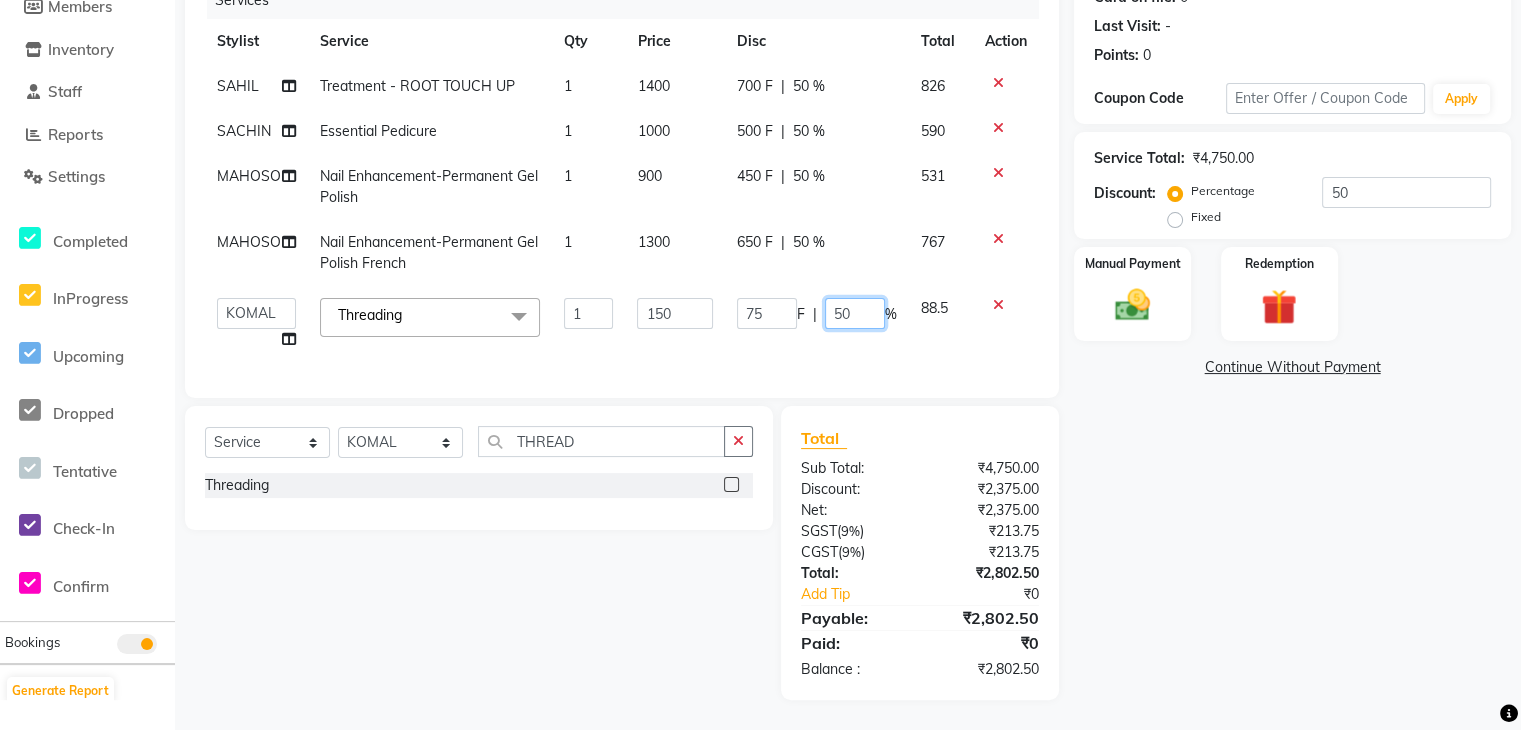 click on "50" 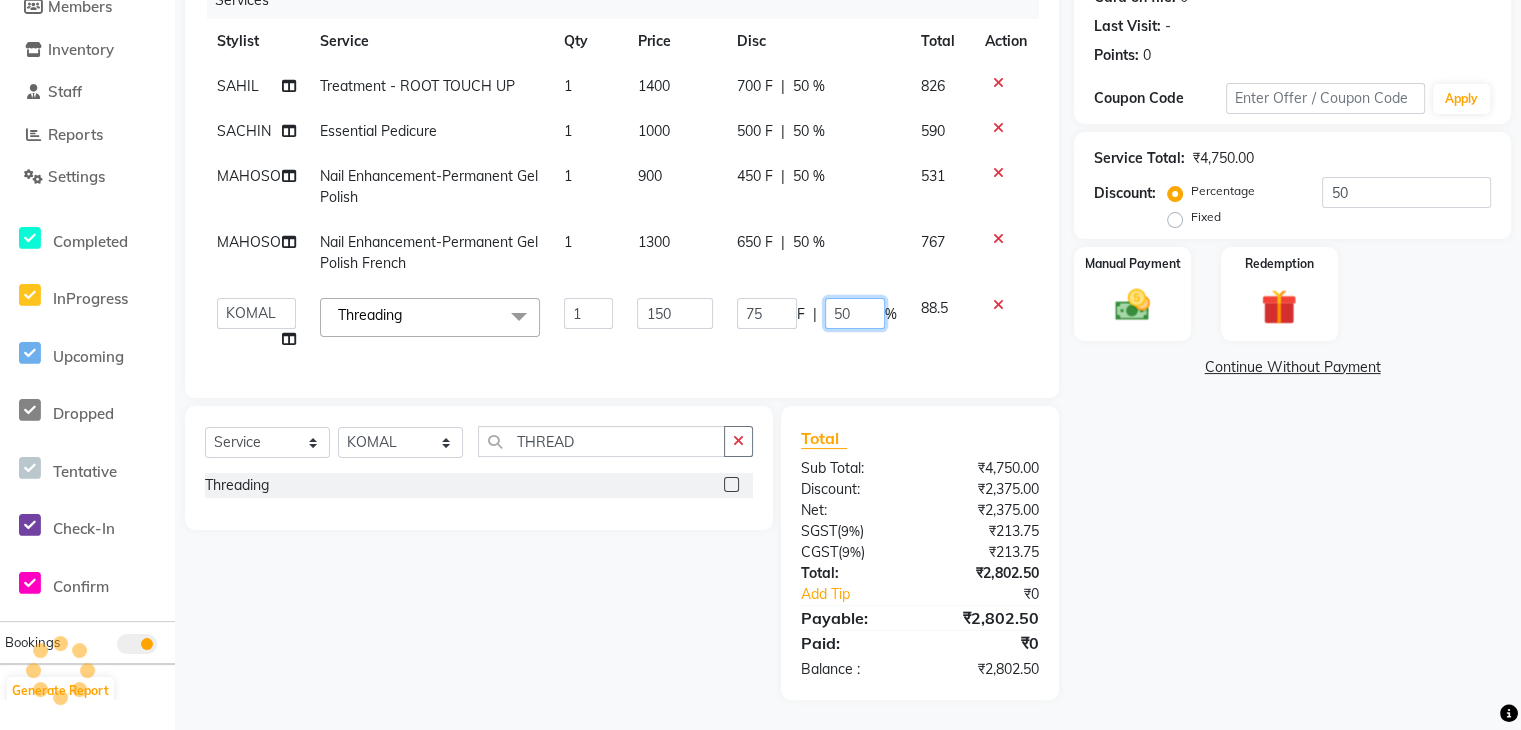 type on "5" 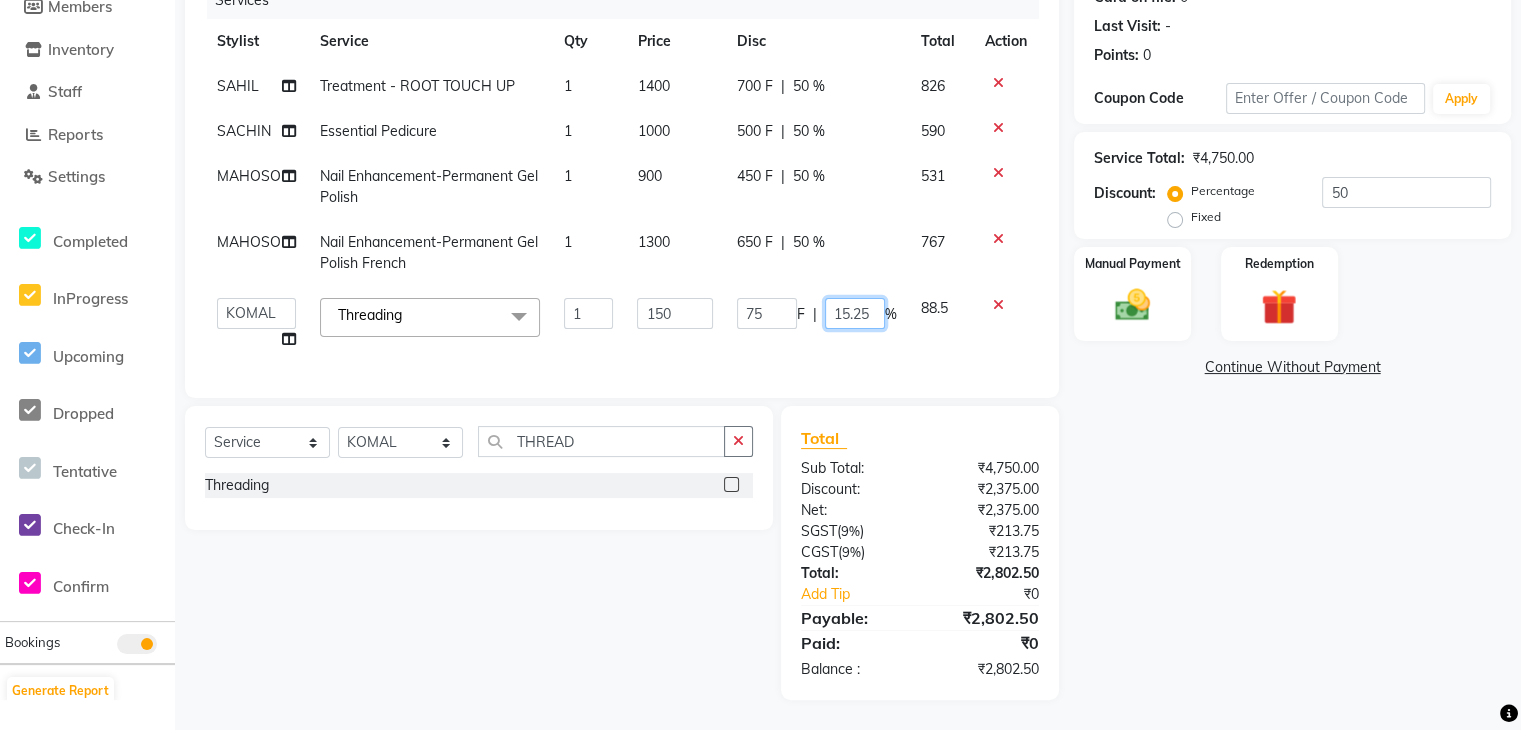 type on "15.254" 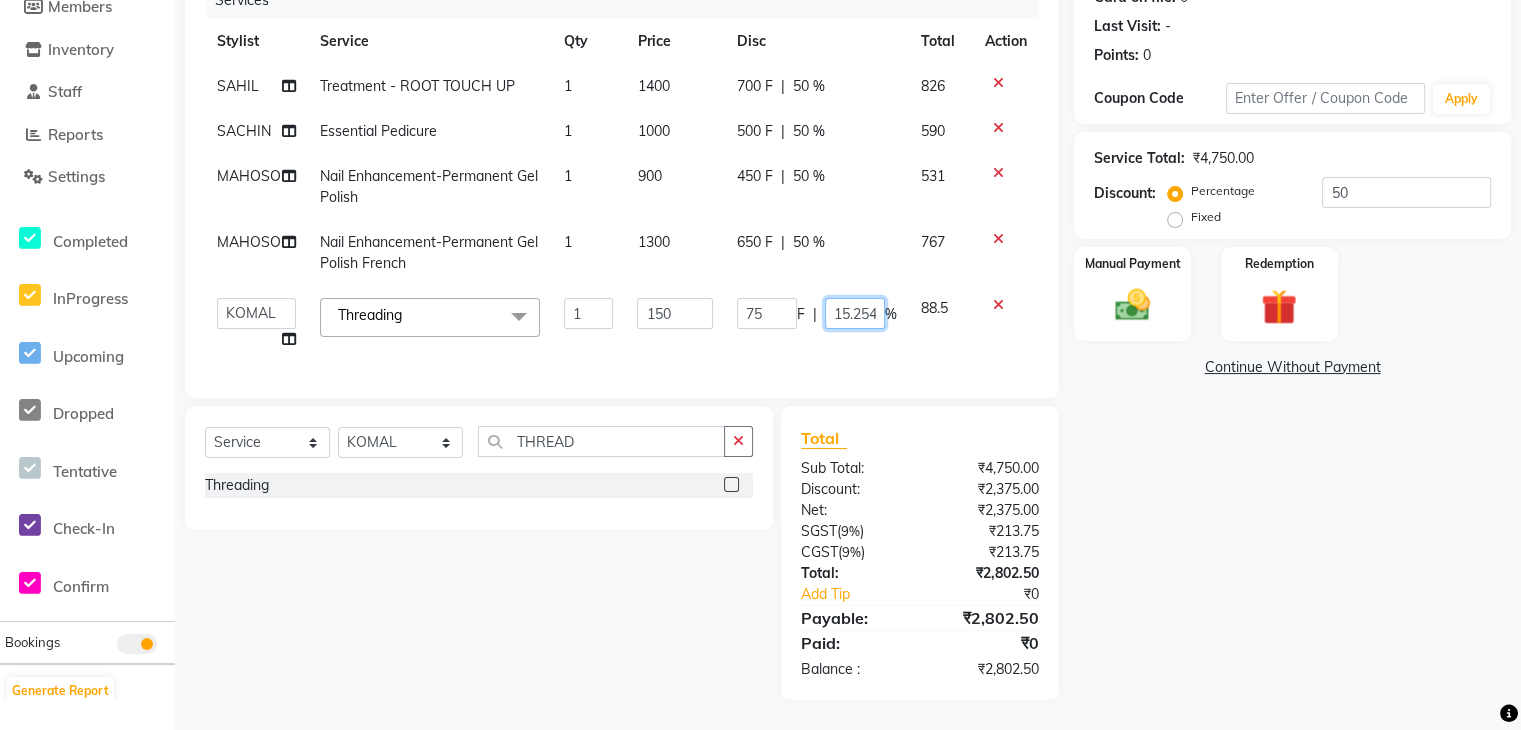 scroll, scrollTop: 0, scrollLeft: 2, axis: horizontal 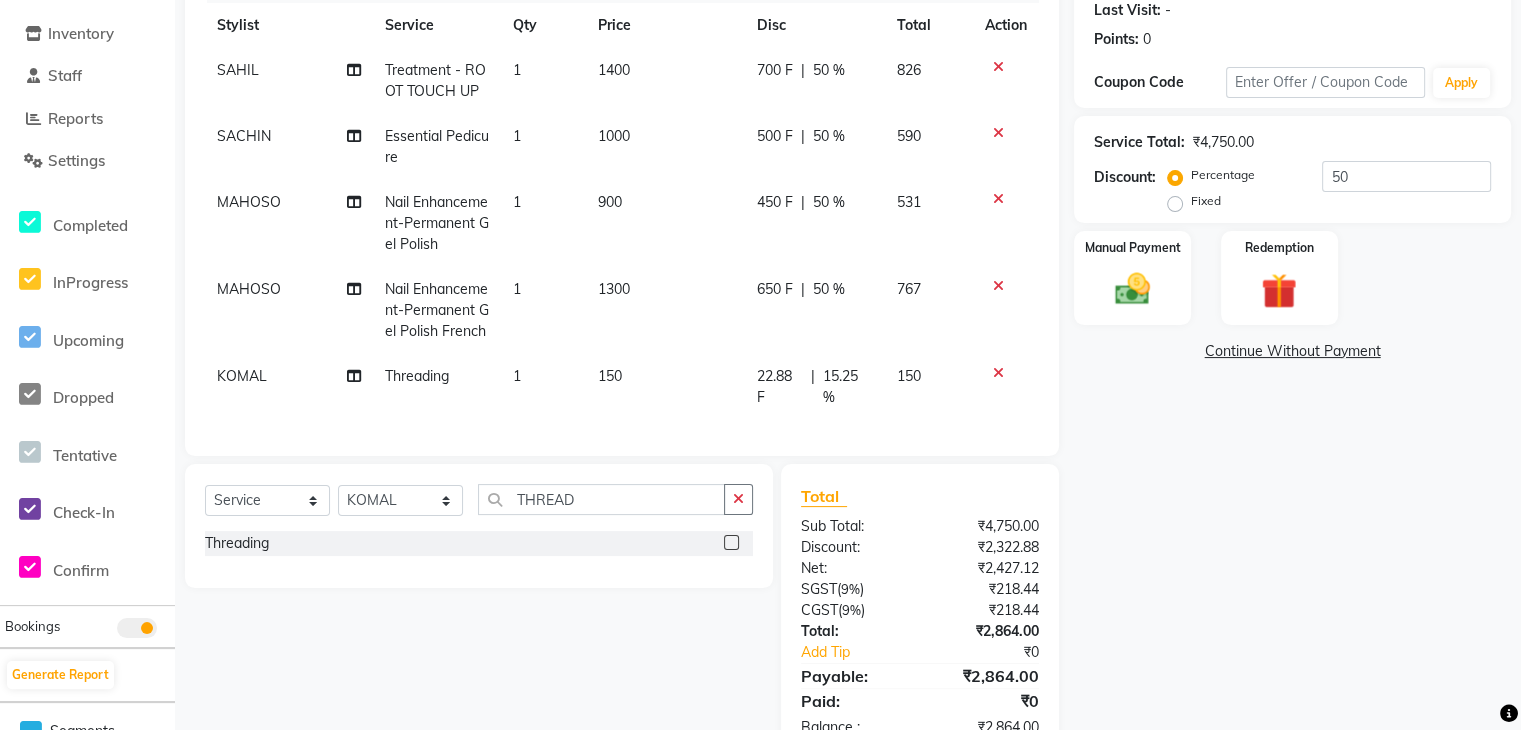 click on "Name: Tanya  Membership:  No Active Membership  Total Visits:   Card on file:  0 Last Visit:   - Points:   0  Coupon Code Apply Service Total:  ₹4,750.00  Discount:  Percentage   Fixed  50 Manual Payment Redemption  Continue Without Payment" 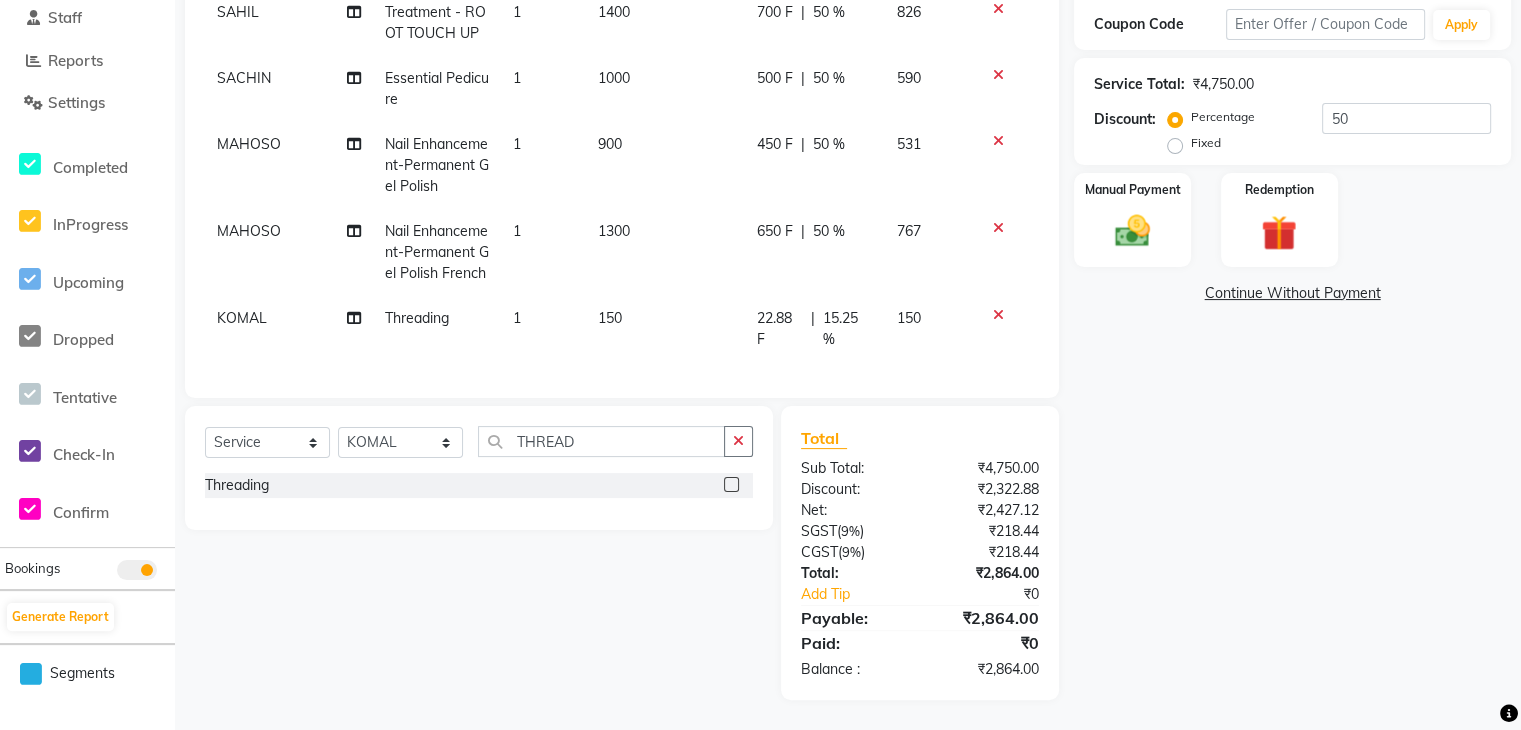 click 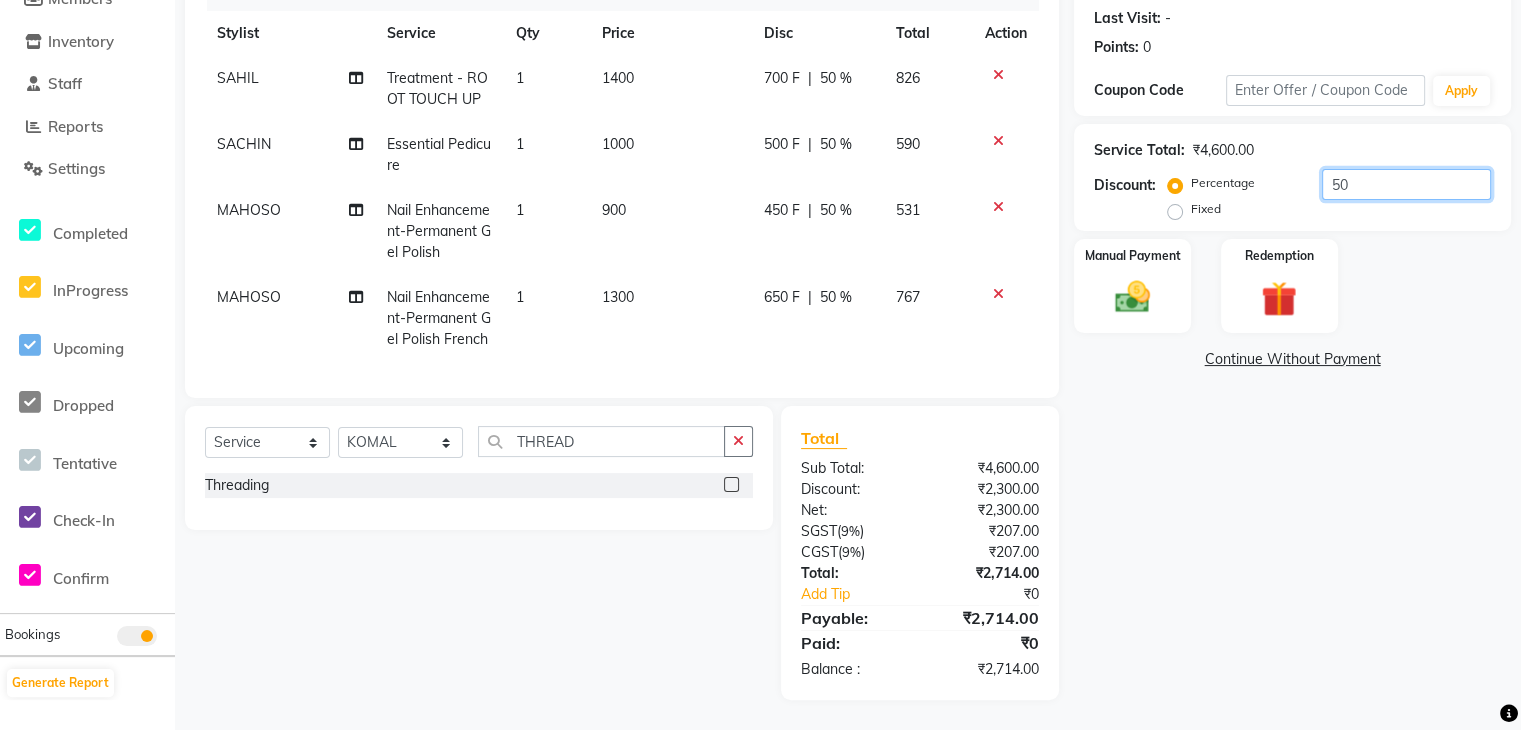 click on "50" 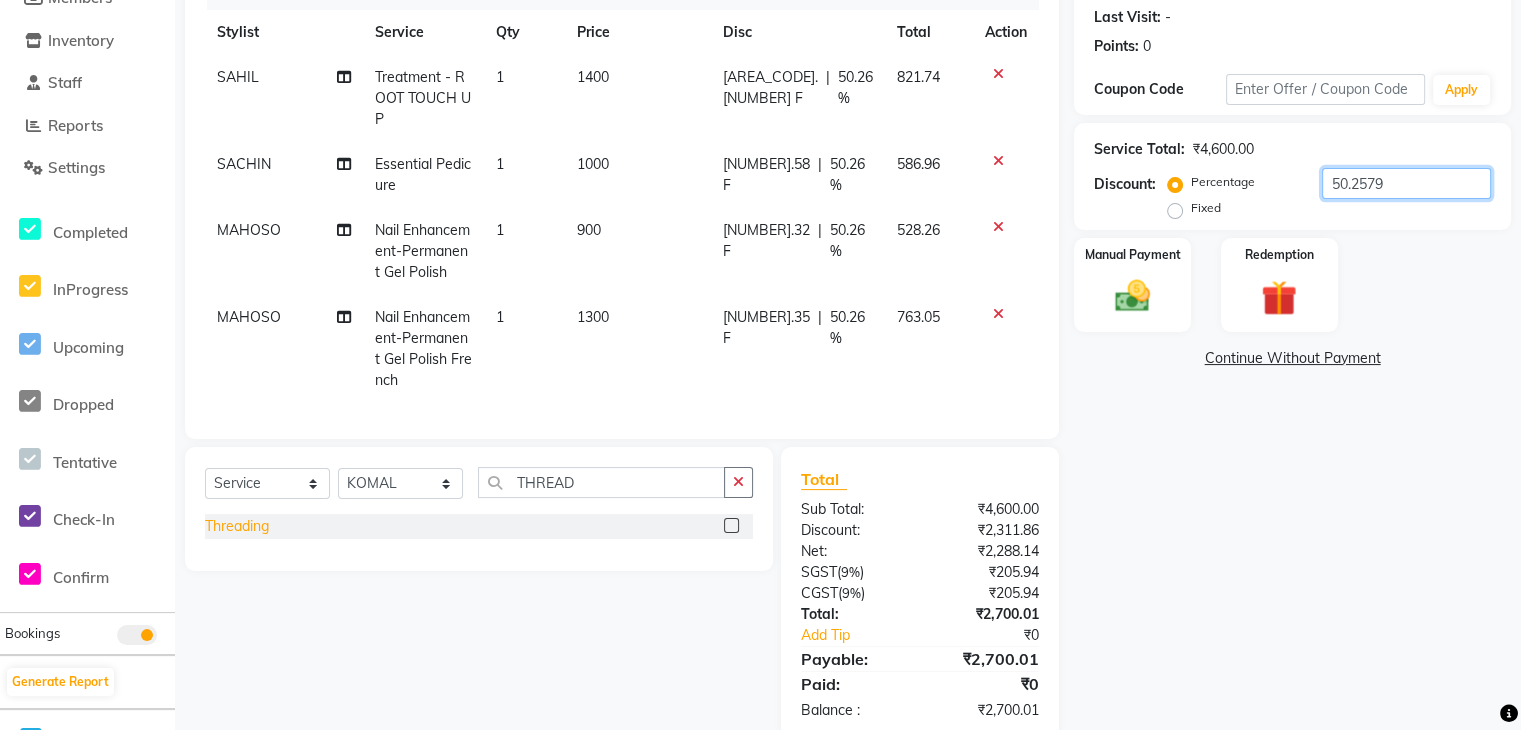 type on "50.2579" 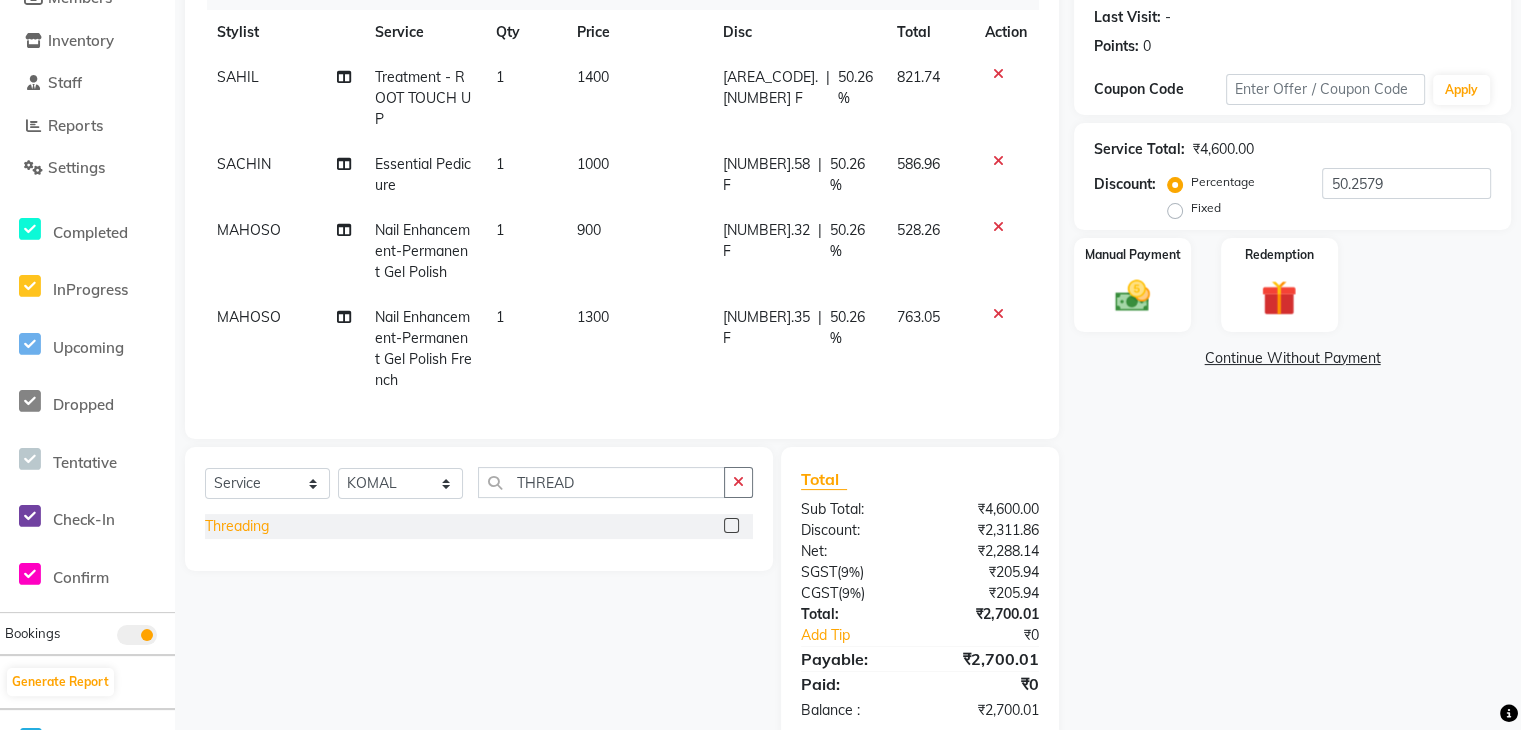 click on "Threading" 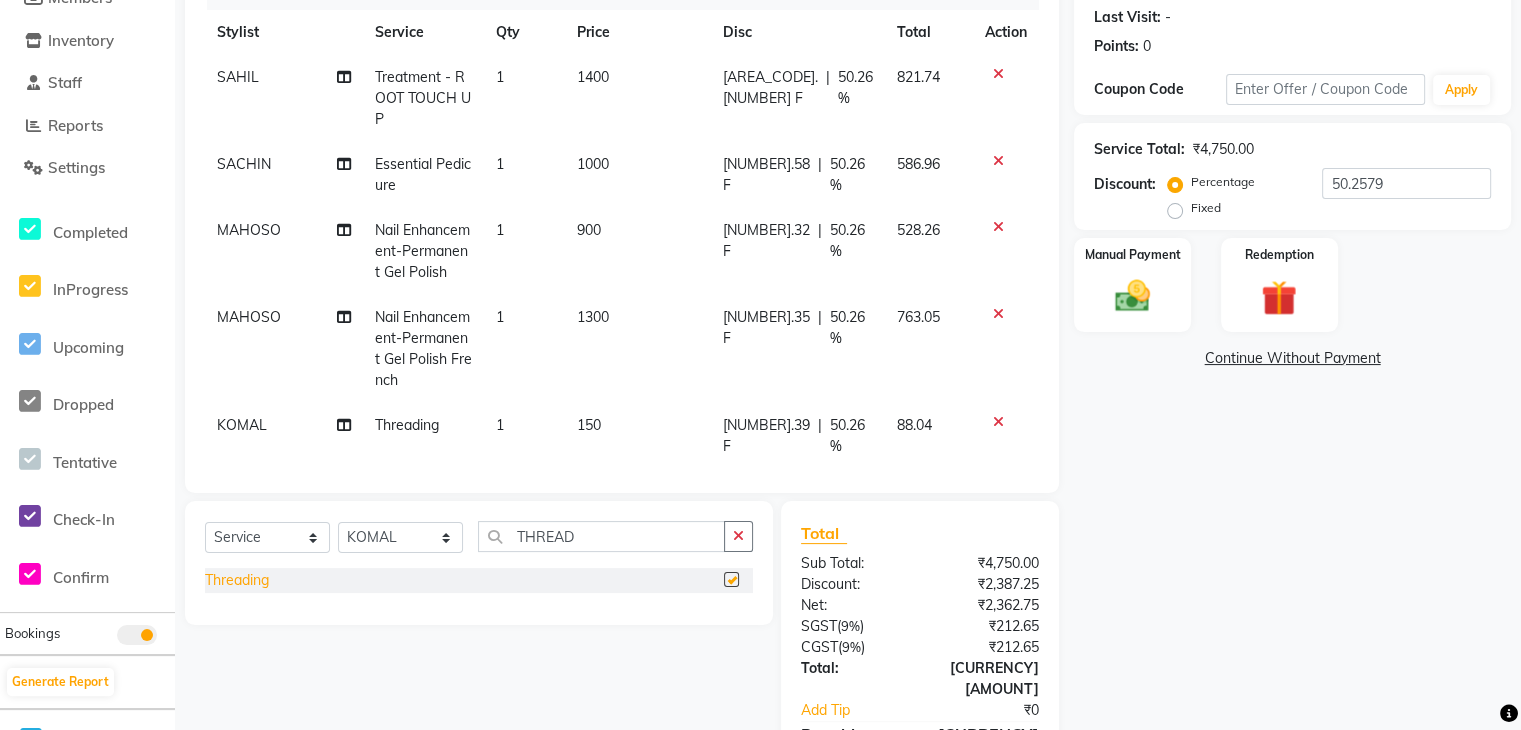 checkbox on "false" 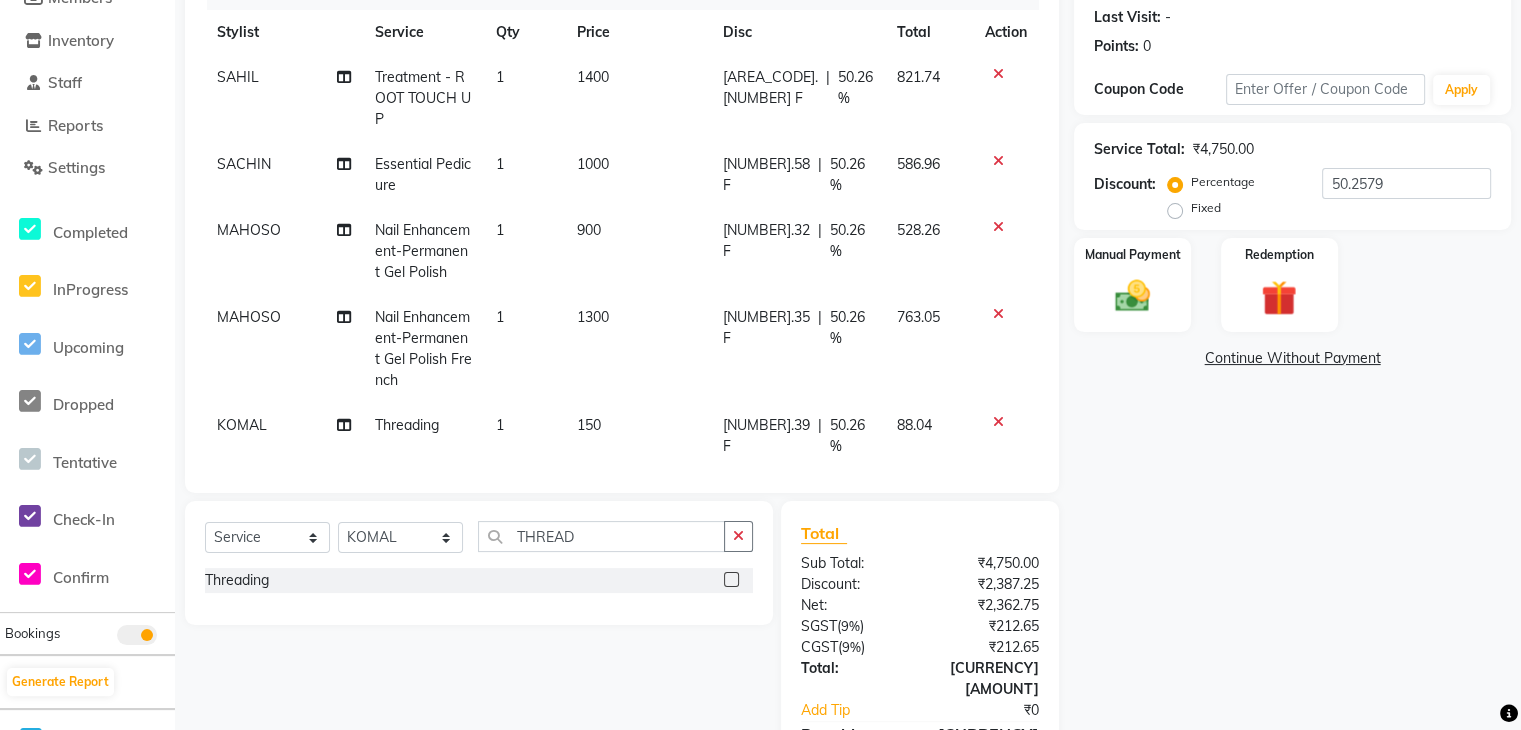 scroll, scrollTop: 27, scrollLeft: 0, axis: vertical 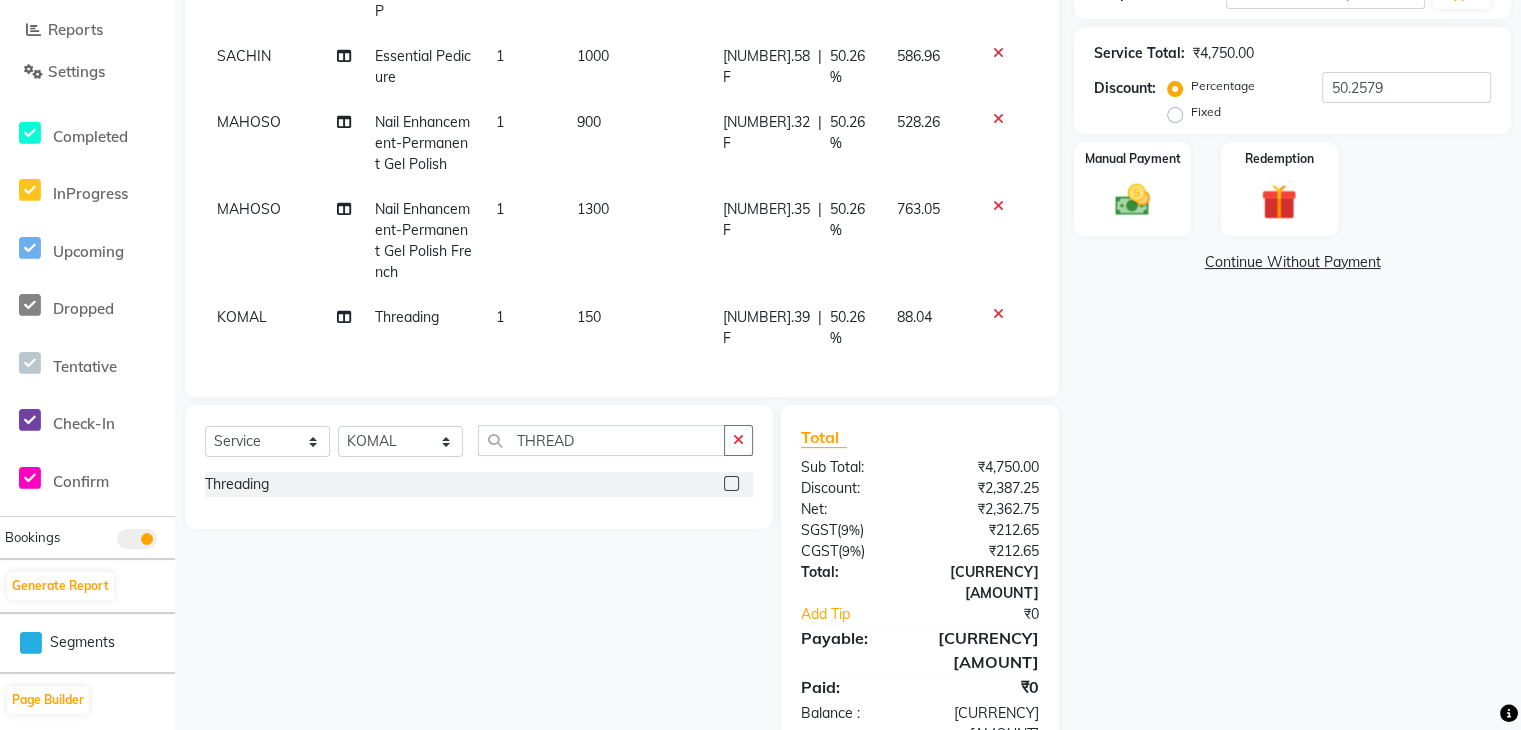 click on "50.26 %" 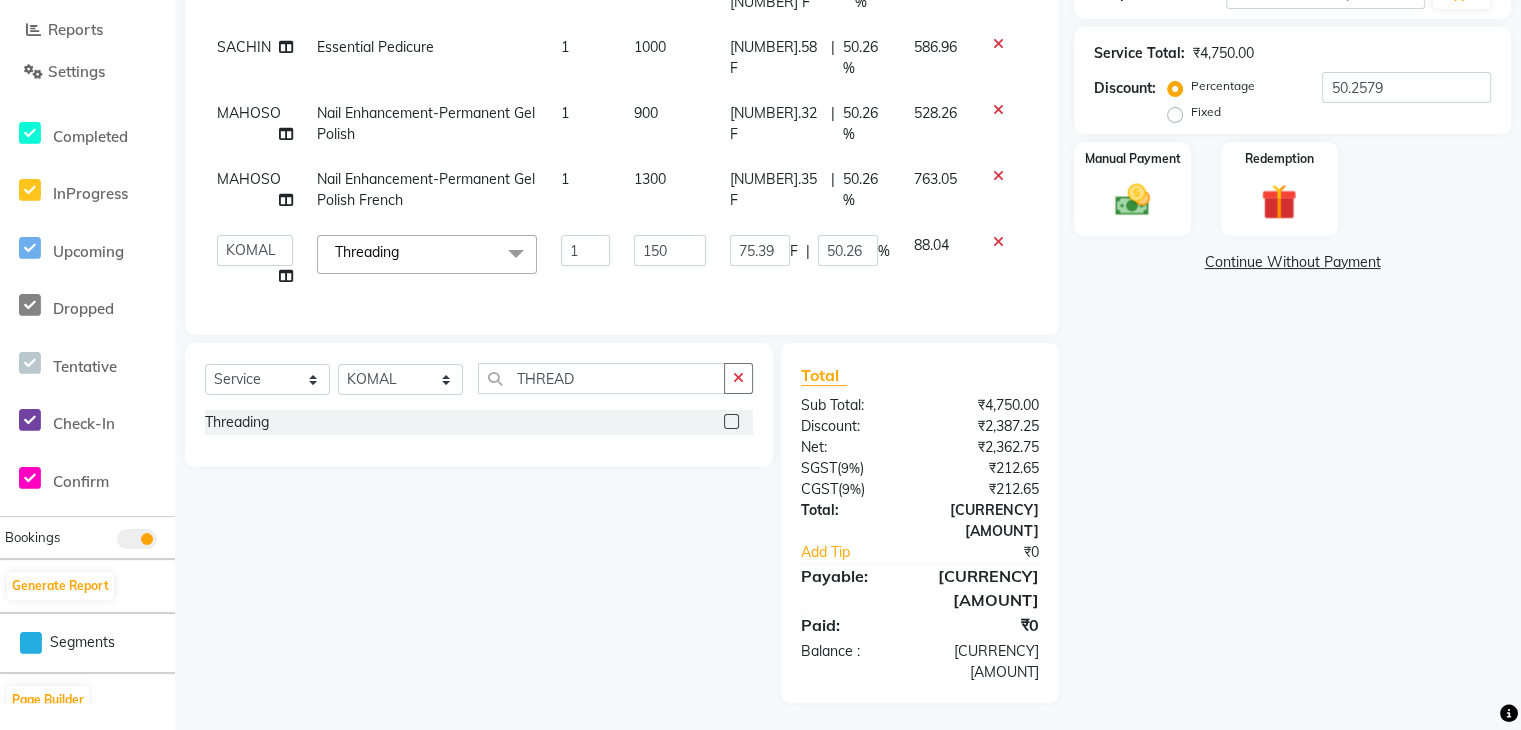scroll, scrollTop: 282, scrollLeft: 0, axis: vertical 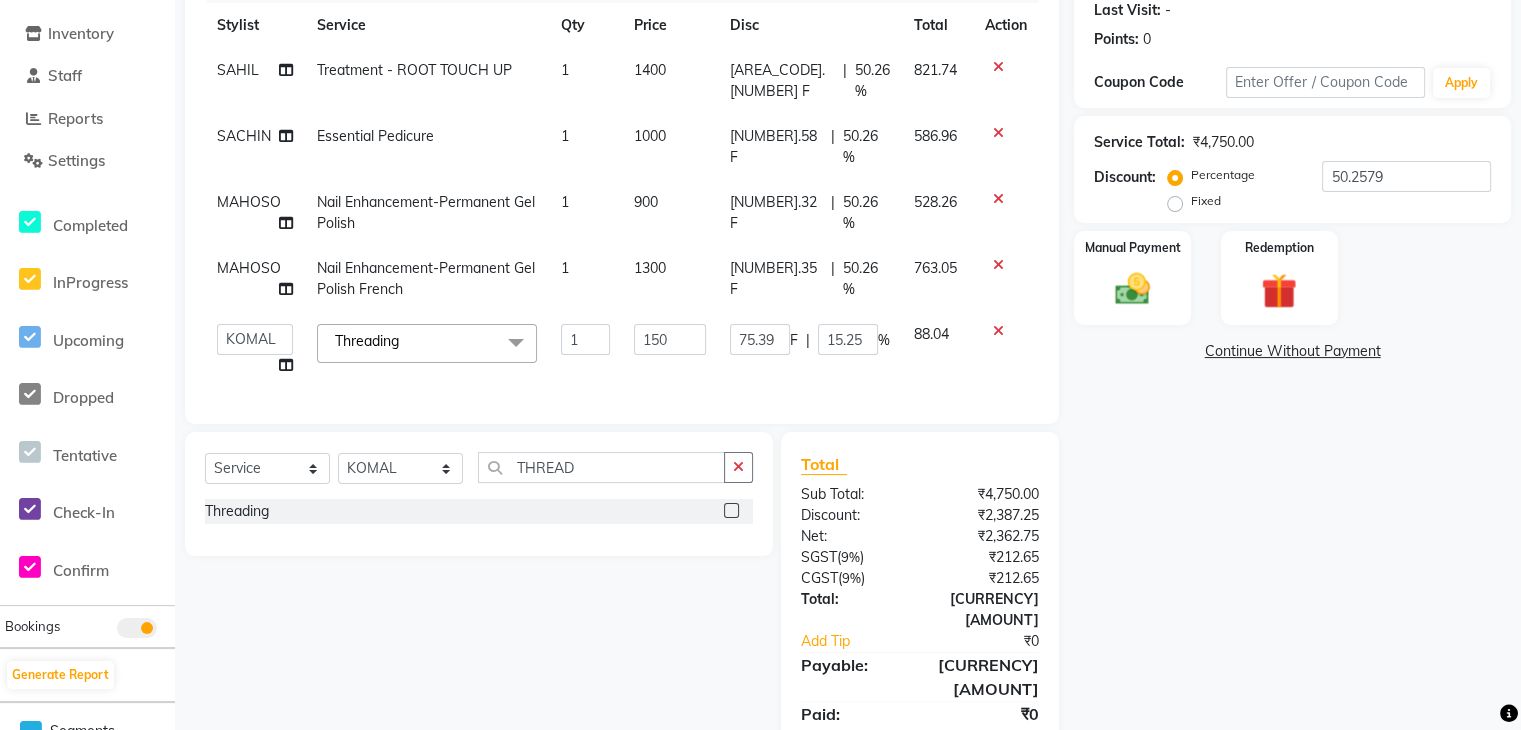 type on "15.254" 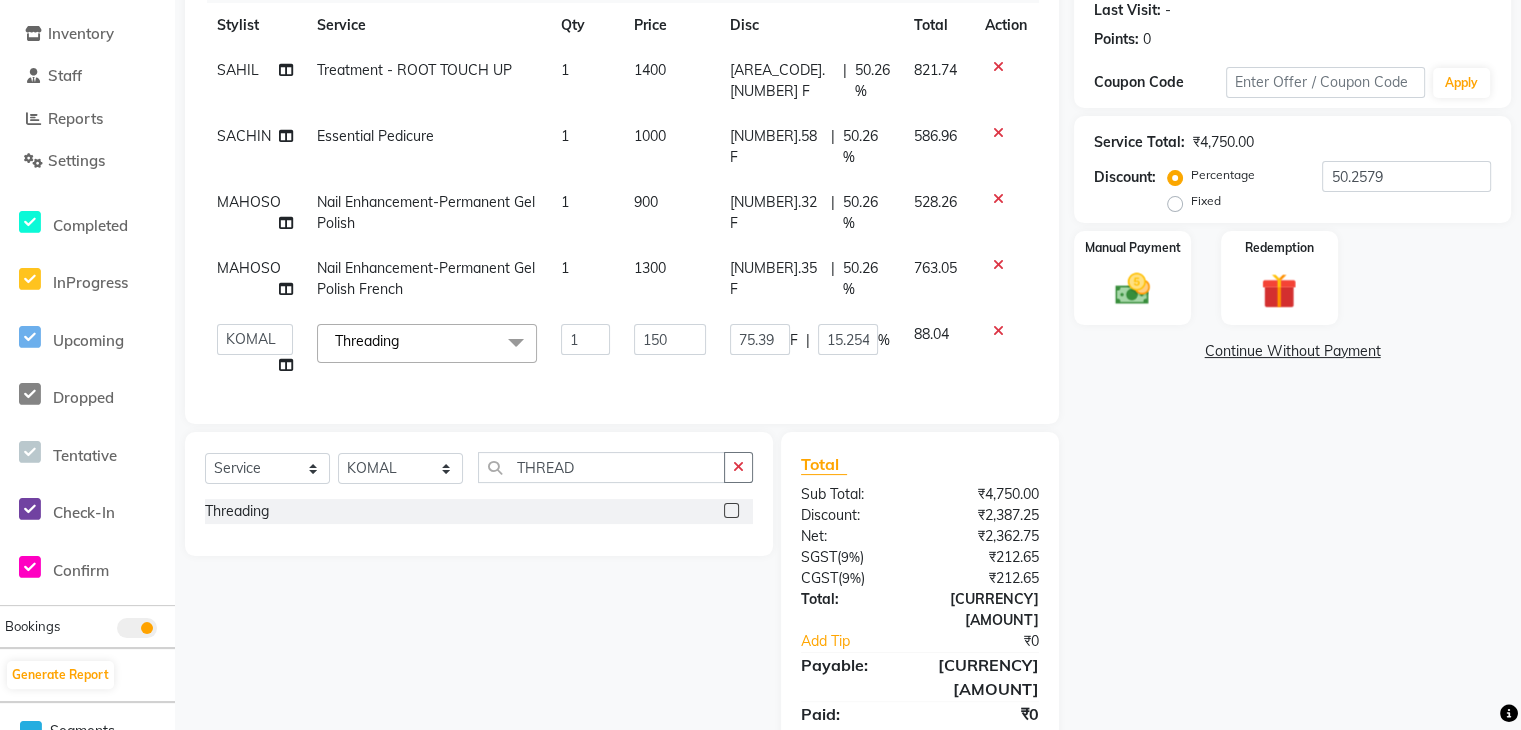 scroll, scrollTop: 0, scrollLeft: 3, axis: horizontal 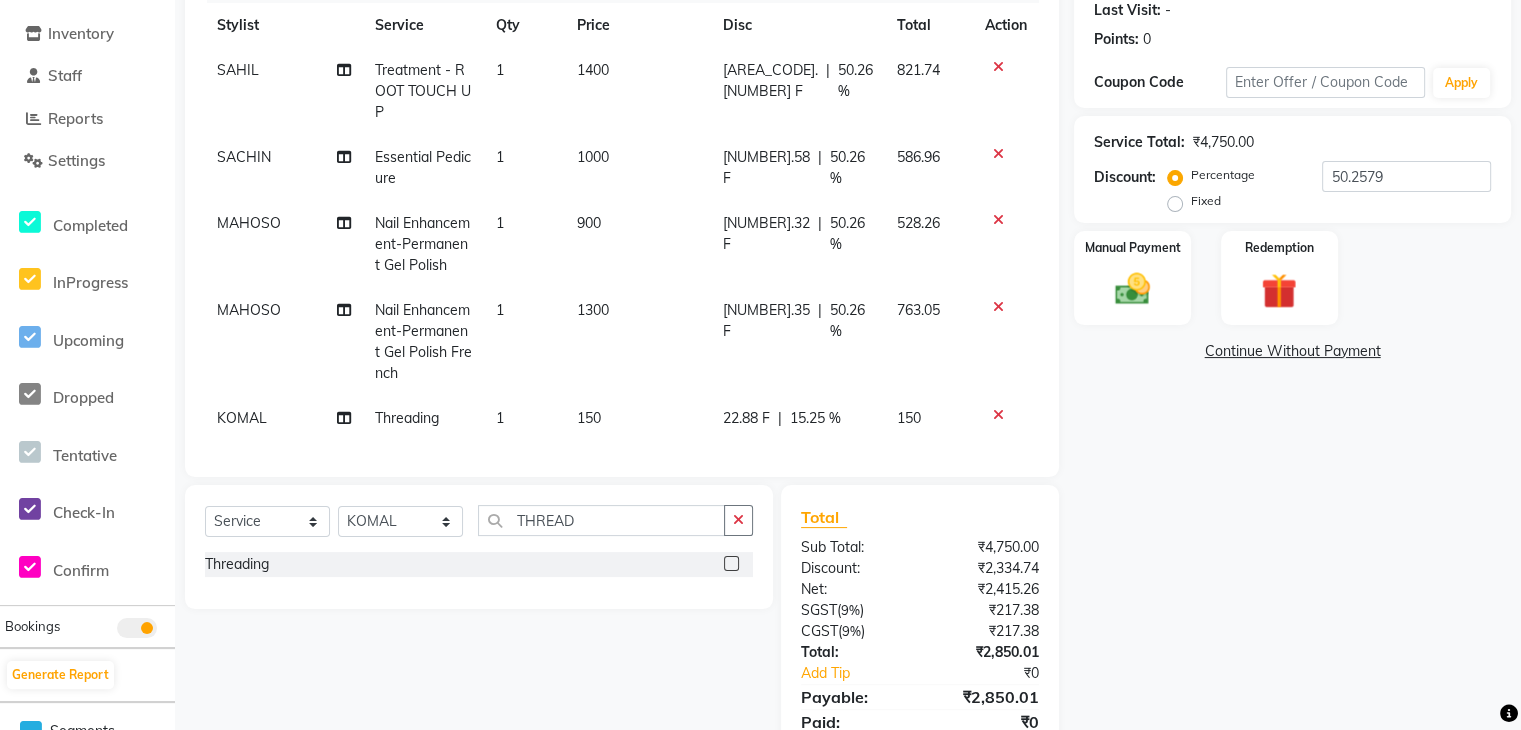 click on "Name: Tanya  Membership:  No Active Membership  Total Visits:   Card on file:  0 Last Visit:   - Points:   0  Coupon Code Apply Service Total:  ₹4,750.00  Discount:  Percentage   Fixed  50.2579 Manual Payment Redemption  Continue Without Payment" 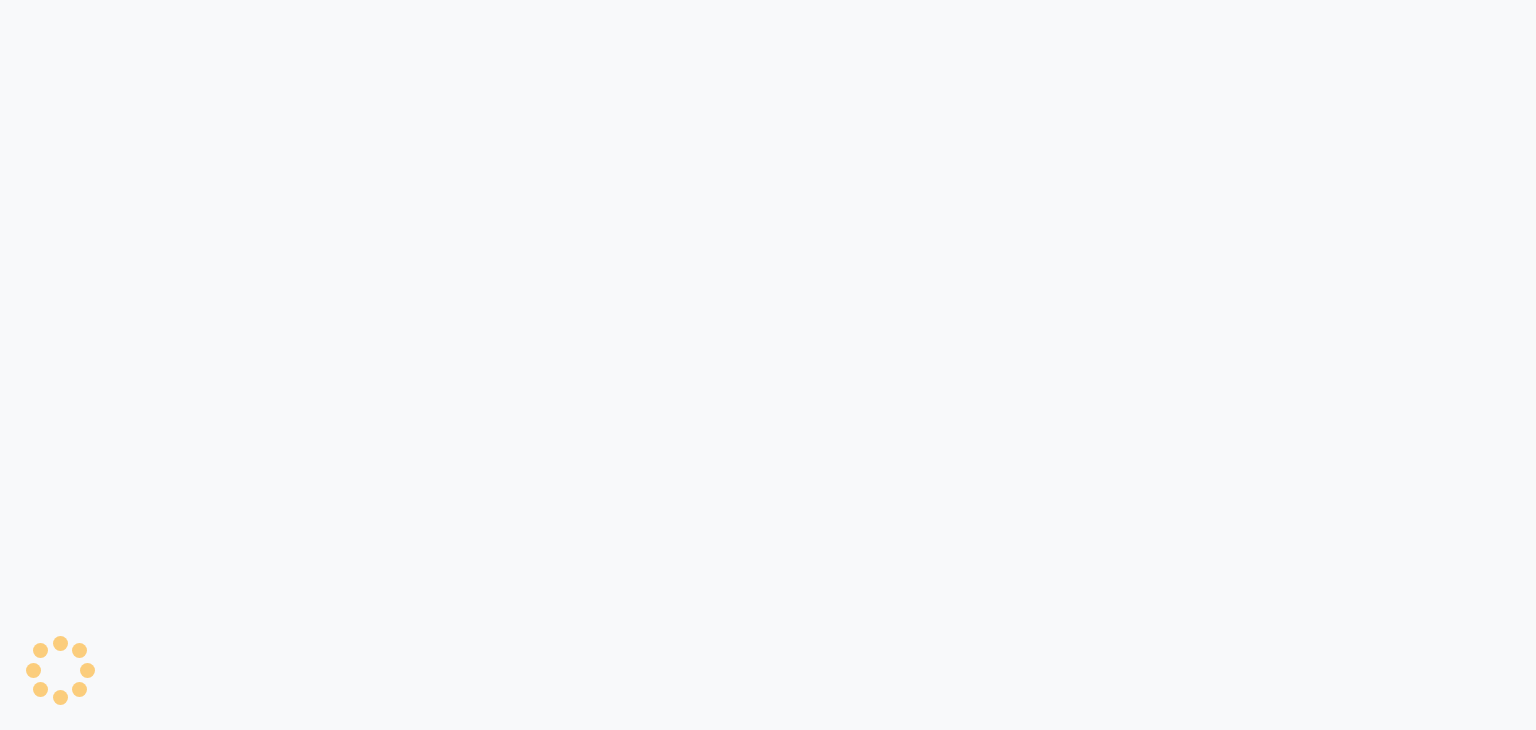 scroll, scrollTop: 0, scrollLeft: 0, axis: both 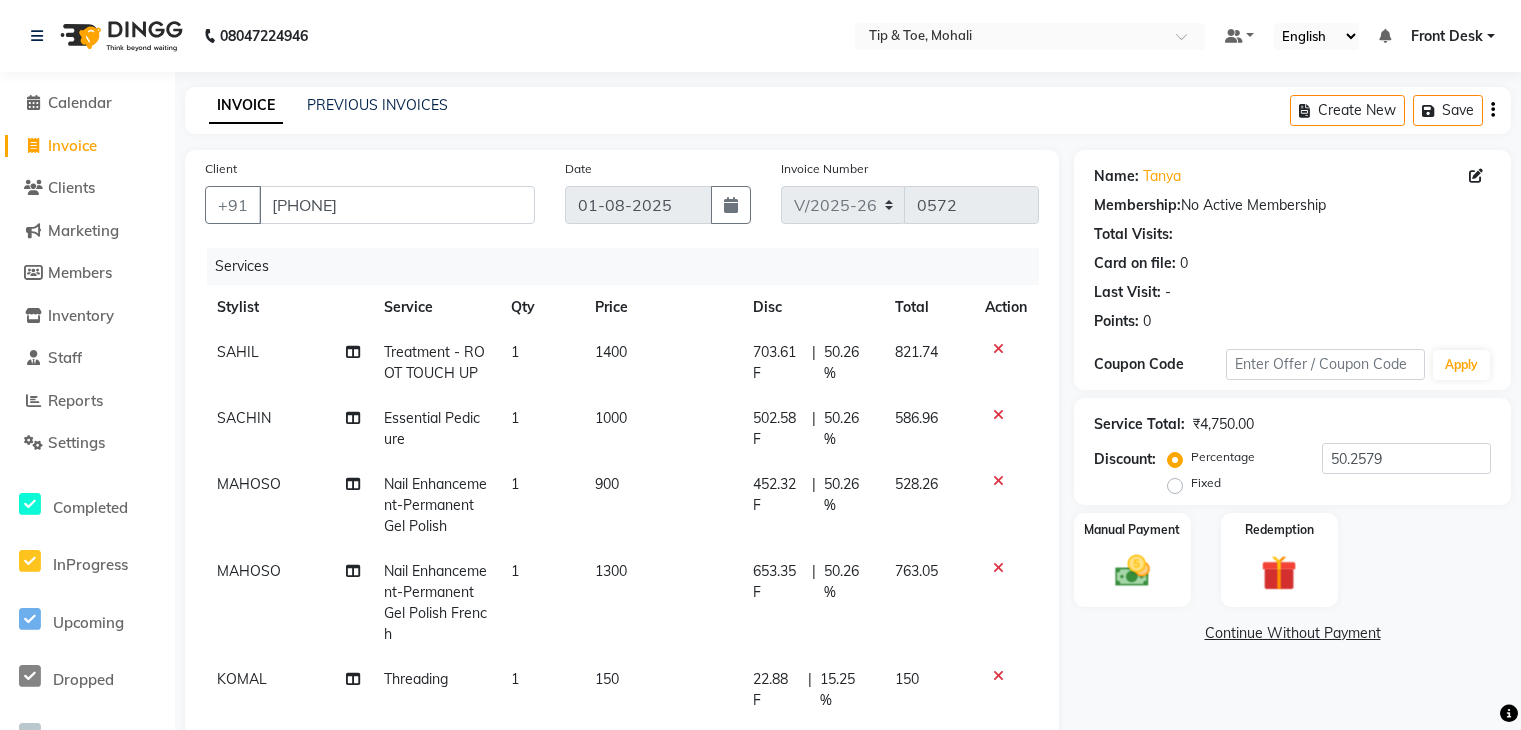 select on "5835" 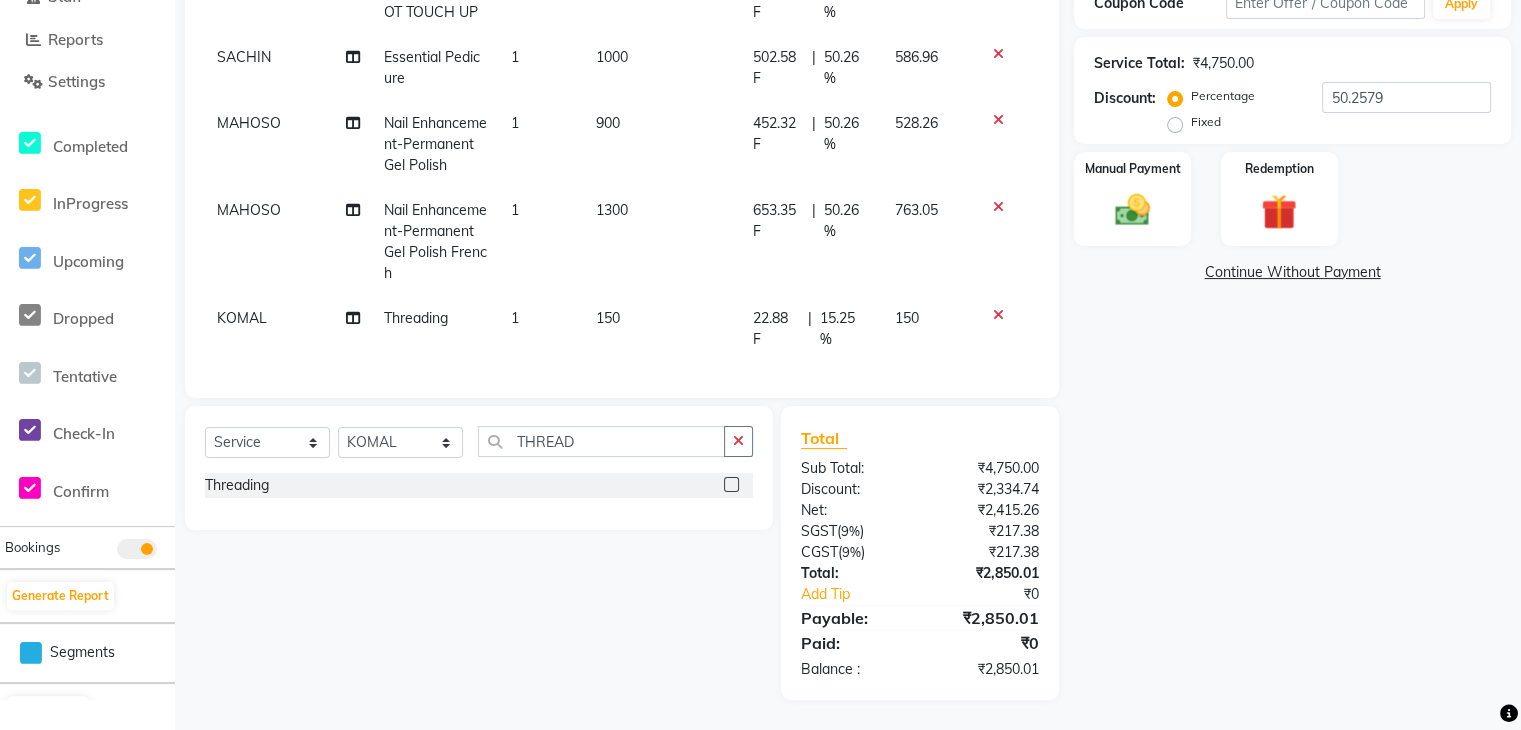 scroll, scrollTop: 0, scrollLeft: 0, axis: both 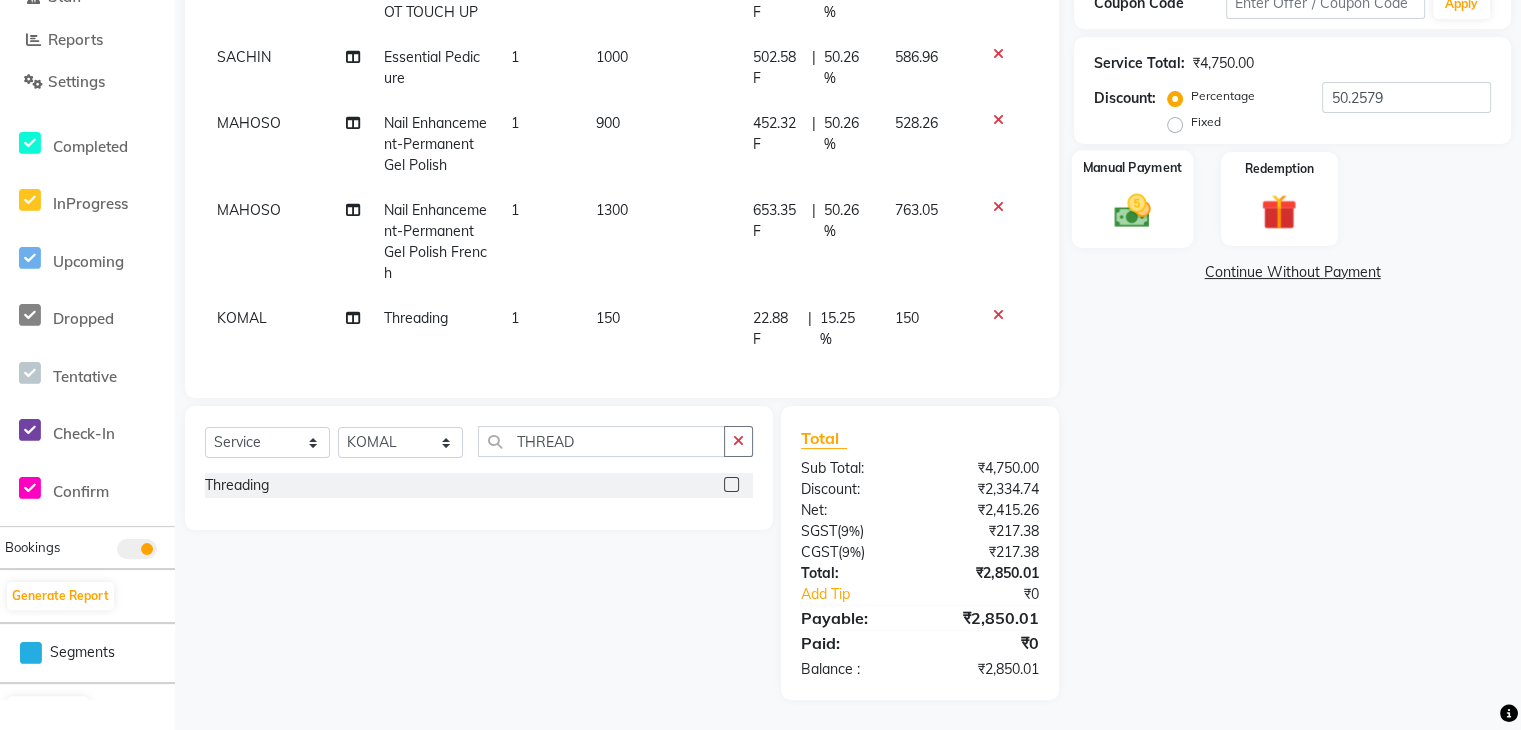 click 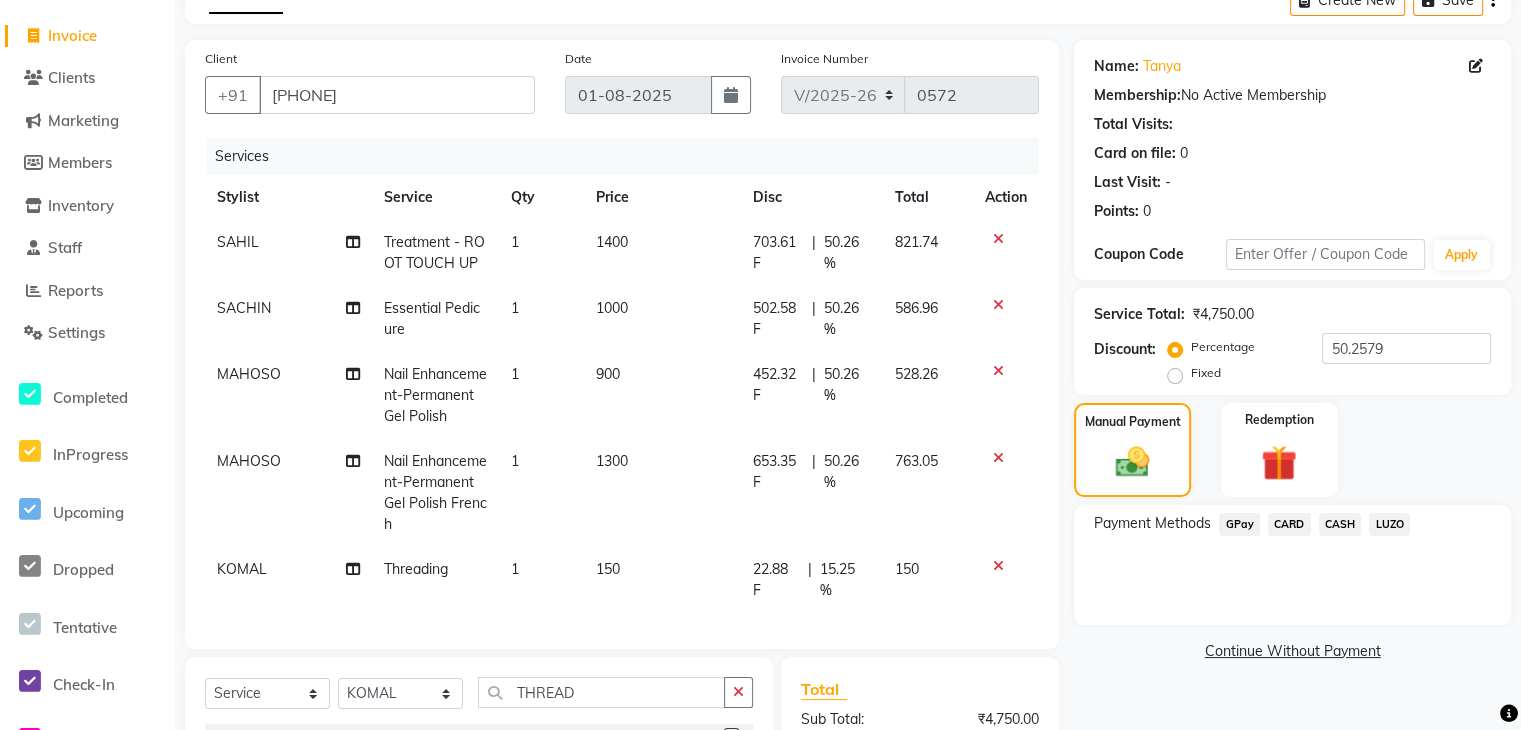 scroll, scrollTop: 111, scrollLeft: 0, axis: vertical 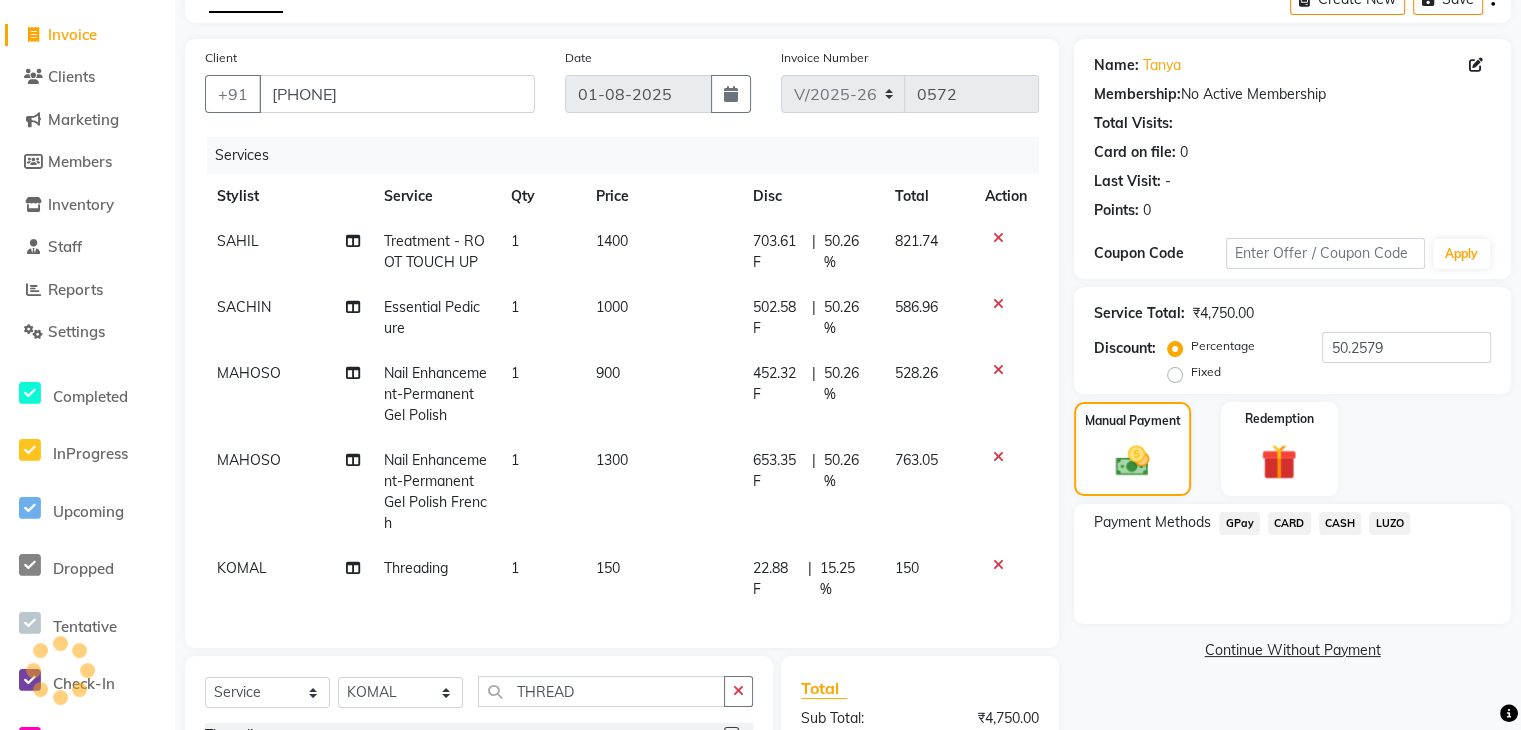 click on "GPay" 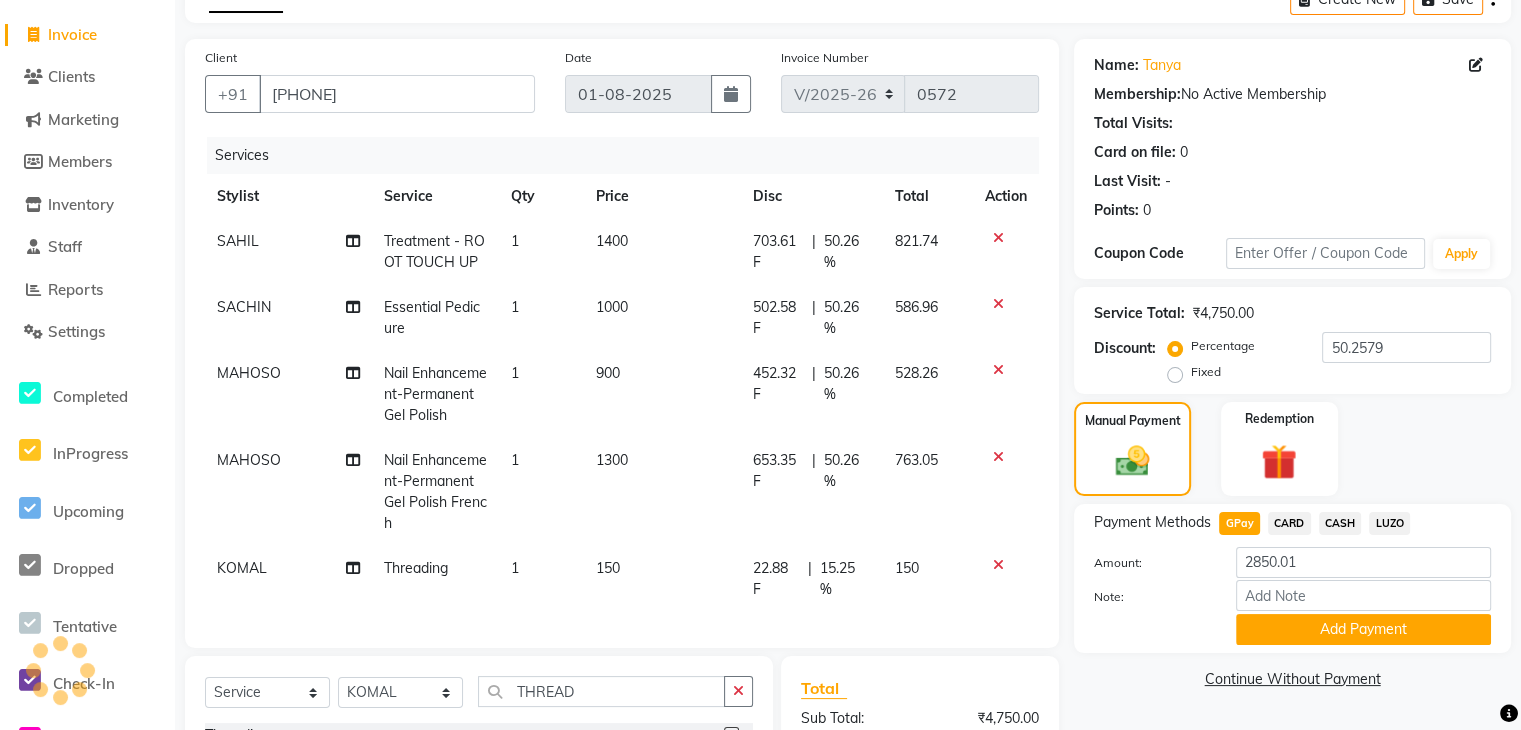 scroll, scrollTop: 371, scrollLeft: 0, axis: vertical 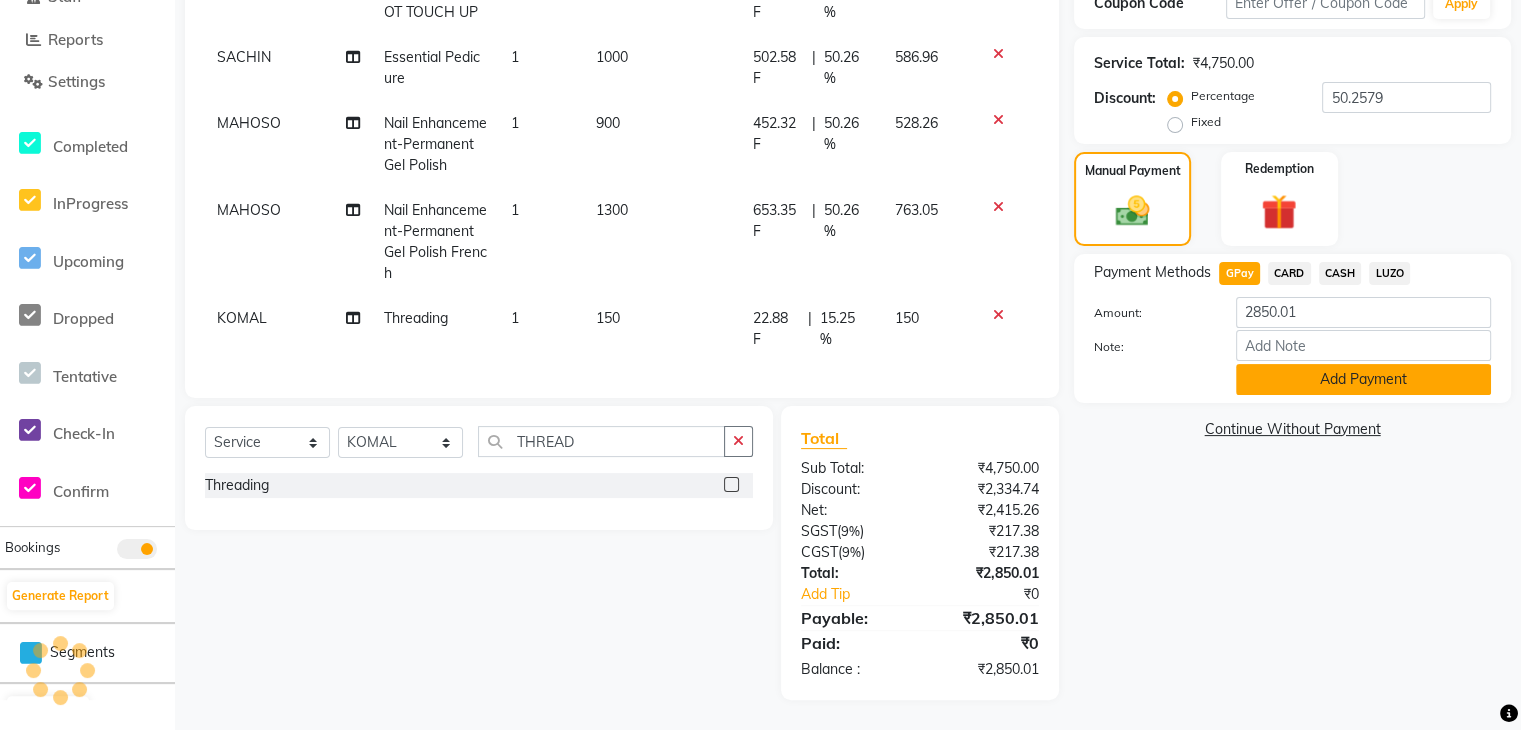 click on "Add Payment" 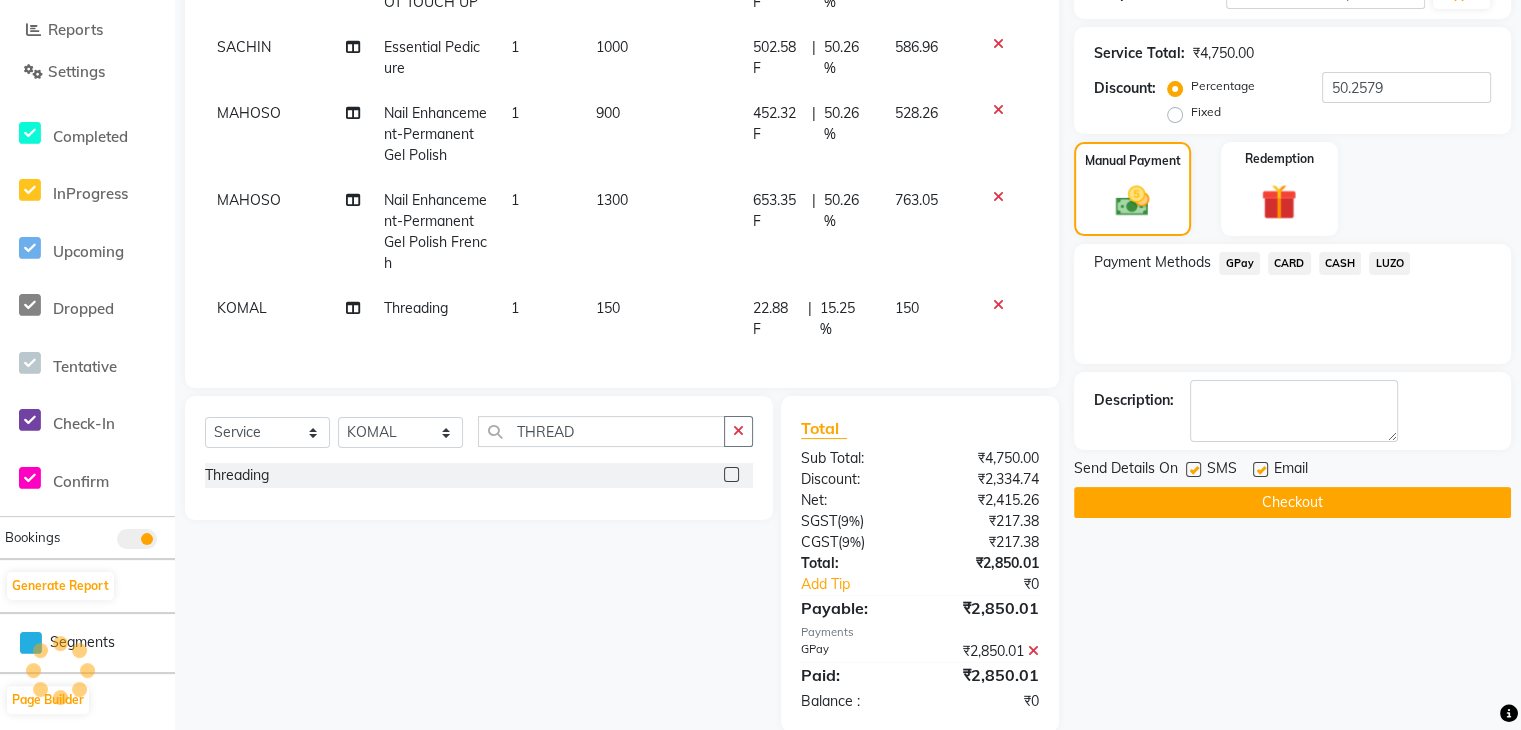 scroll, scrollTop: 412, scrollLeft: 0, axis: vertical 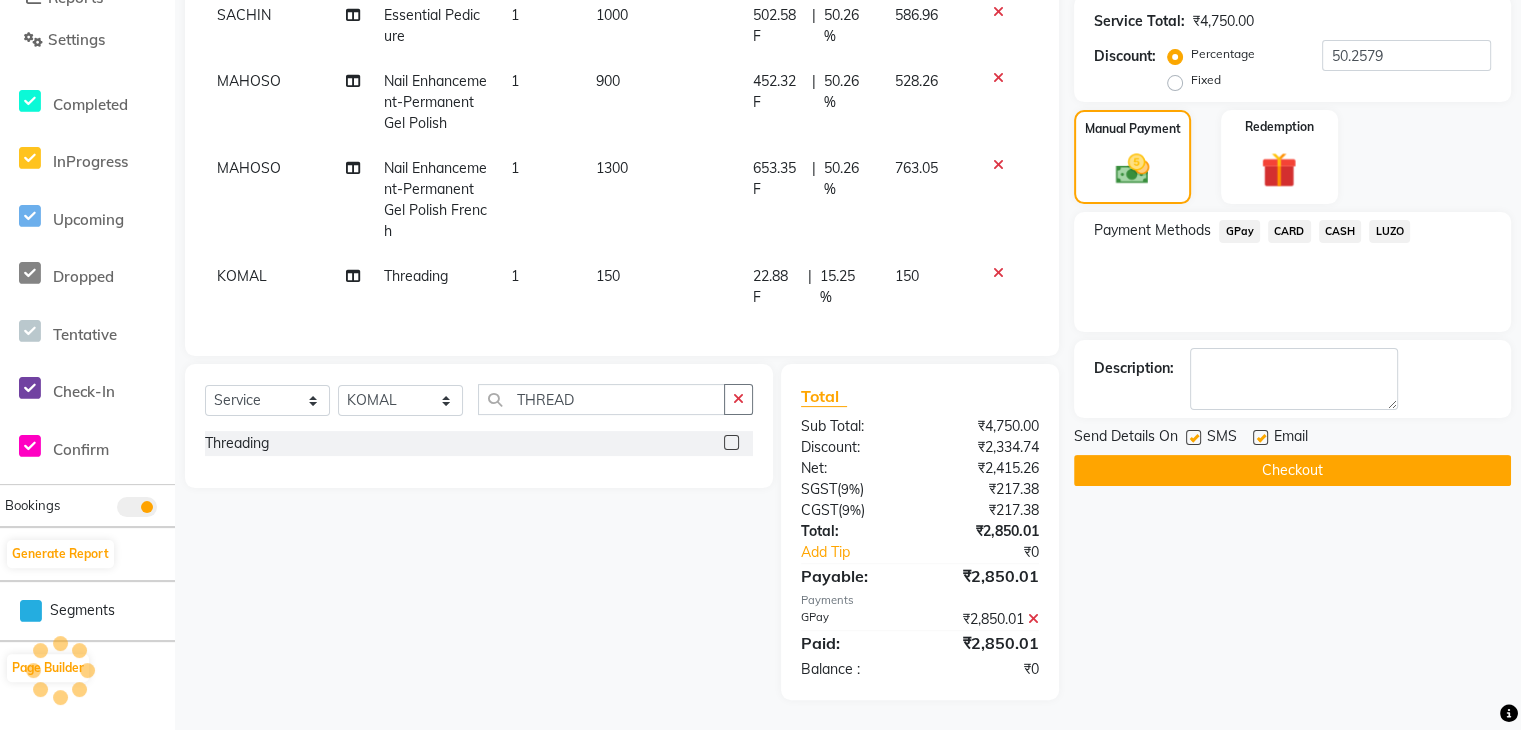 click on "Checkout" 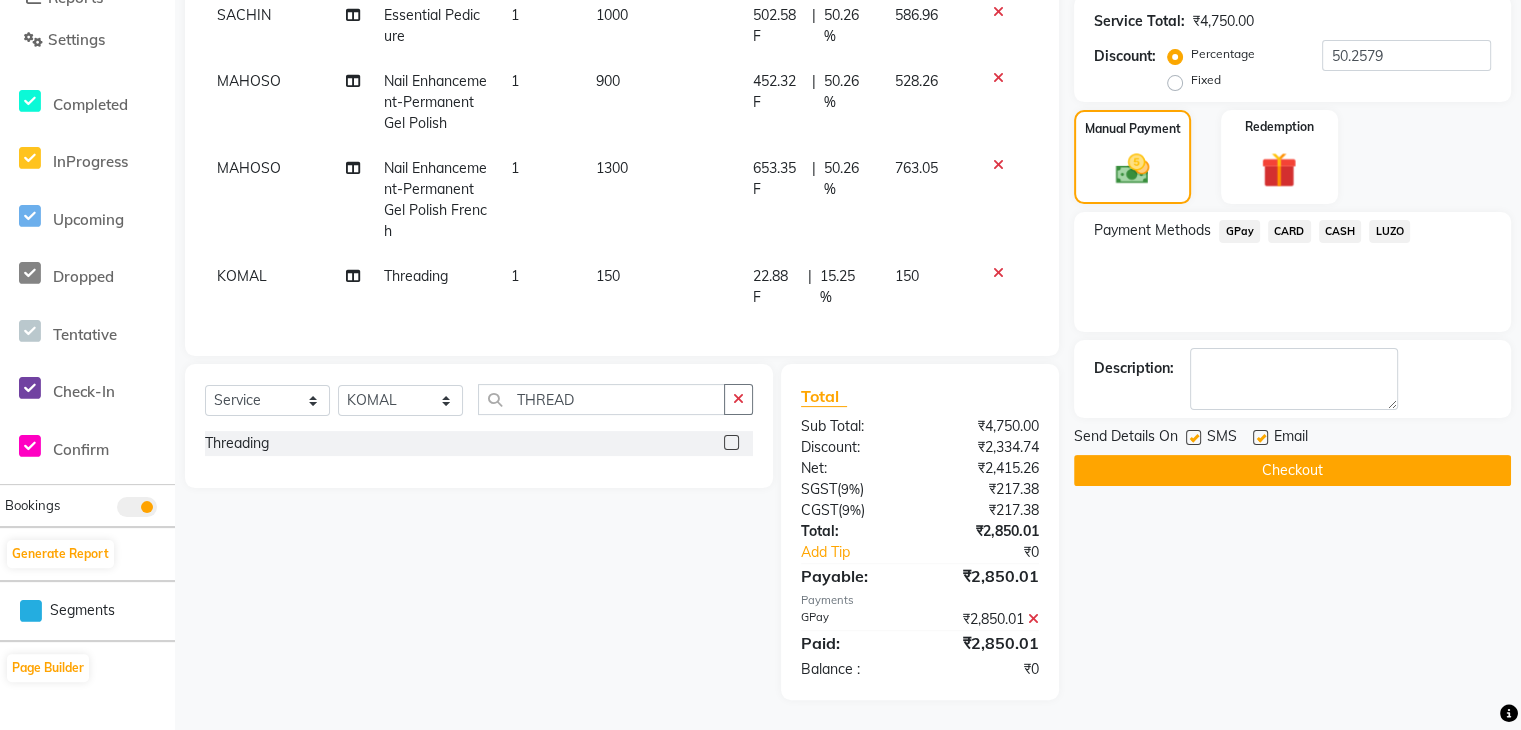 click on "Checkout" 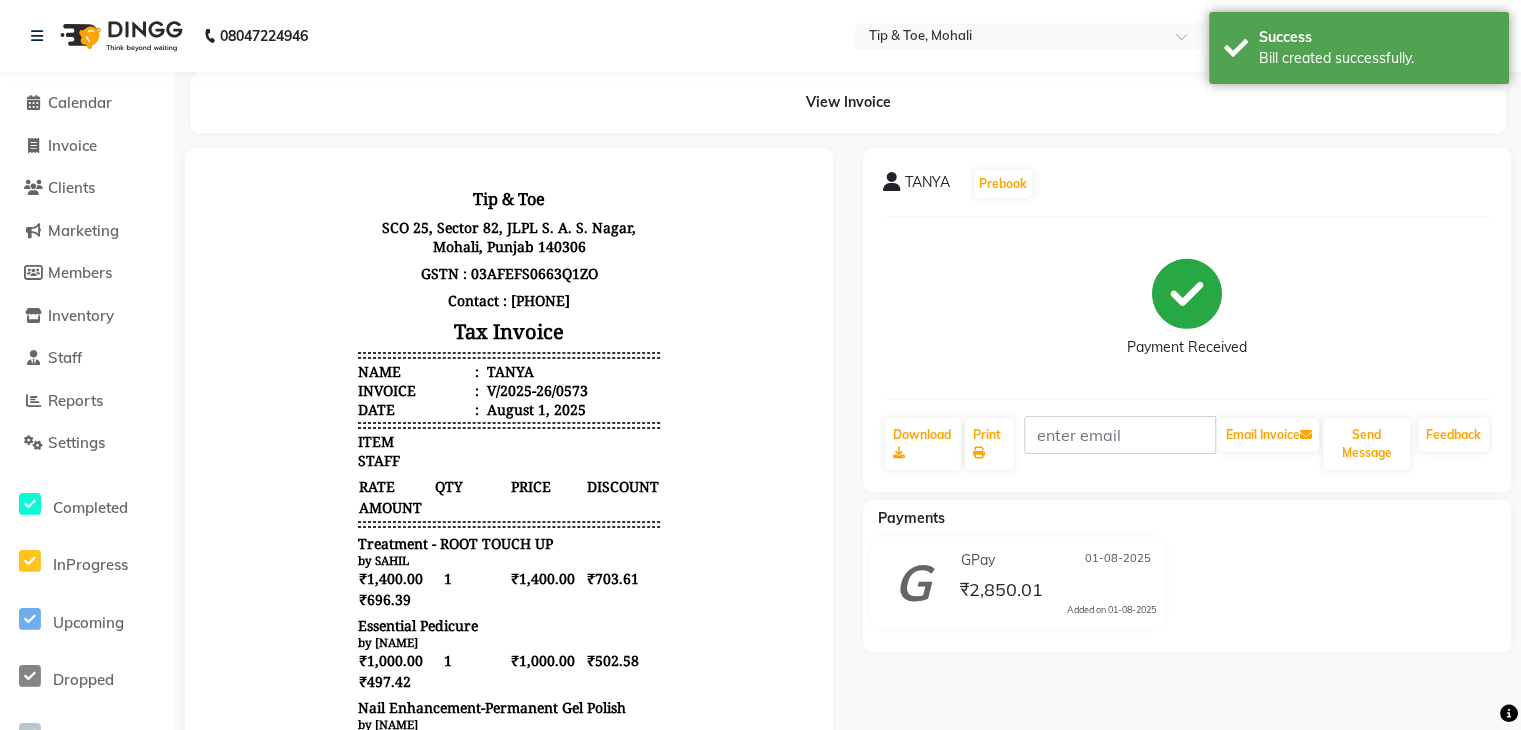 scroll, scrollTop: 0, scrollLeft: 0, axis: both 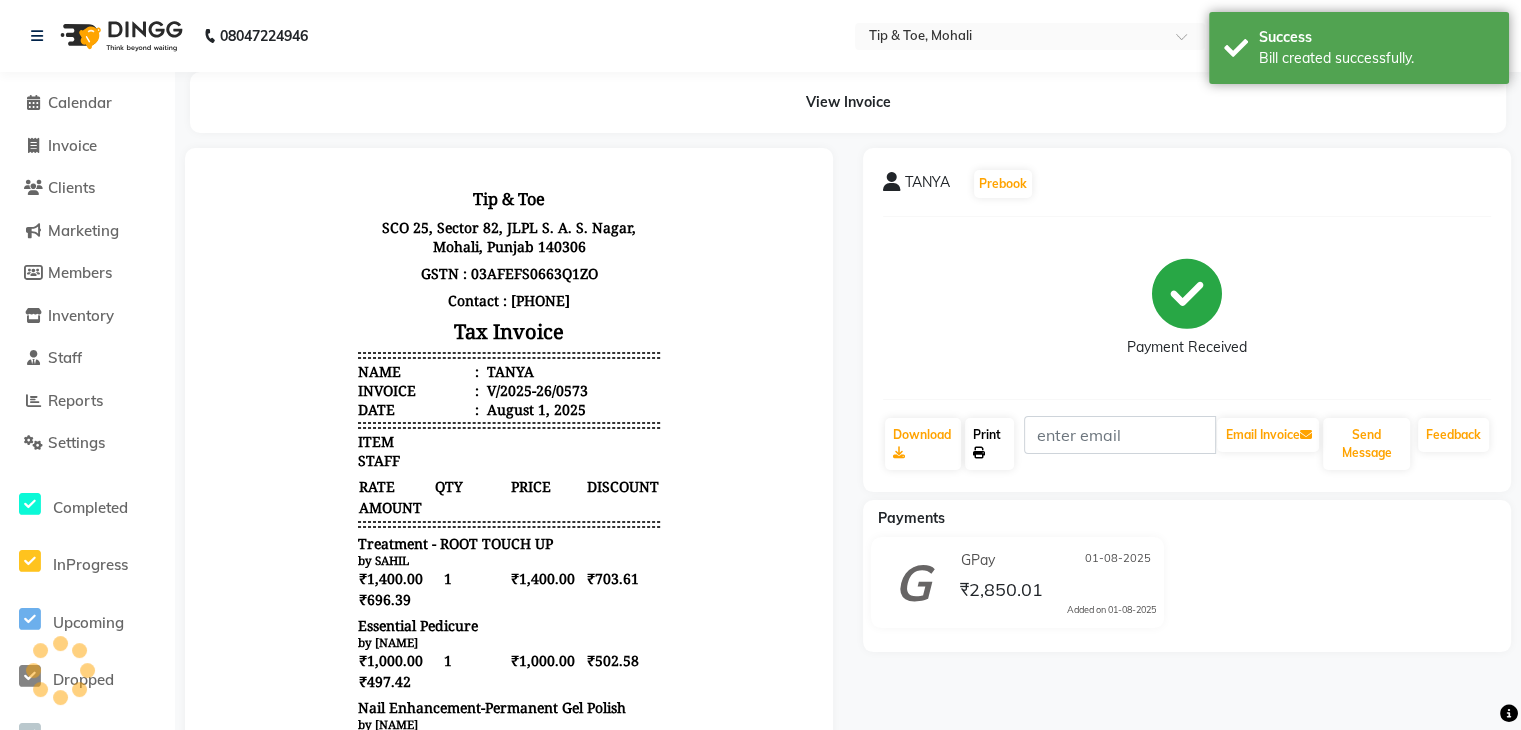 click 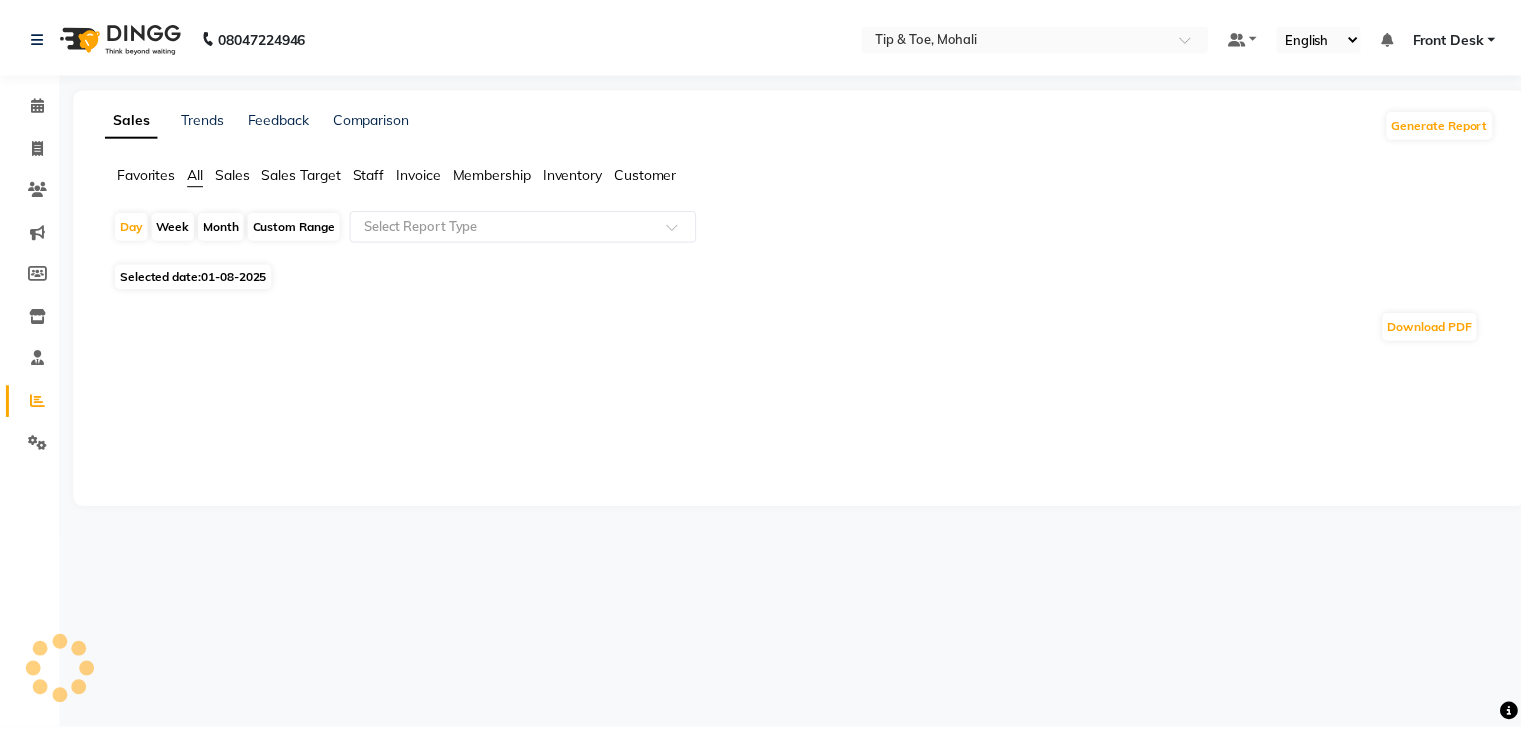 scroll, scrollTop: 0, scrollLeft: 0, axis: both 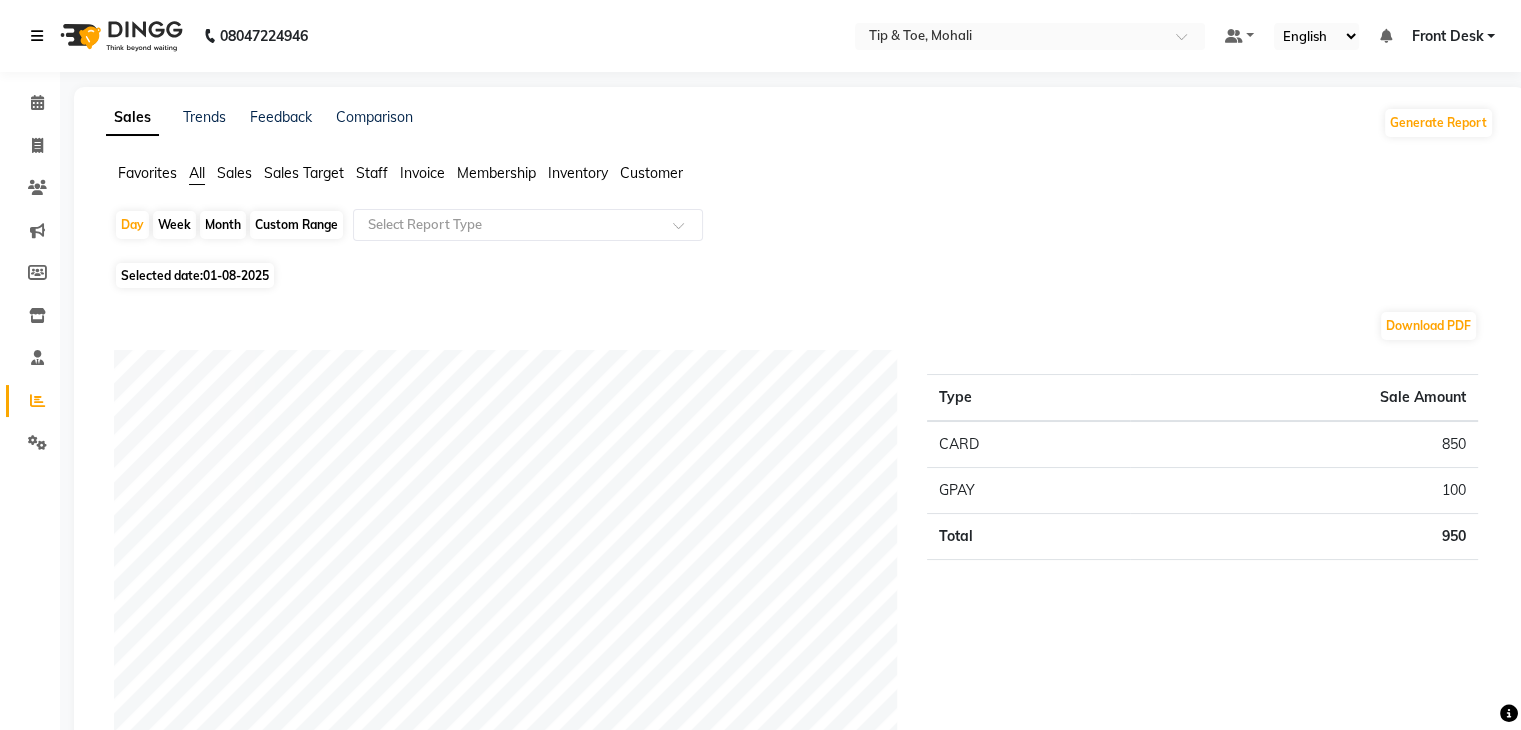 click at bounding box center (37, 36) 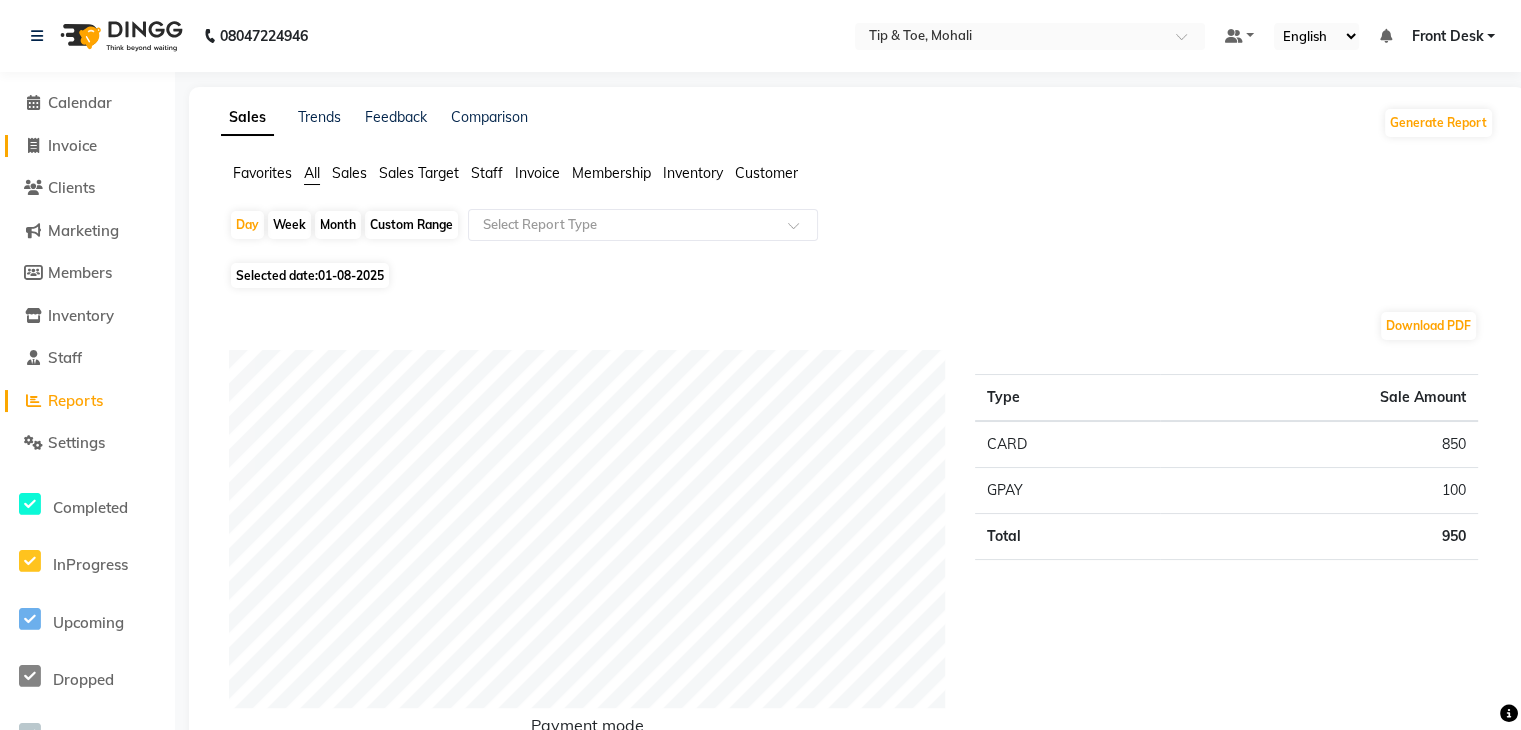 click on "Invoice" 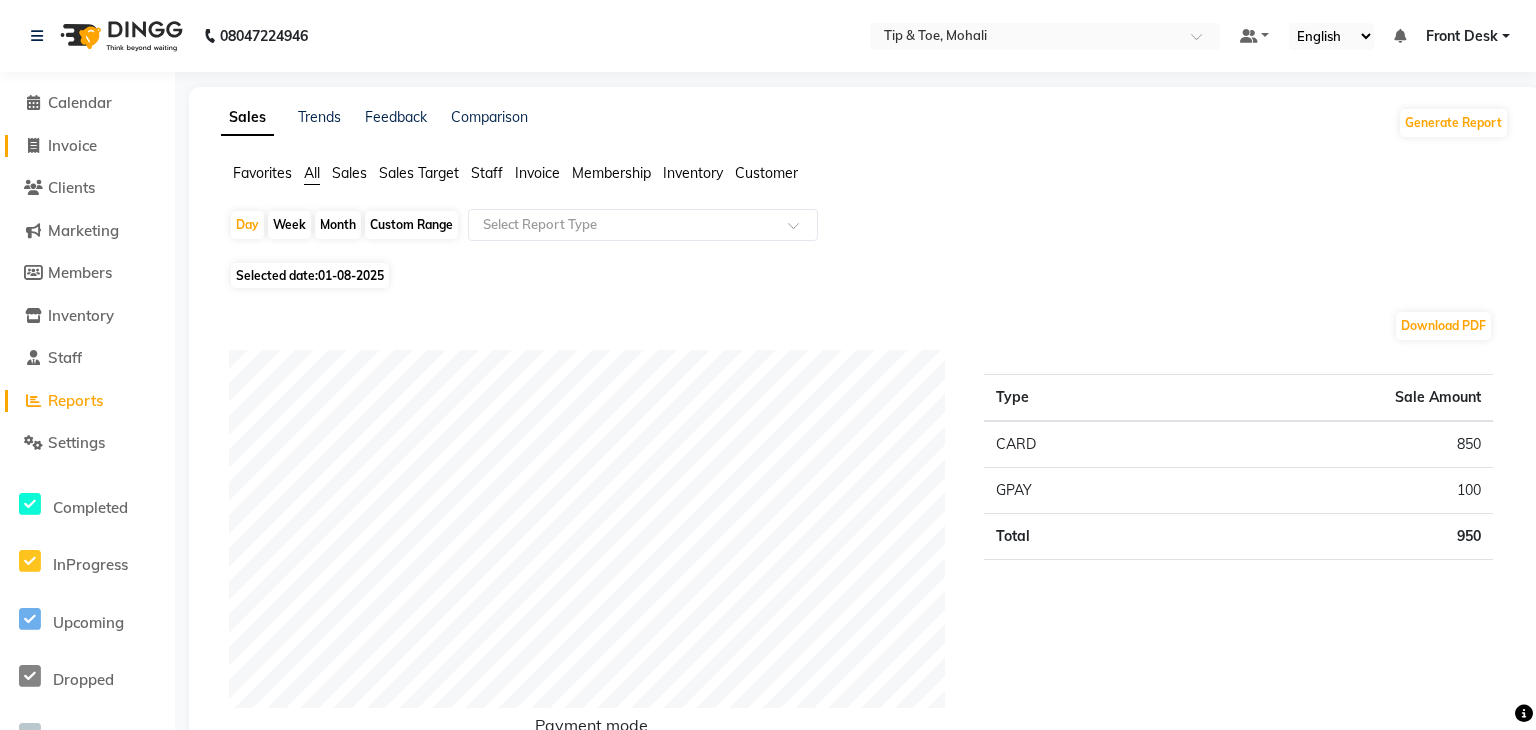 select on "service" 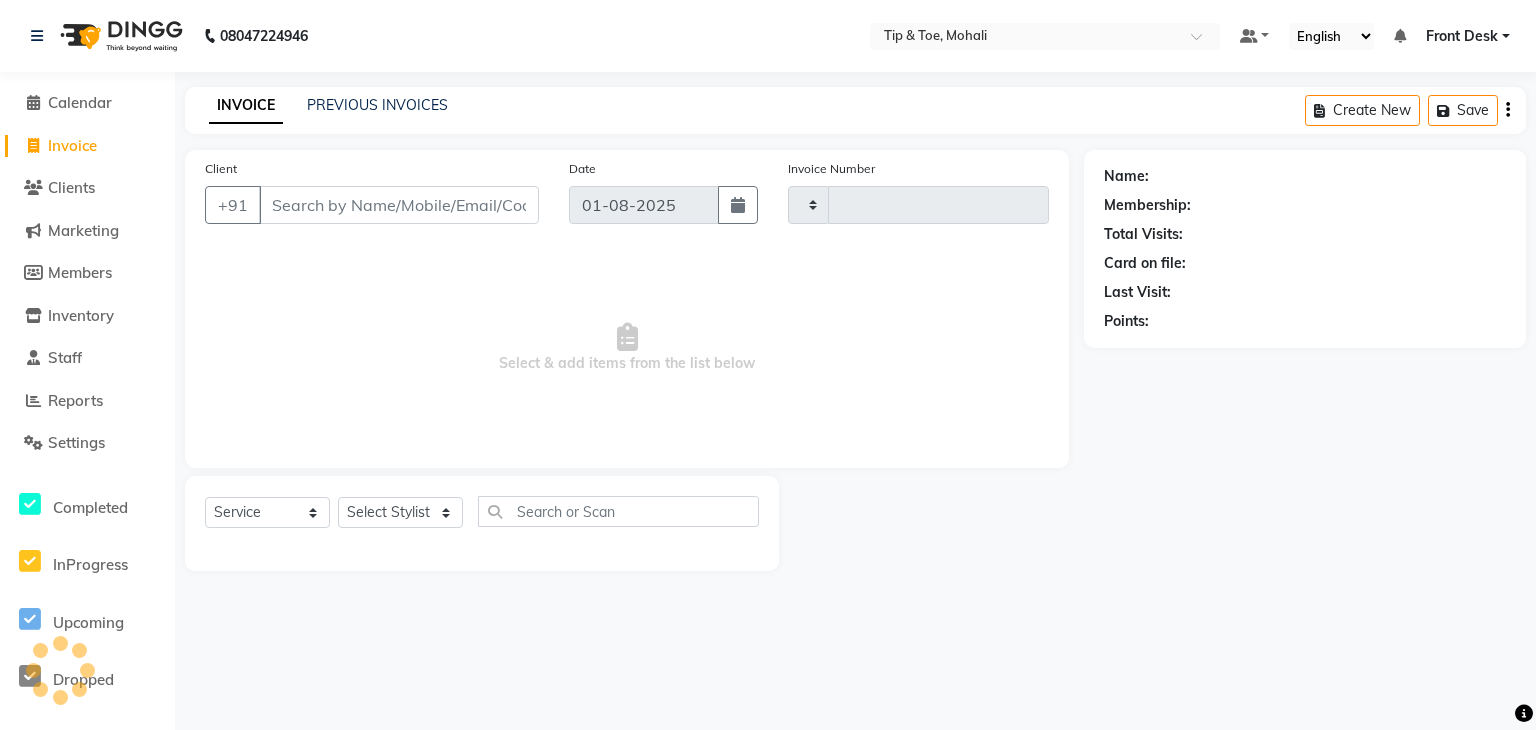 type on "0573" 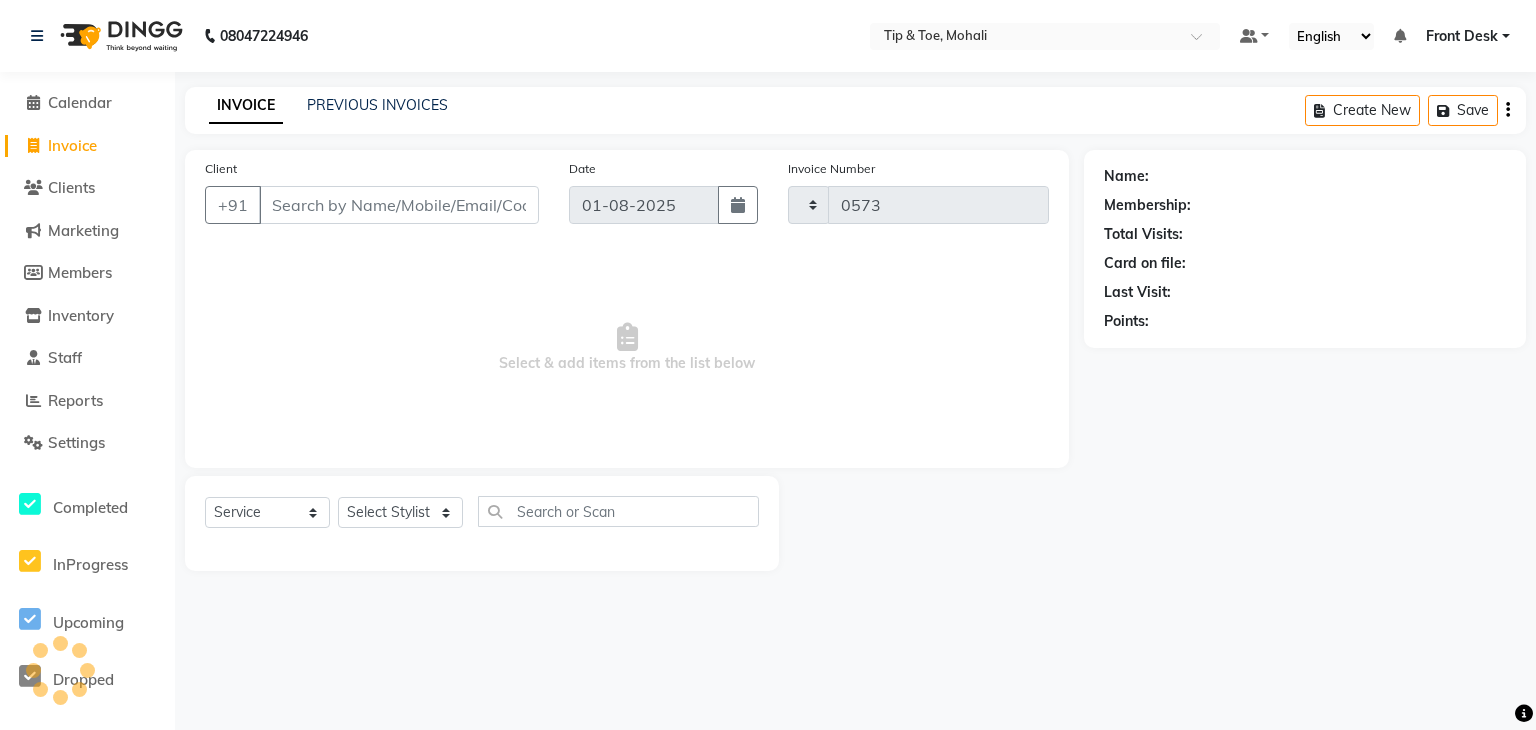 select on "5835" 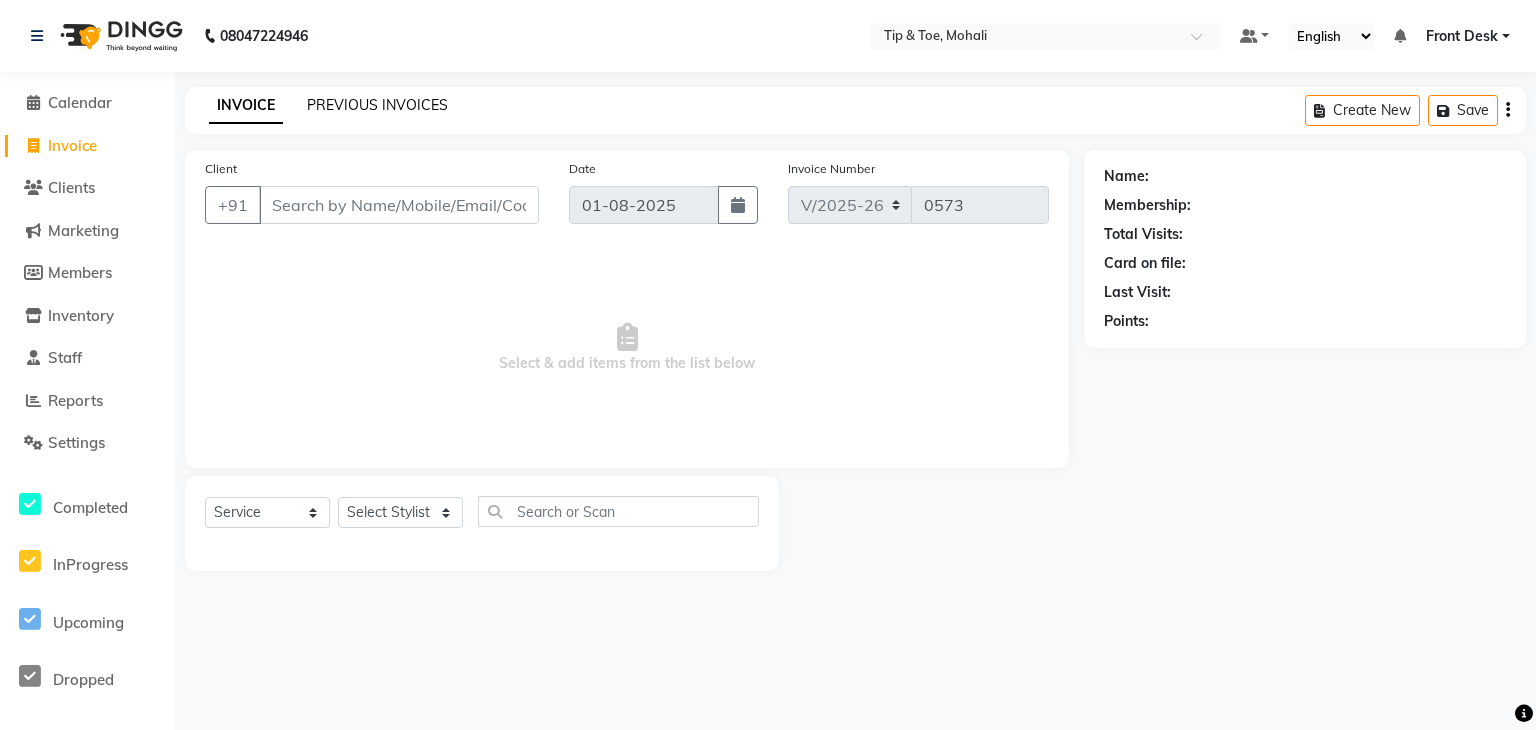 click on "PREVIOUS INVOICES" 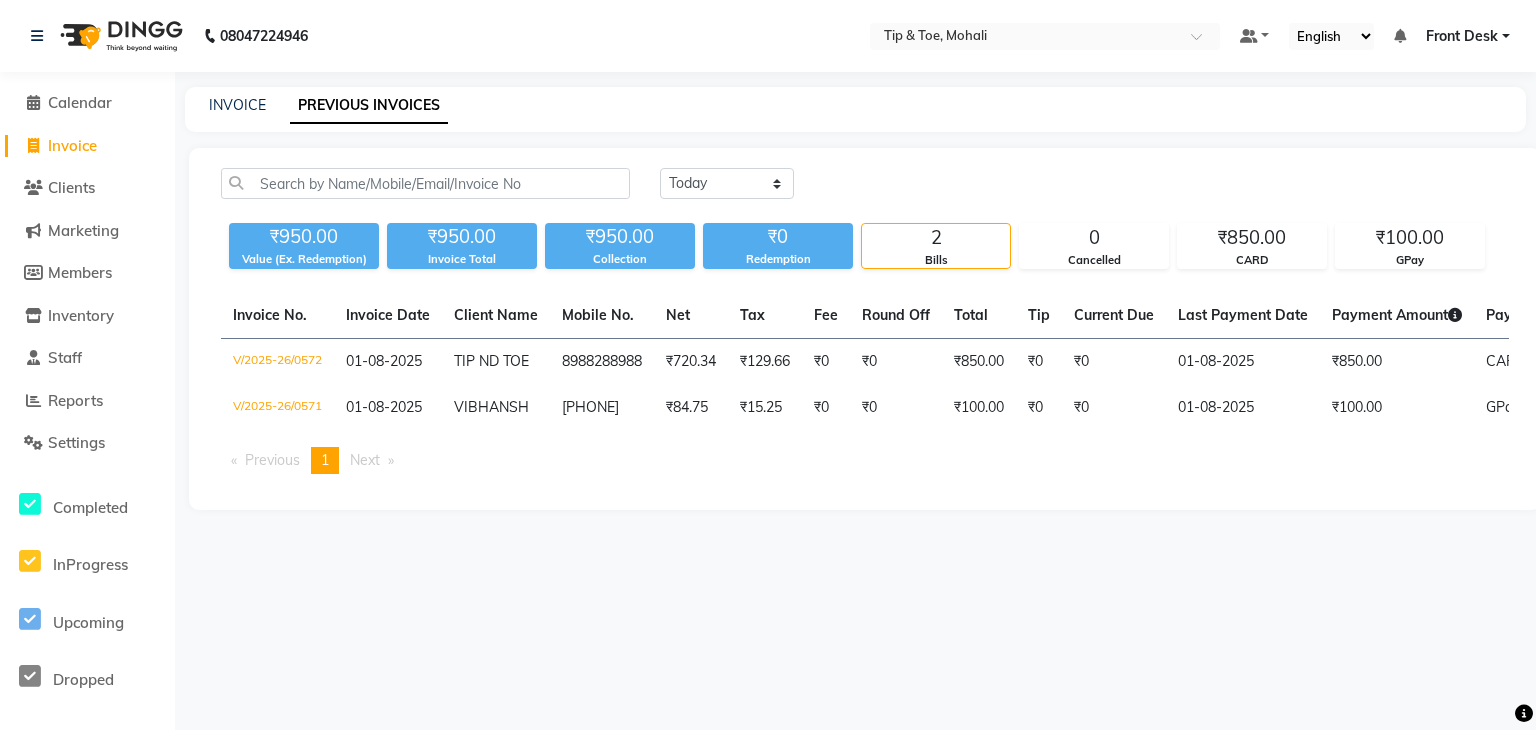 drag, startPoint x: 561, startPoint y: 409, endPoint x: 652, endPoint y: 437, distance: 95.2103 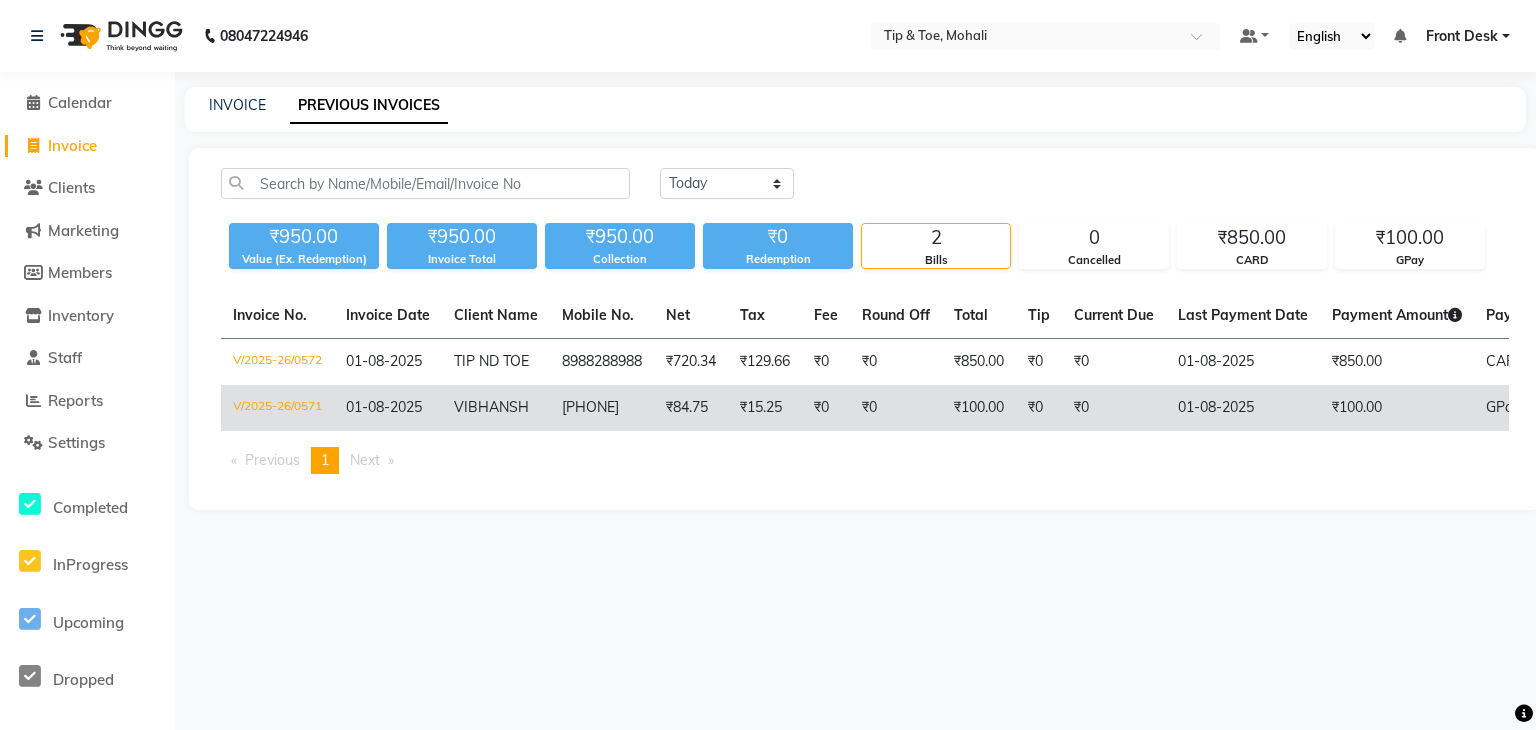 copy on "[PHONE]" 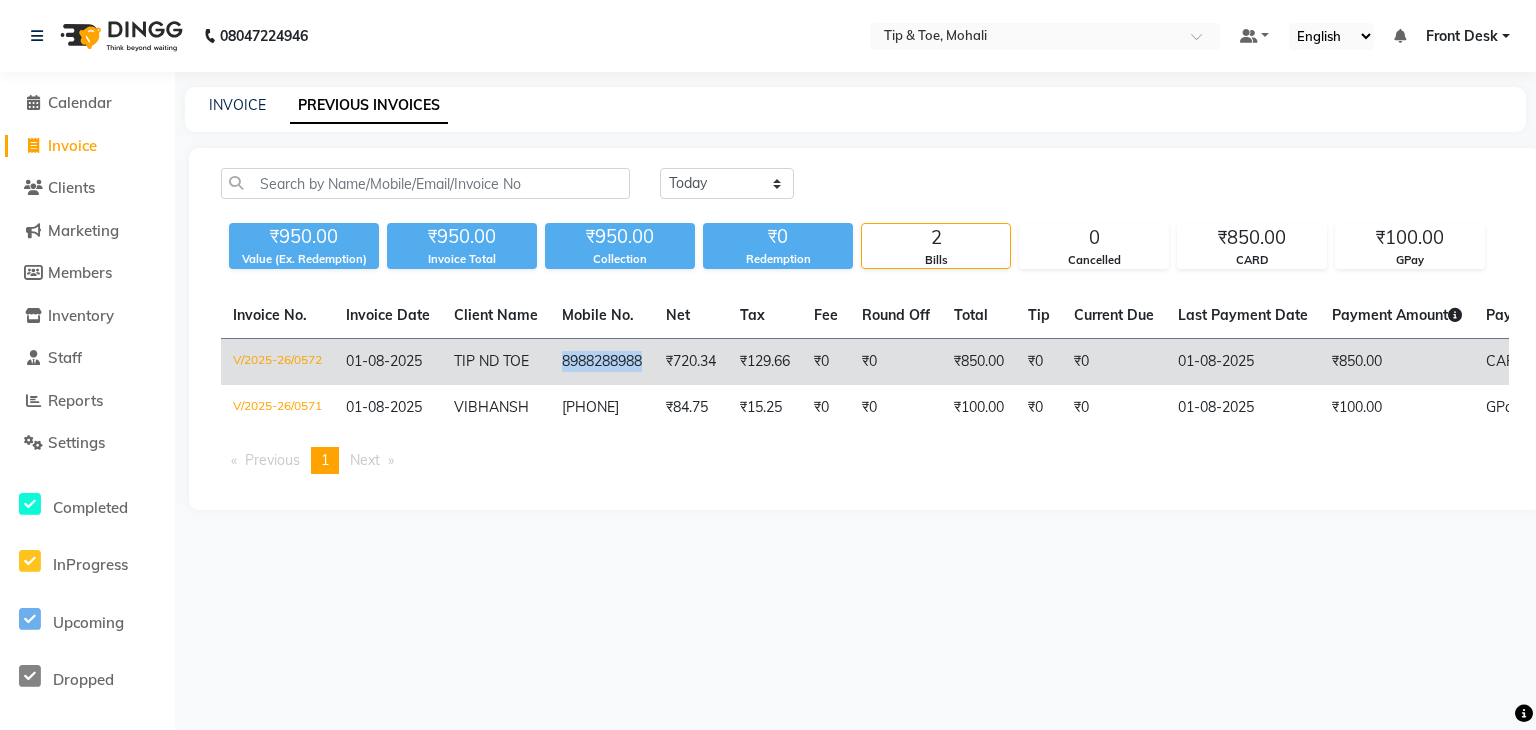 drag, startPoint x: 558, startPoint y: 362, endPoint x: 653, endPoint y: 381, distance: 96.88137 